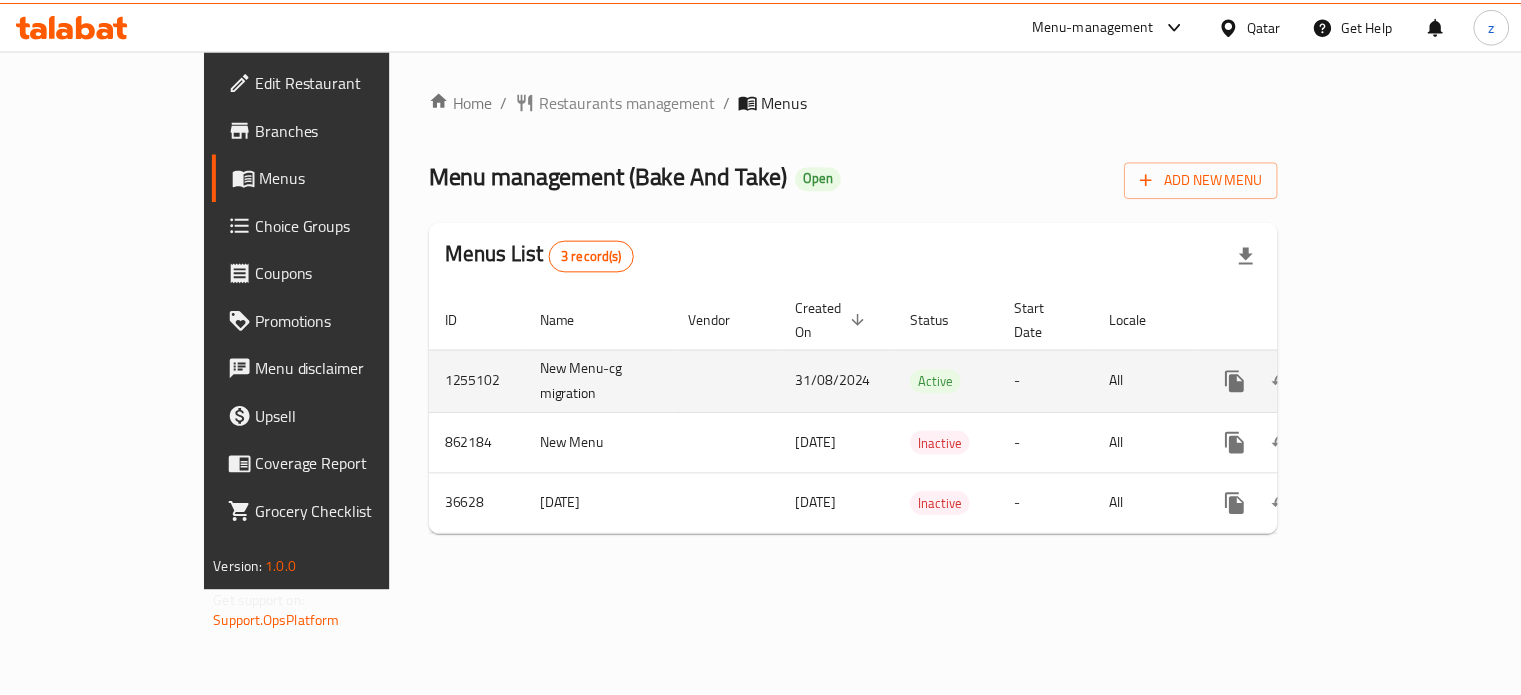 scroll, scrollTop: 0, scrollLeft: 0, axis: both 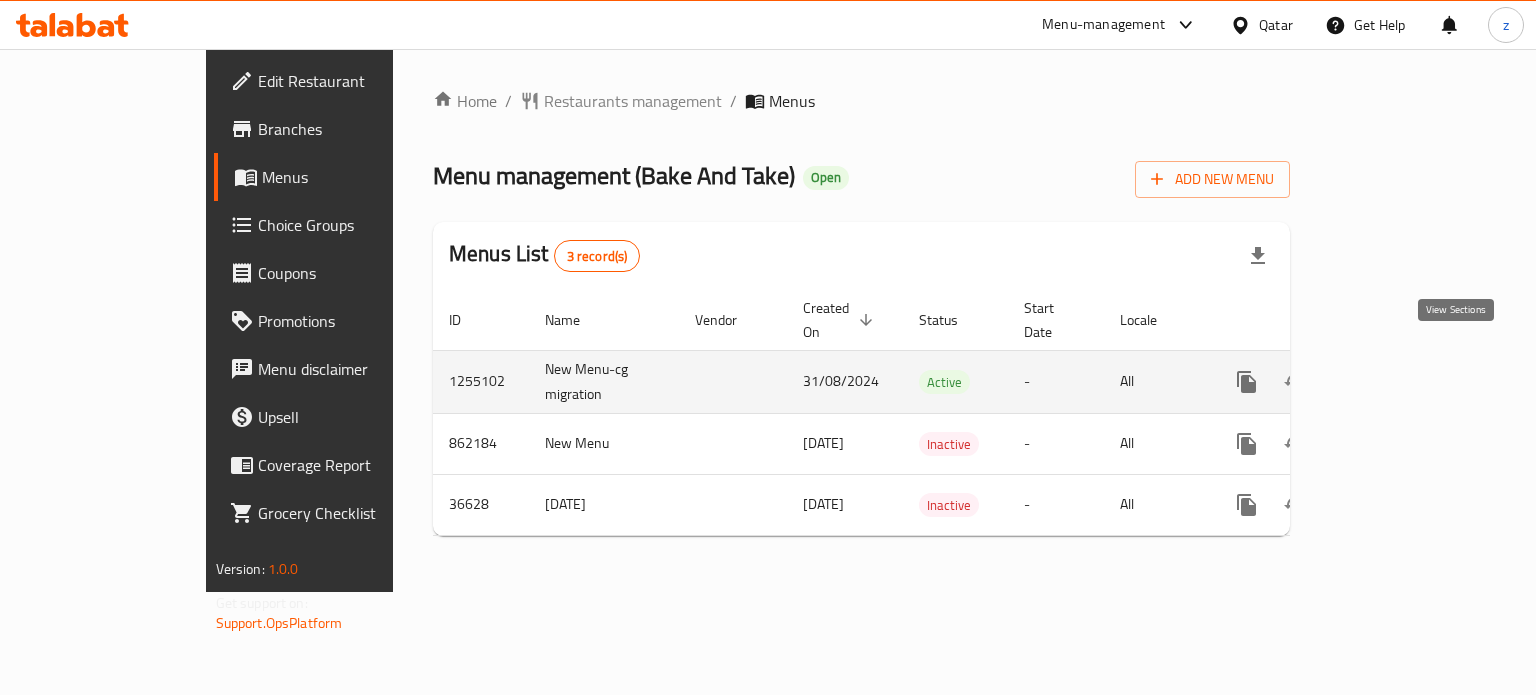 click 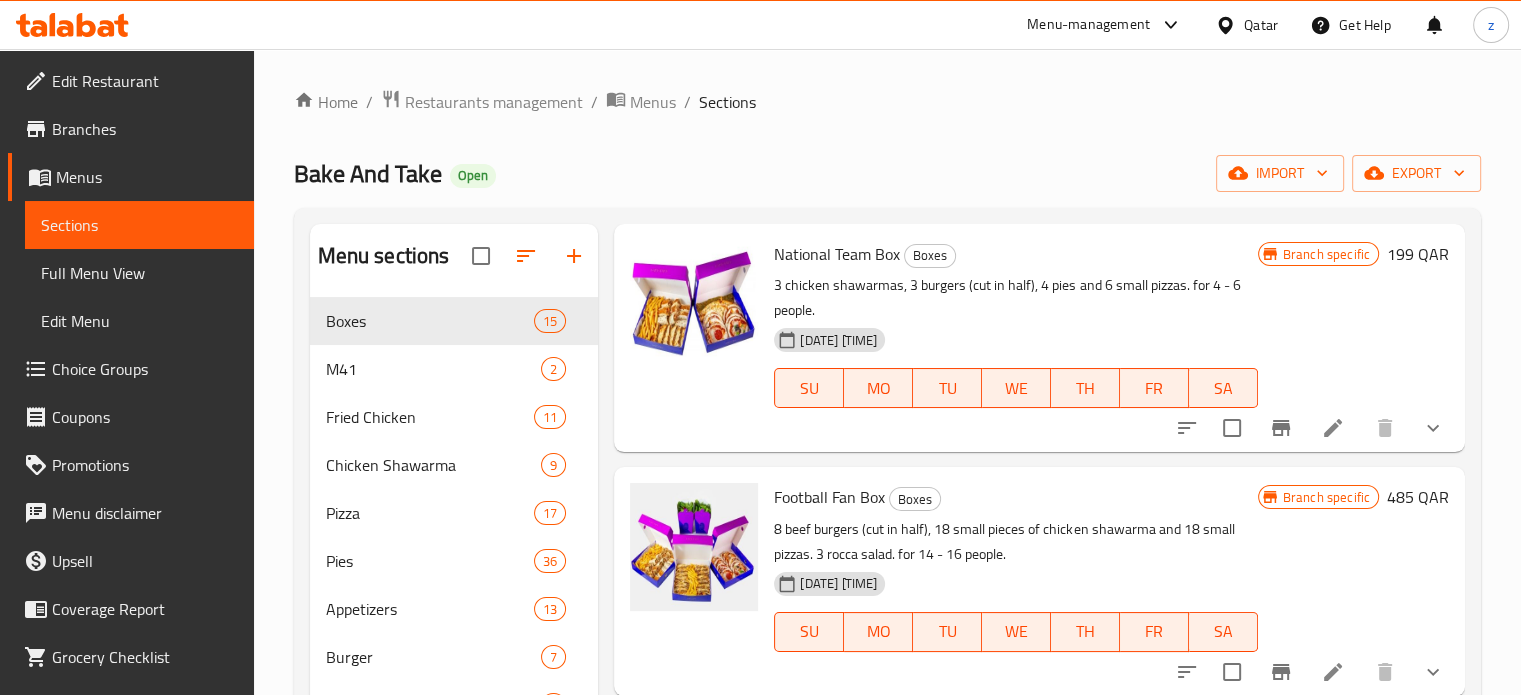scroll, scrollTop: 100, scrollLeft: 0, axis: vertical 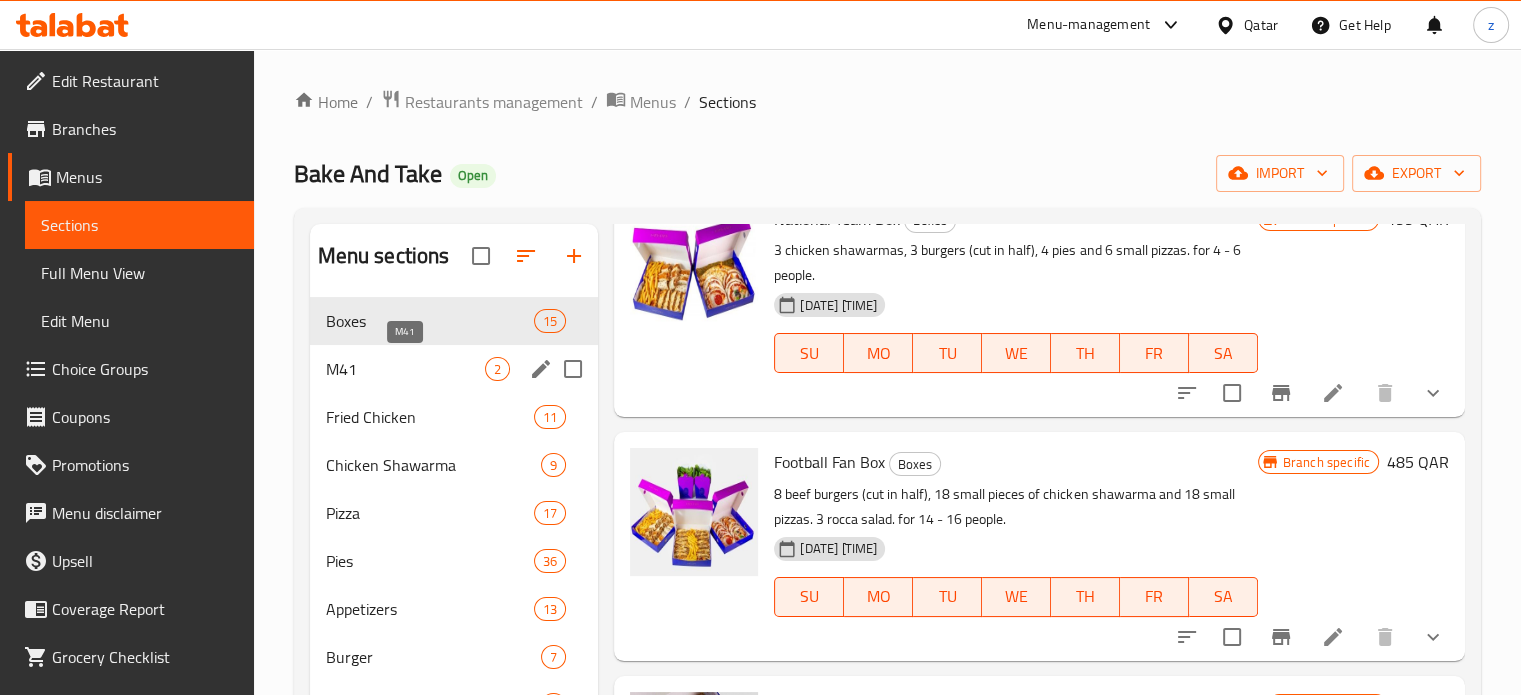 click on "M41" at bounding box center (406, 369) 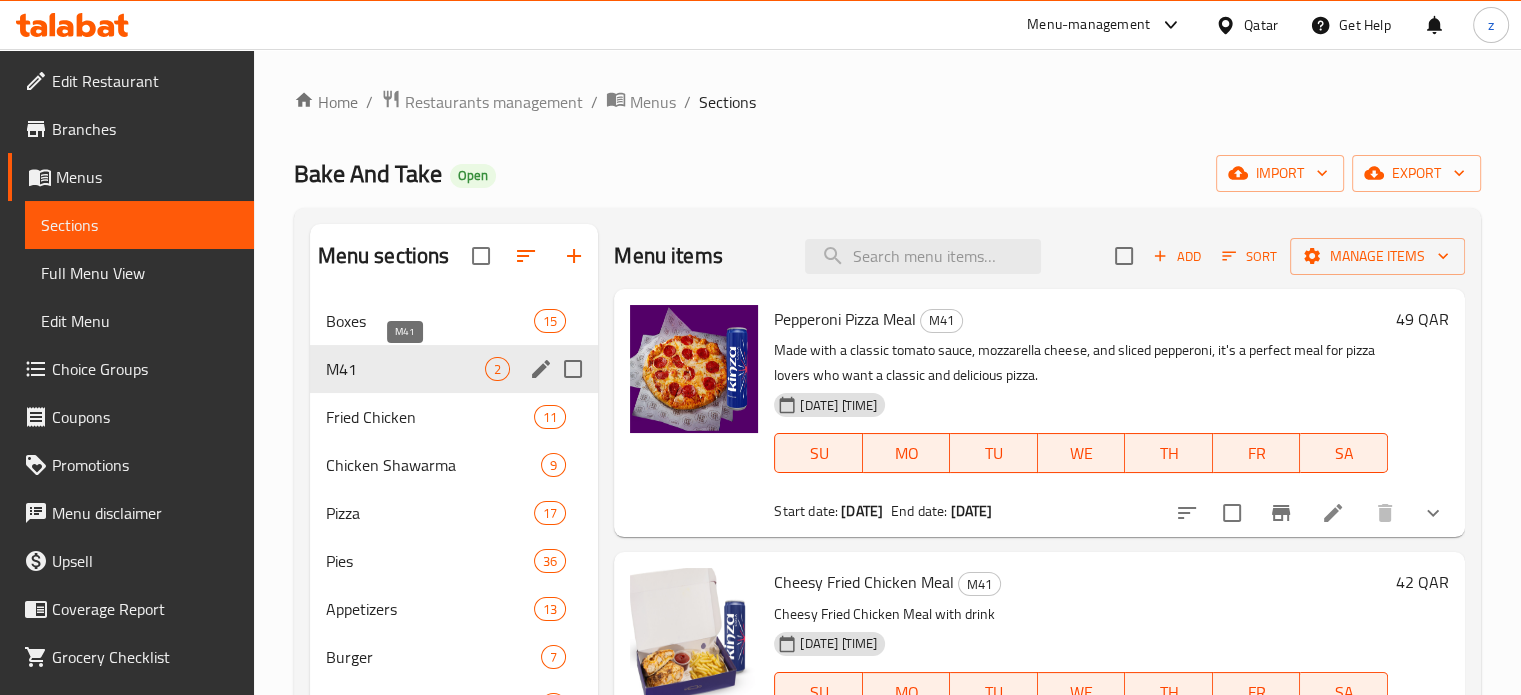 scroll, scrollTop: 0, scrollLeft: 0, axis: both 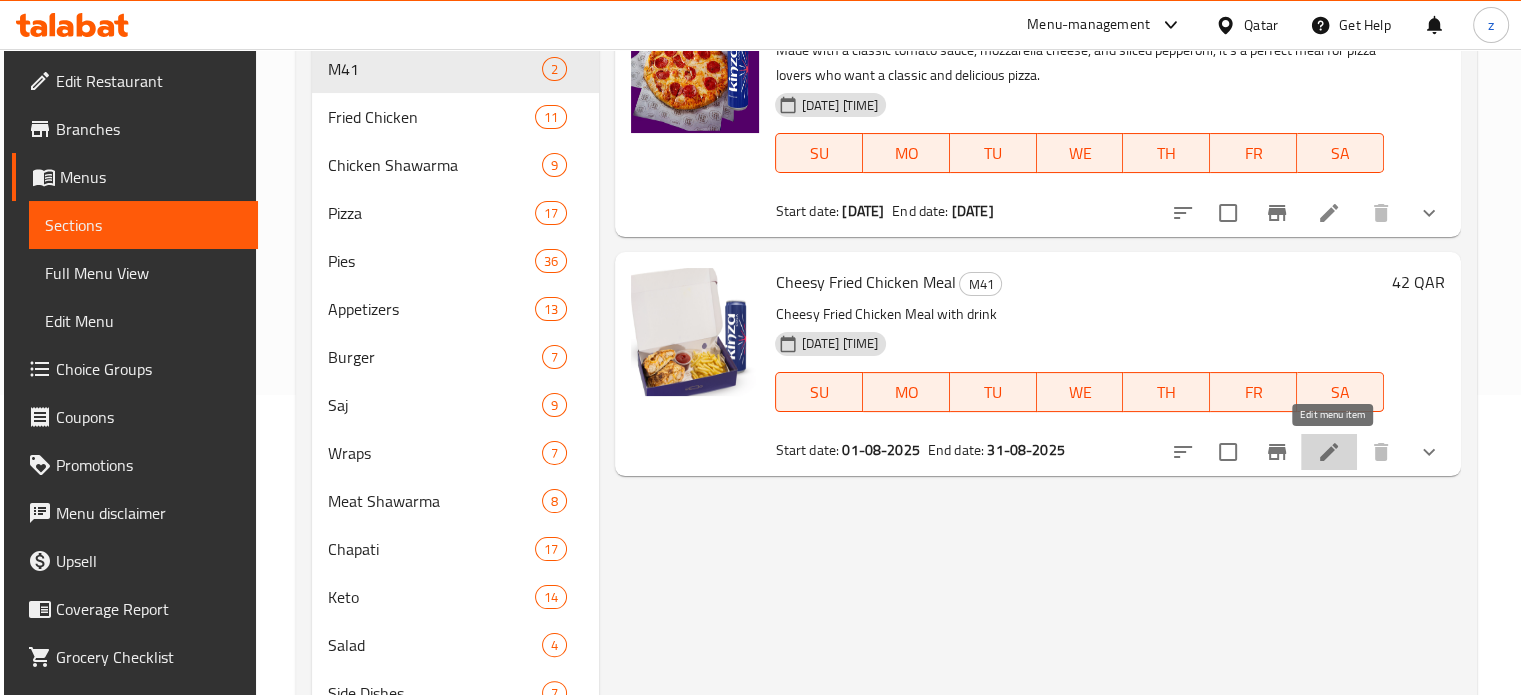 click 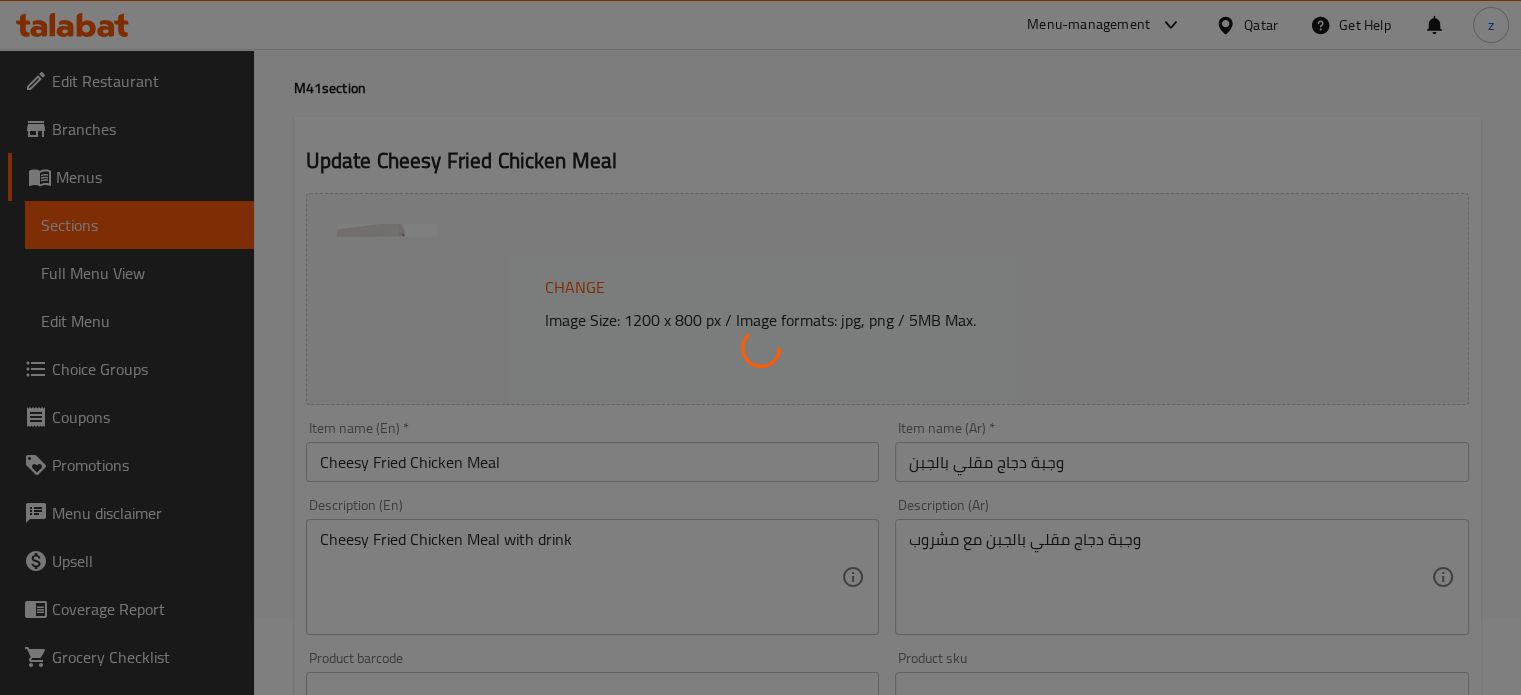 type on "إختيار المشروب:" 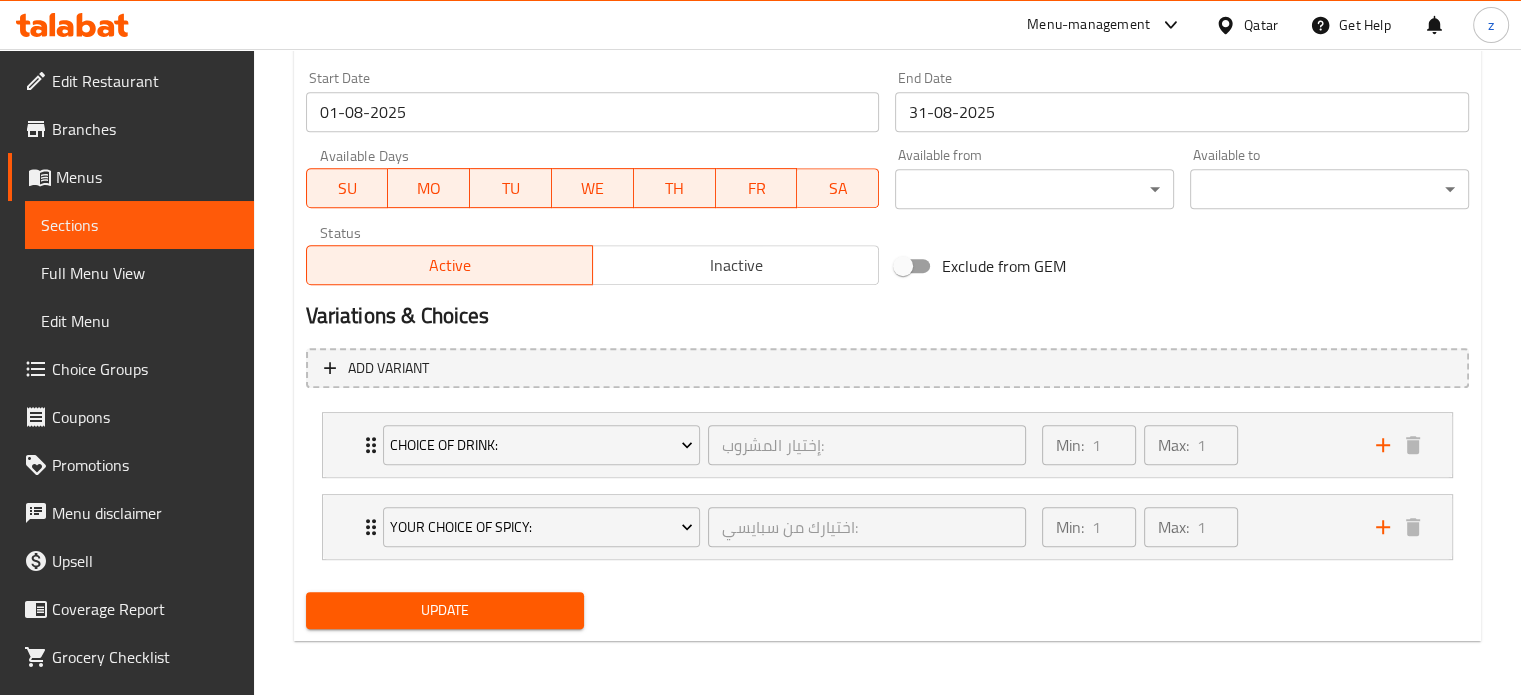 scroll, scrollTop: 860, scrollLeft: 0, axis: vertical 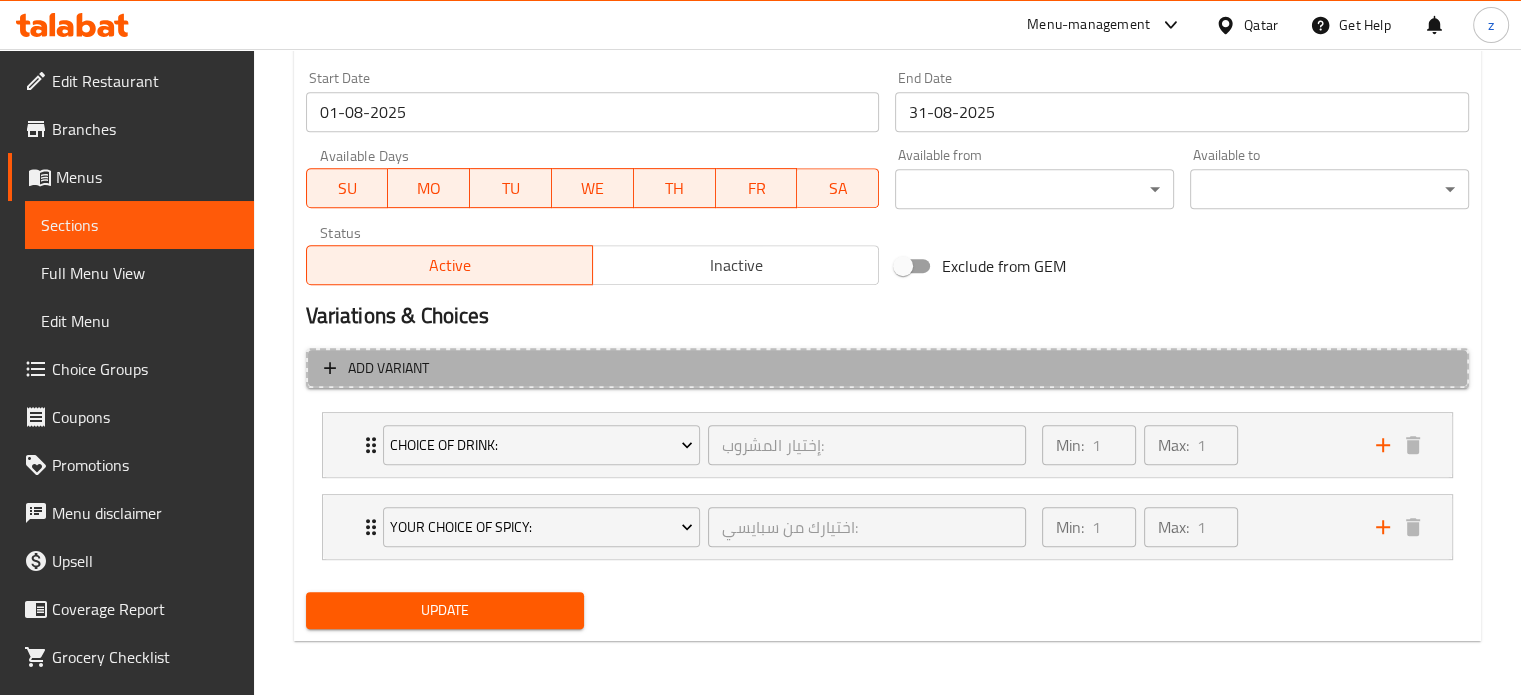 click on "Add variant" at bounding box center [887, 368] 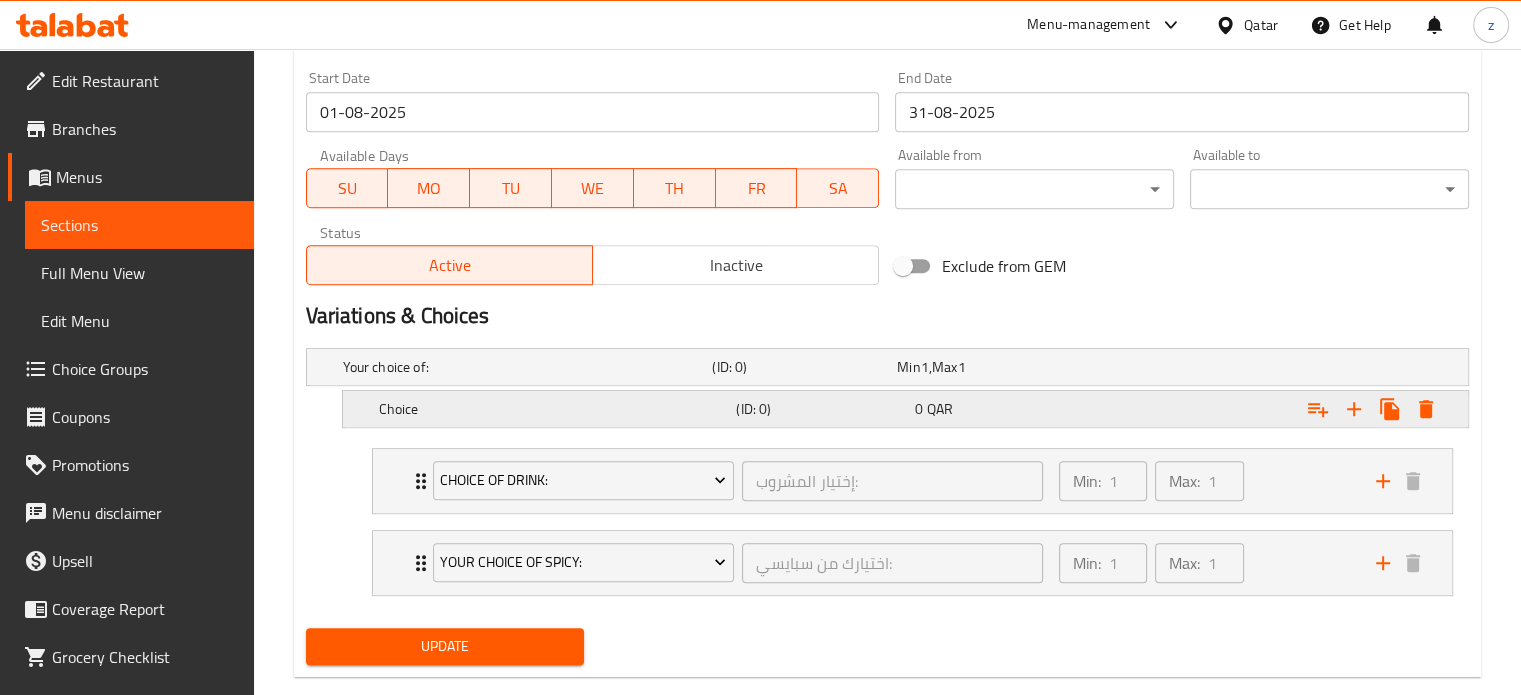 click on "(ID: 0)" at bounding box center [800, 367] 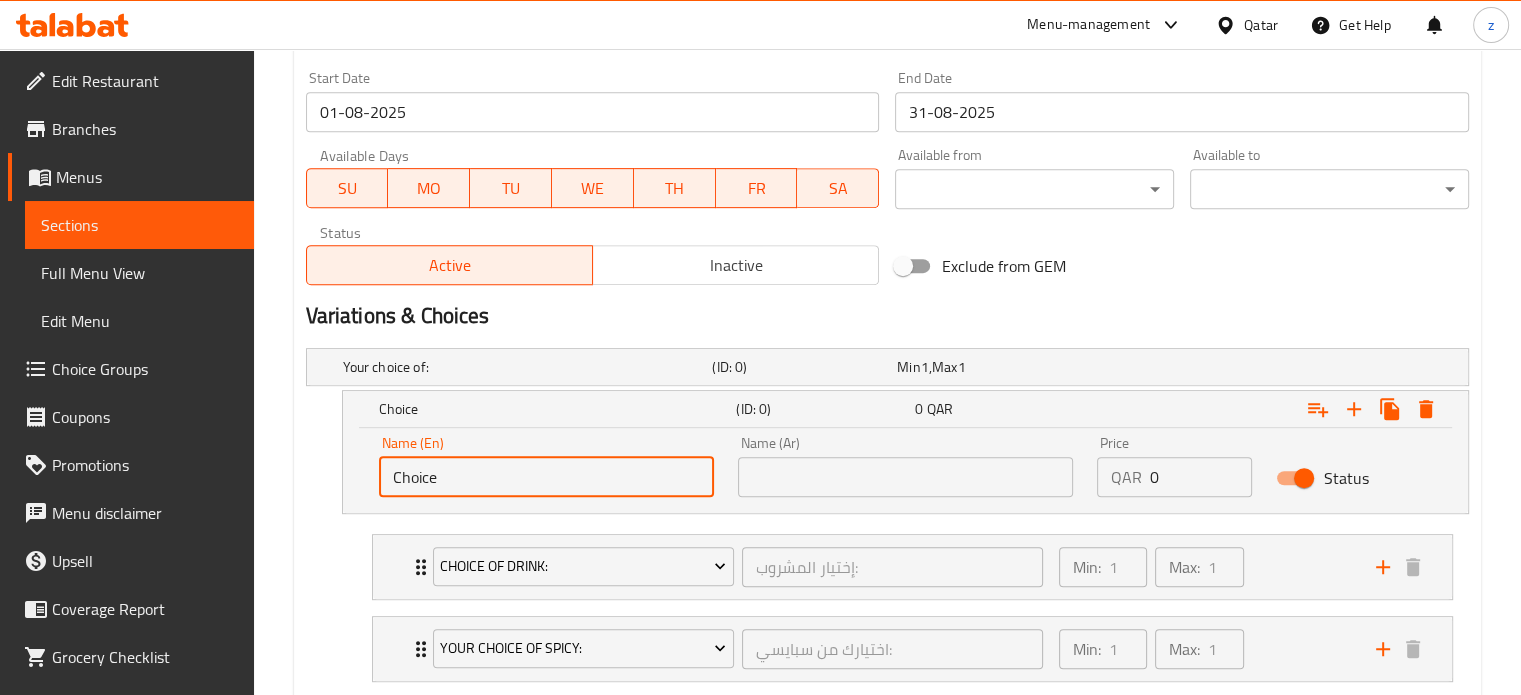 click on "Choice" at bounding box center [546, 477] 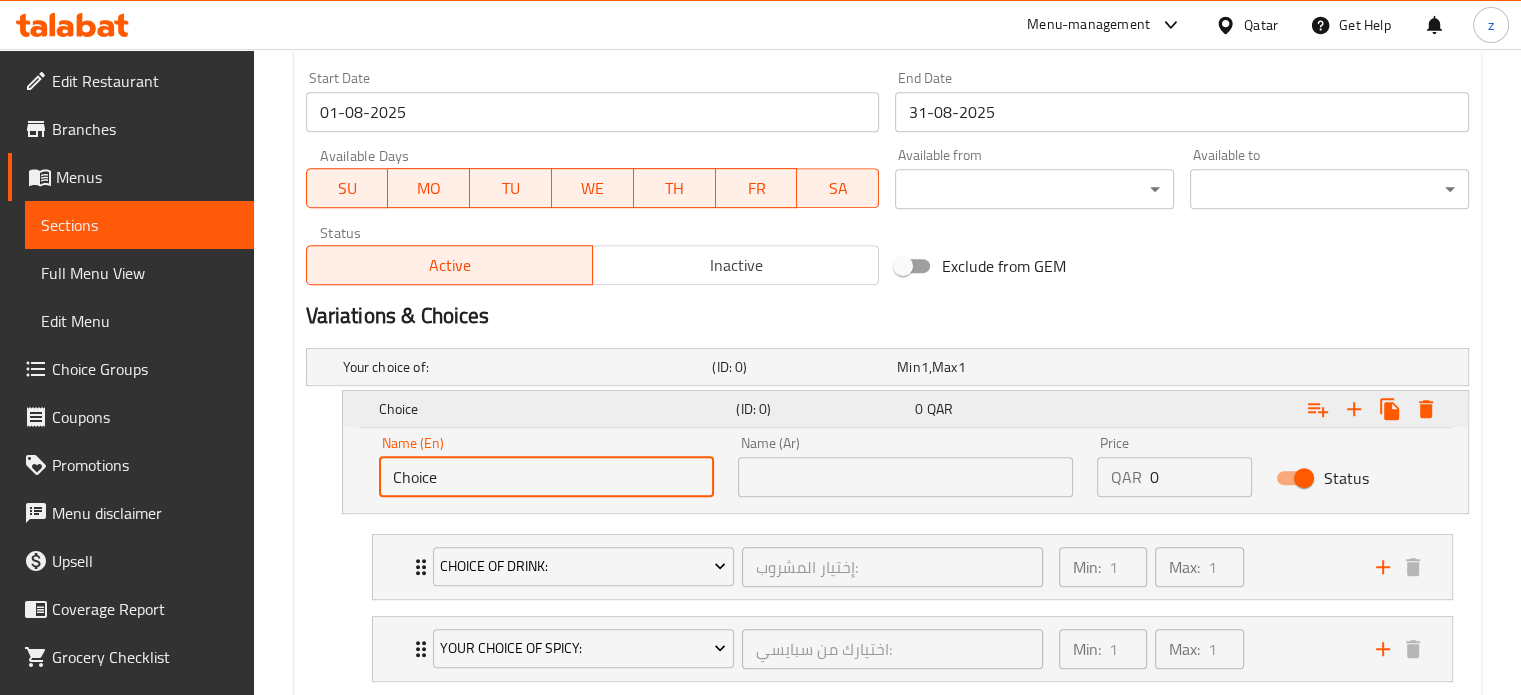 click on "(ID: 0)" at bounding box center [821, 409] 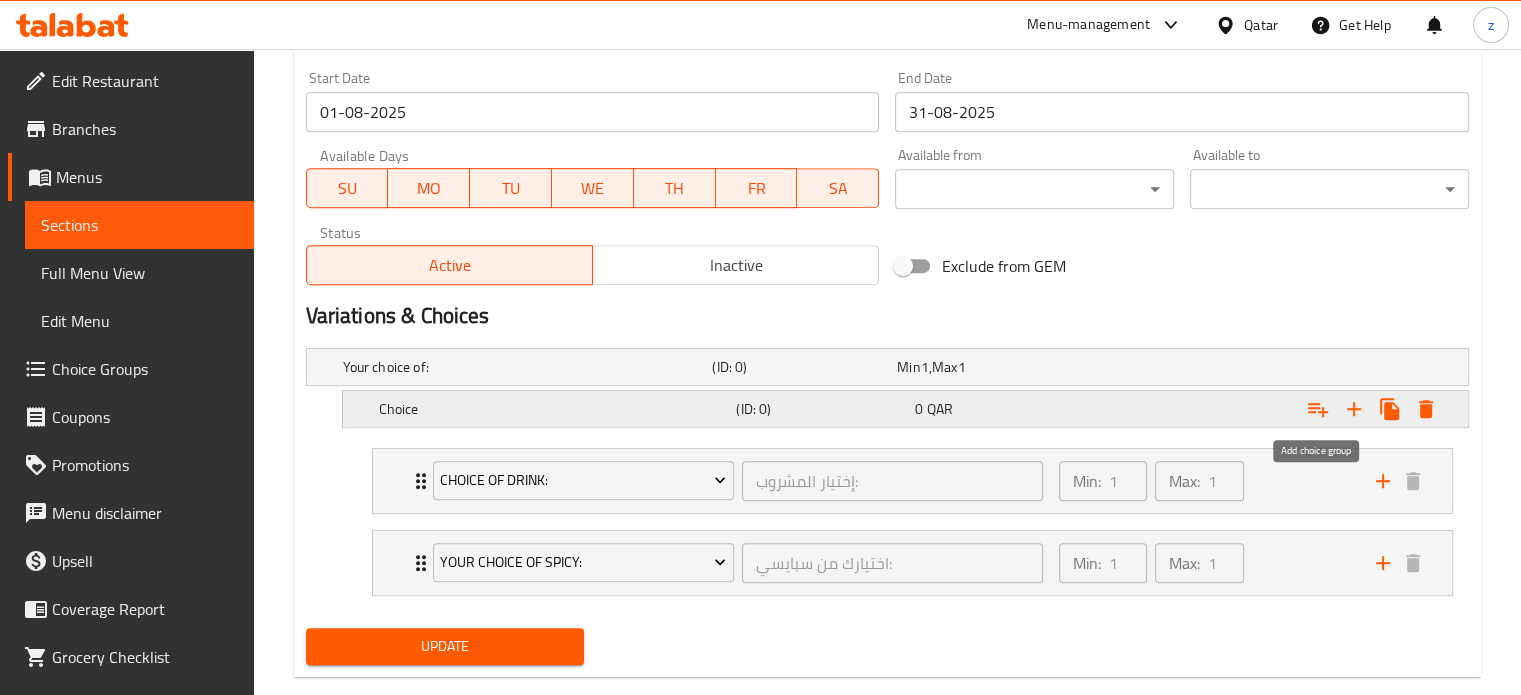 click 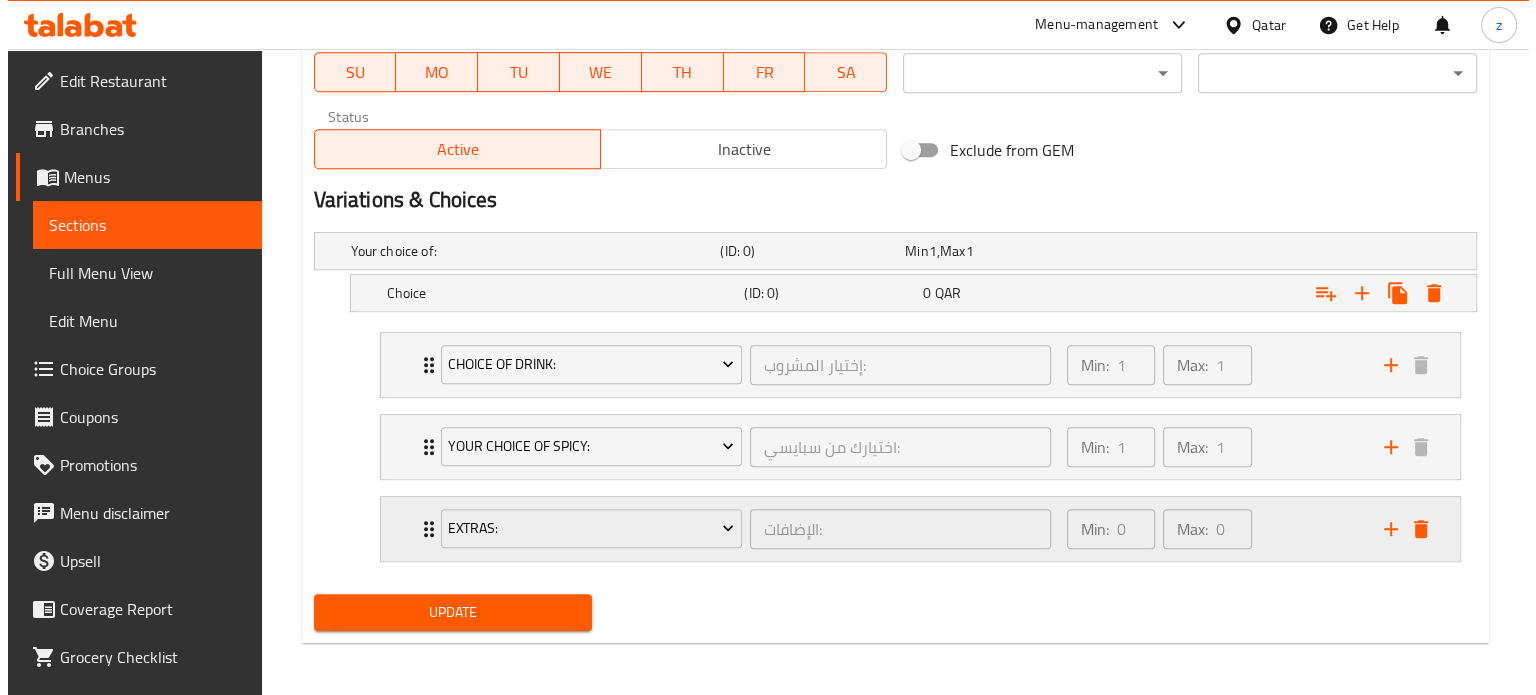 scroll, scrollTop: 977, scrollLeft: 0, axis: vertical 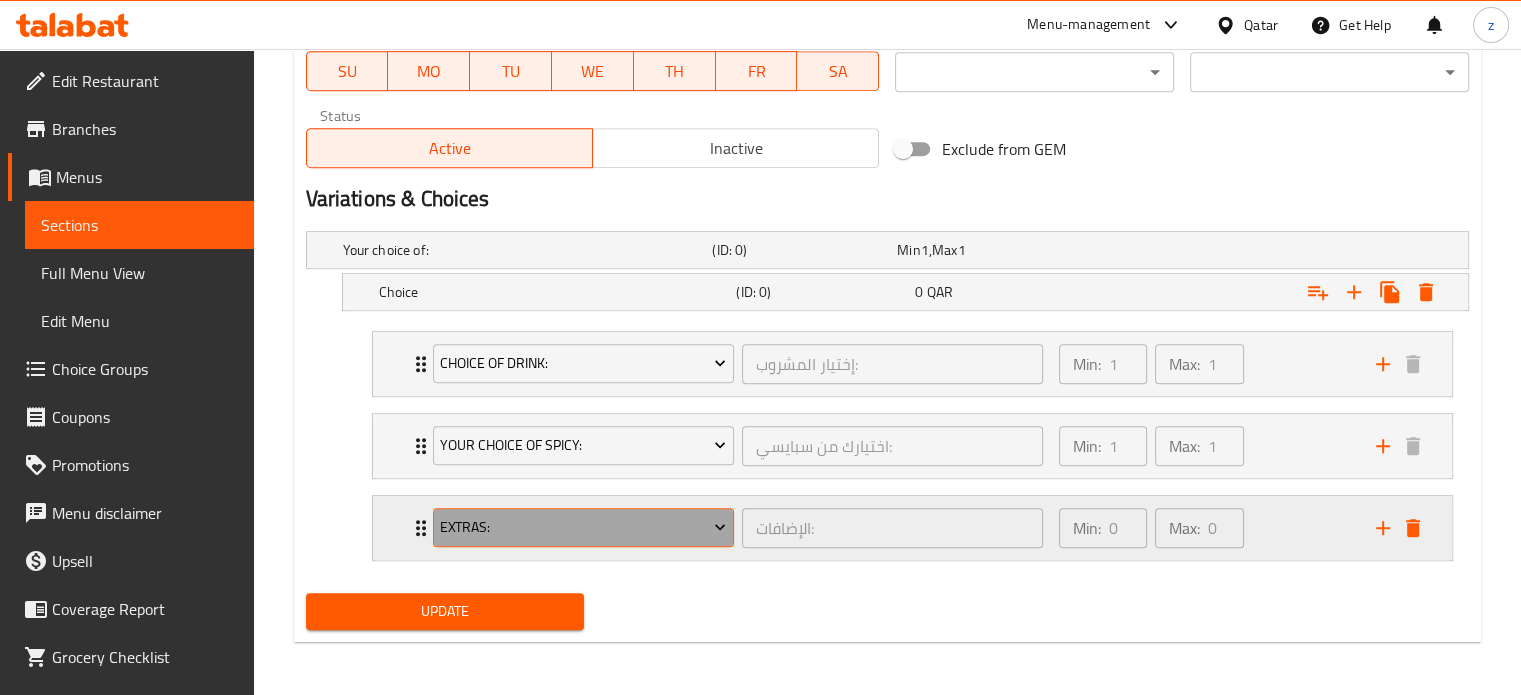 click 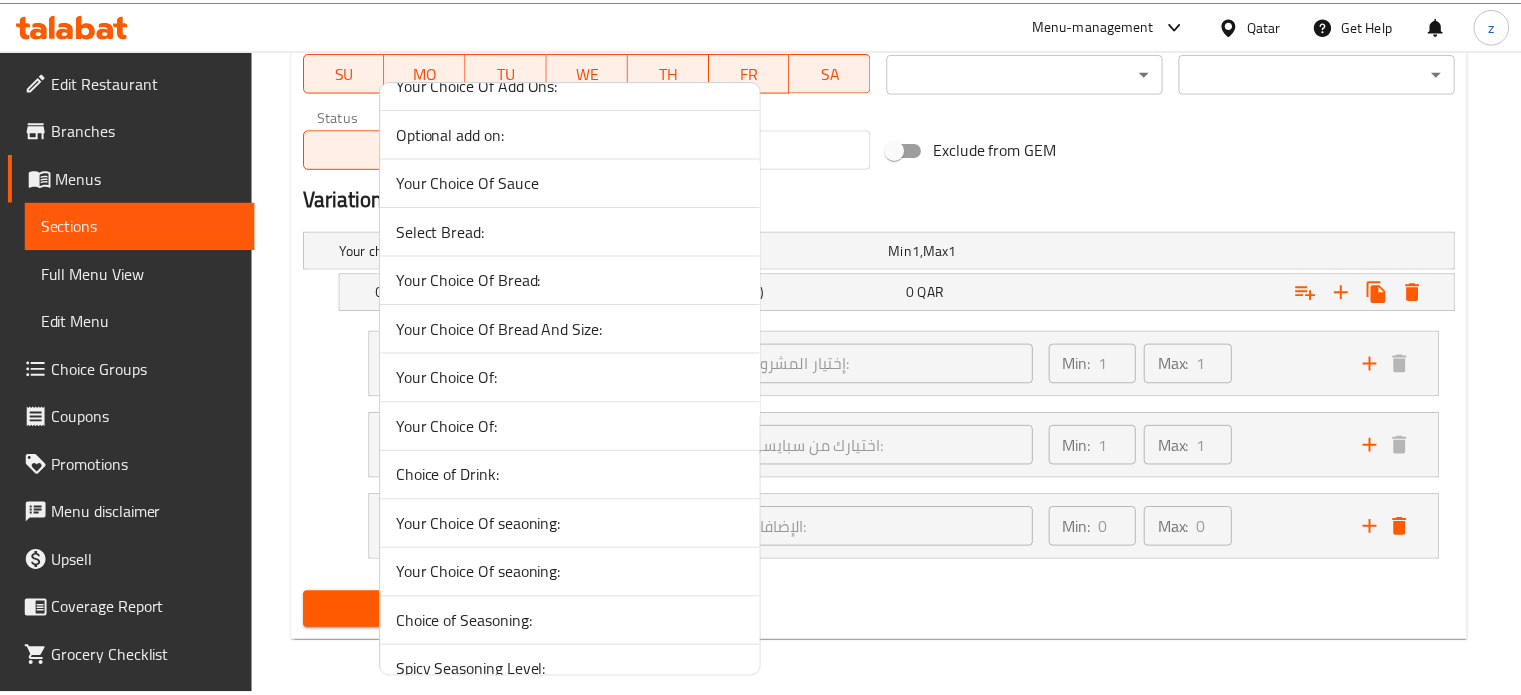 scroll, scrollTop: 300, scrollLeft: 0, axis: vertical 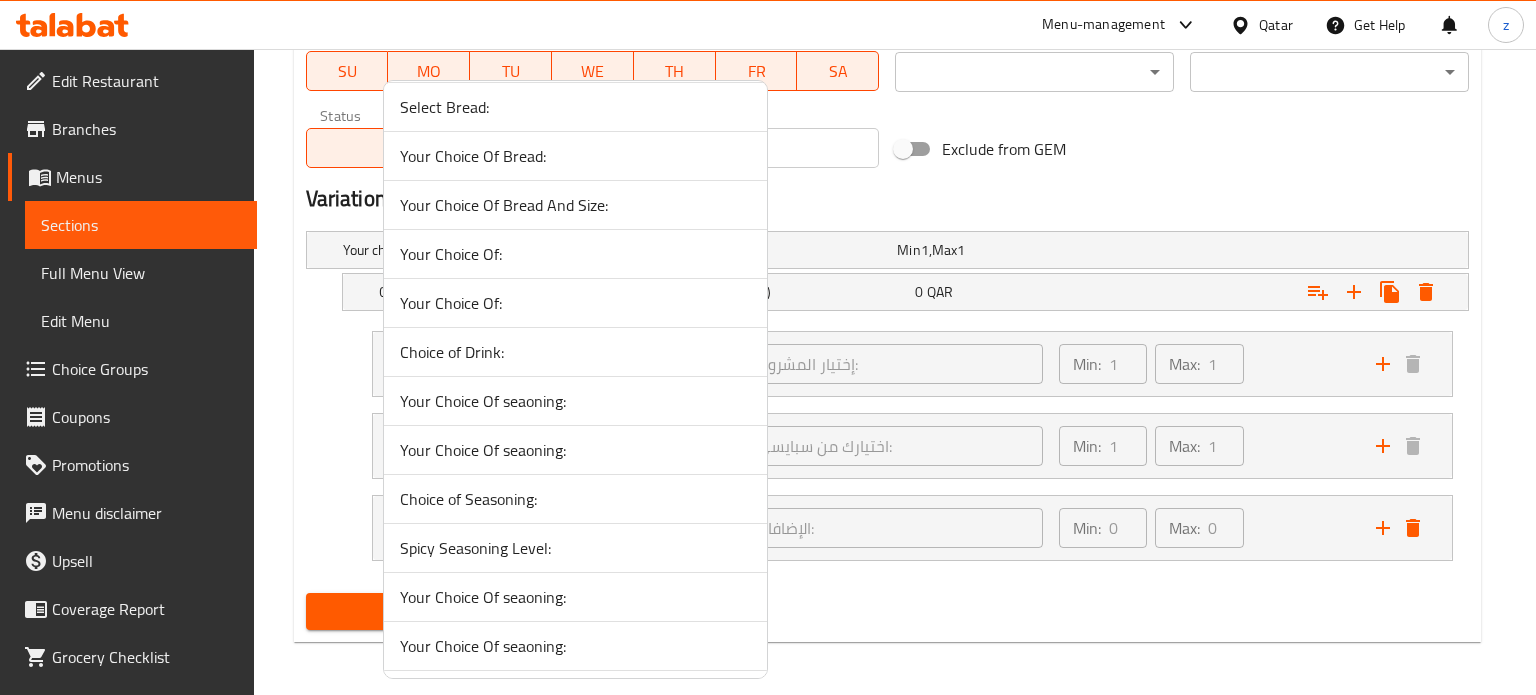 click on "Choice of Seasoning:" at bounding box center (575, 499) 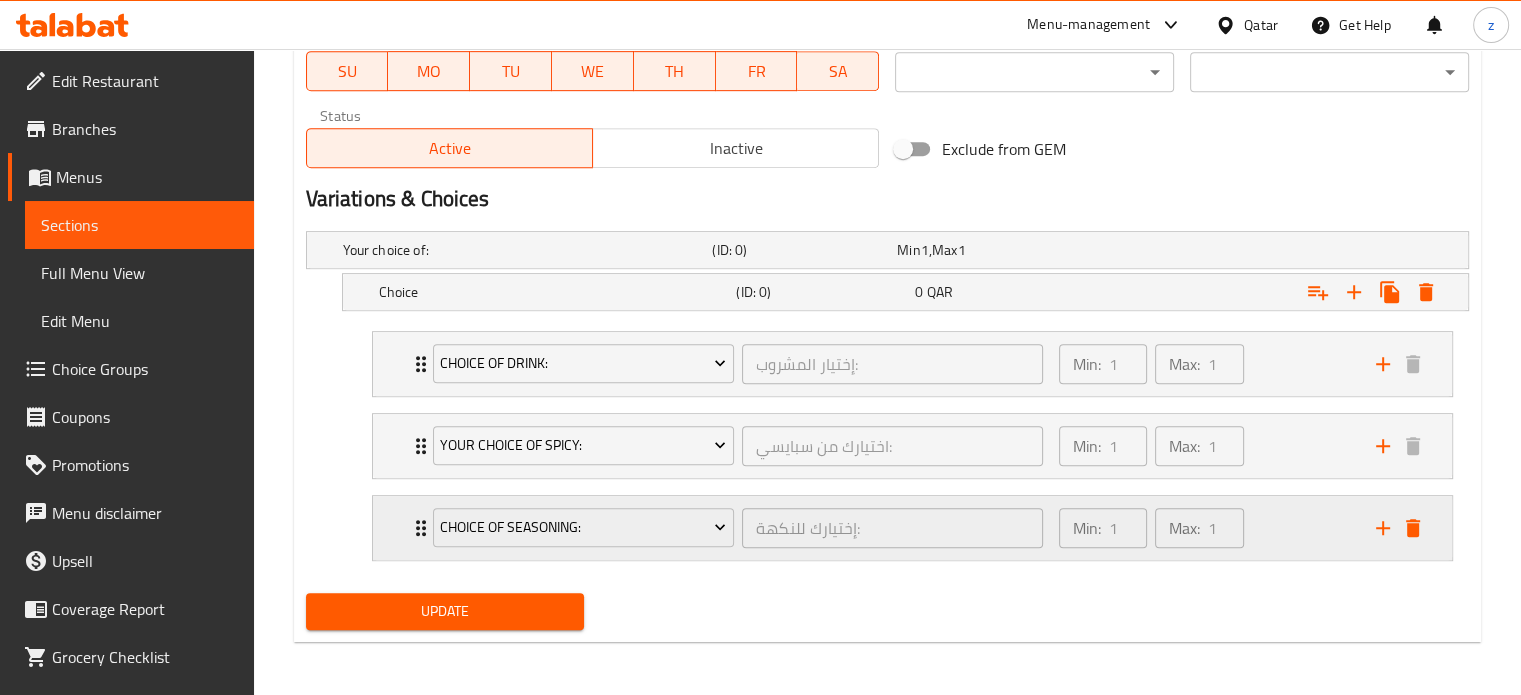 click on "Min: 1 ​ Max: 1 ​" at bounding box center [1151, 528] 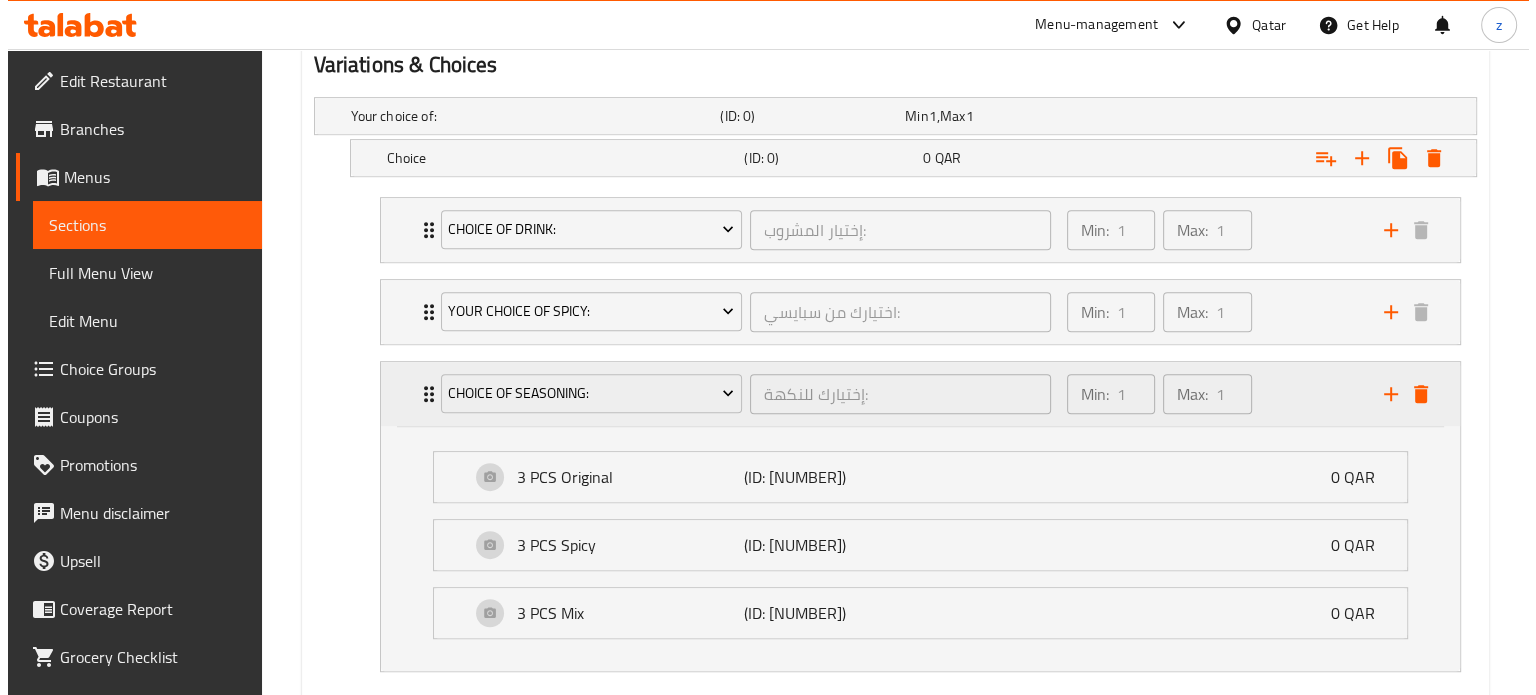 scroll, scrollTop: 1177, scrollLeft: 0, axis: vertical 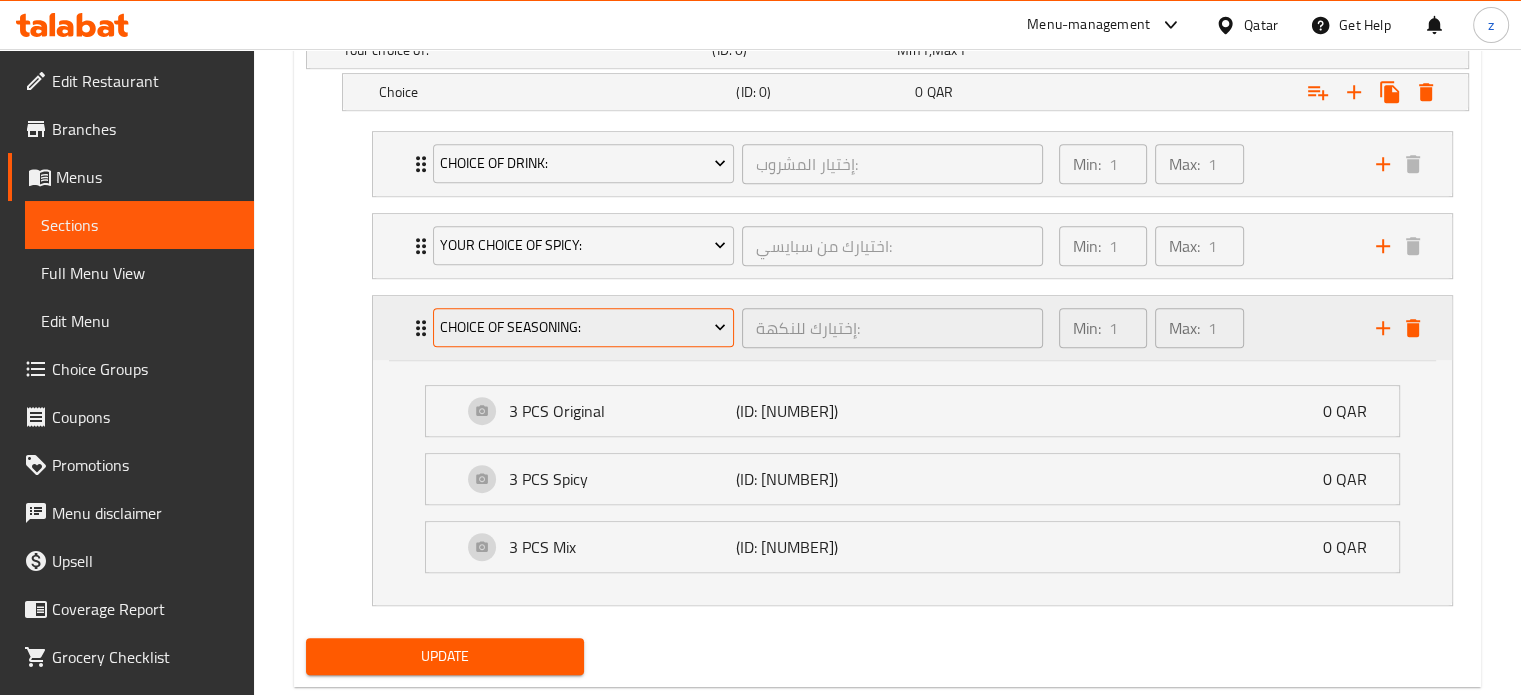 click on "Choice of Seasoning:" at bounding box center [583, 327] 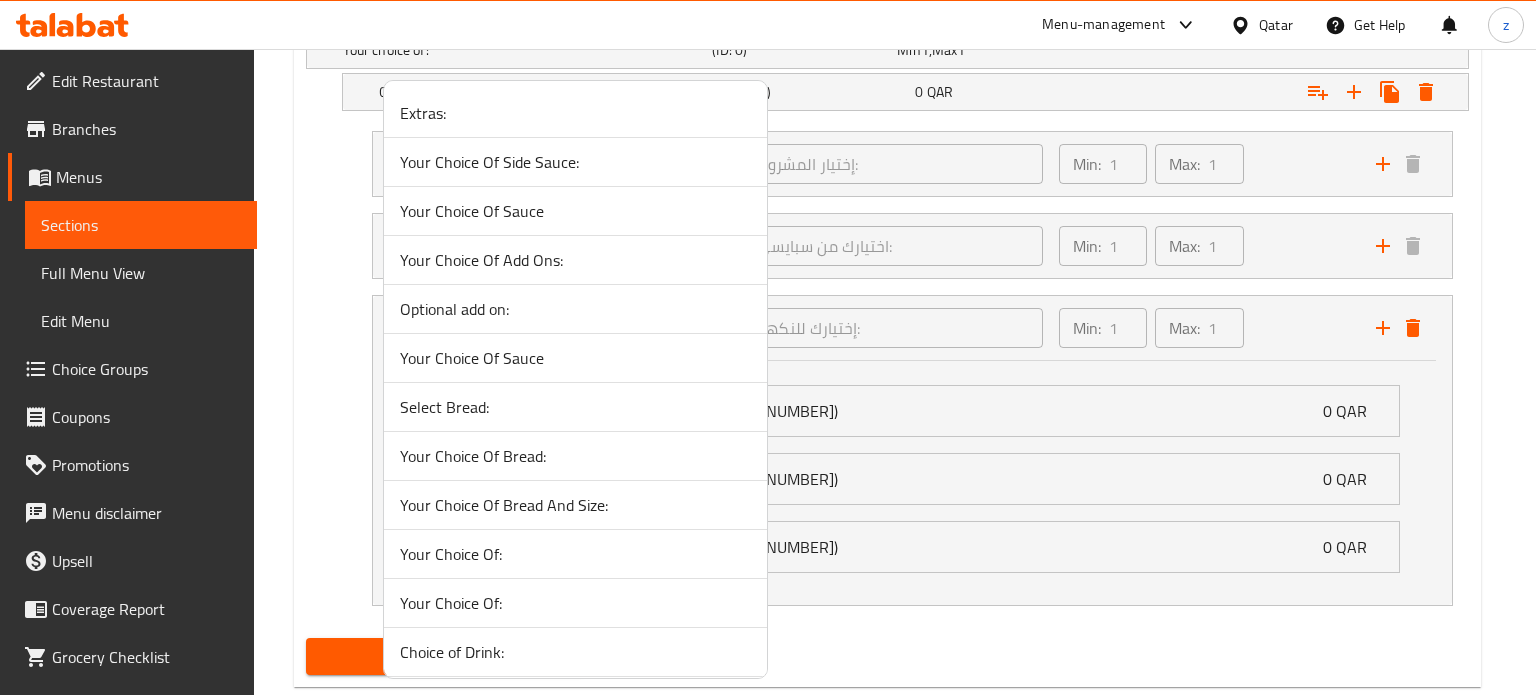 click on "Optional add on:" at bounding box center [575, 309] 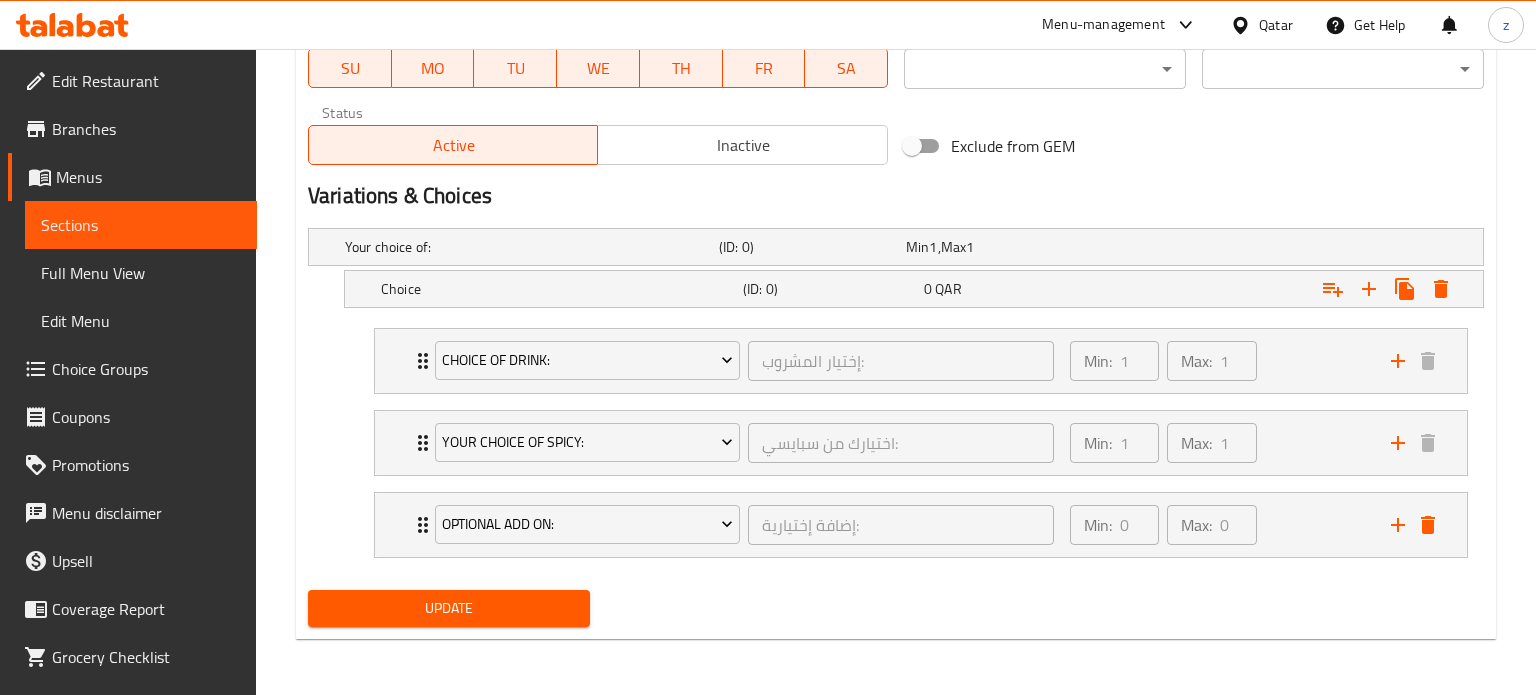 scroll, scrollTop: 977, scrollLeft: 0, axis: vertical 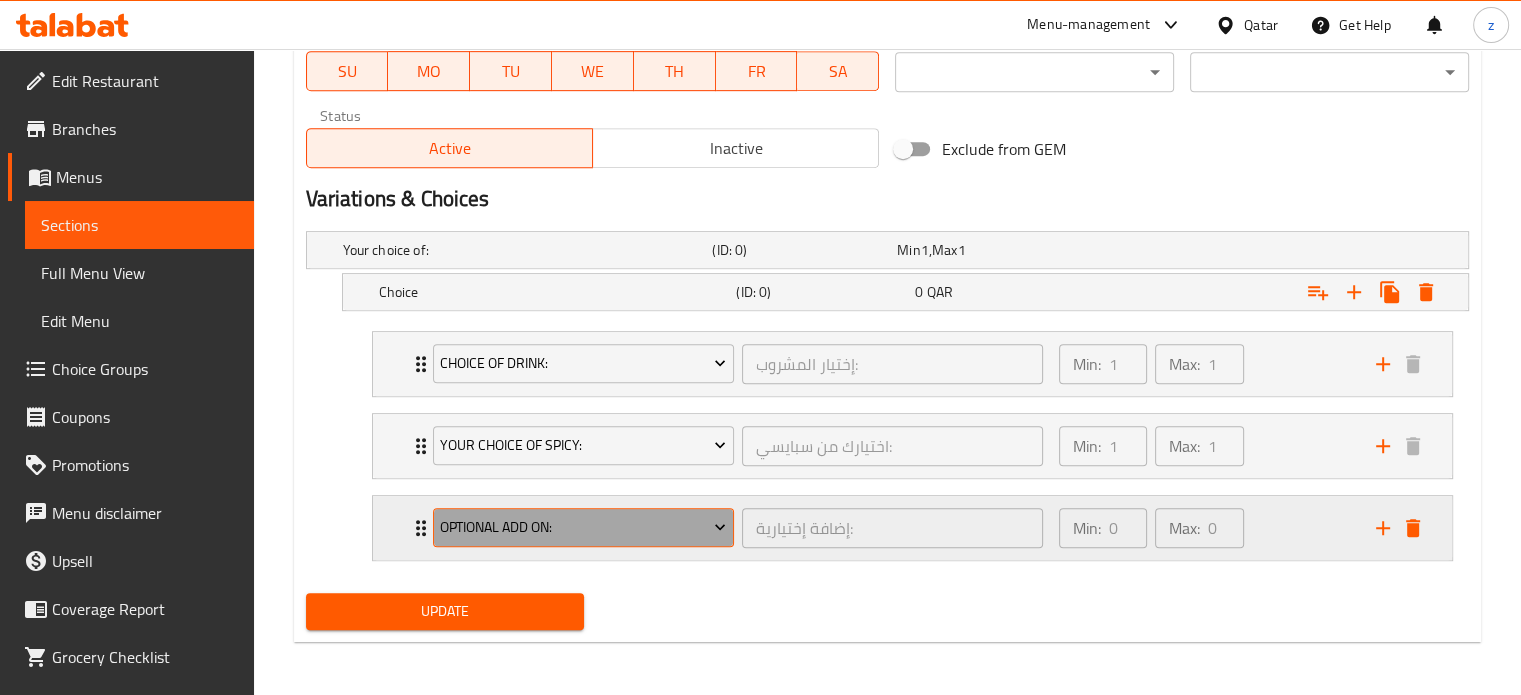 click 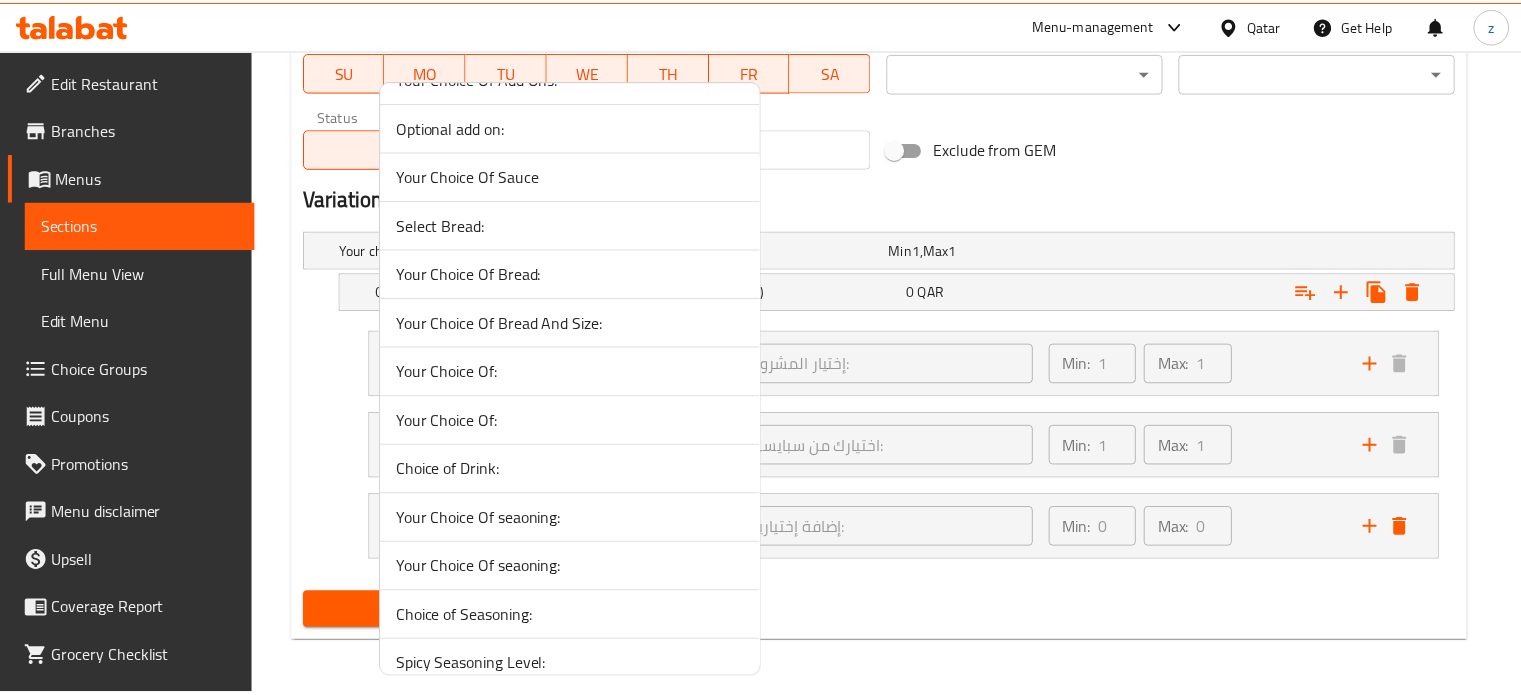 scroll, scrollTop: 200, scrollLeft: 0, axis: vertical 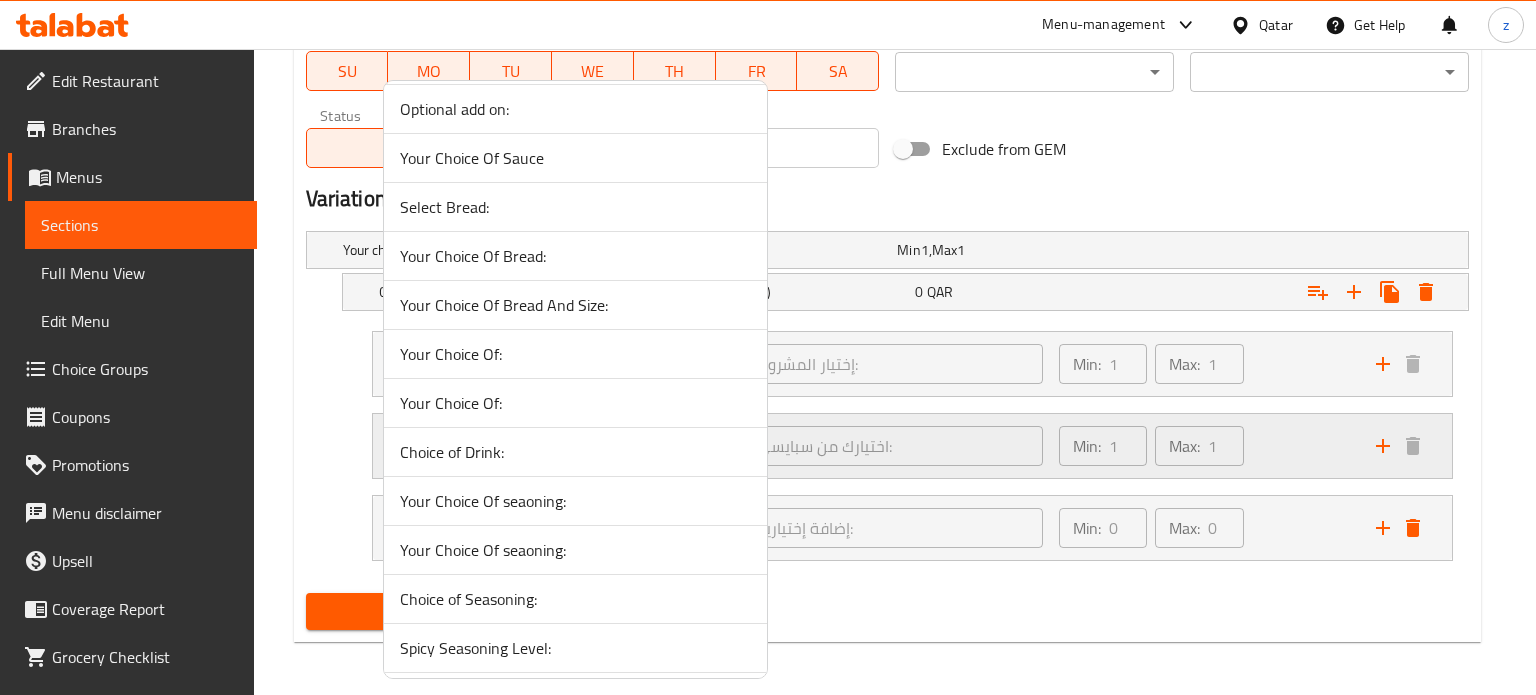click on "Choice of Drink:" at bounding box center (575, 452) 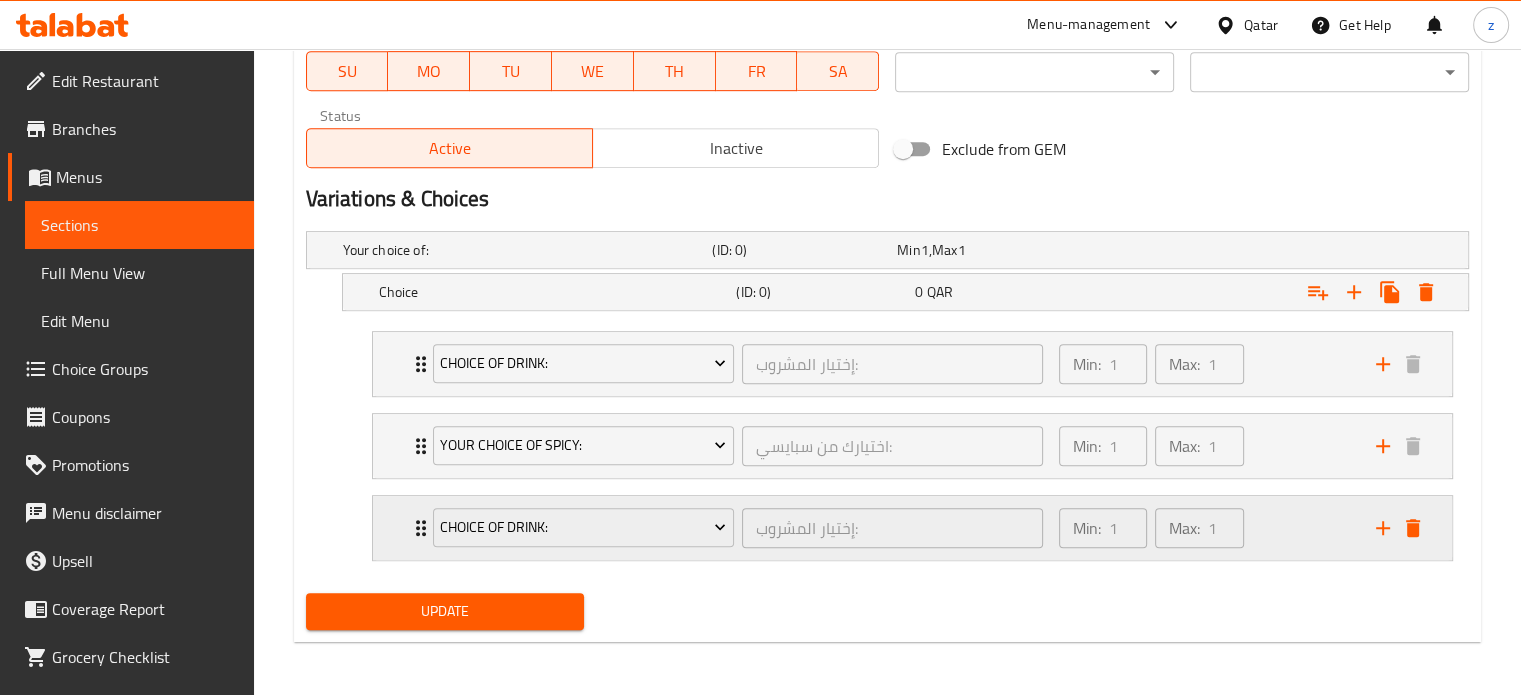 click on "Min: 1 ​ Max: 1 ​" at bounding box center [1205, 528] 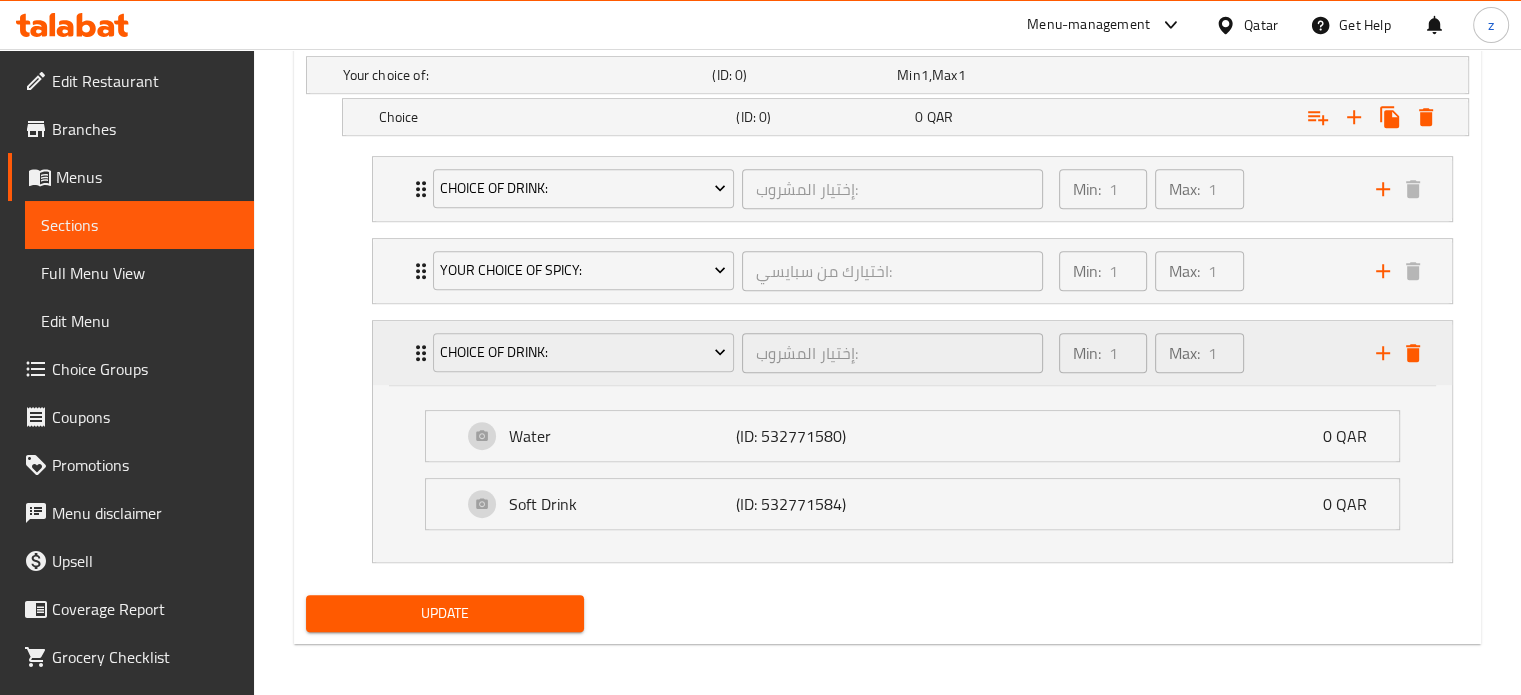 scroll, scrollTop: 1153, scrollLeft: 0, axis: vertical 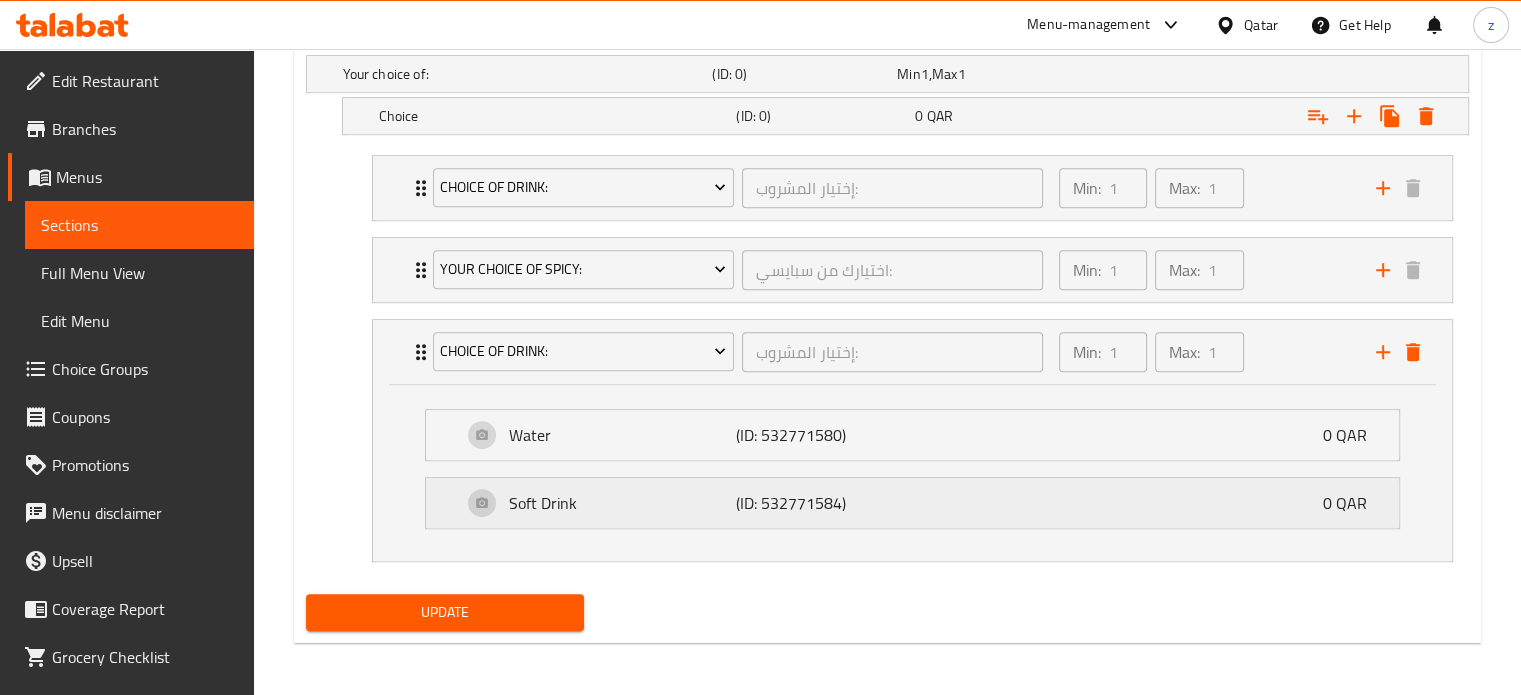 click on "Soft Drink (ID: 532771584) 0 QAR" at bounding box center [918, 503] 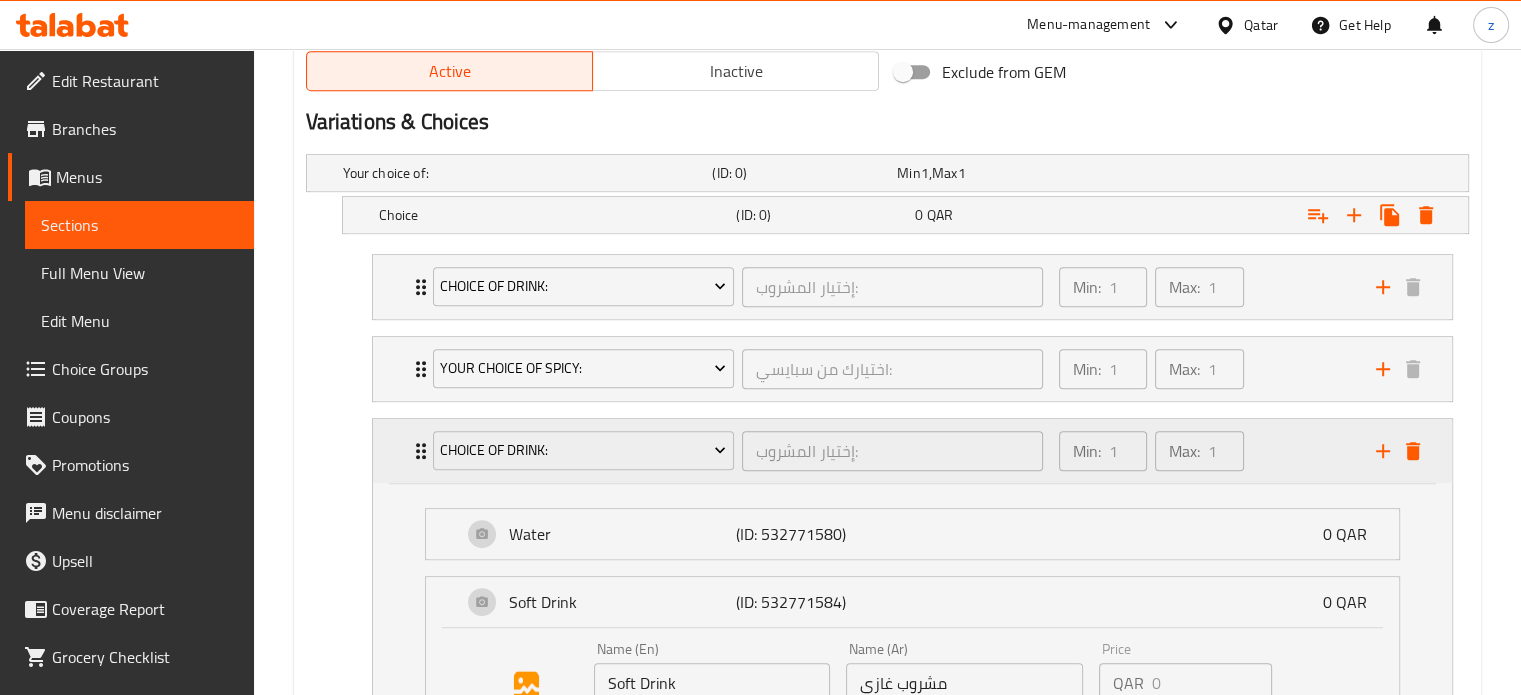 scroll, scrollTop: 1006, scrollLeft: 0, axis: vertical 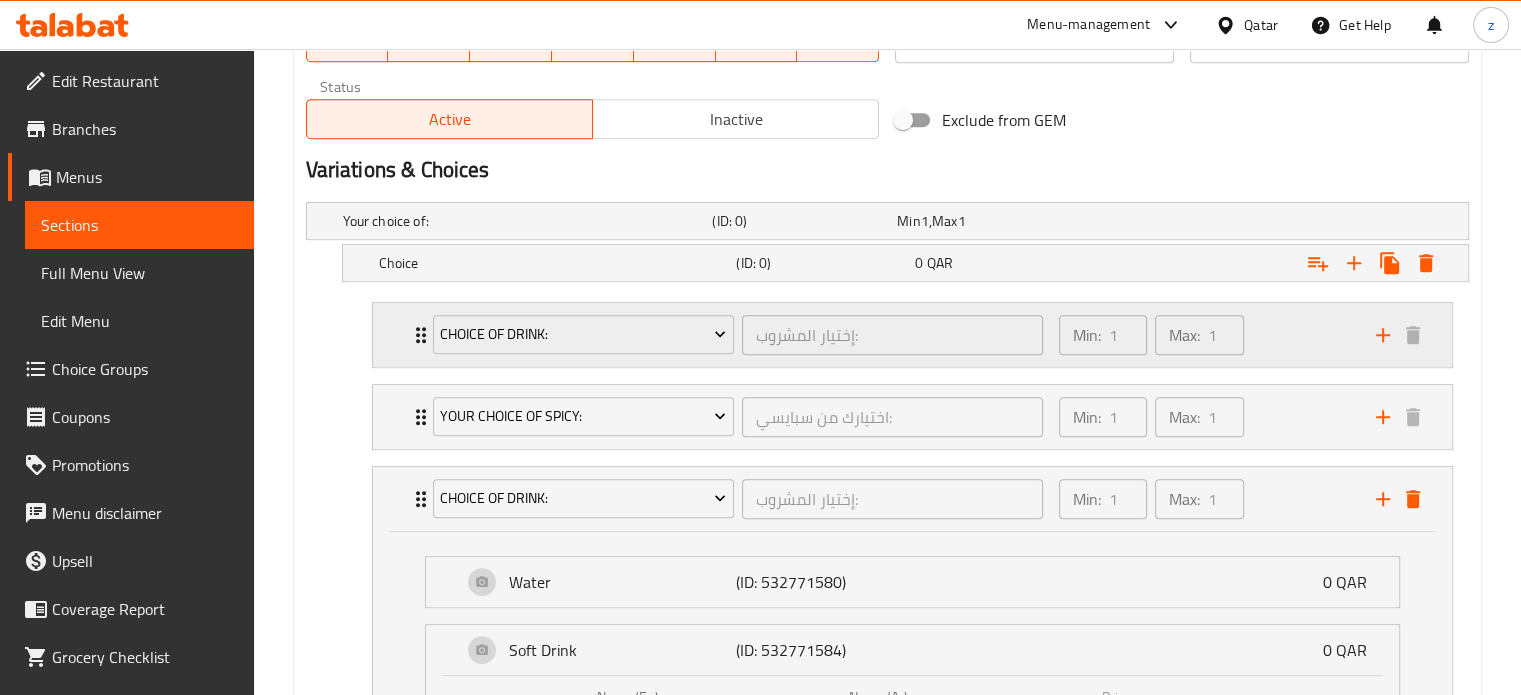 click on "Min: 1 ​ Max: 1 ​" at bounding box center (1205, 335) 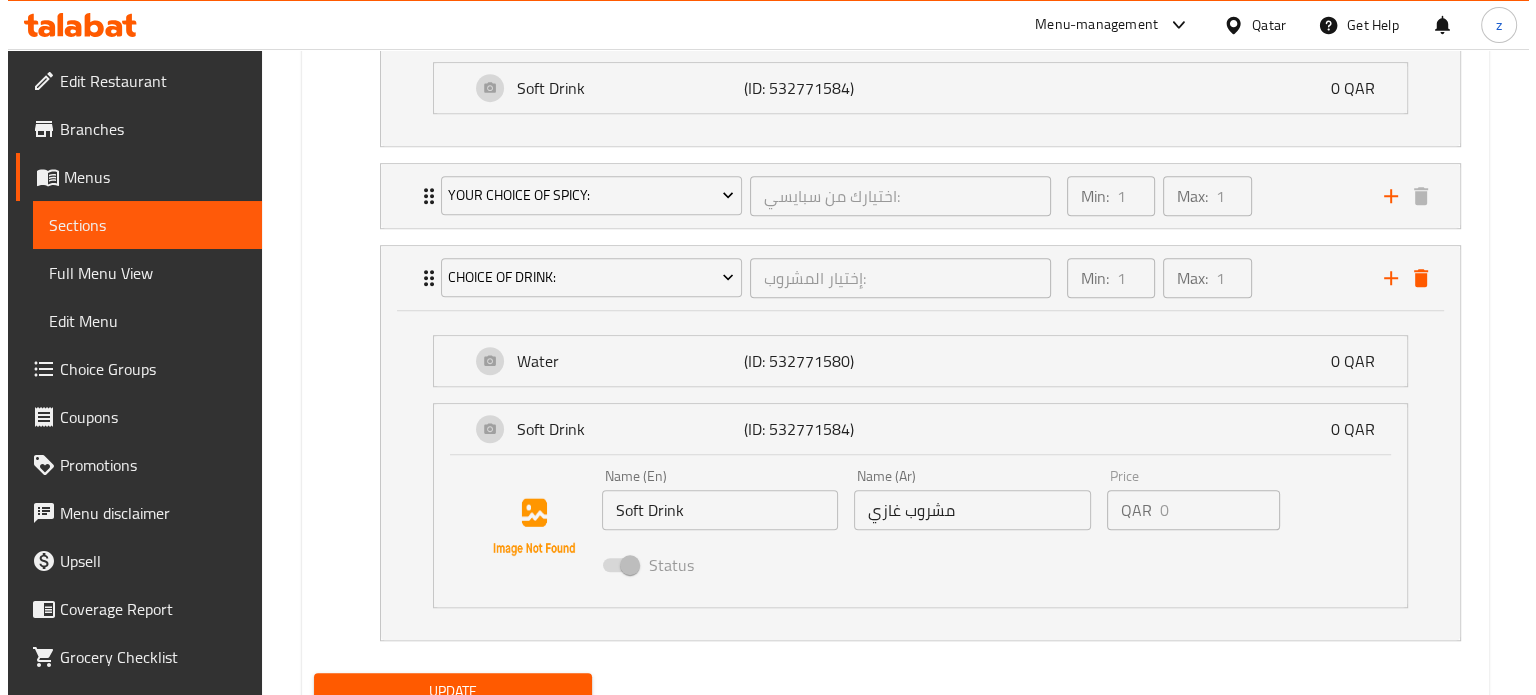 scroll, scrollTop: 1406, scrollLeft: 0, axis: vertical 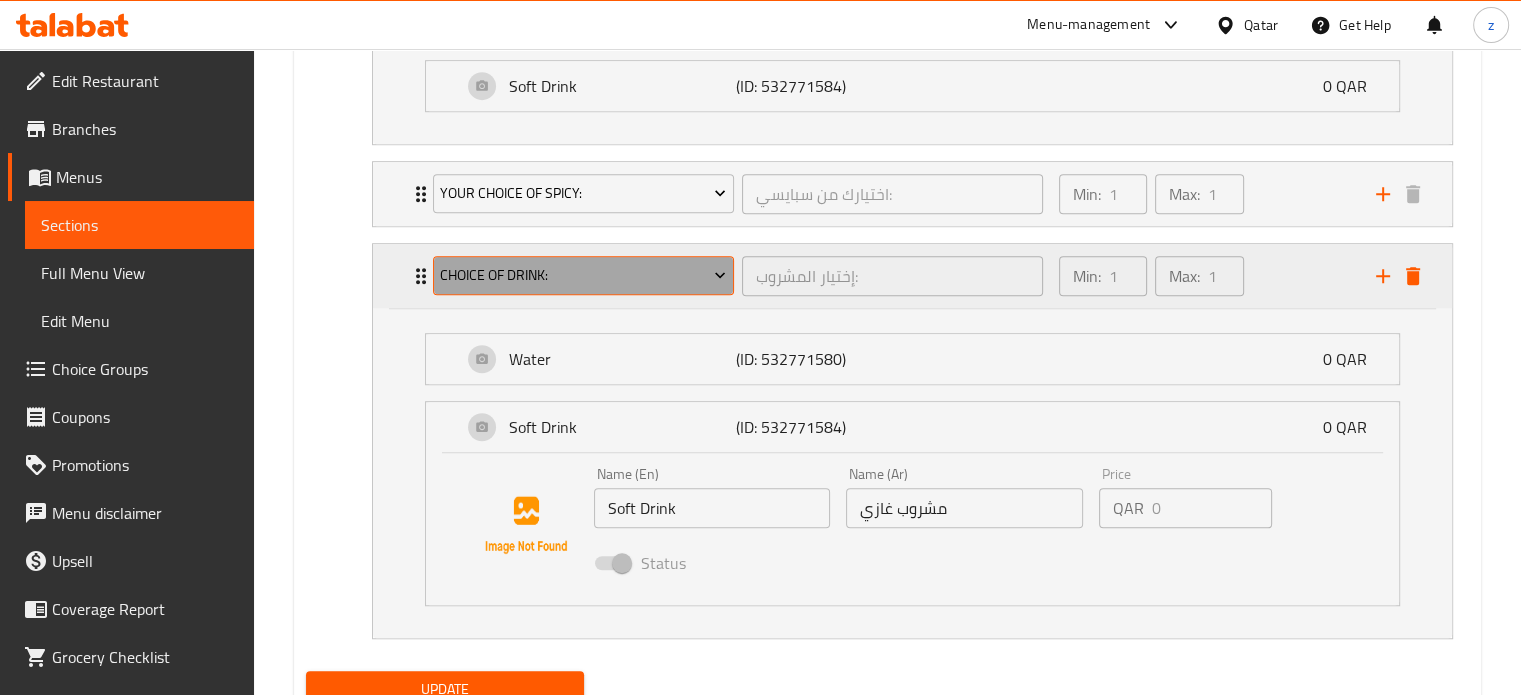 click on "Choice of Drink:" at bounding box center [583, 275] 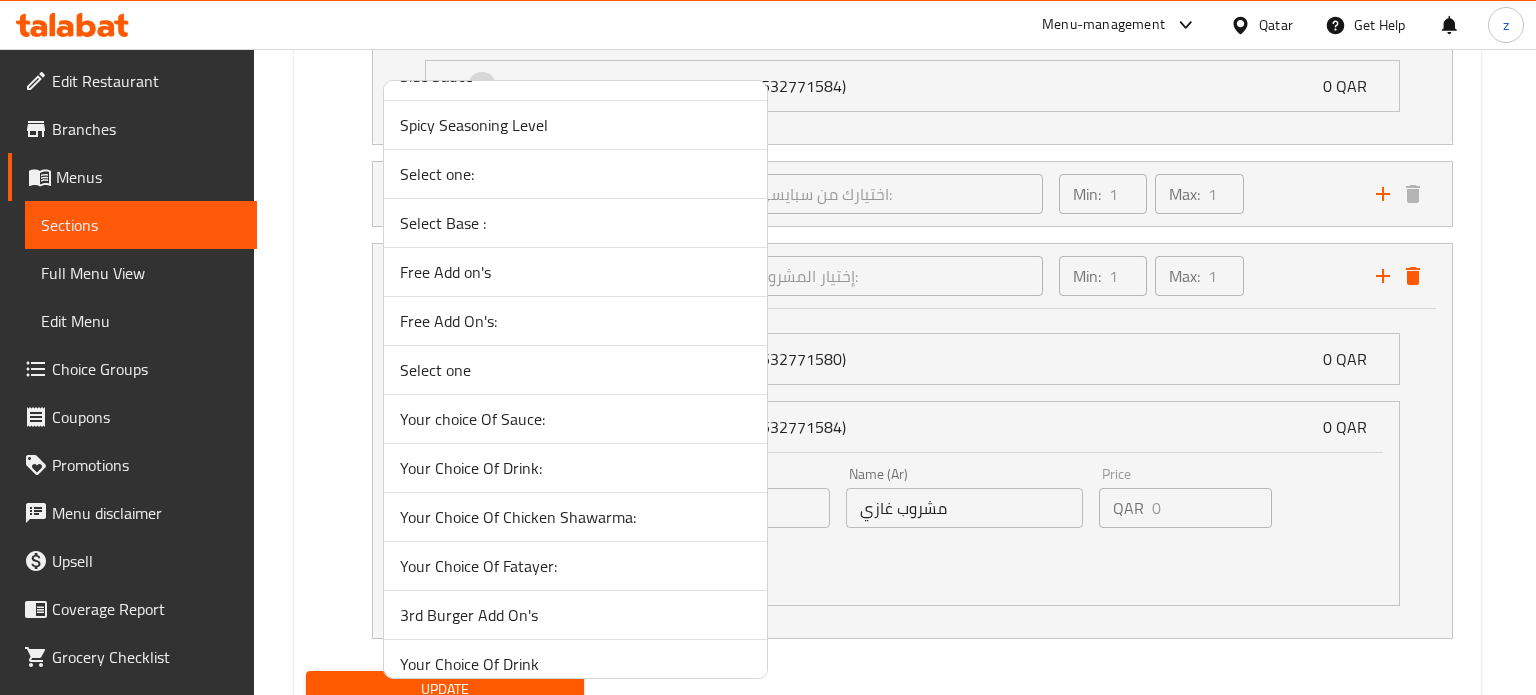 scroll, scrollTop: 4400, scrollLeft: 0, axis: vertical 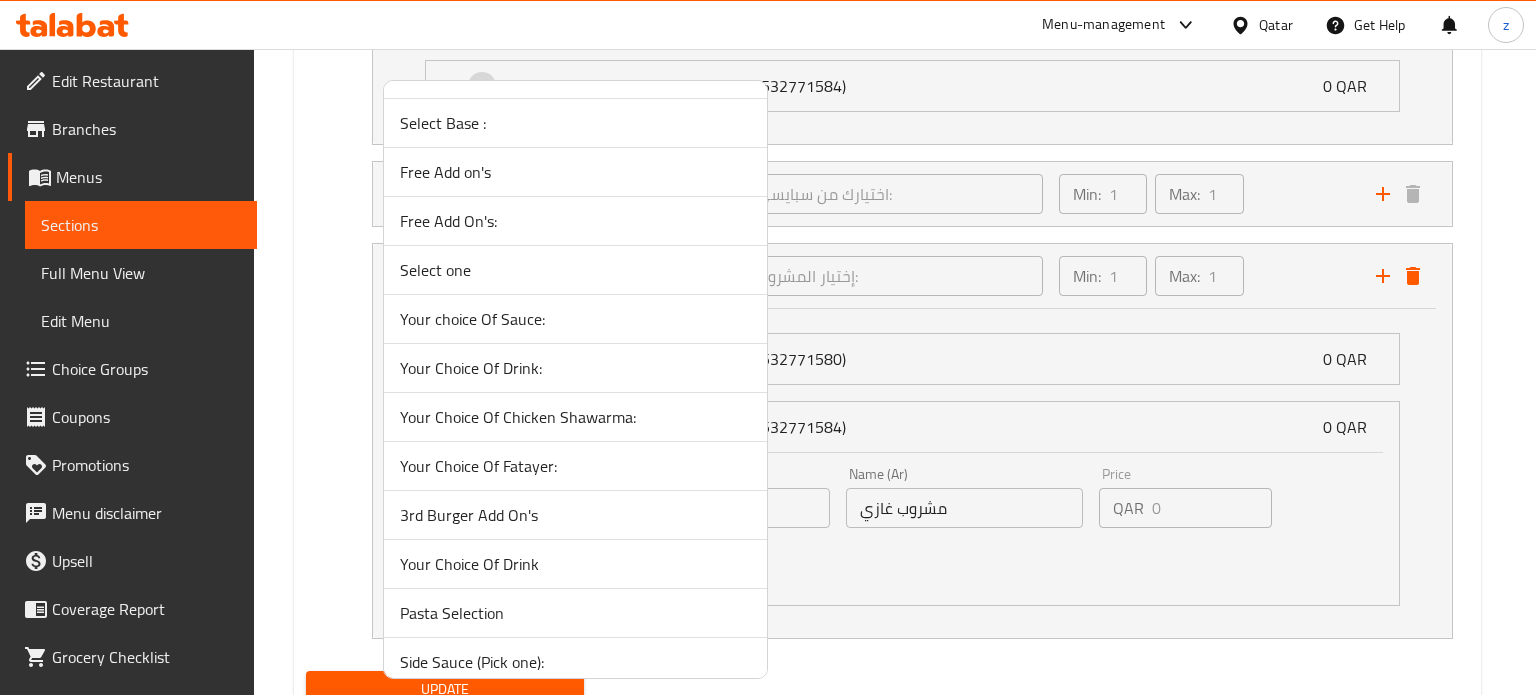 click on "Your Choice Of Drink" at bounding box center (575, 564) 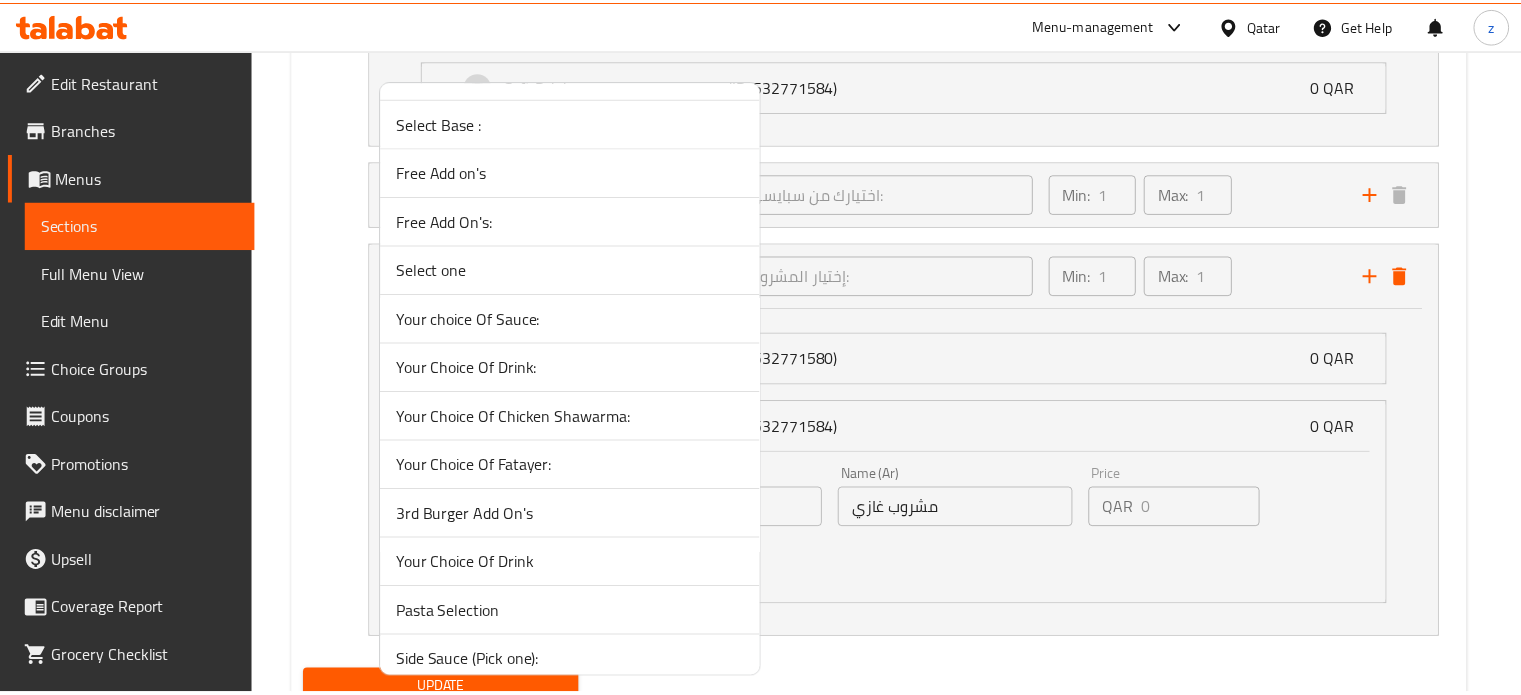 scroll, scrollTop: 1153, scrollLeft: 0, axis: vertical 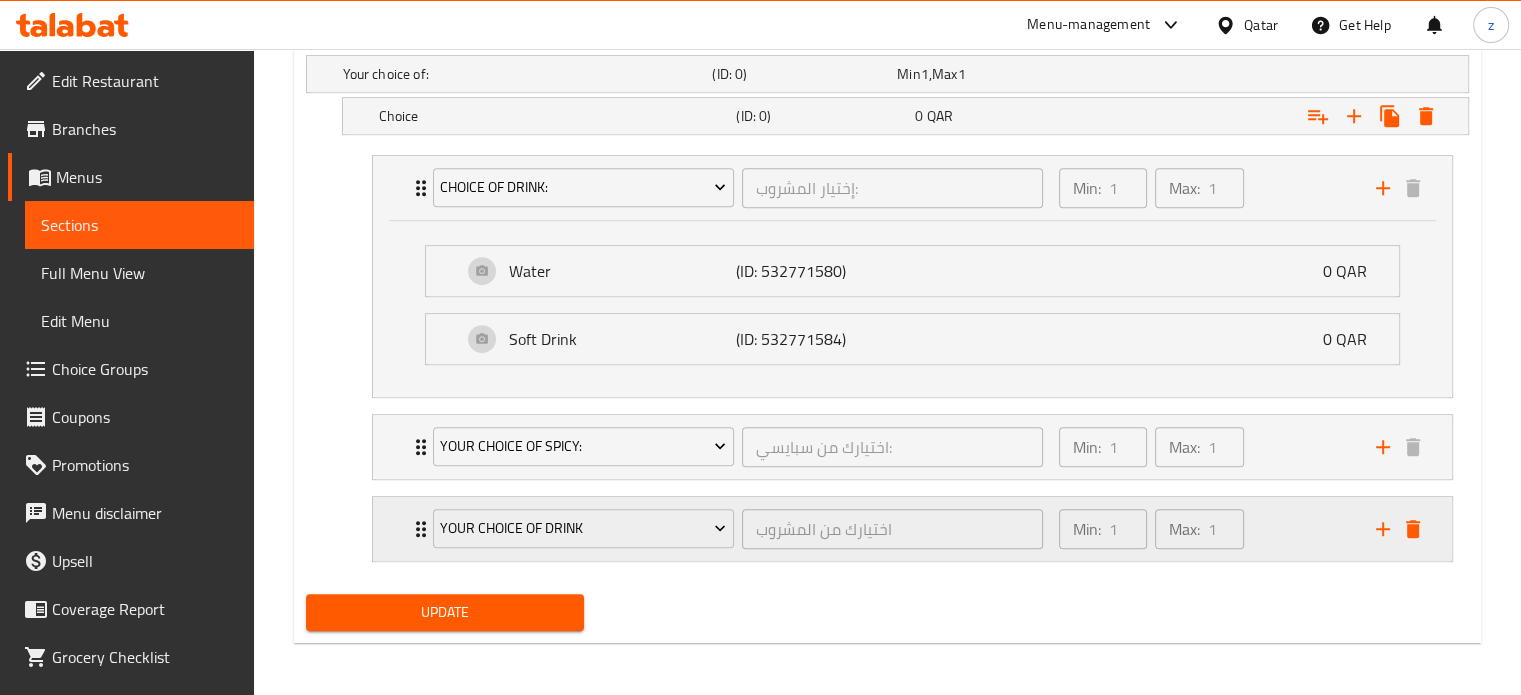 click on "Min: 1 ​ Max: 1 ​" at bounding box center [1205, 529] 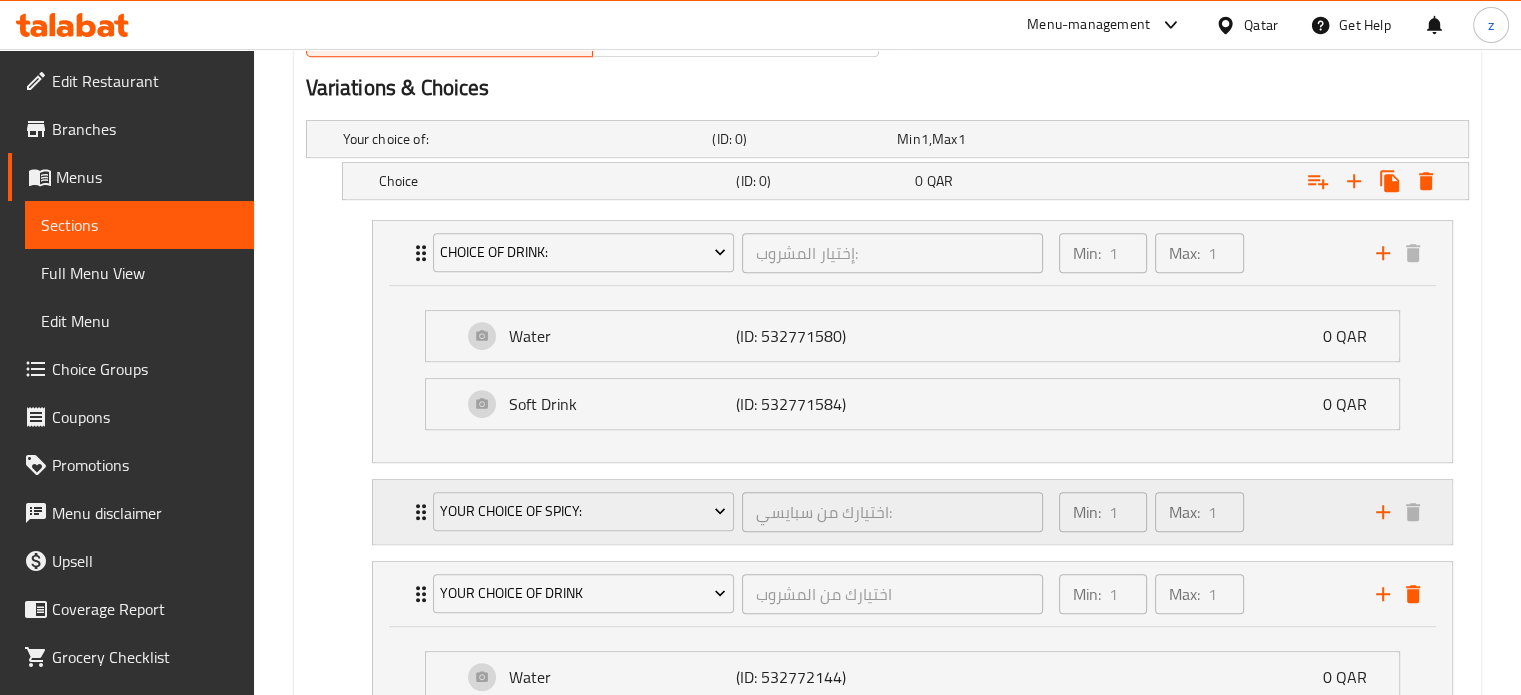 scroll, scrollTop: 1068, scrollLeft: 0, axis: vertical 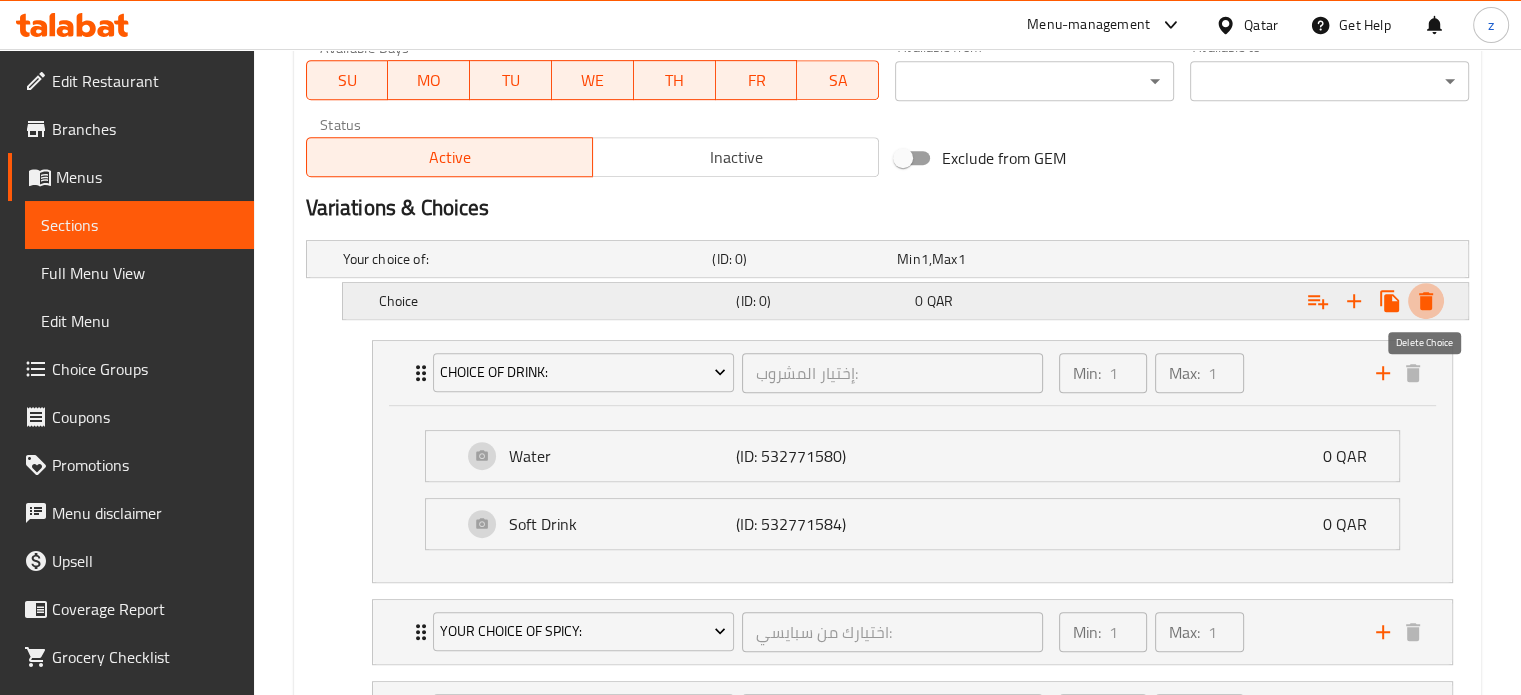 click 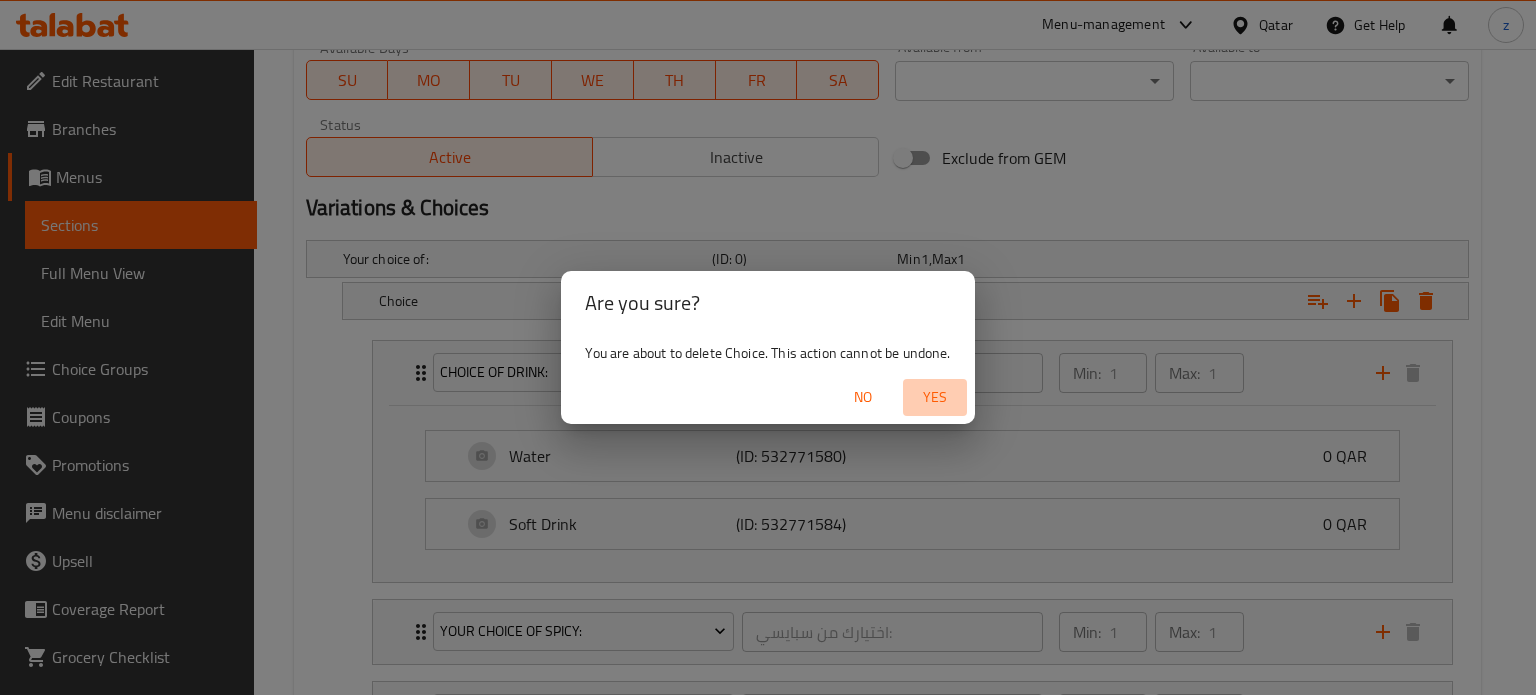 click on "Yes" at bounding box center (935, 397) 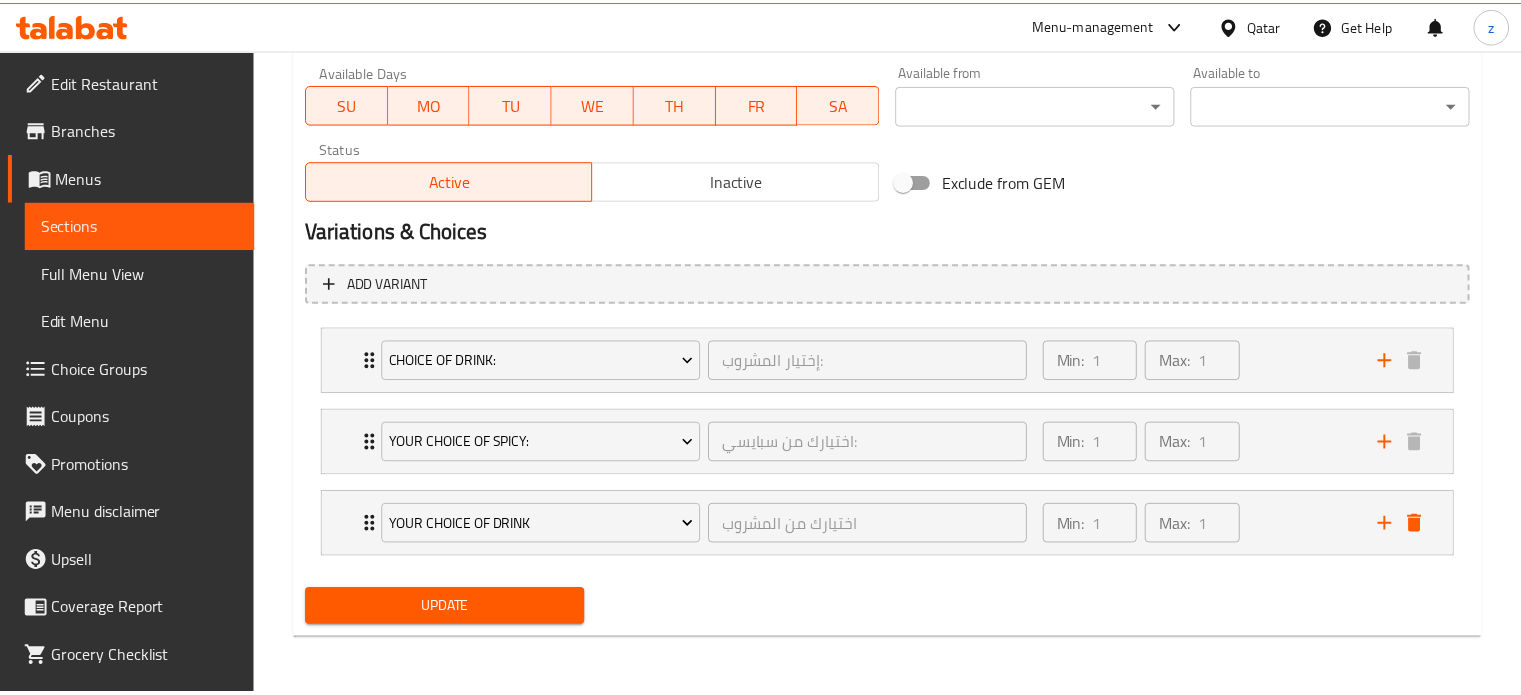 scroll, scrollTop: 942, scrollLeft: 0, axis: vertical 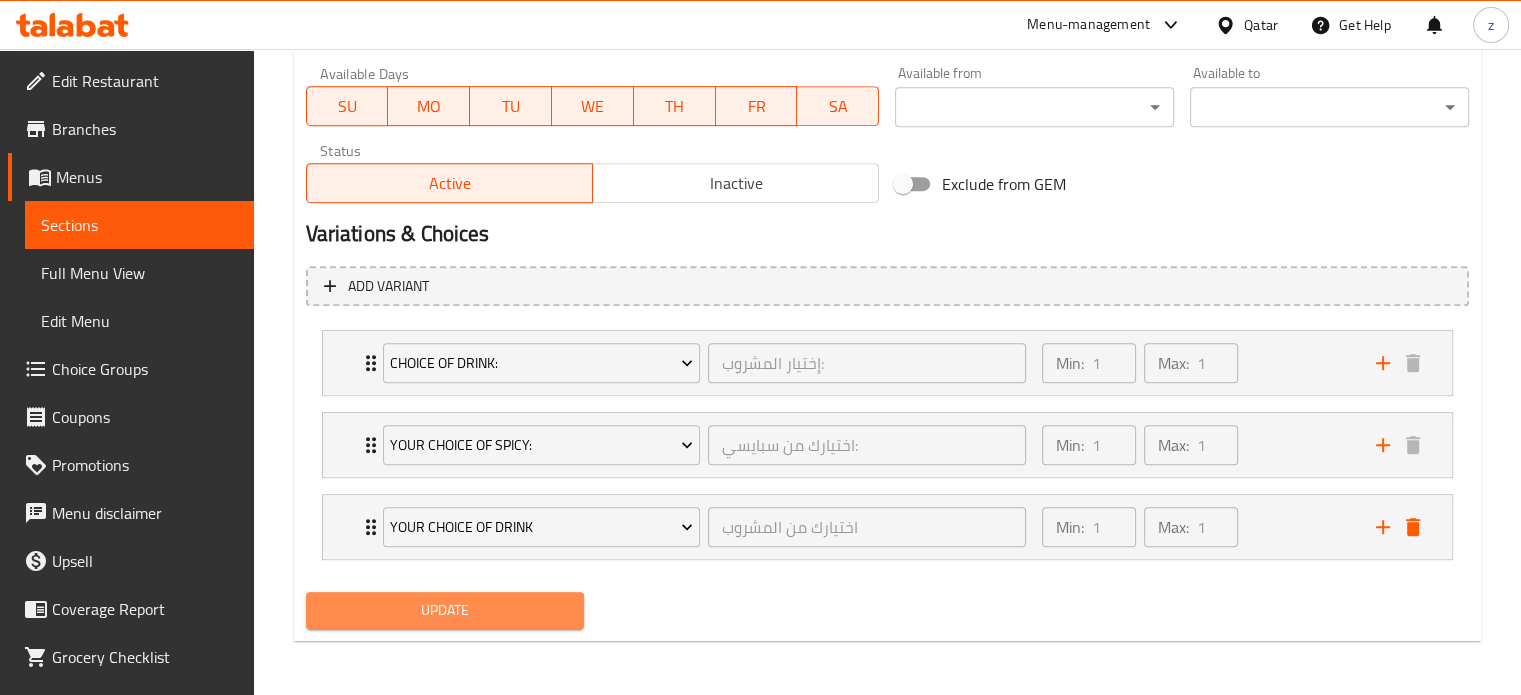 click on "Update" at bounding box center [445, 610] 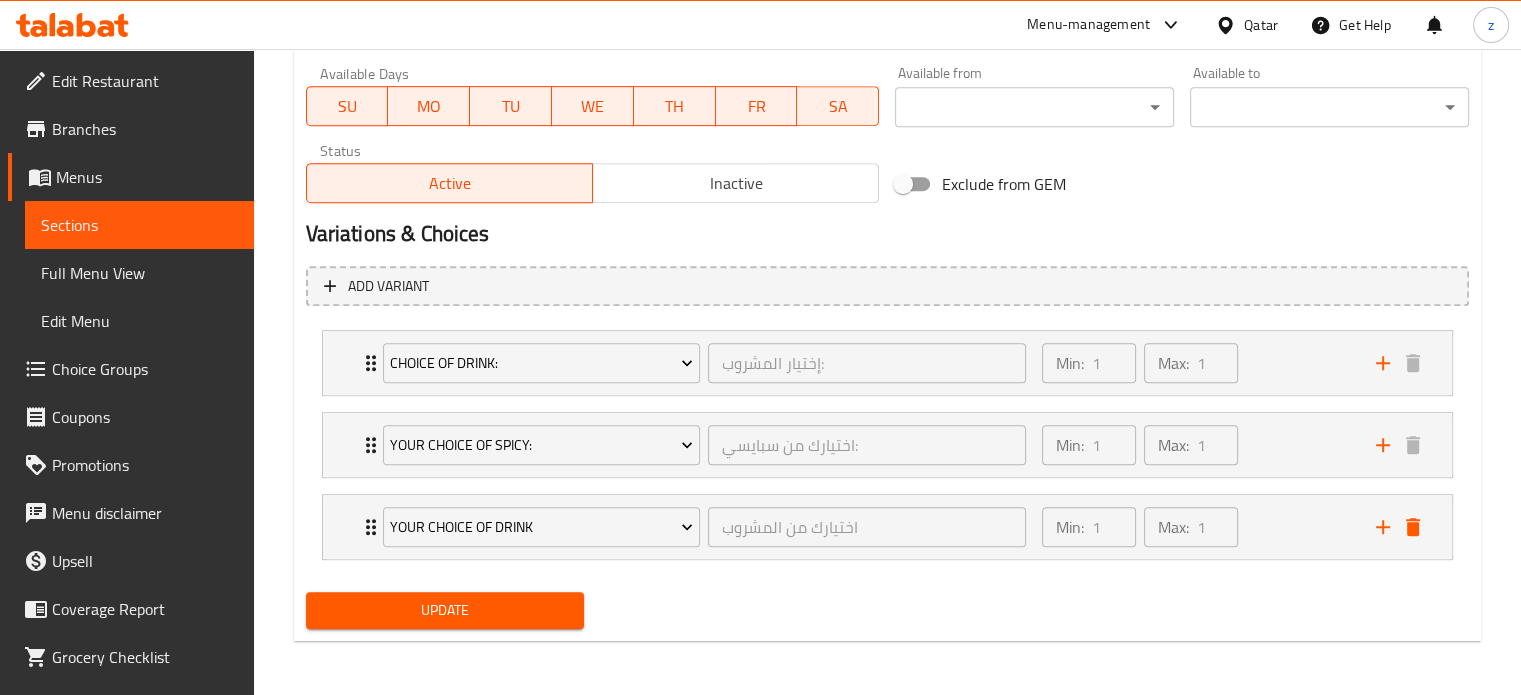 click on "Update" at bounding box center [445, 610] 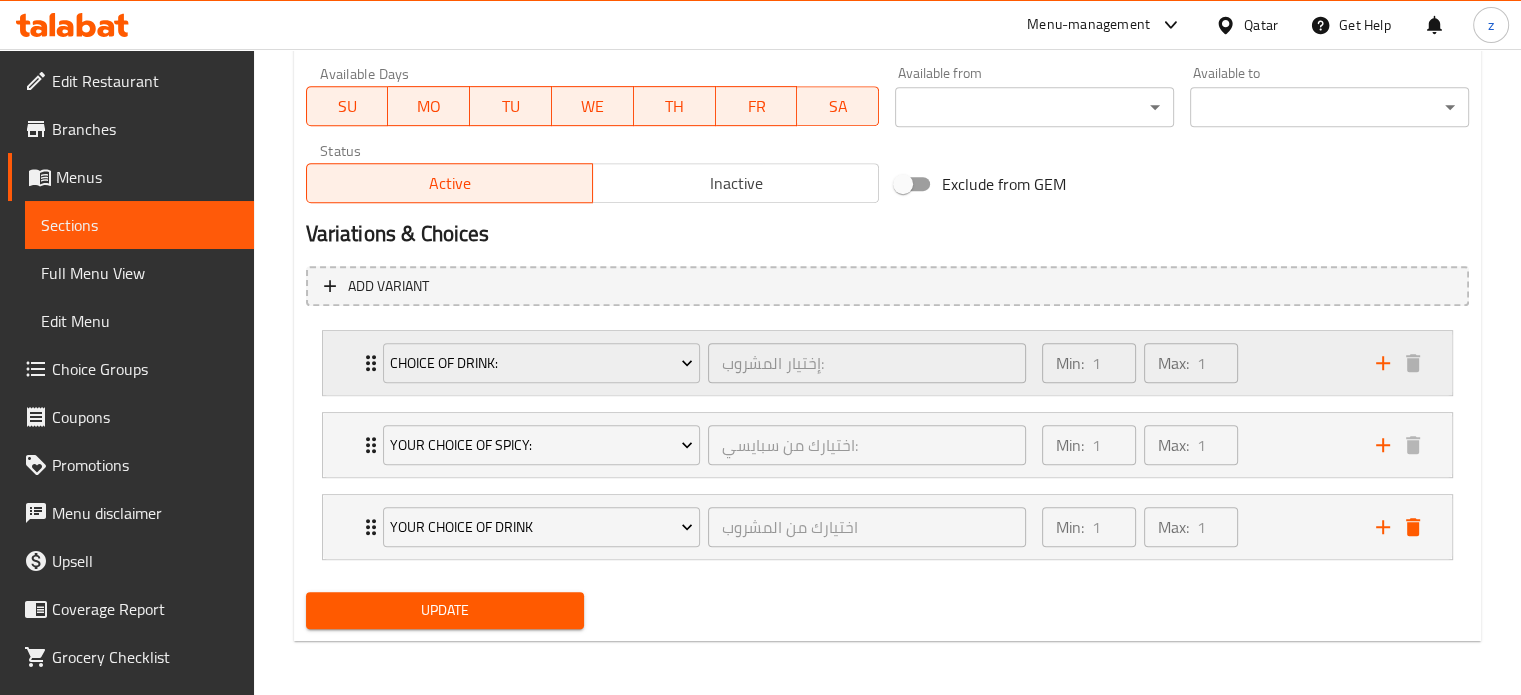 click on "Min: 1 ​ Max: 1 ​" at bounding box center (1197, 363) 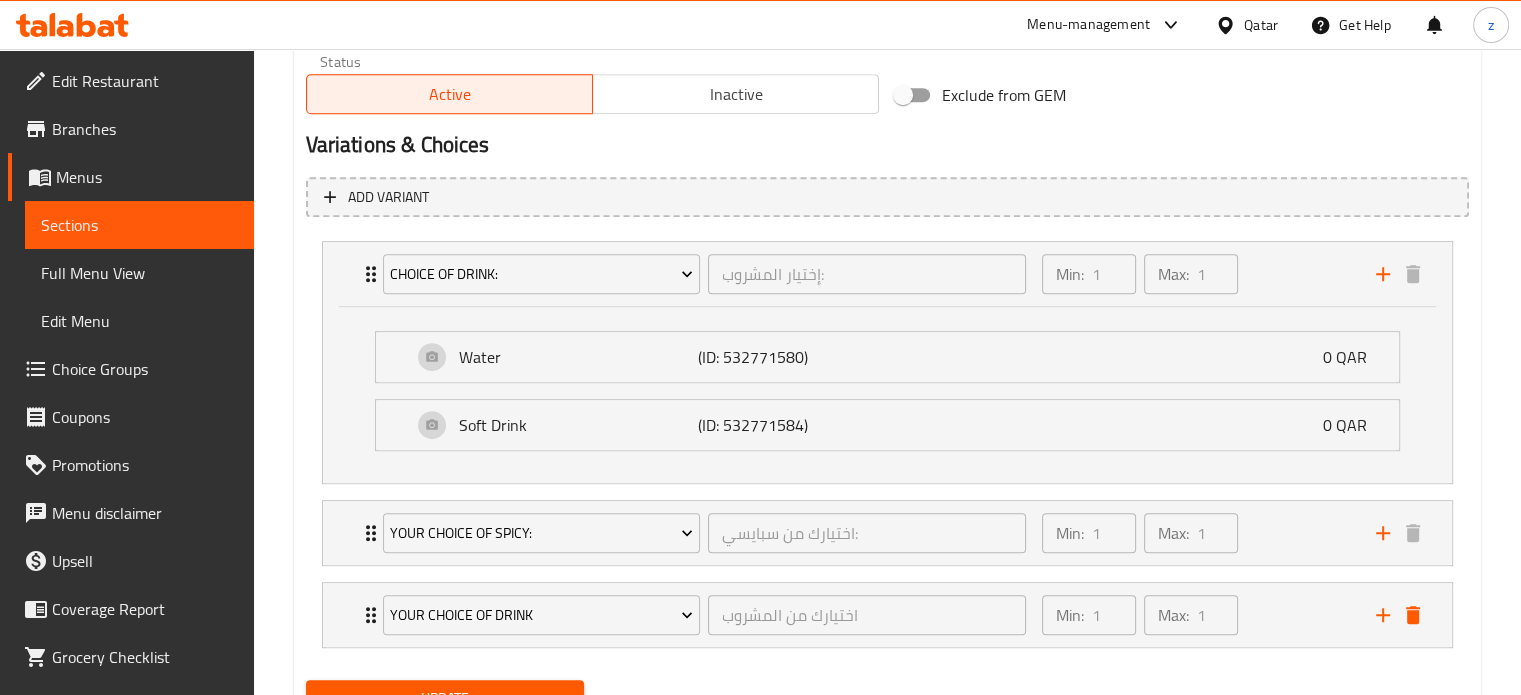 scroll, scrollTop: 1118, scrollLeft: 0, axis: vertical 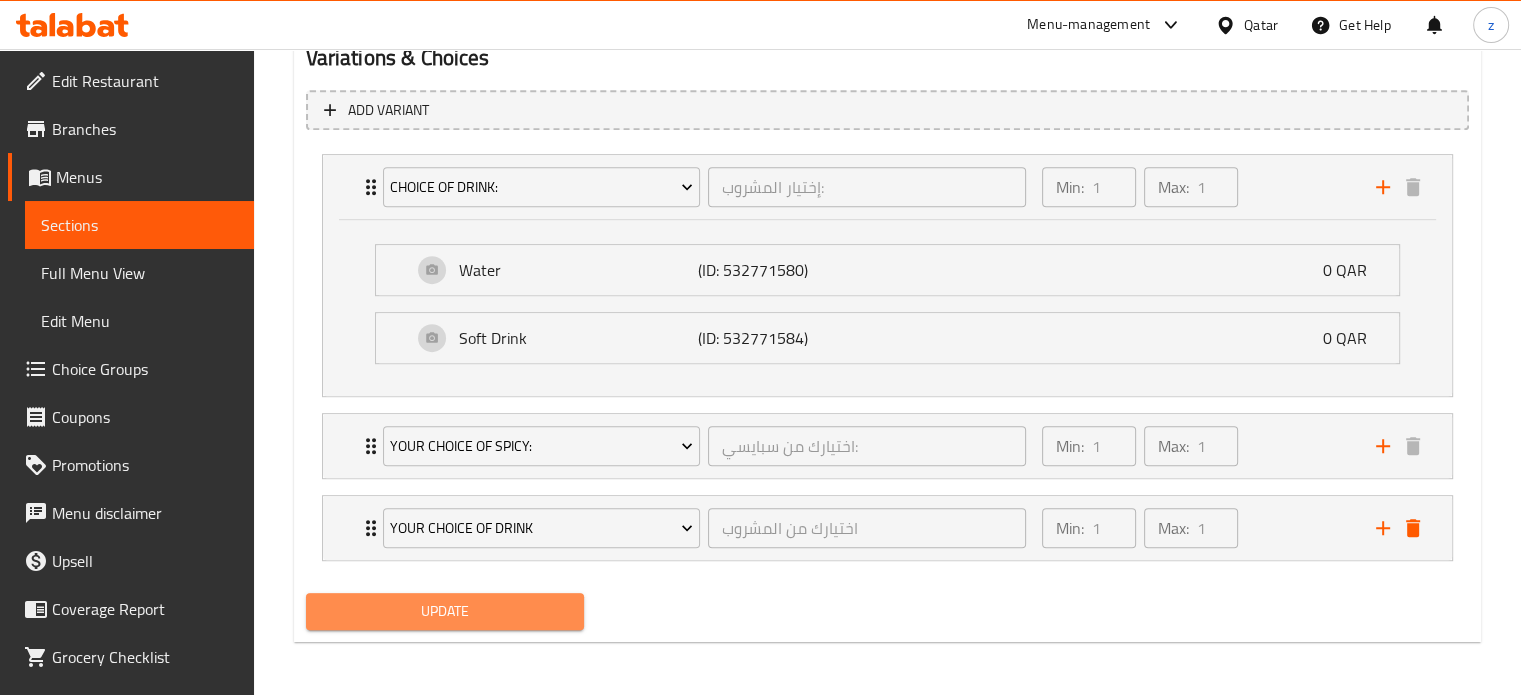 click on "Update" at bounding box center [445, 611] 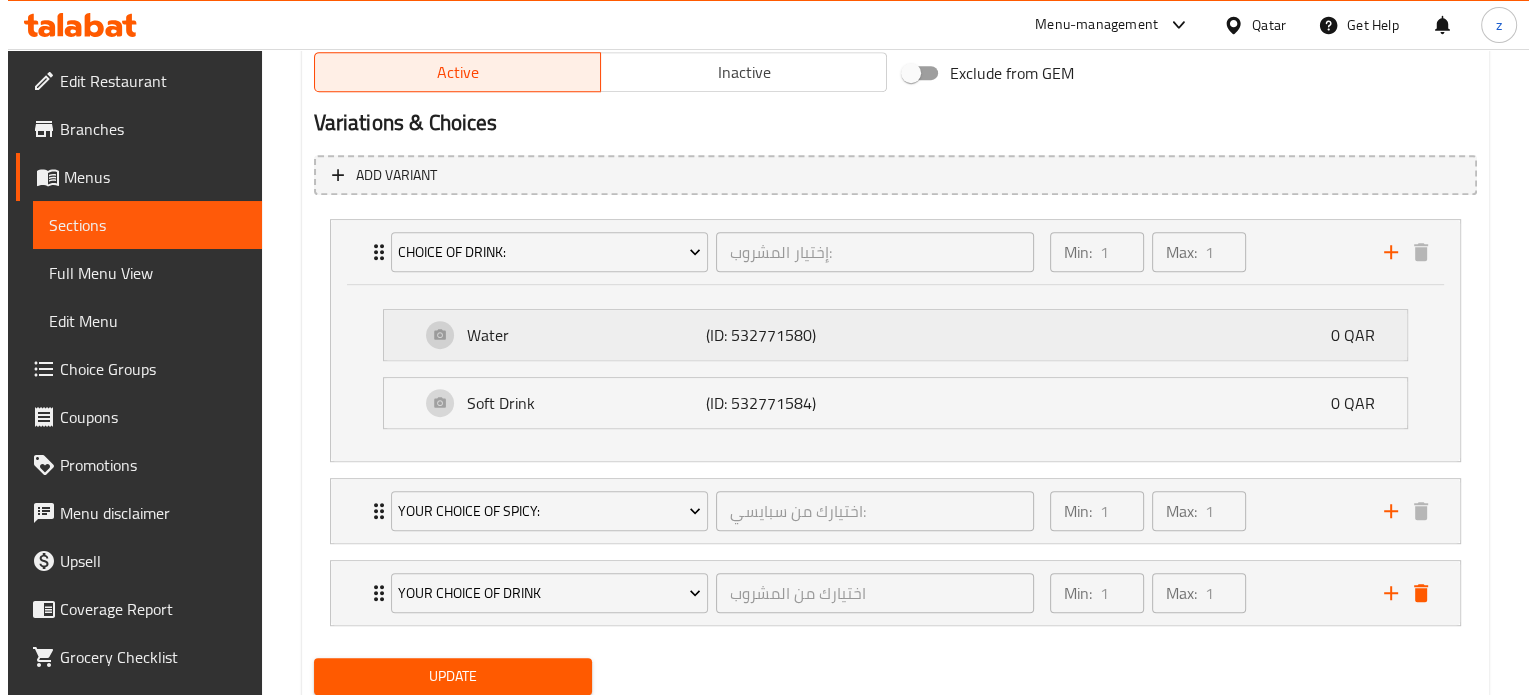 scroll, scrollTop: 1018, scrollLeft: 0, axis: vertical 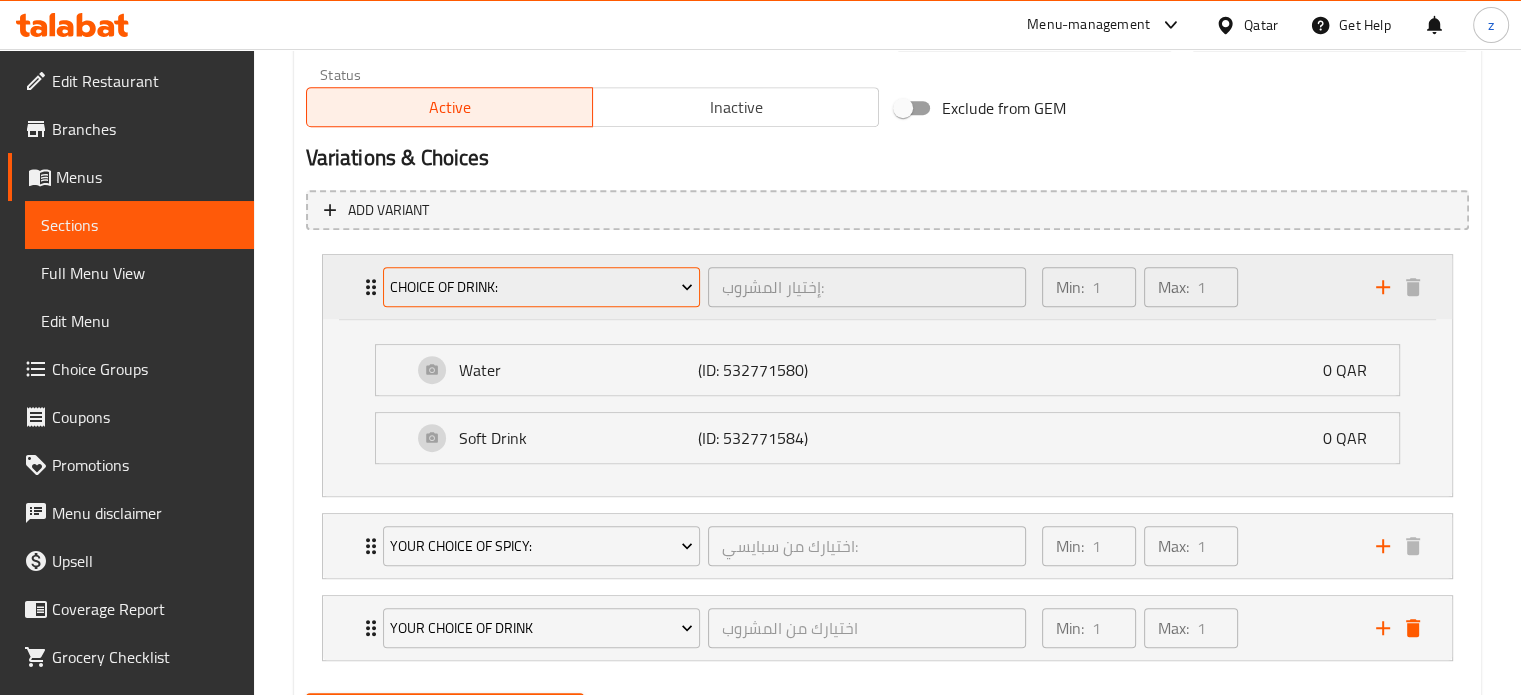 click on "Choice of Drink:" at bounding box center [541, 287] 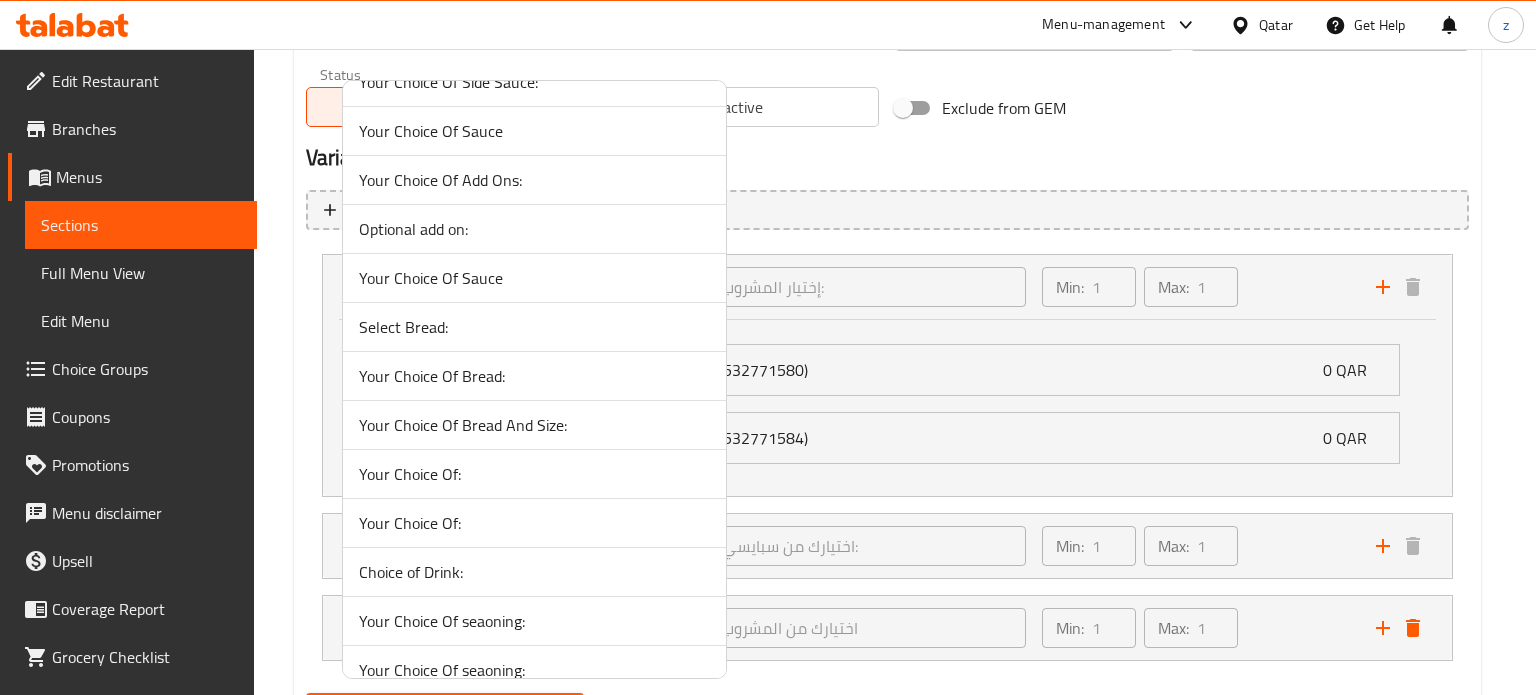 scroll, scrollTop: 200, scrollLeft: 0, axis: vertical 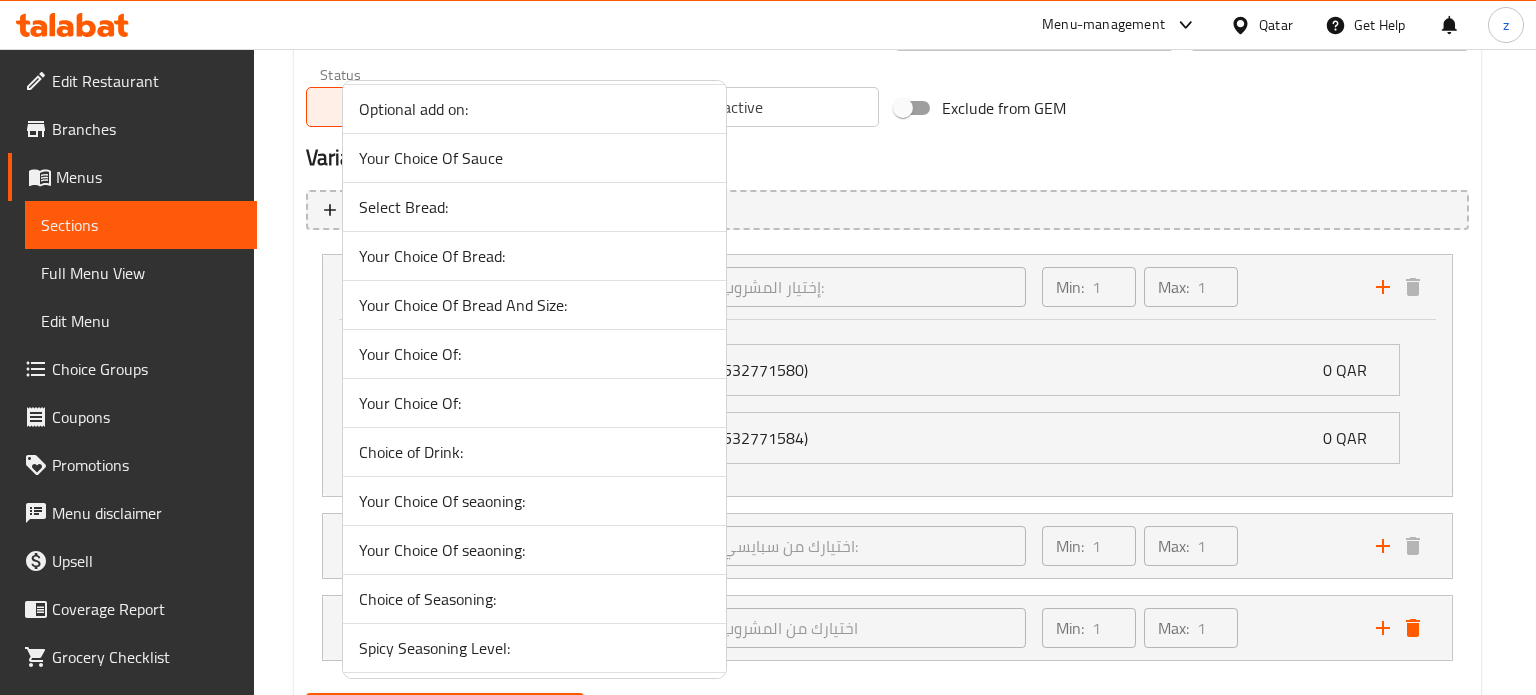 click on "Your Choice Of:" at bounding box center [534, 354] 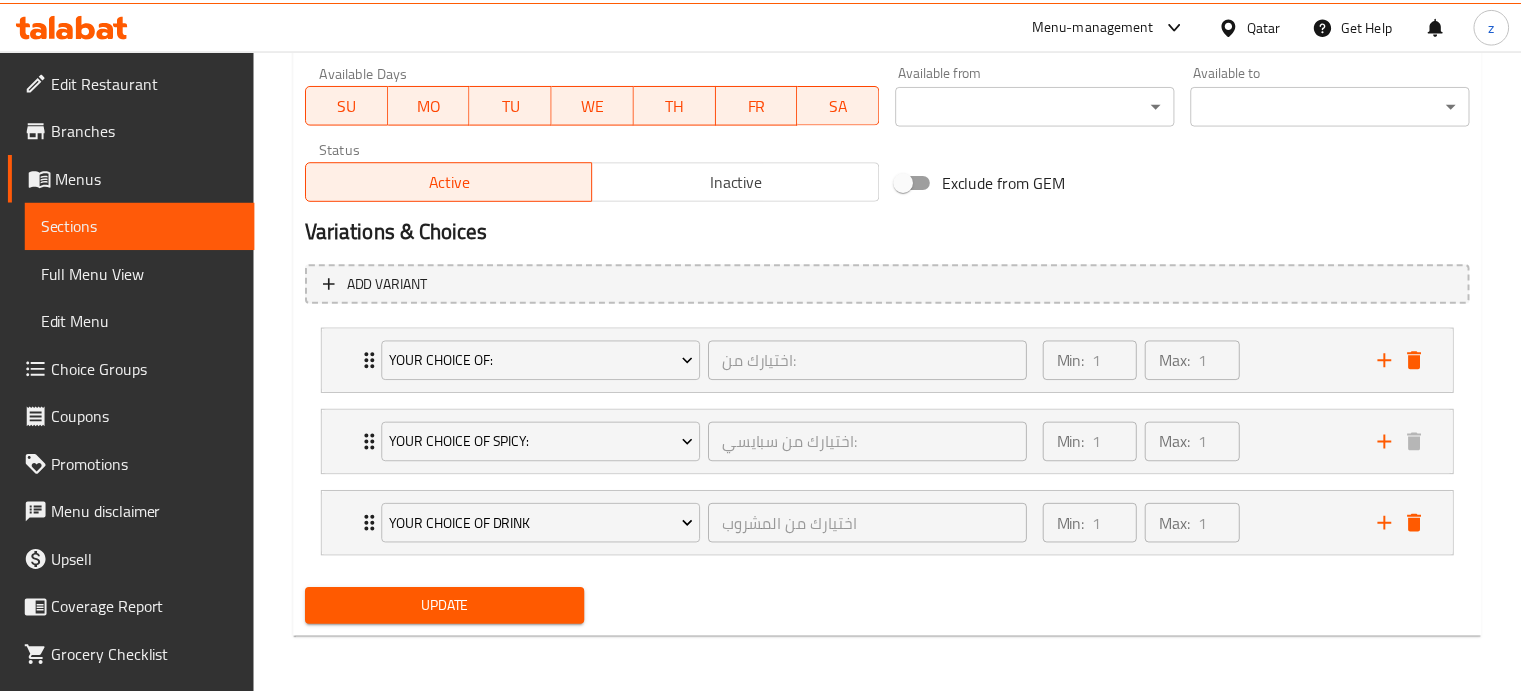 scroll, scrollTop: 942, scrollLeft: 0, axis: vertical 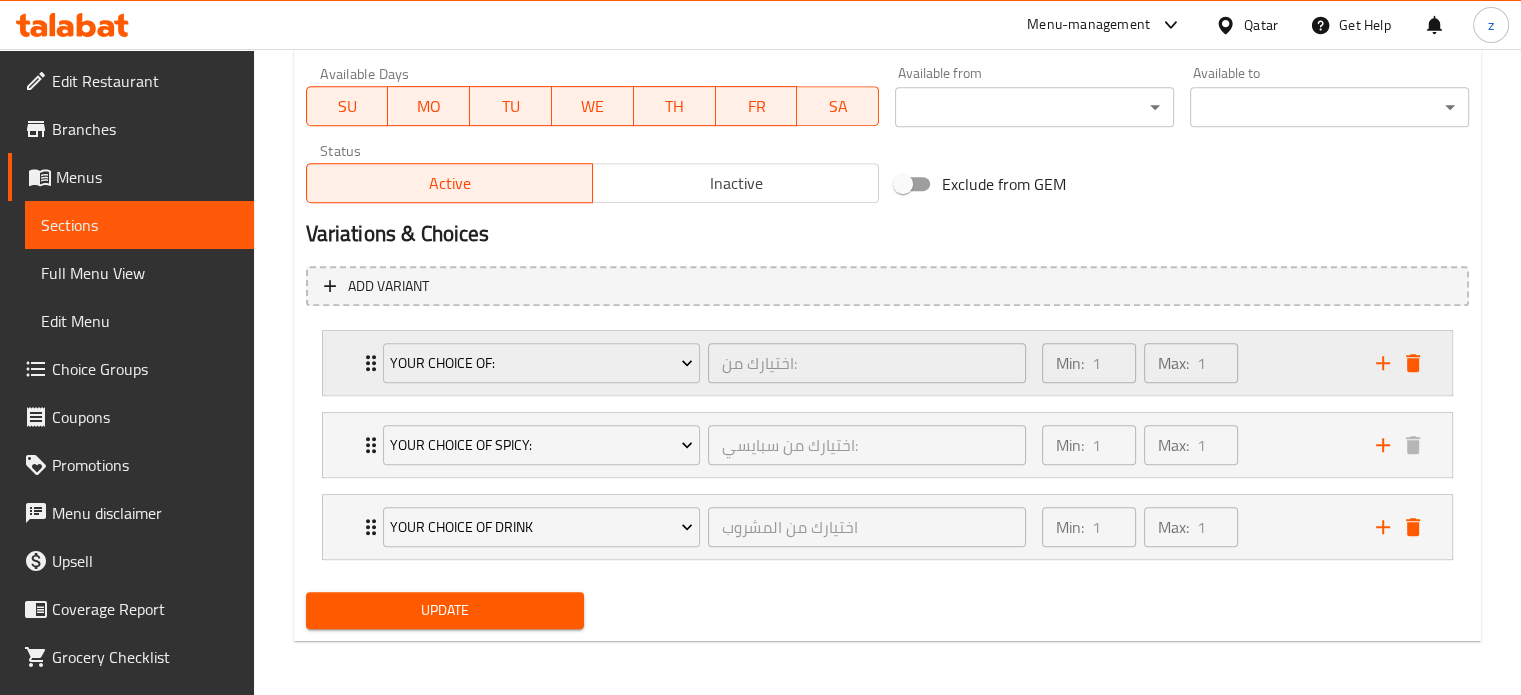 click on "Min: 1 ​ Max: 1 ​" at bounding box center [1197, 363] 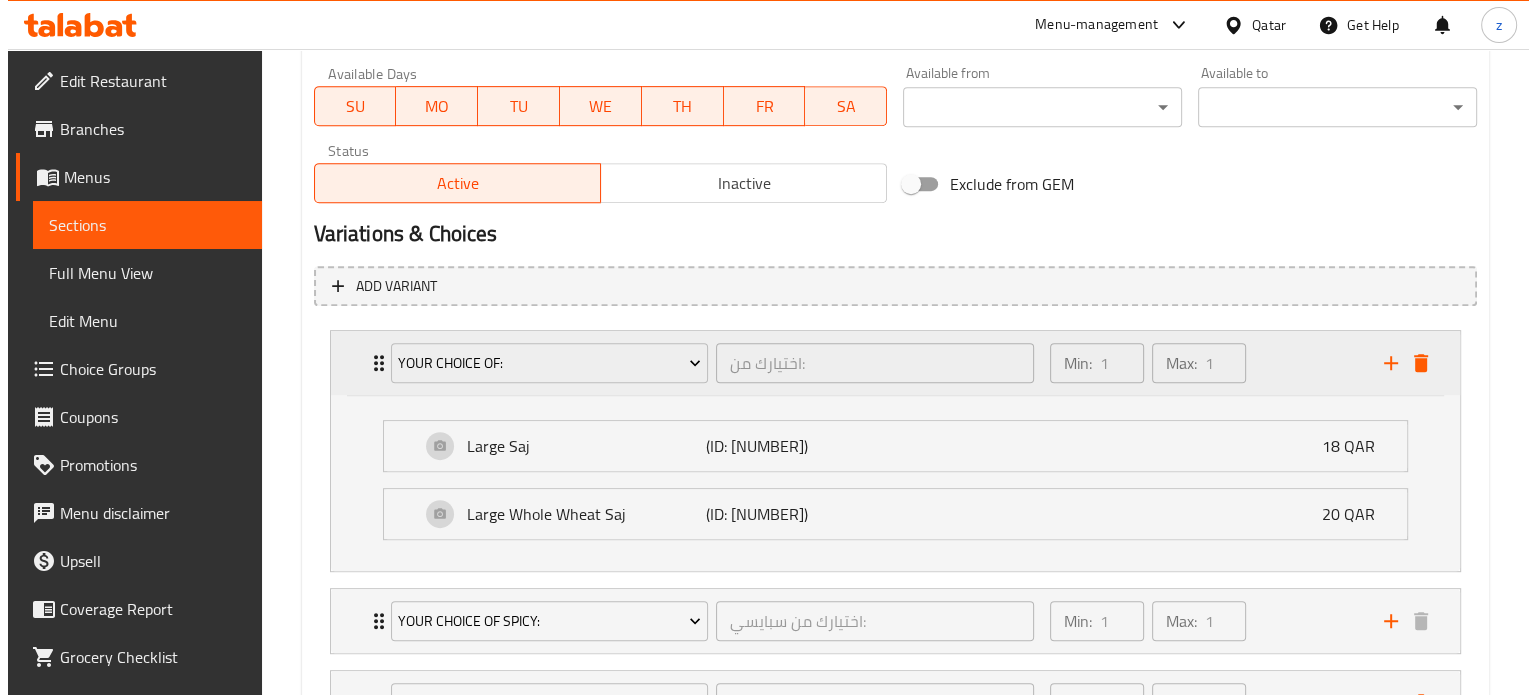scroll, scrollTop: 1018, scrollLeft: 0, axis: vertical 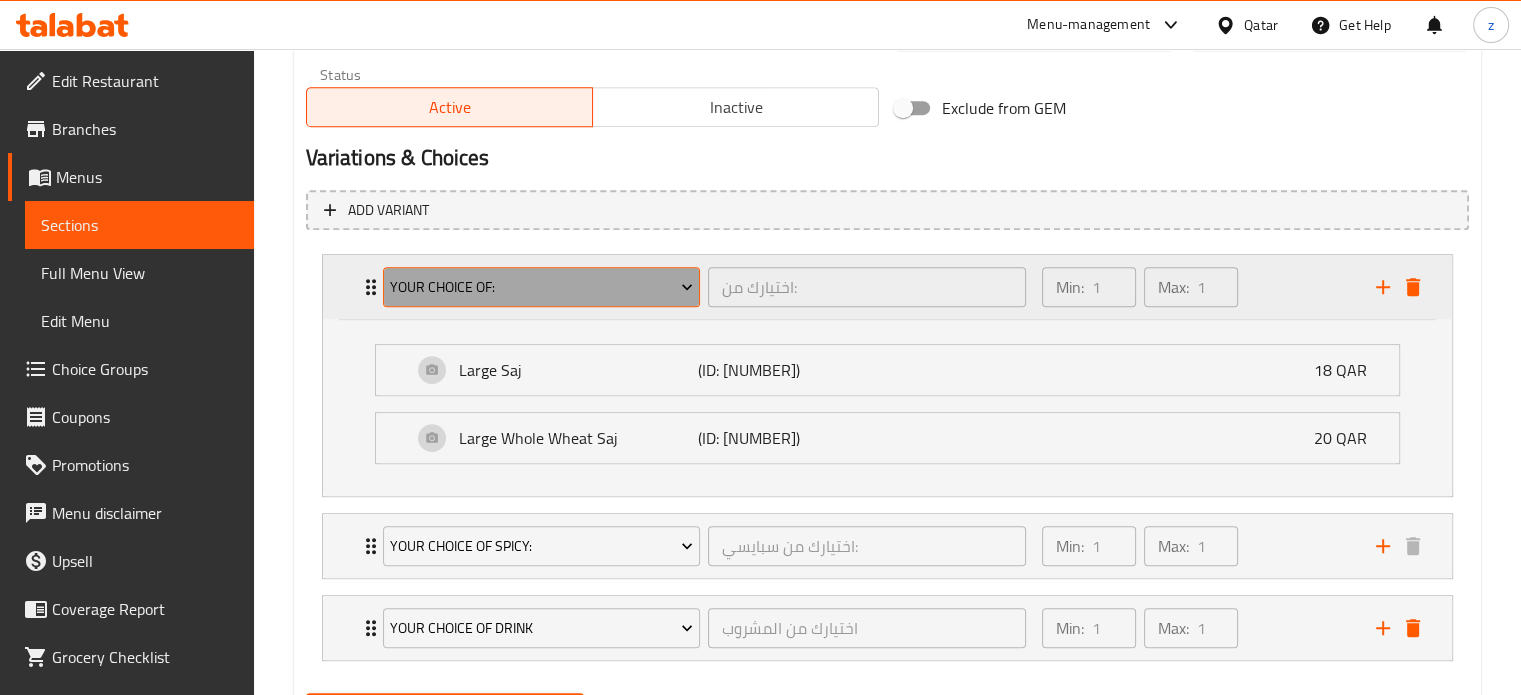 click 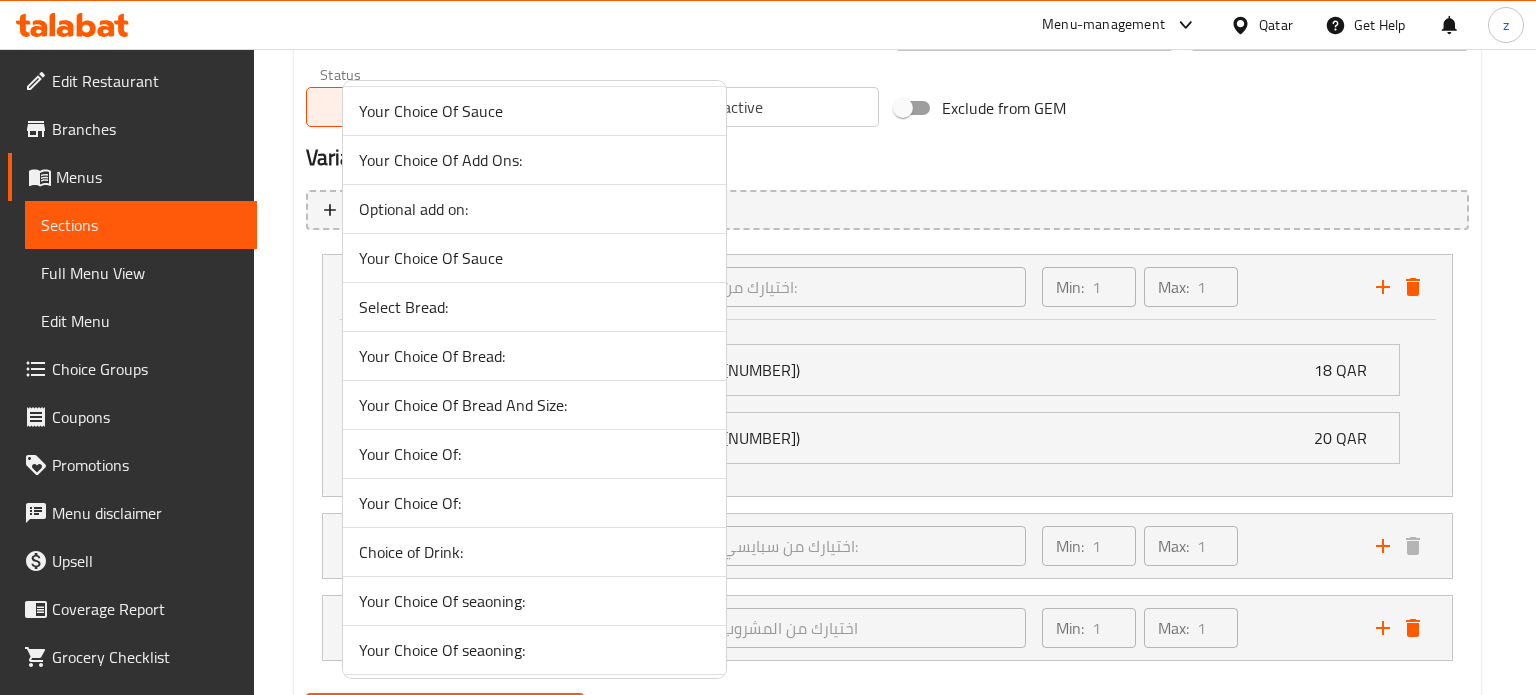 scroll, scrollTop: 300, scrollLeft: 0, axis: vertical 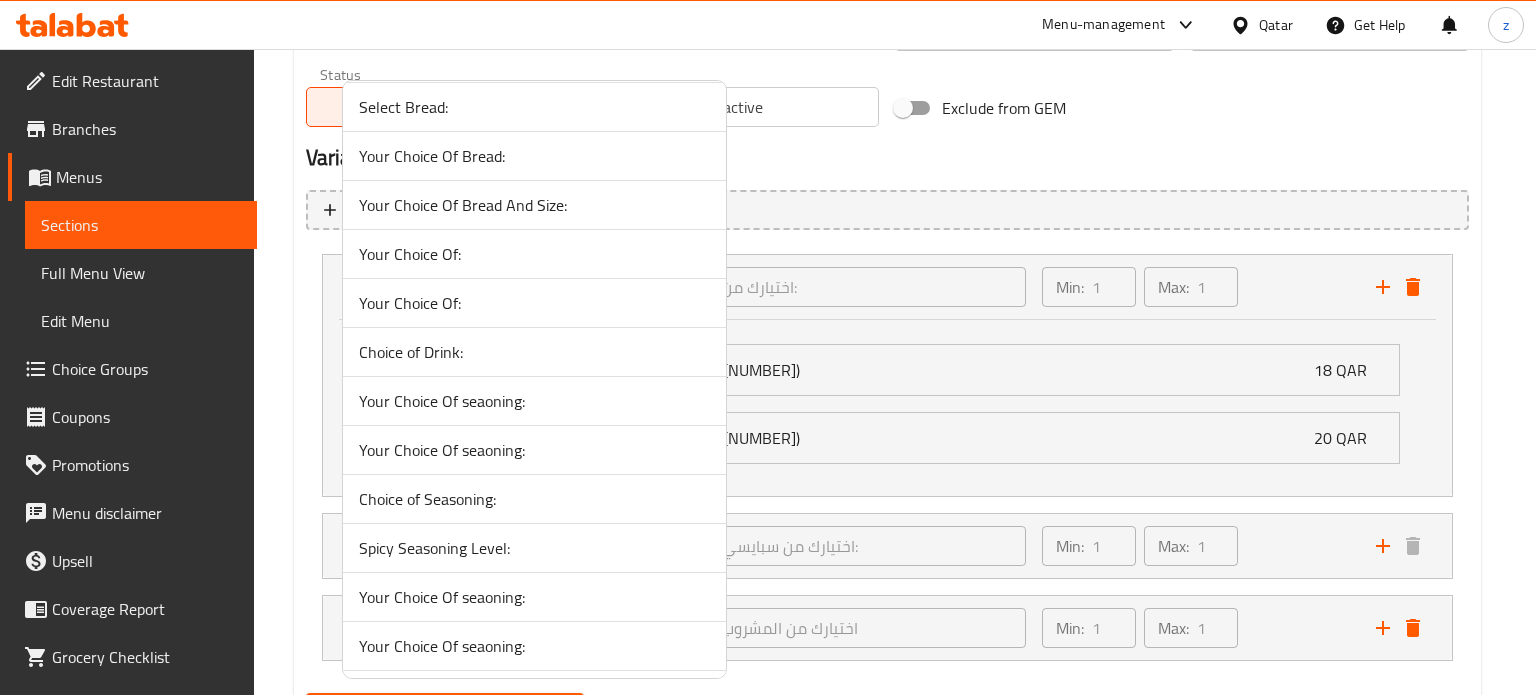 click on "Choice of Drink:" at bounding box center [534, 352] 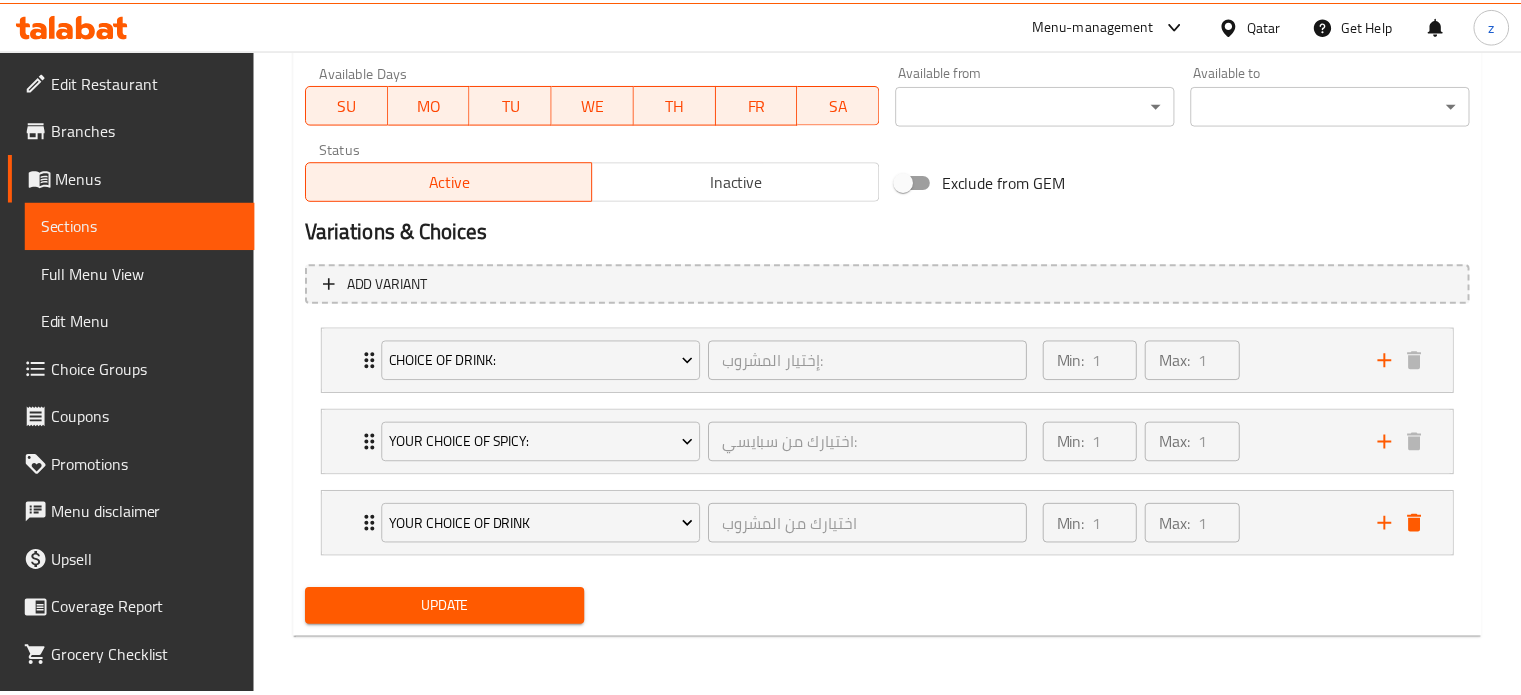 scroll, scrollTop: 942, scrollLeft: 0, axis: vertical 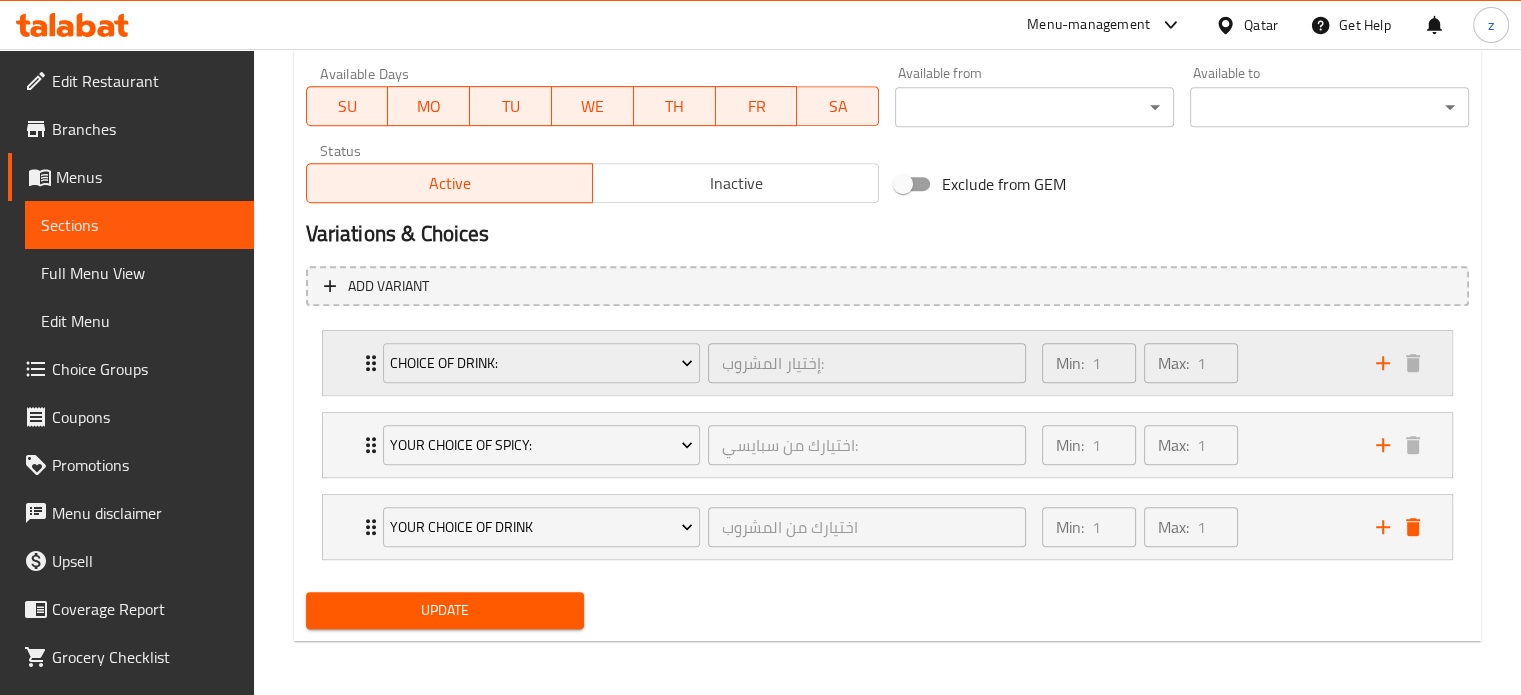 click on "Min: 1 ​ Max: 1 ​" at bounding box center [1197, 363] 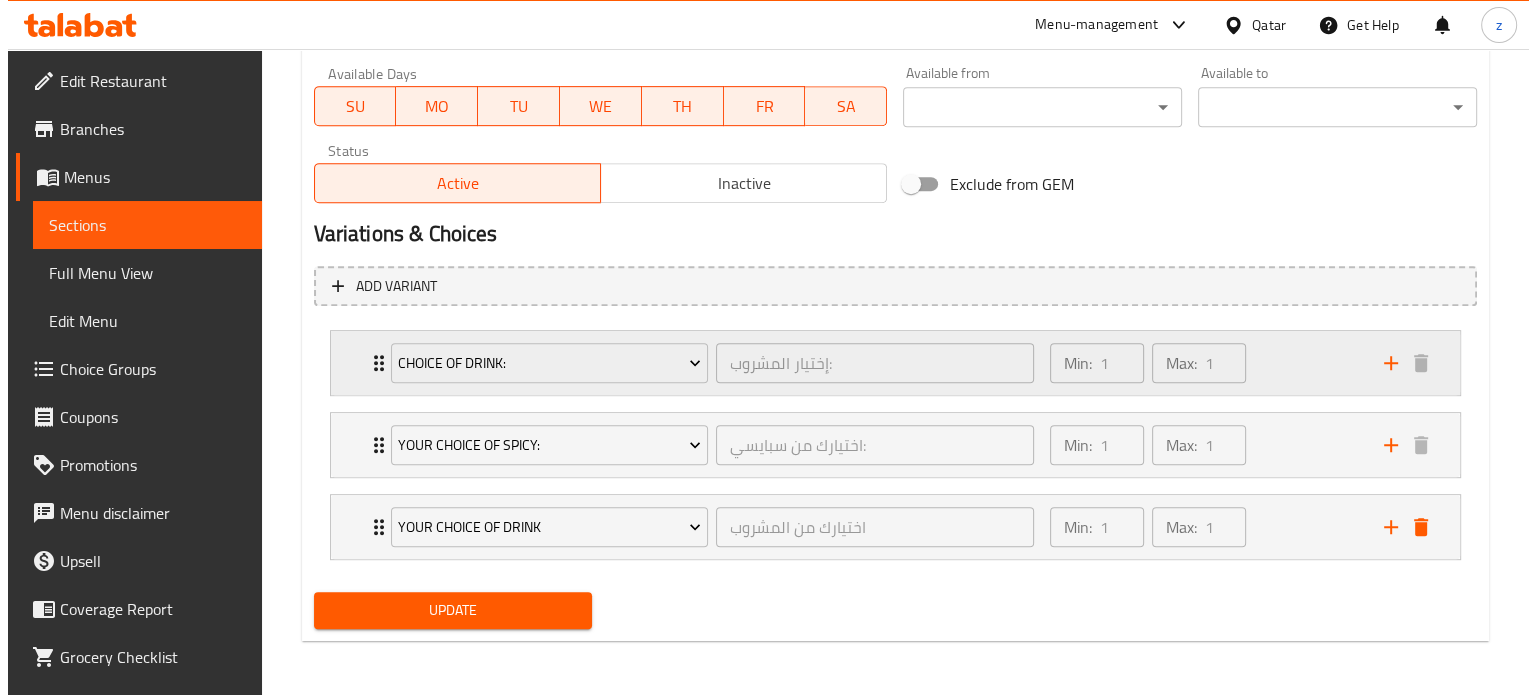 scroll, scrollTop: 1018, scrollLeft: 0, axis: vertical 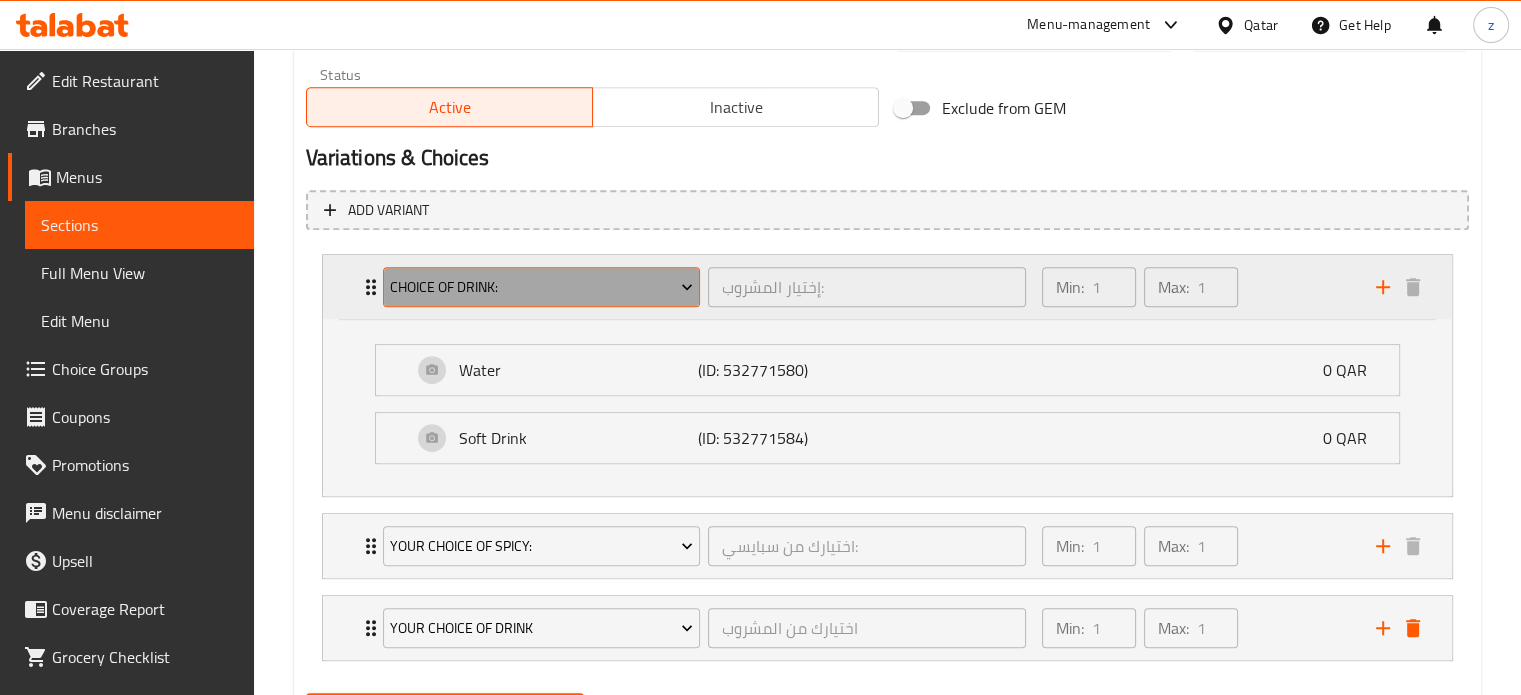 click on "Choice of Drink:" at bounding box center (541, 287) 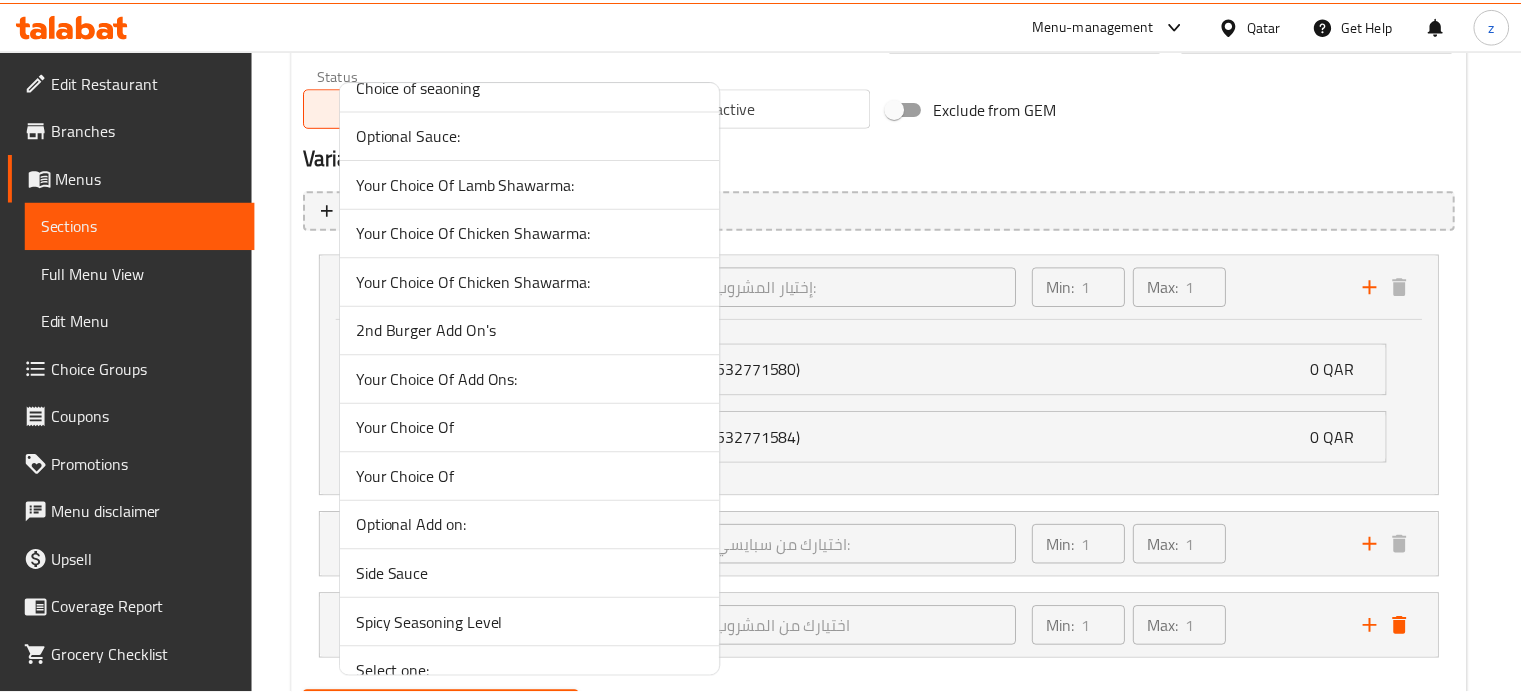scroll, scrollTop: 4100, scrollLeft: 0, axis: vertical 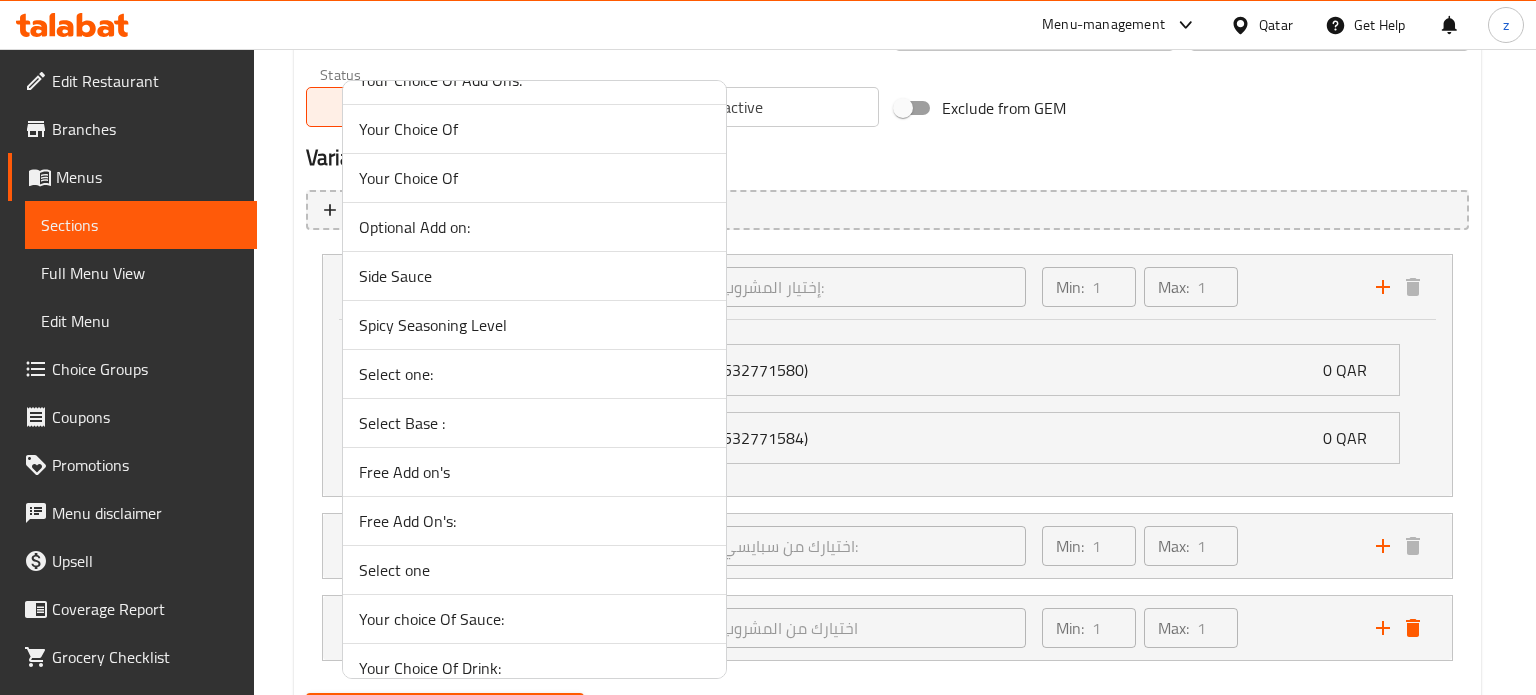 click at bounding box center (768, 347) 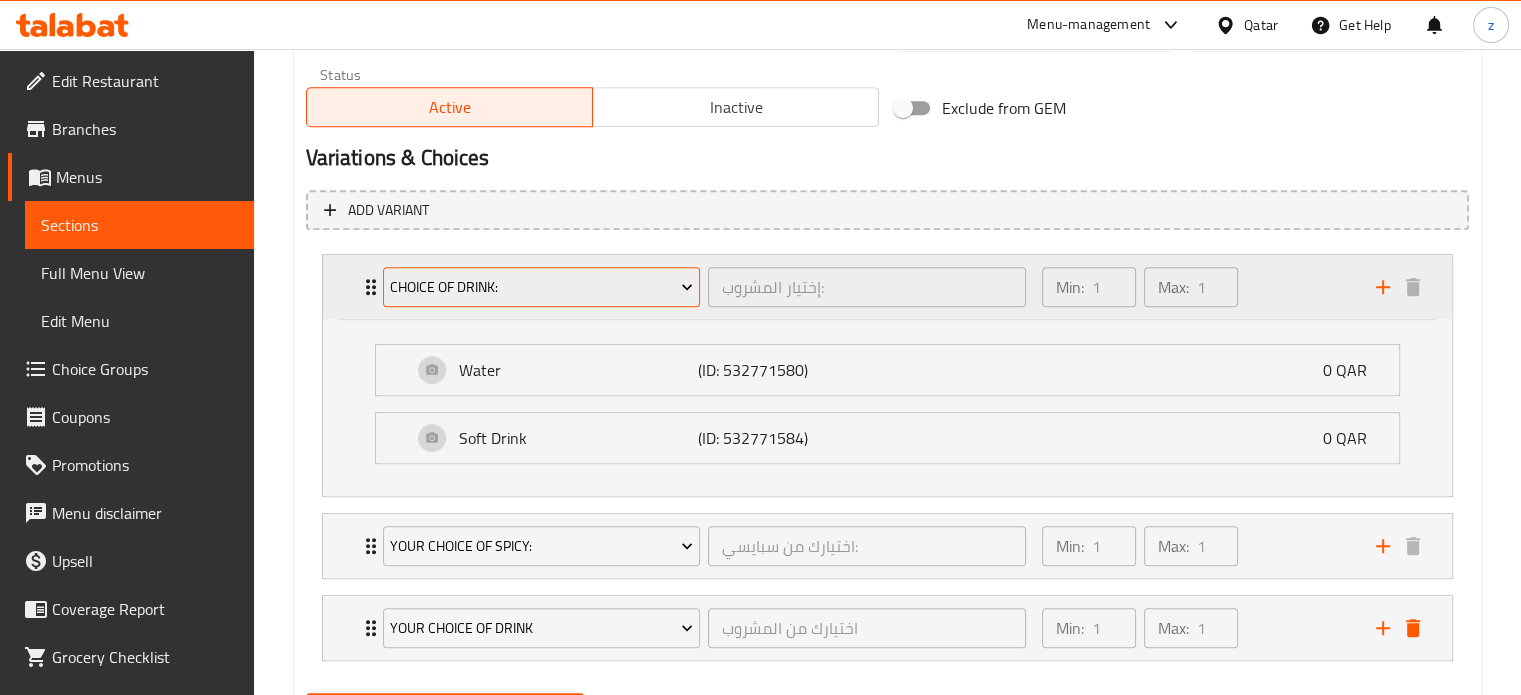 click on "Choice of Drink:" at bounding box center [541, 287] 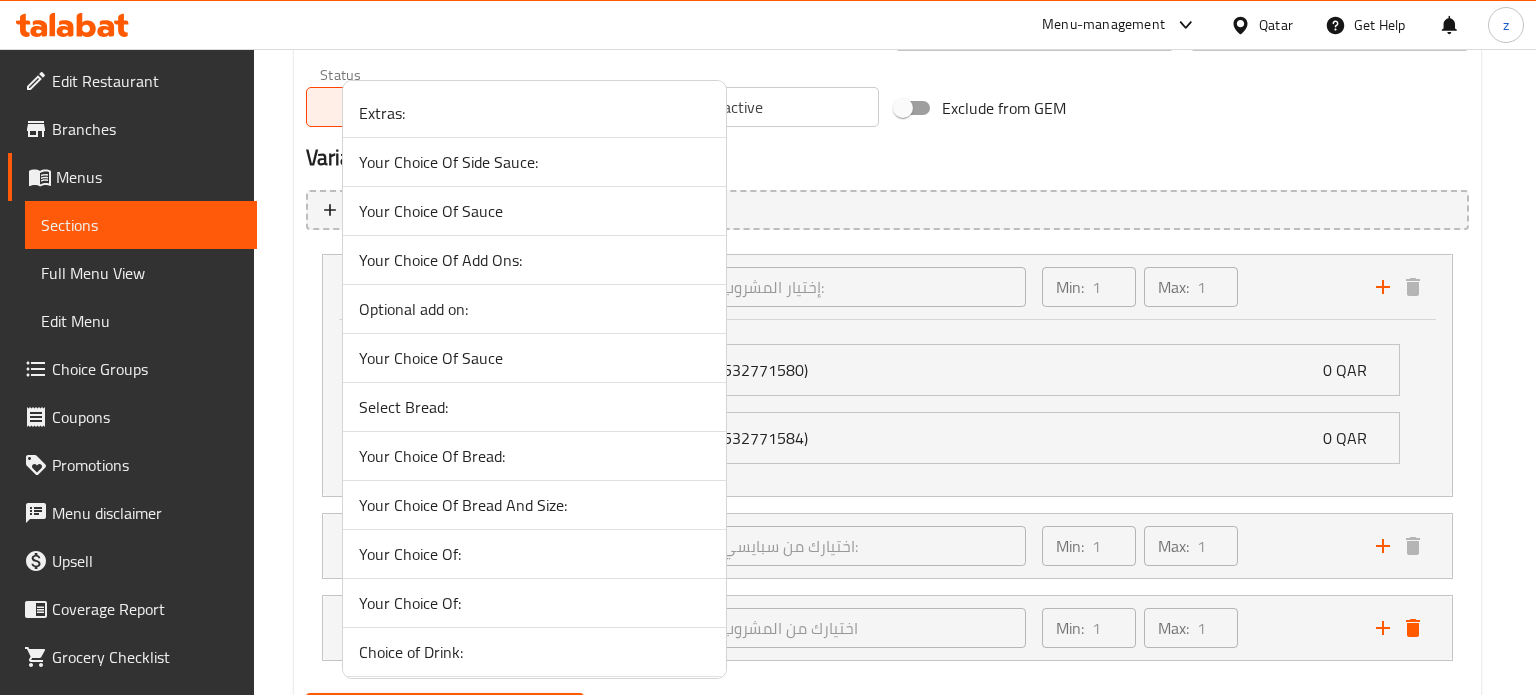 click at bounding box center [768, 347] 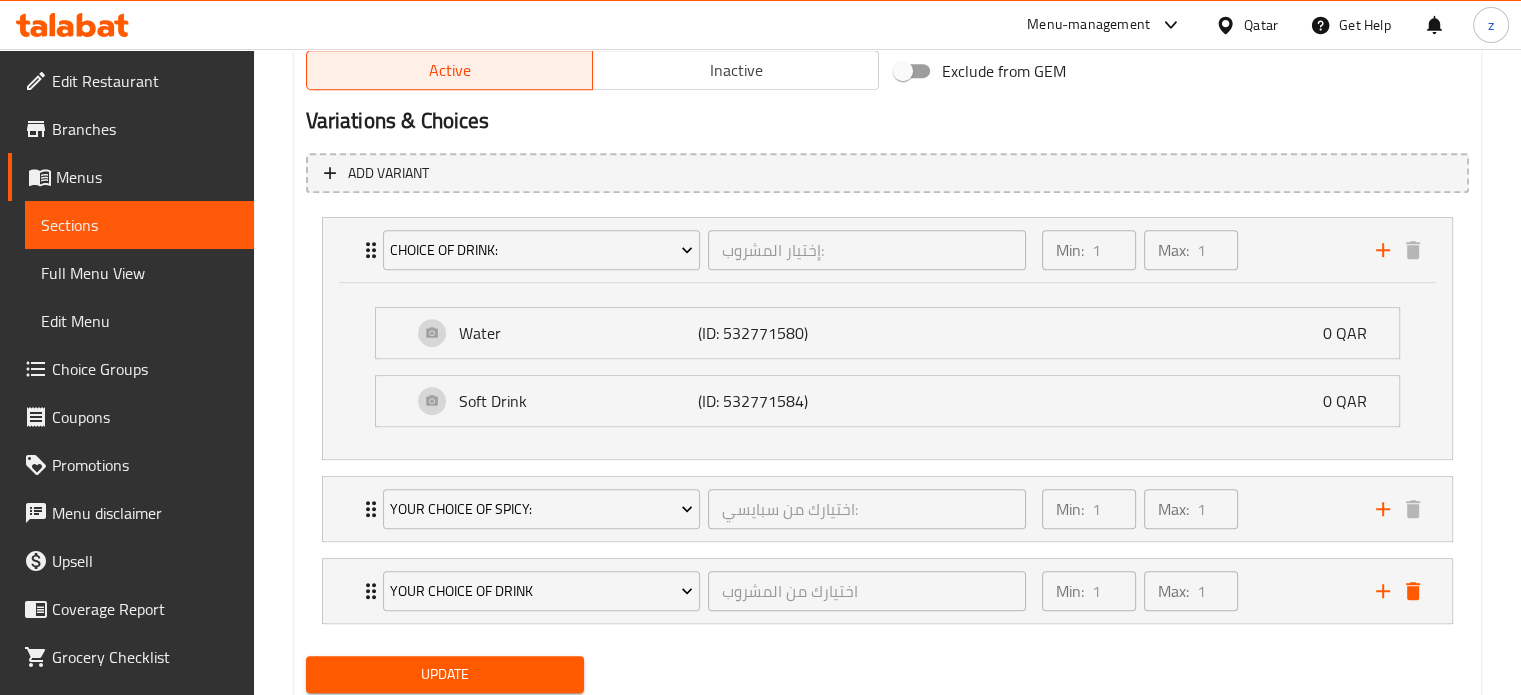 scroll, scrollTop: 1118, scrollLeft: 0, axis: vertical 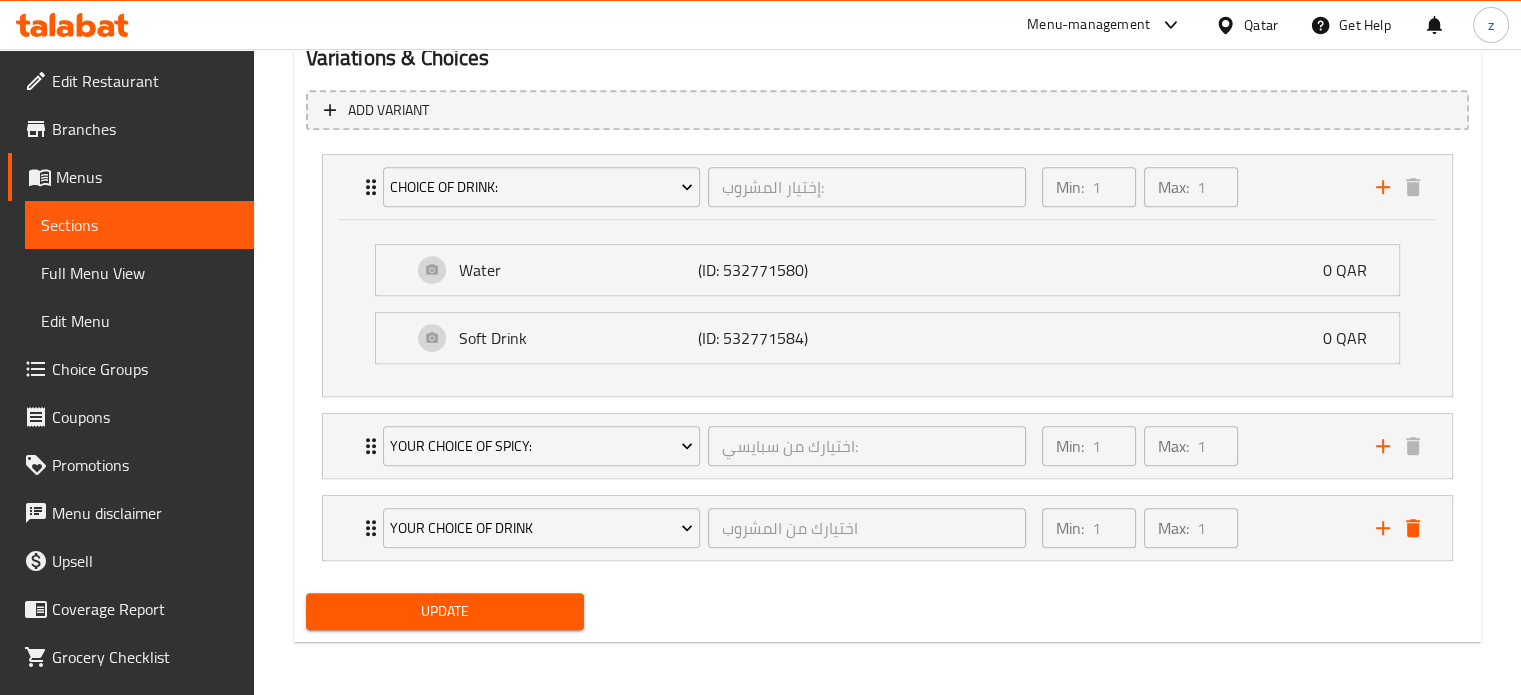 click on "Update" at bounding box center [445, 611] 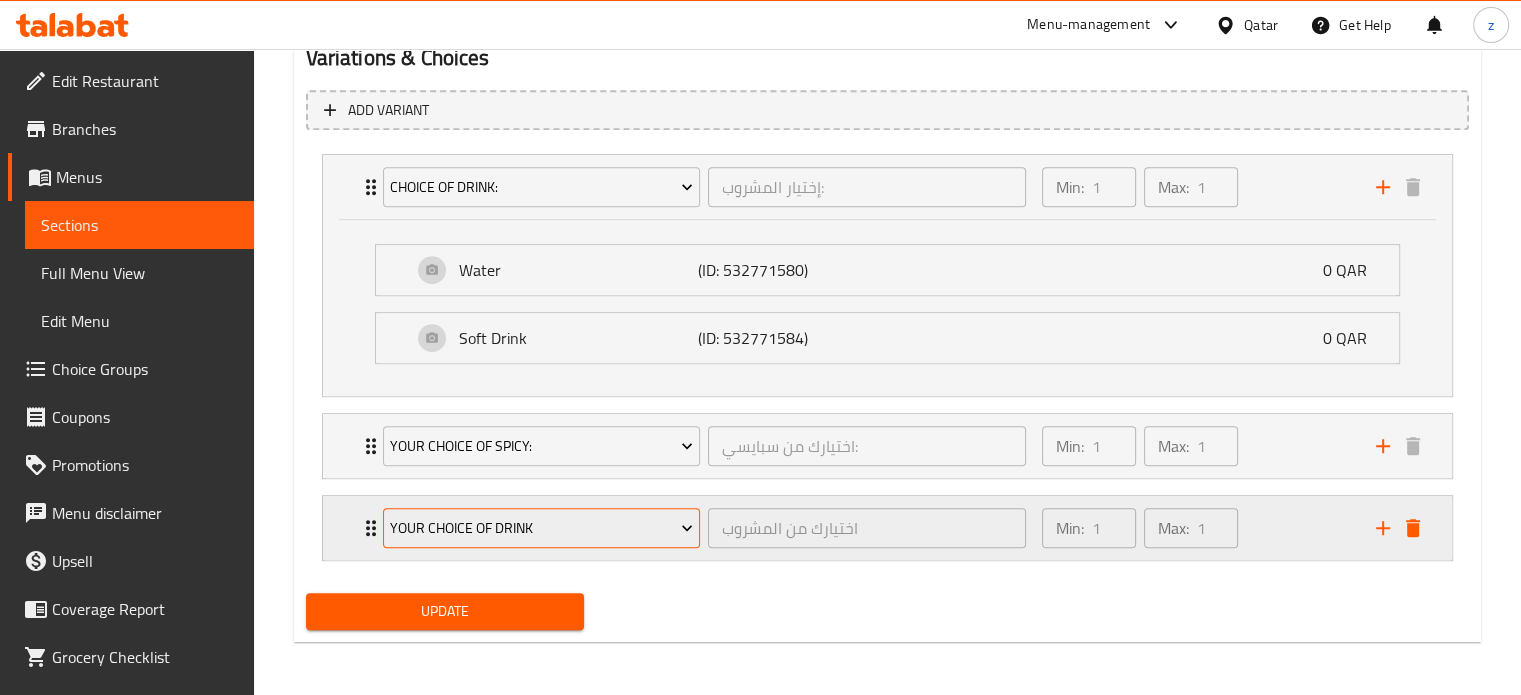 click 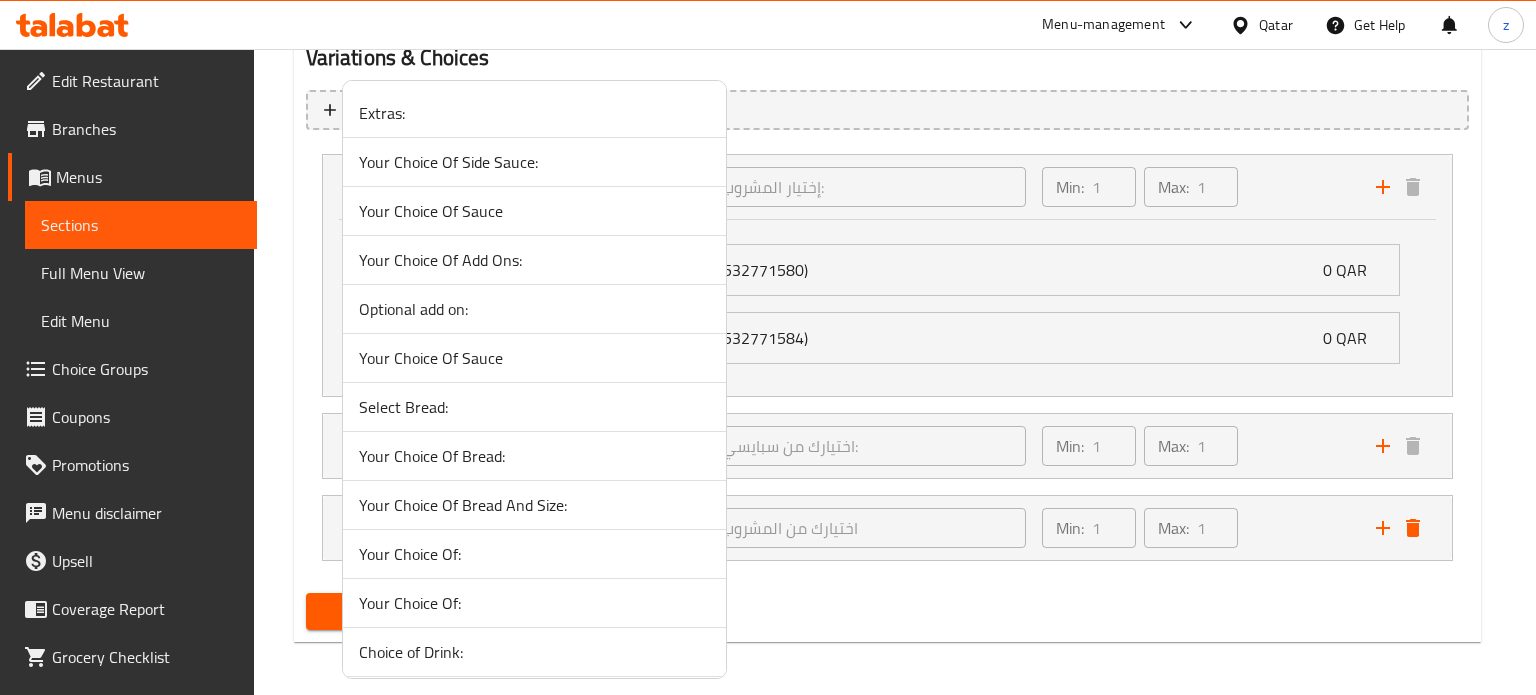 click at bounding box center [768, 347] 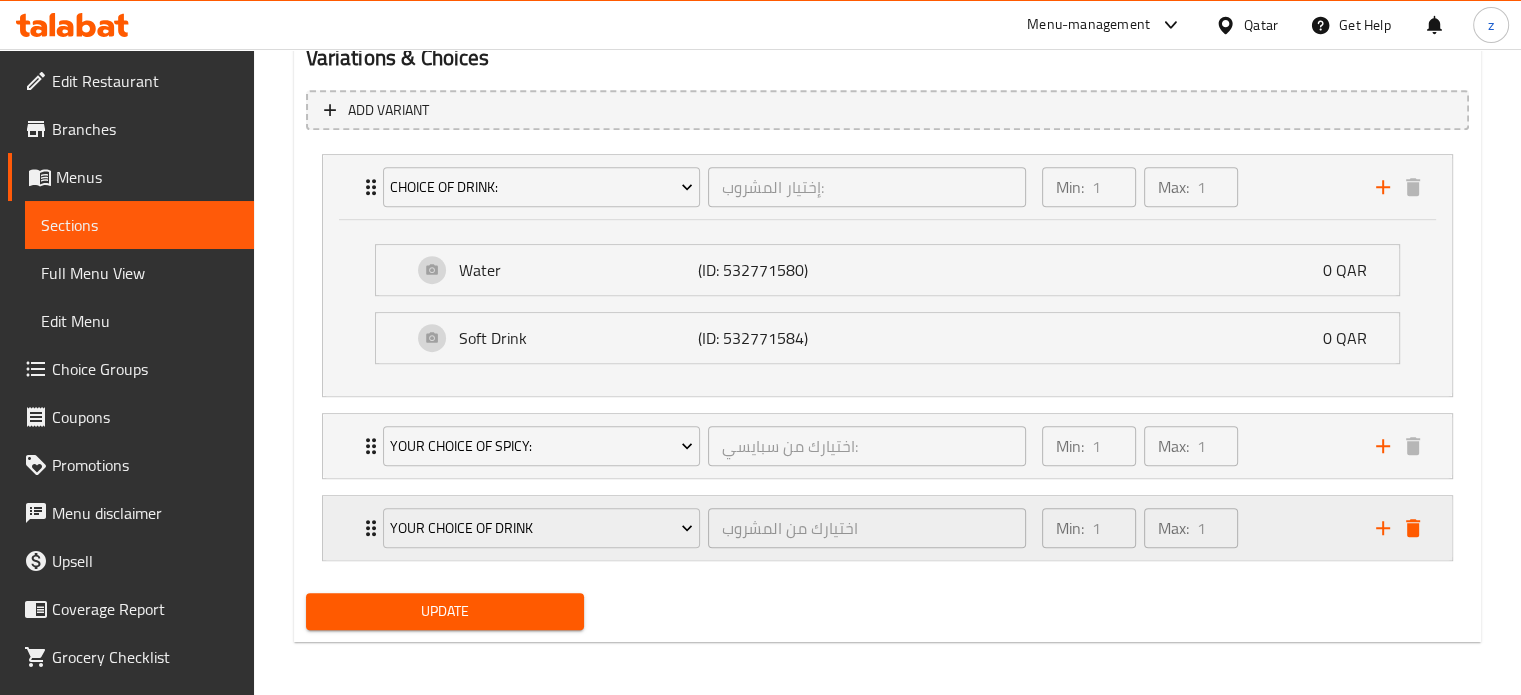 click on "Min: 1 ​ Max: 1 ​" at bounding box center [1197, 528] 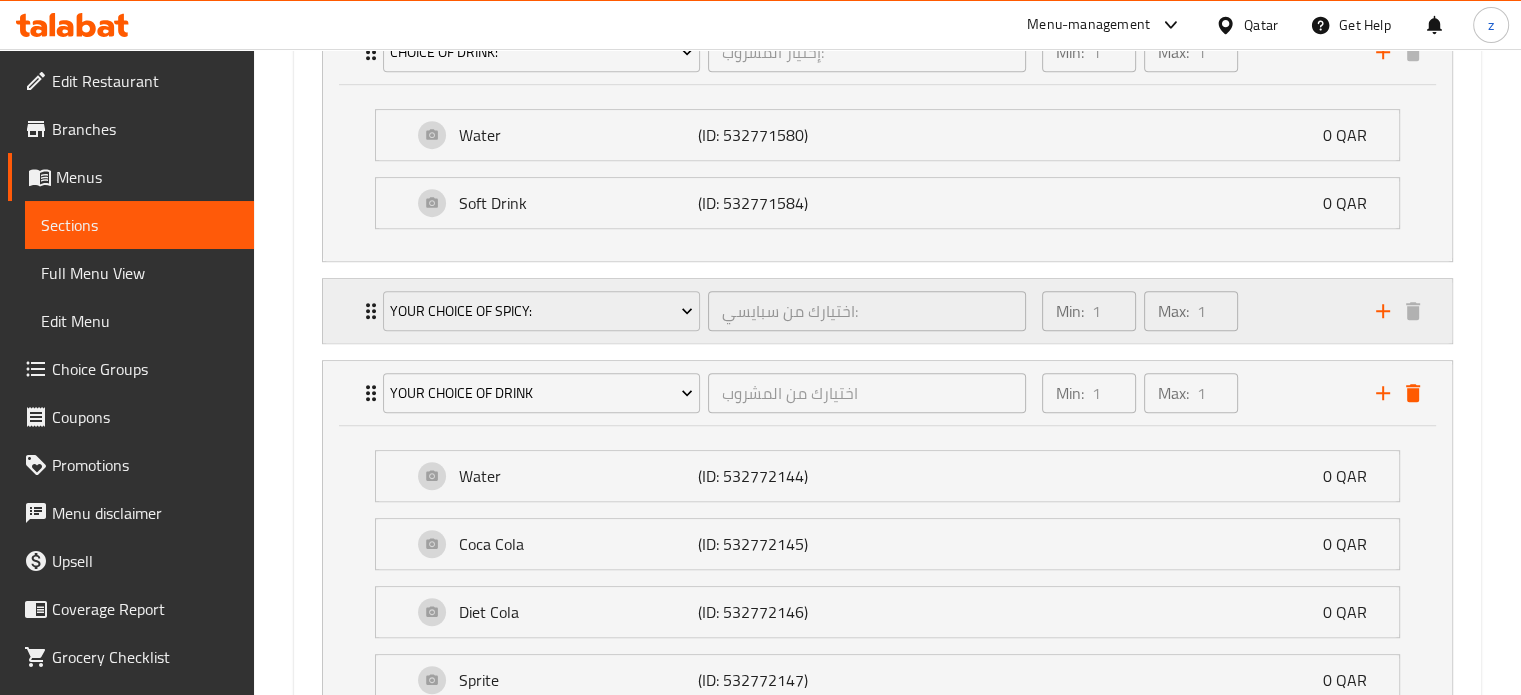 scroll, scrollTop: 1118, scrollLeft: 0, axis: vertical 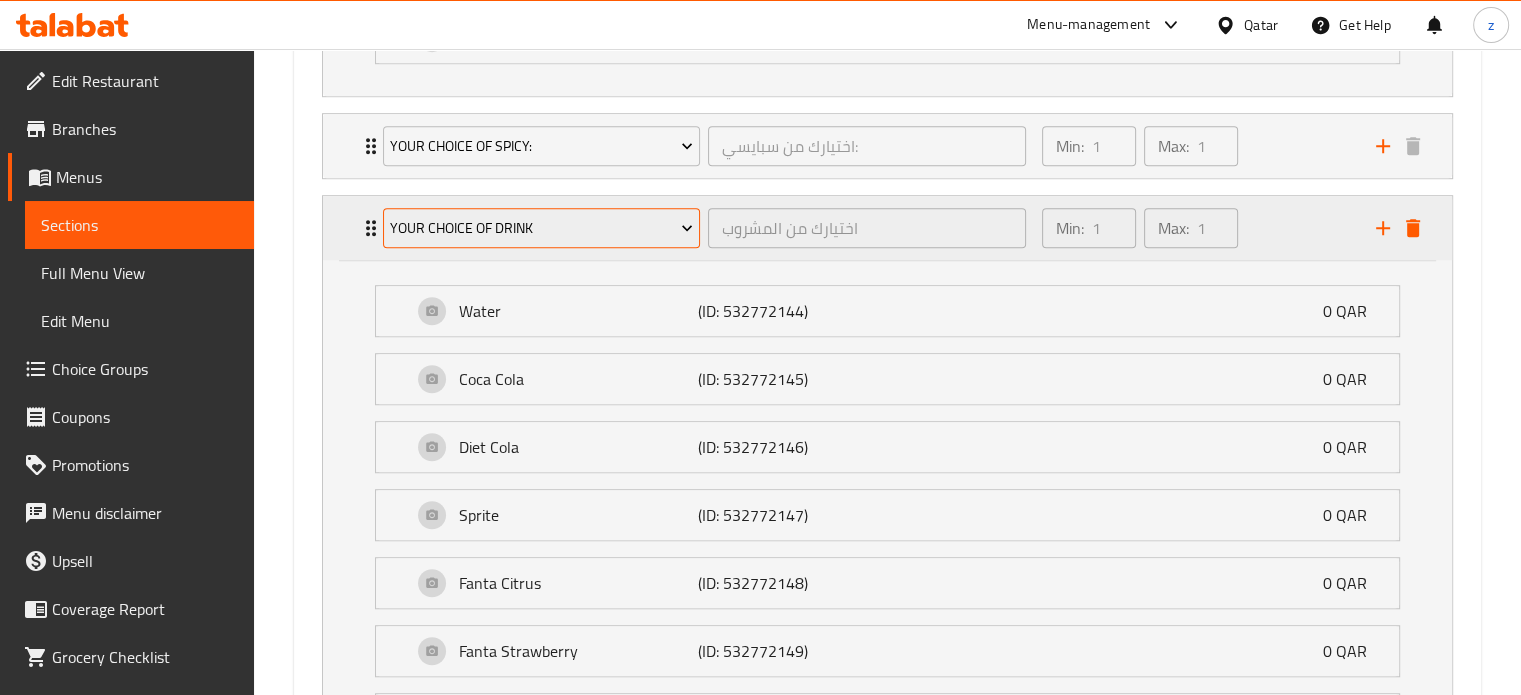 click on "Your Choice Of Drink" at bounding box center (542, 228) 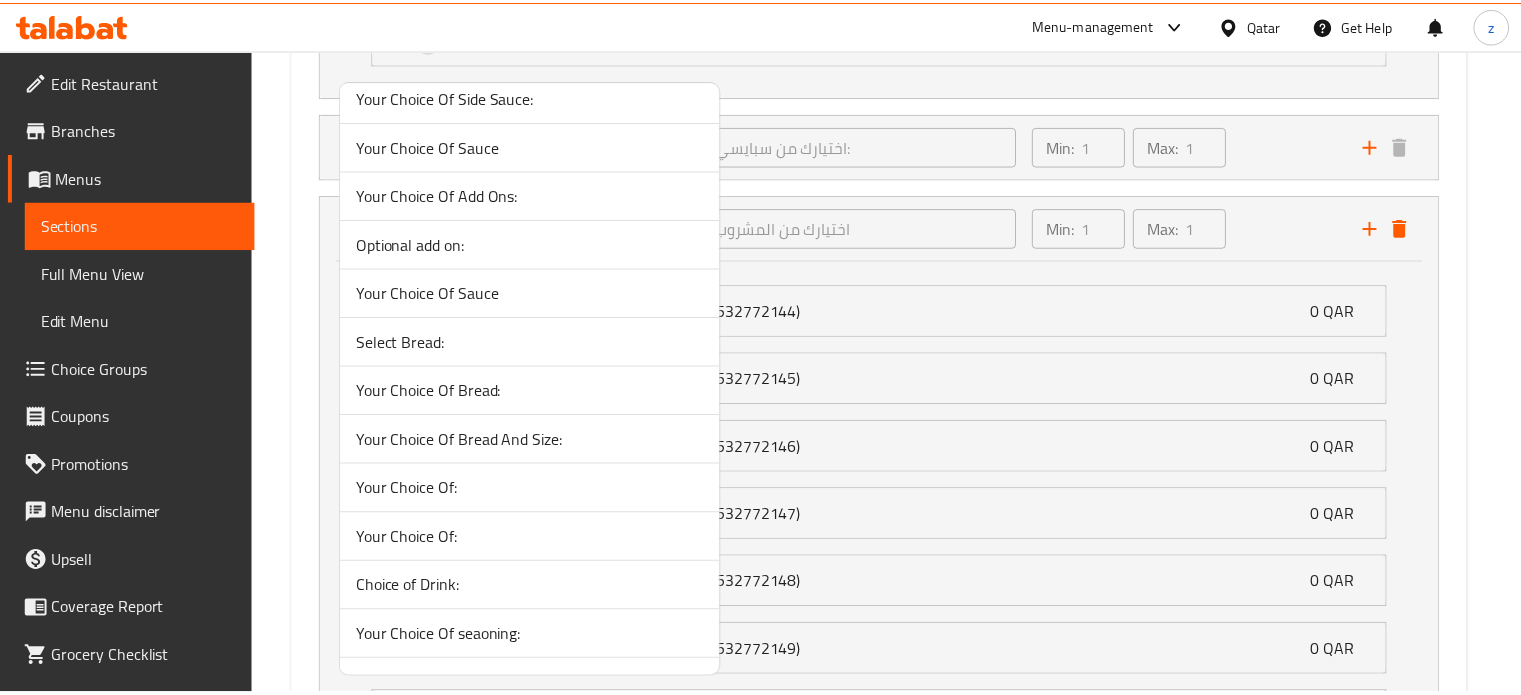 scroll, scrollTop: 100, scrollLeft: 0, axis: vertical 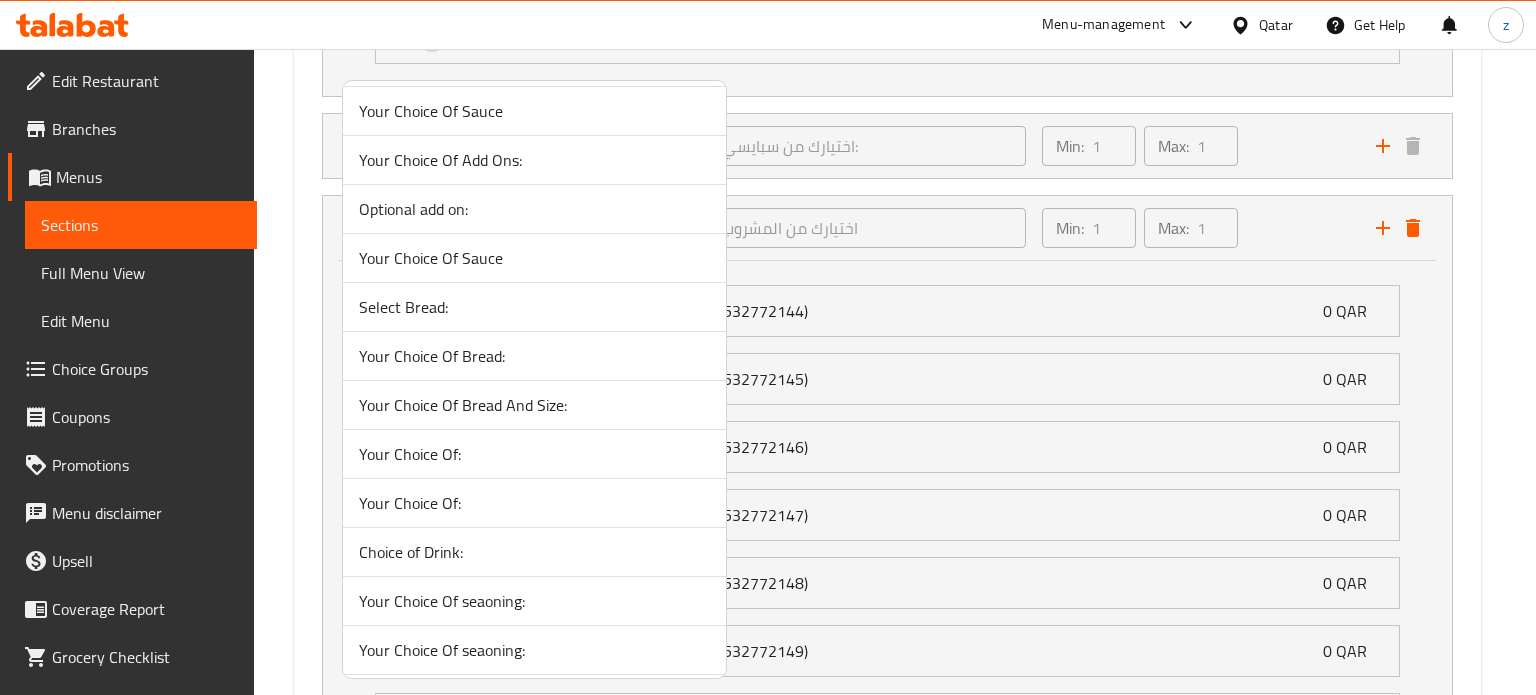 click at bounding box center [768, 347] 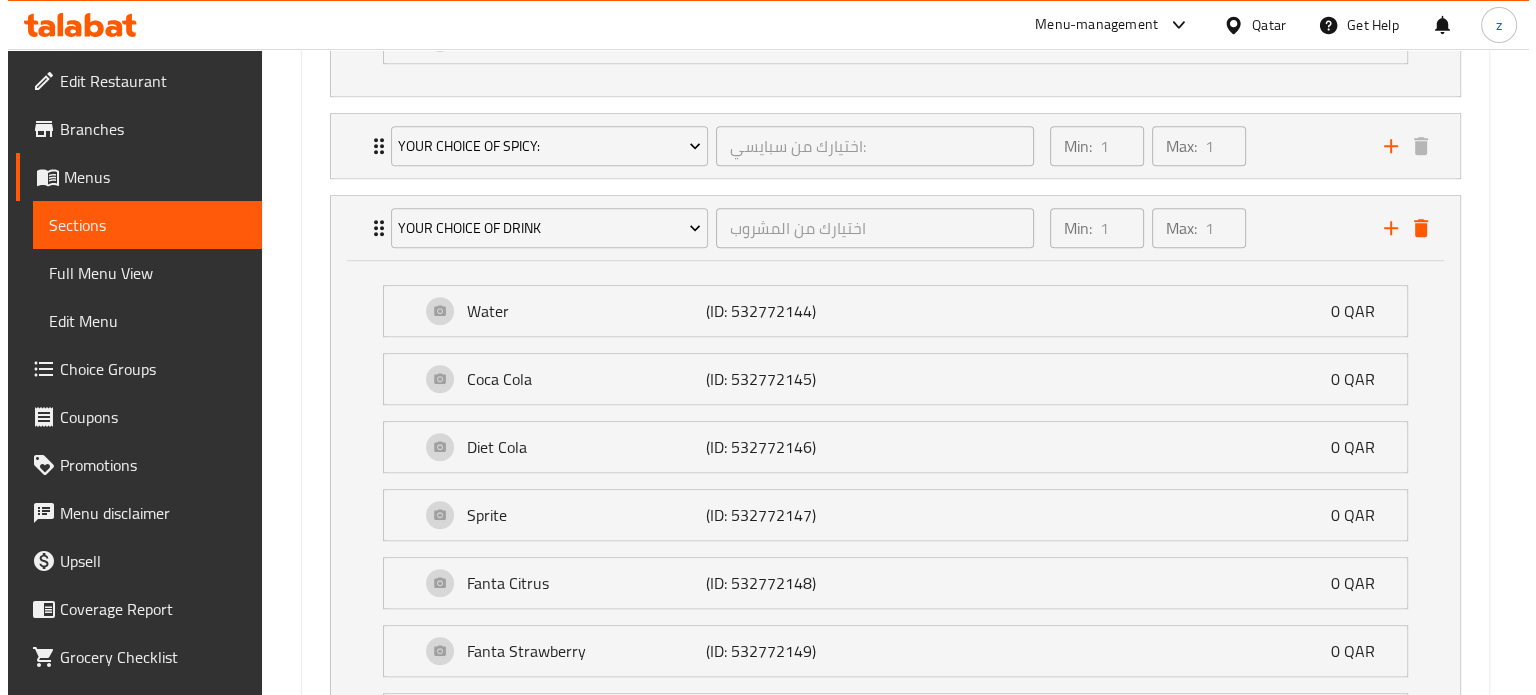 scroll, scrollTop: 1118, scrollLeft: 0, axis: vertical 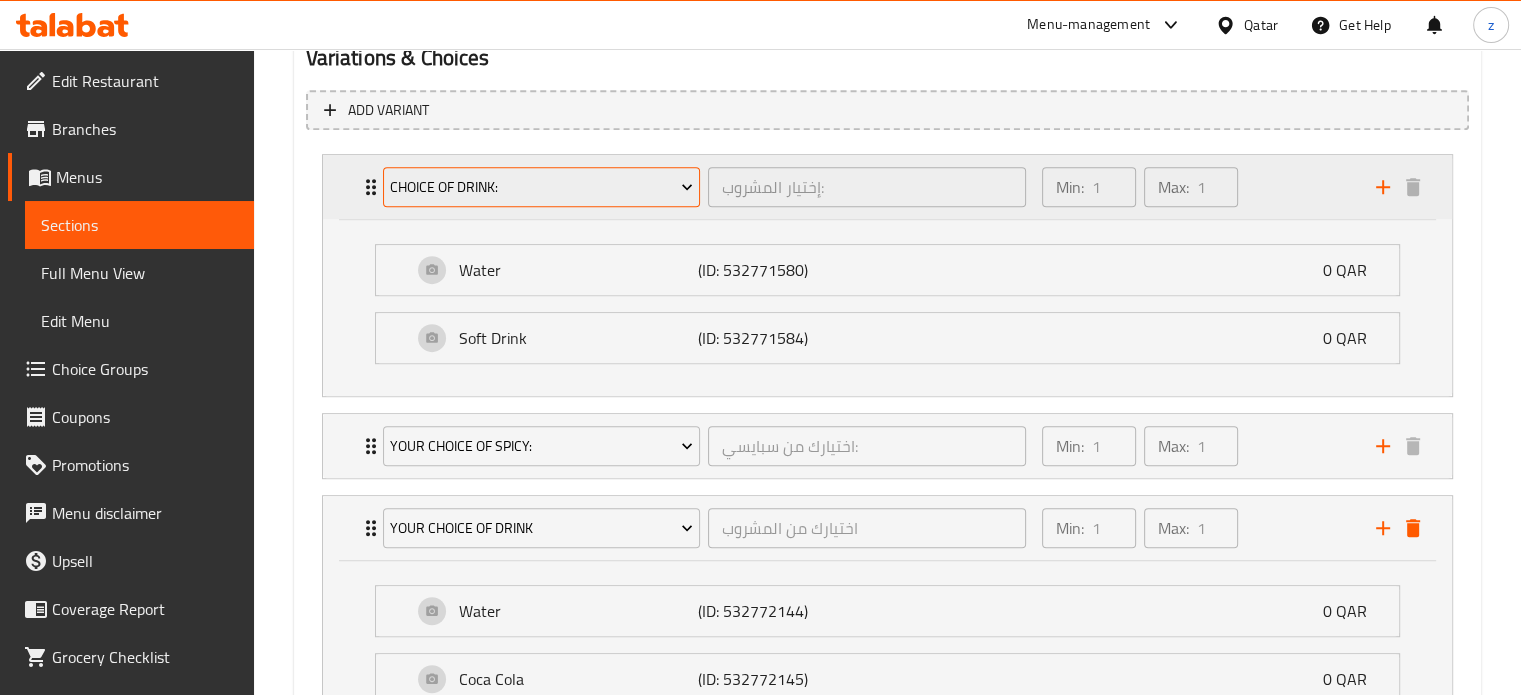 click 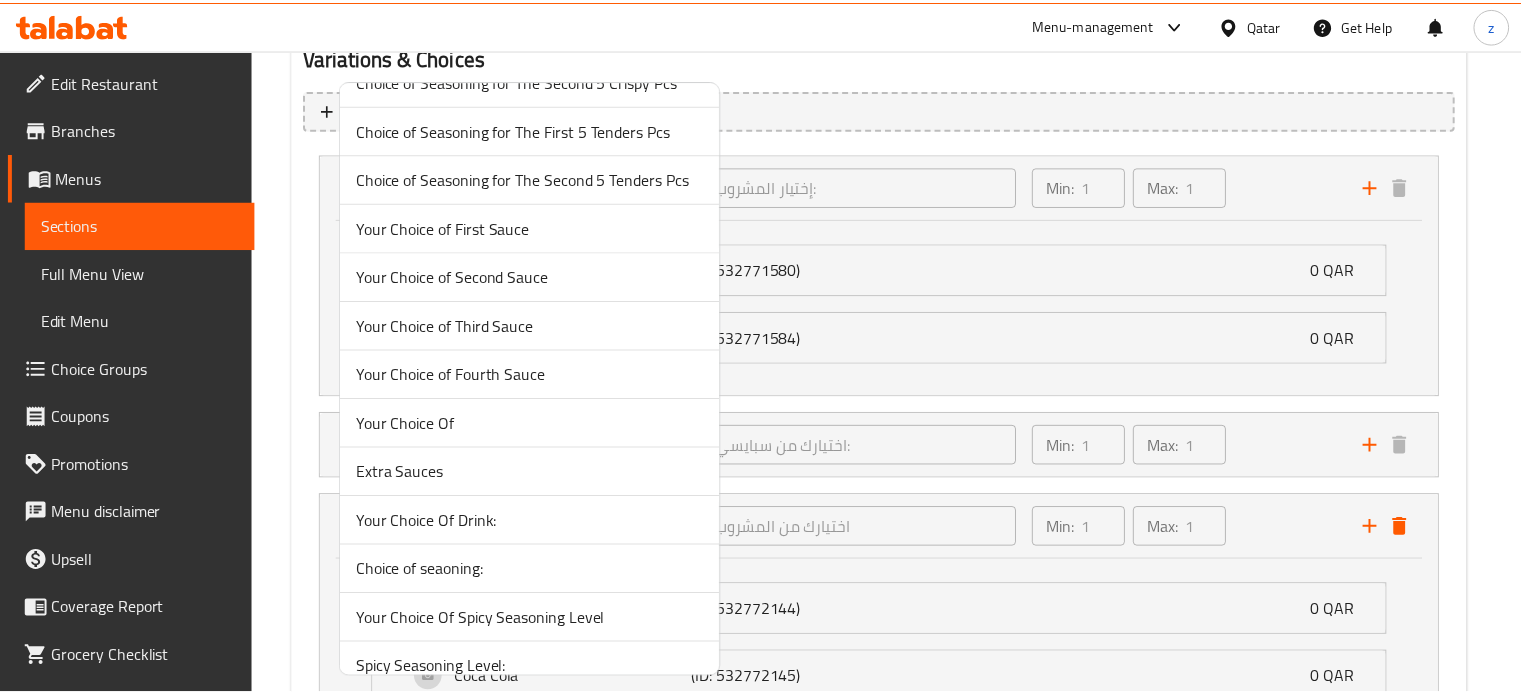 scroll, scrollTop: 3200, scrollLeft: 0, axis: vertical 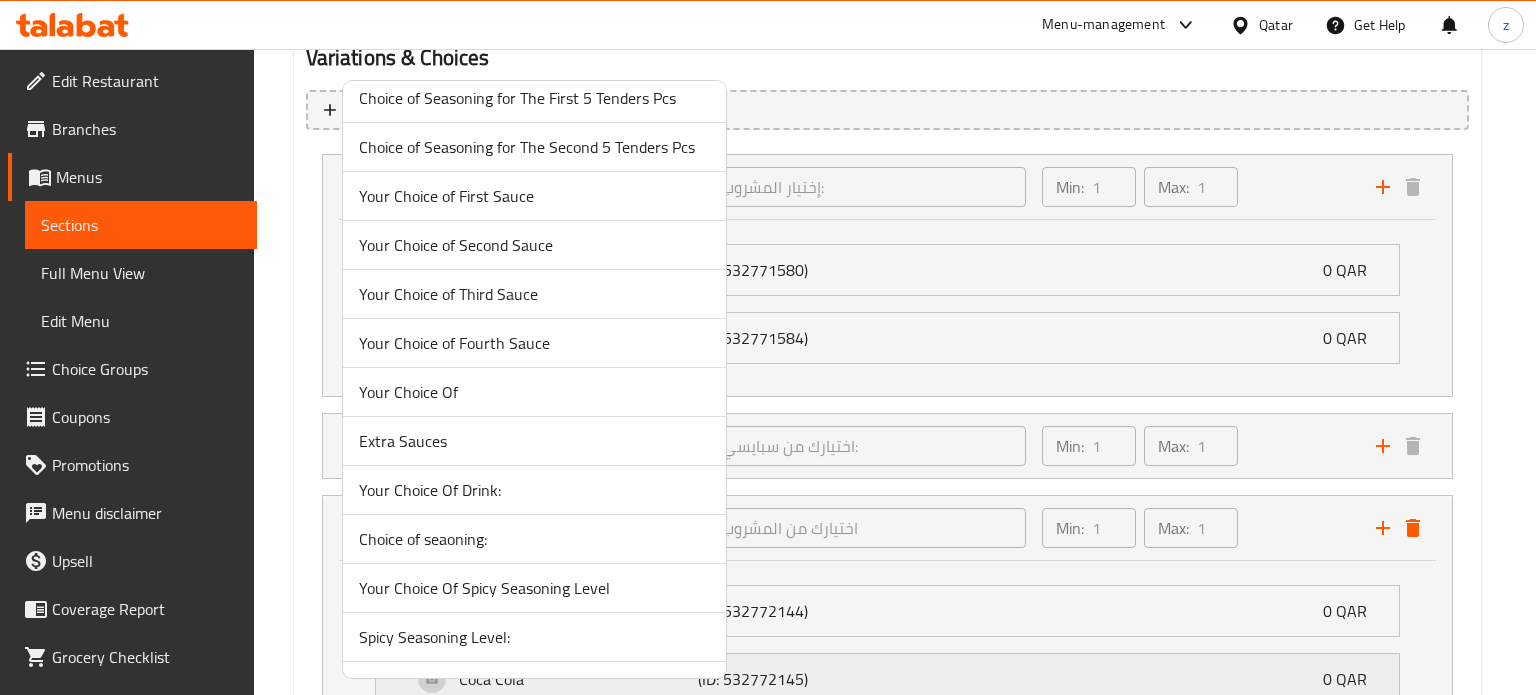 click on "Your Choice Of Drink:" at bounding box center [534, 490] 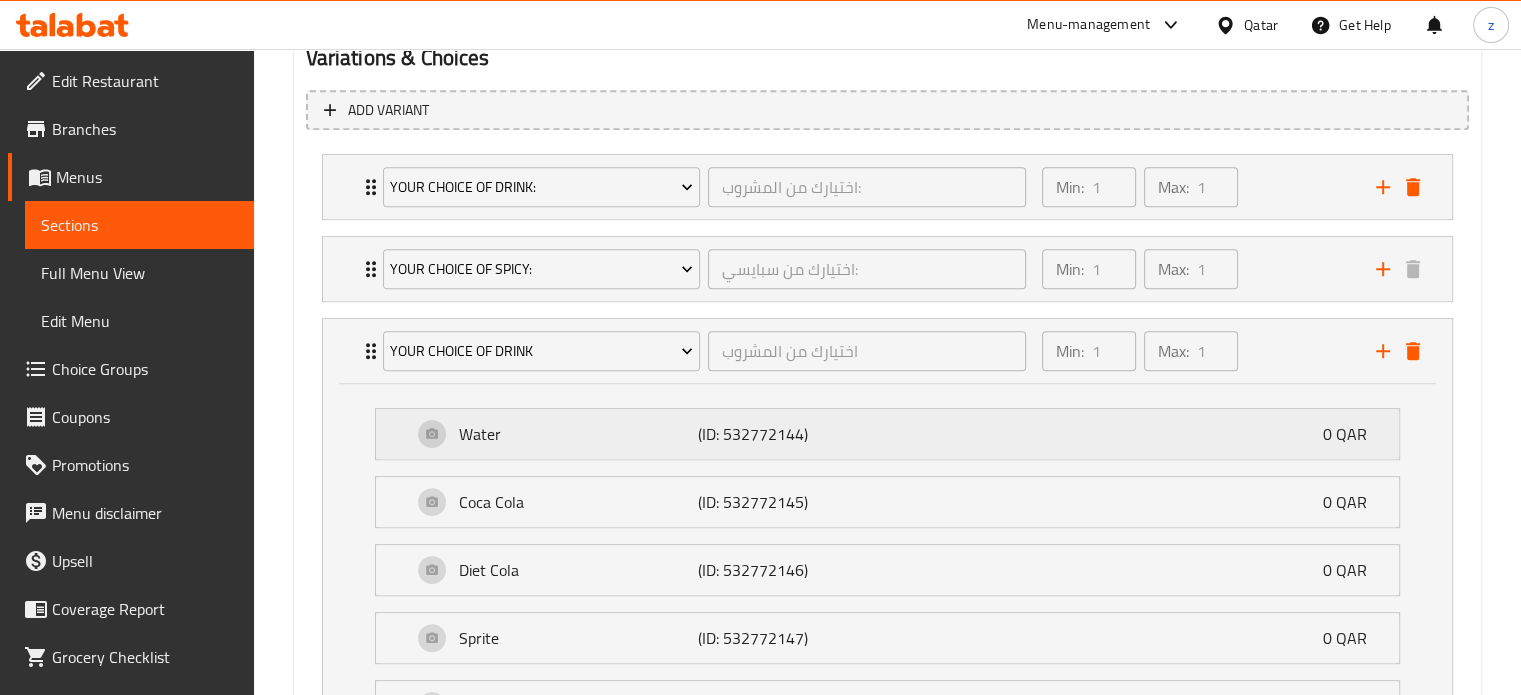 scroll, scrollTop: 1218, scrollLeft: 0, axis: vertical 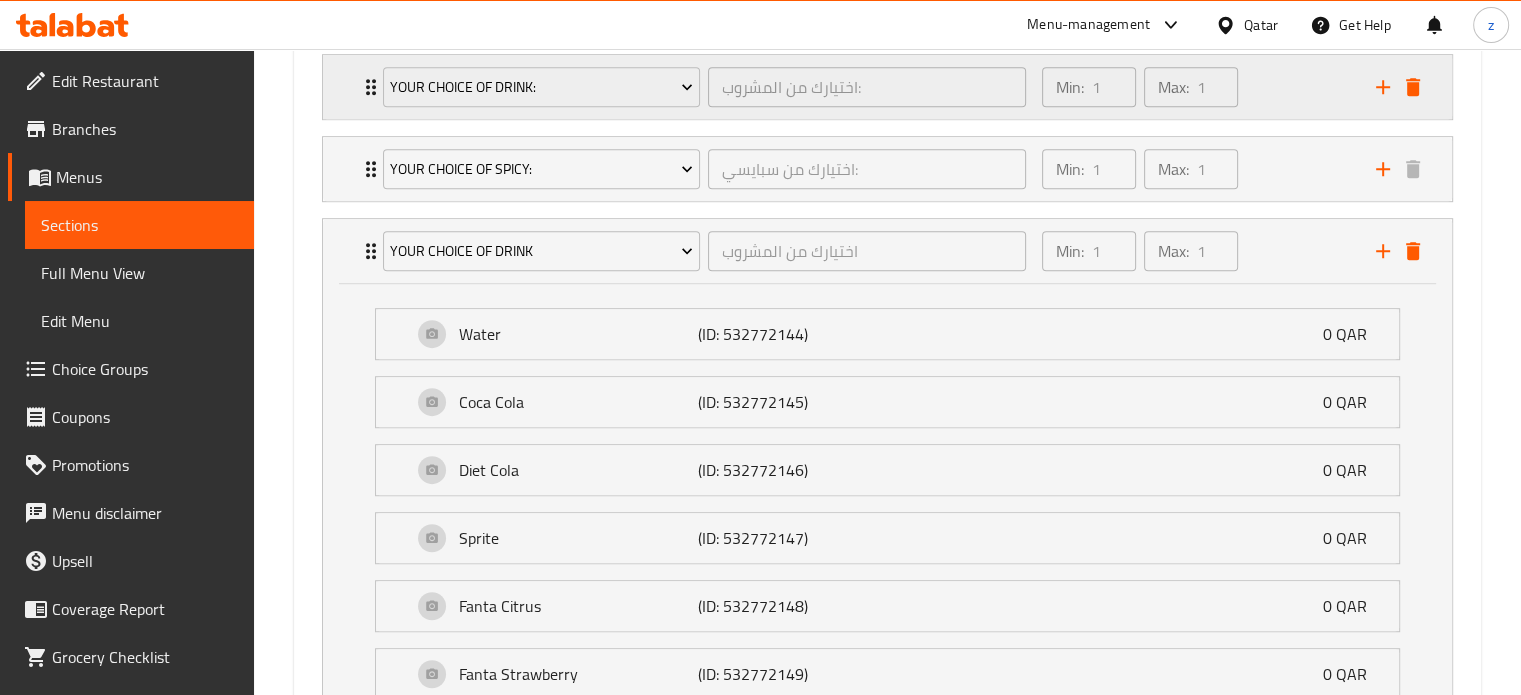 click on "Min: 1 ​ Max: 1 ​" at bounding box center [1197, 87] 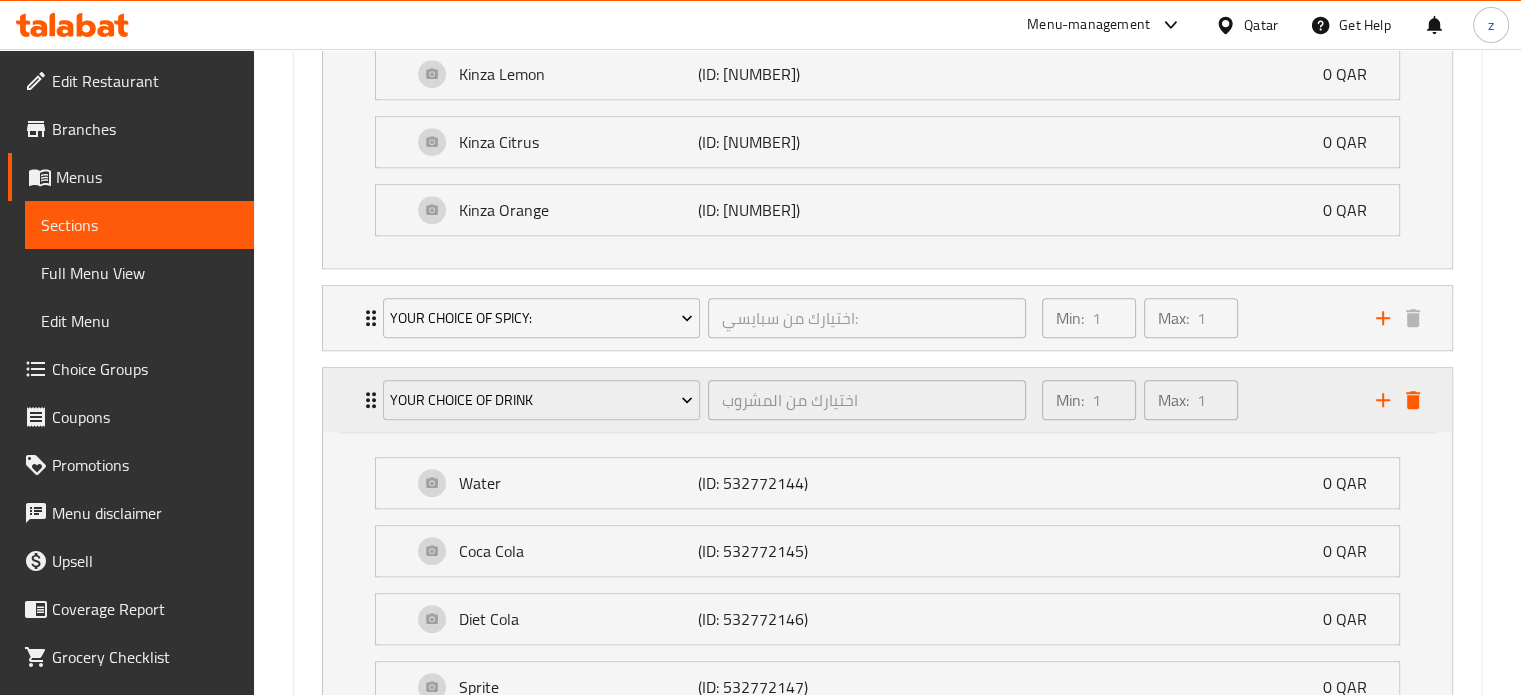 click 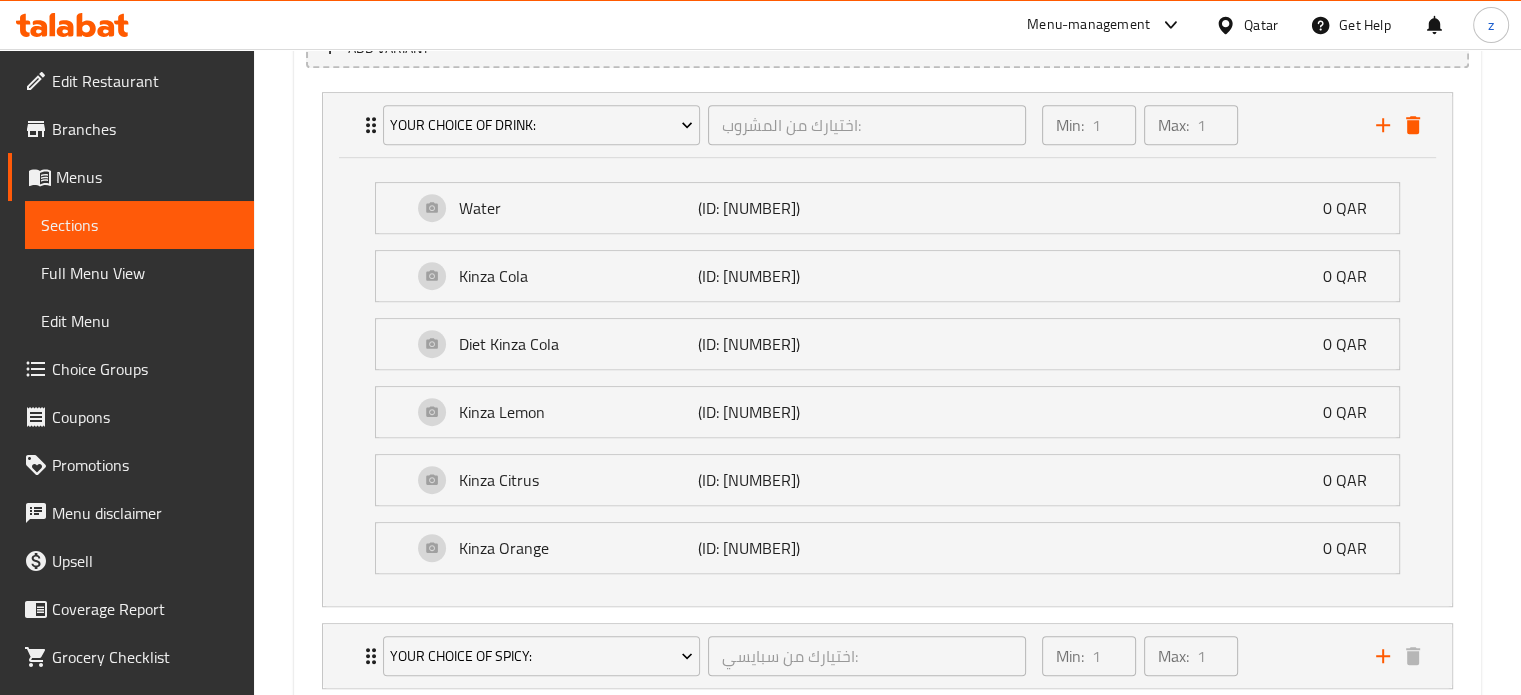 scroll, scrollTop: 1307, scrollLeft: 0, axis: vertical 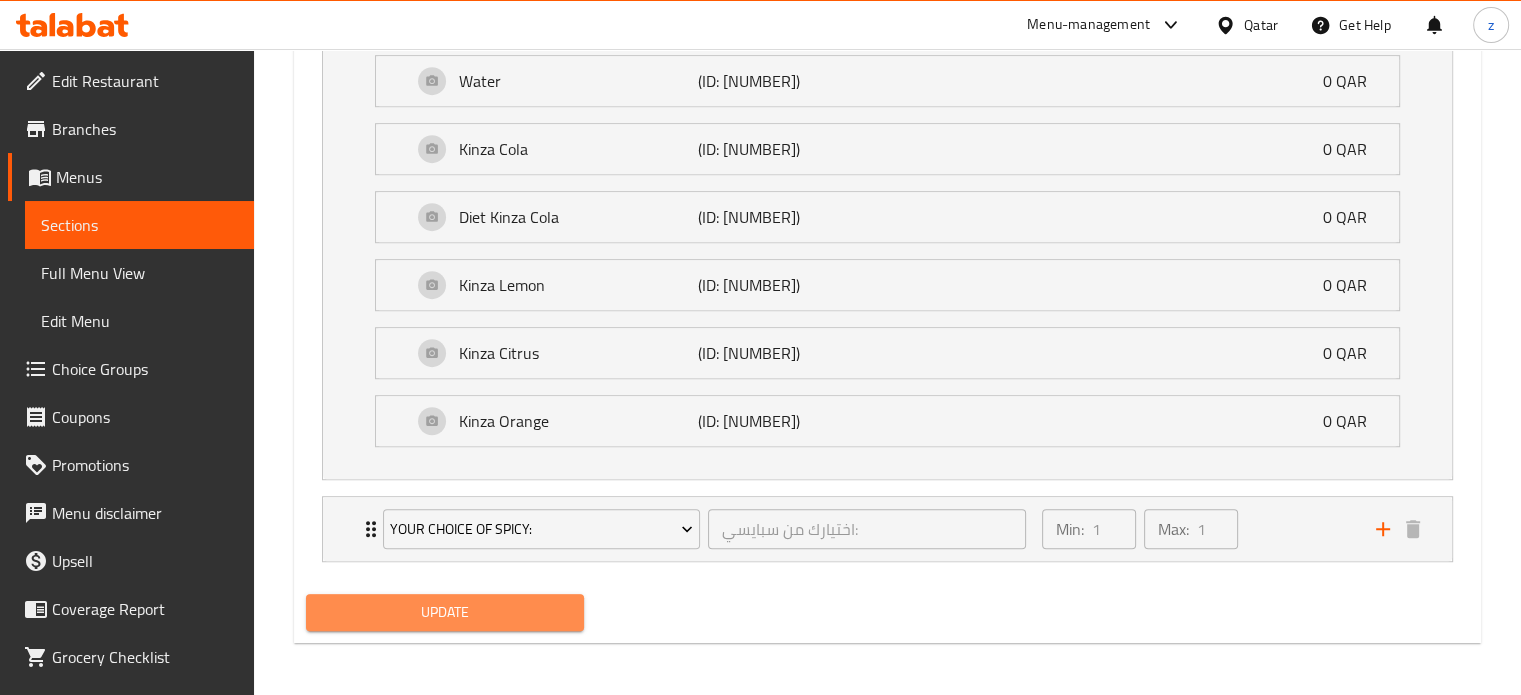 click on "Update" at bounding box center (445, 612) 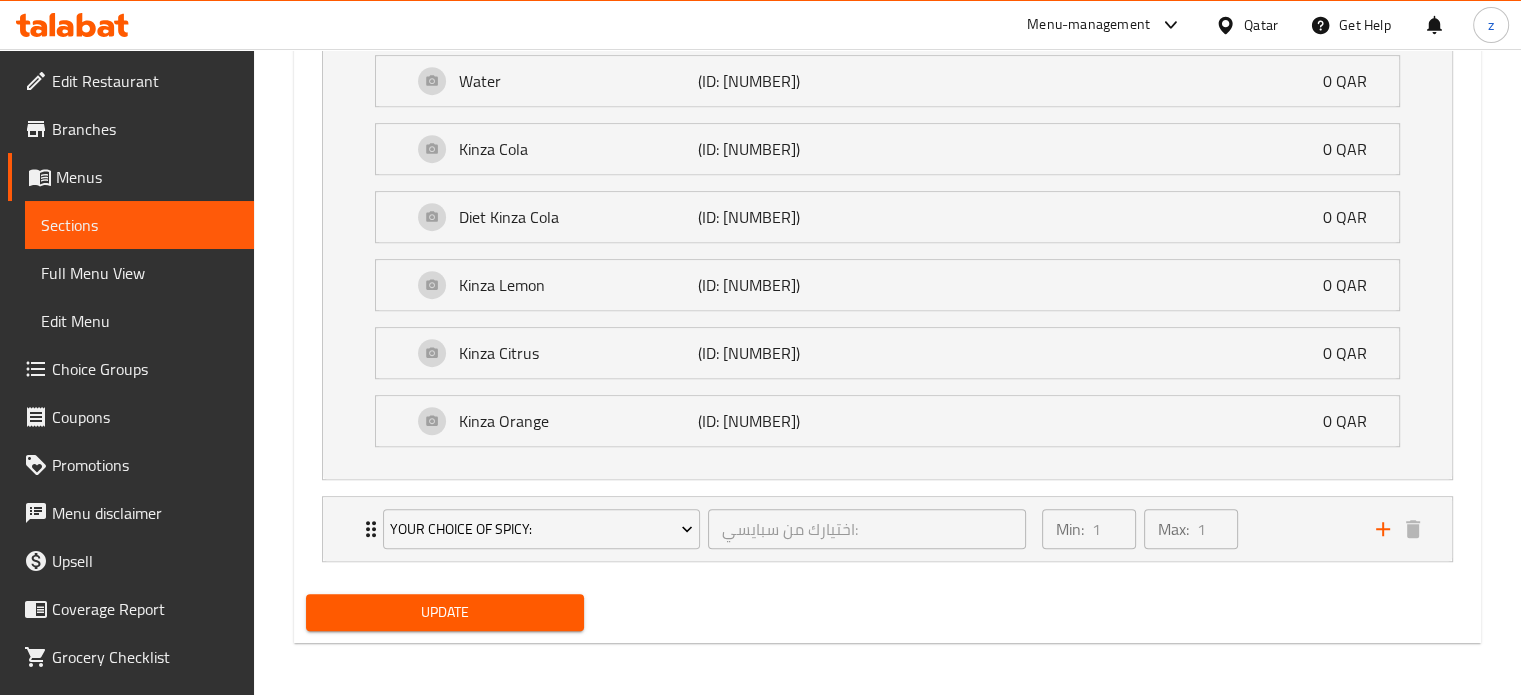 click on "Update" at bounding box center (445, 612) 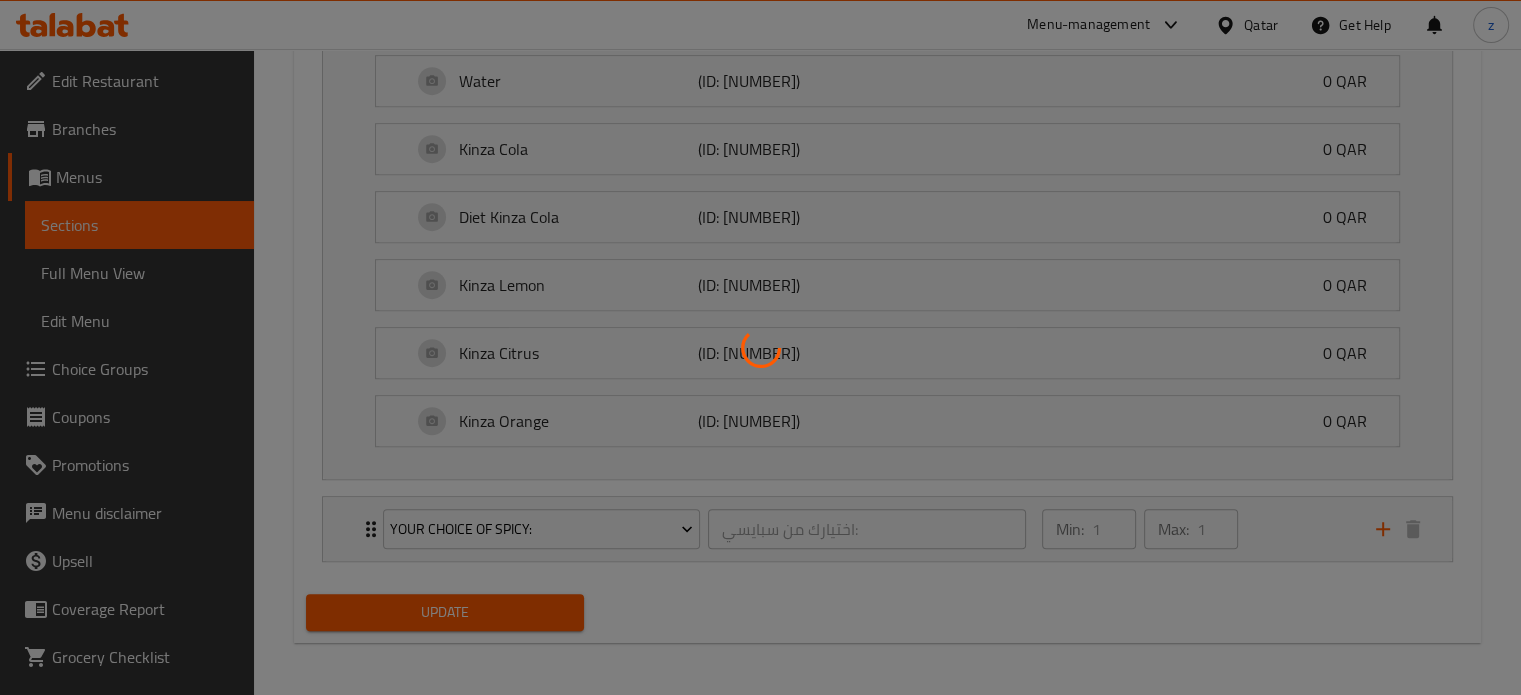click at bounding box center [760, 347] 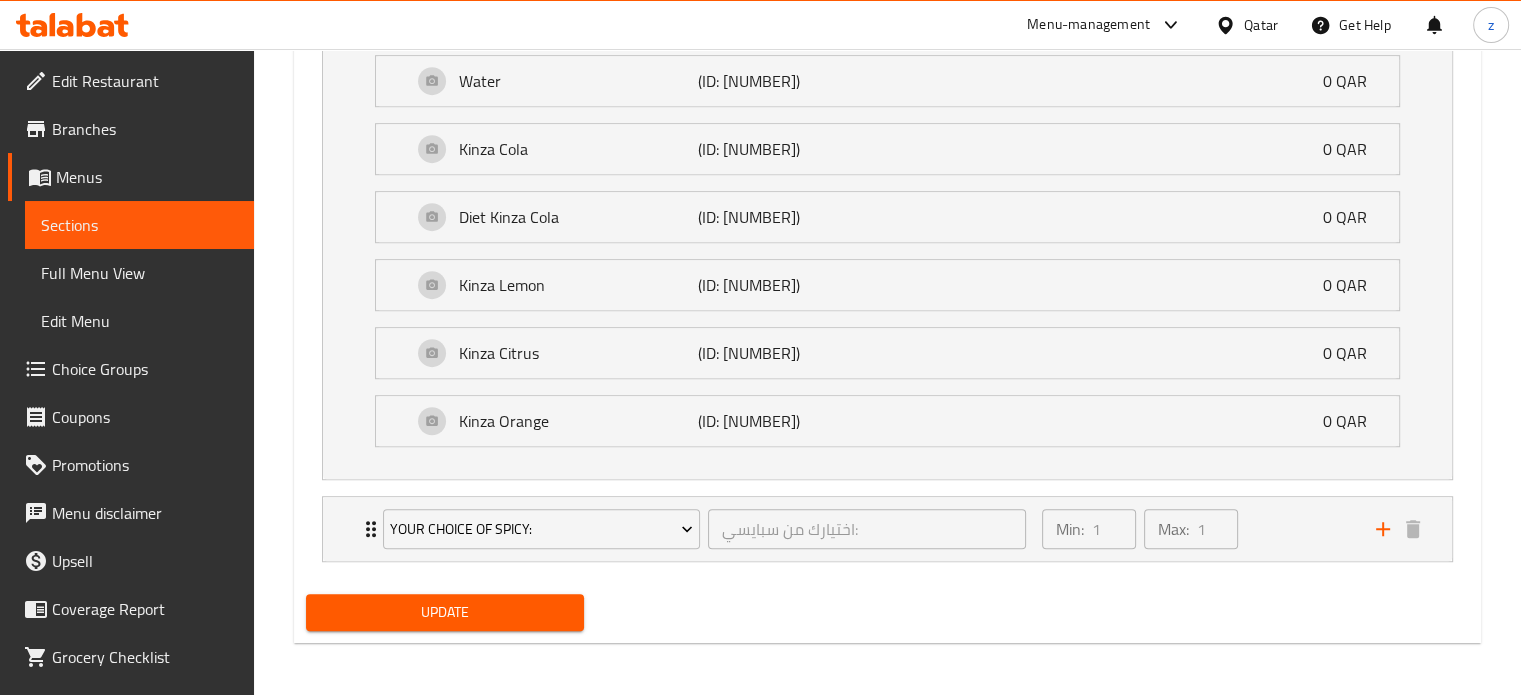 click at bounding box center [760, 347] 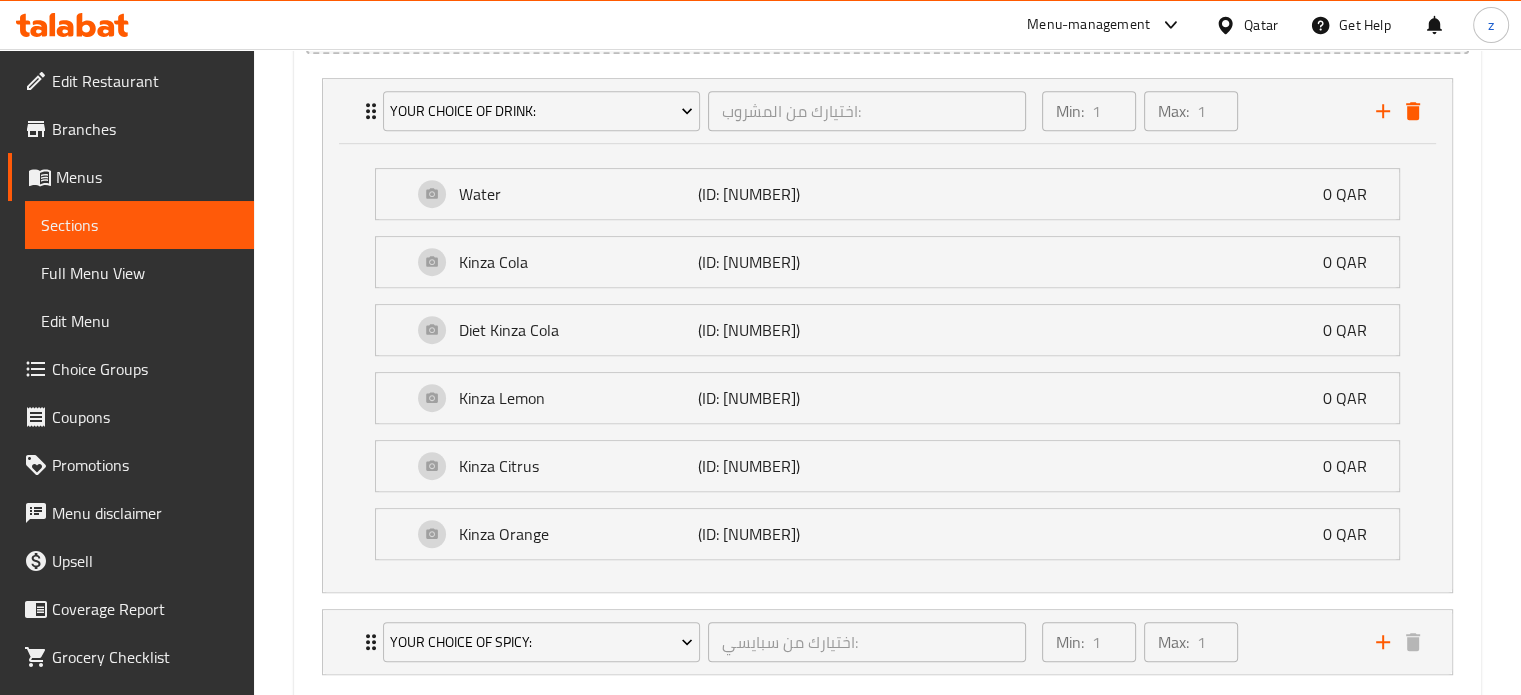 scroll, scrollTop: 1007, scrollLeft: 0, axis: vertical 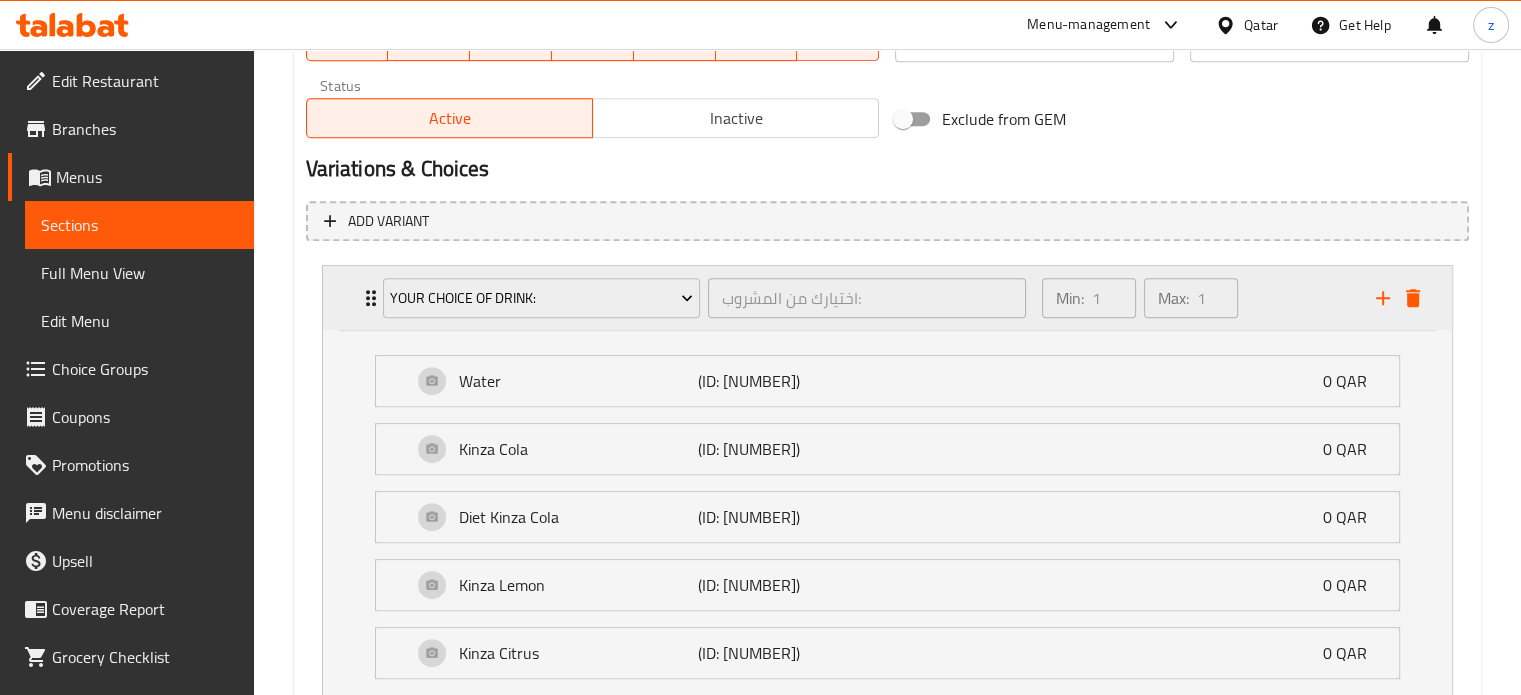 click on "Min: 1 ​ Max: 1 ​" at bounding box center (1197, 298) 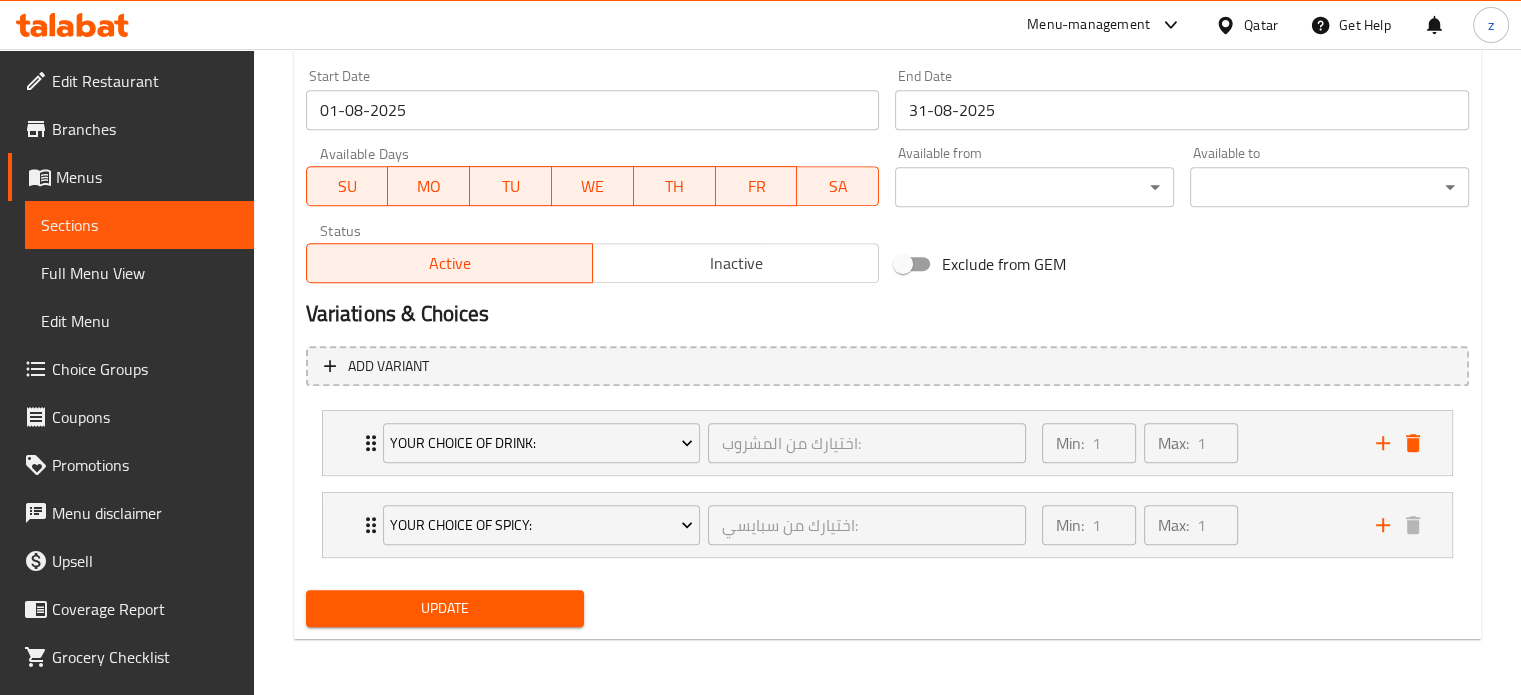 scroll, scrollTop: 860, scrollLeft: 0, axis: vertical 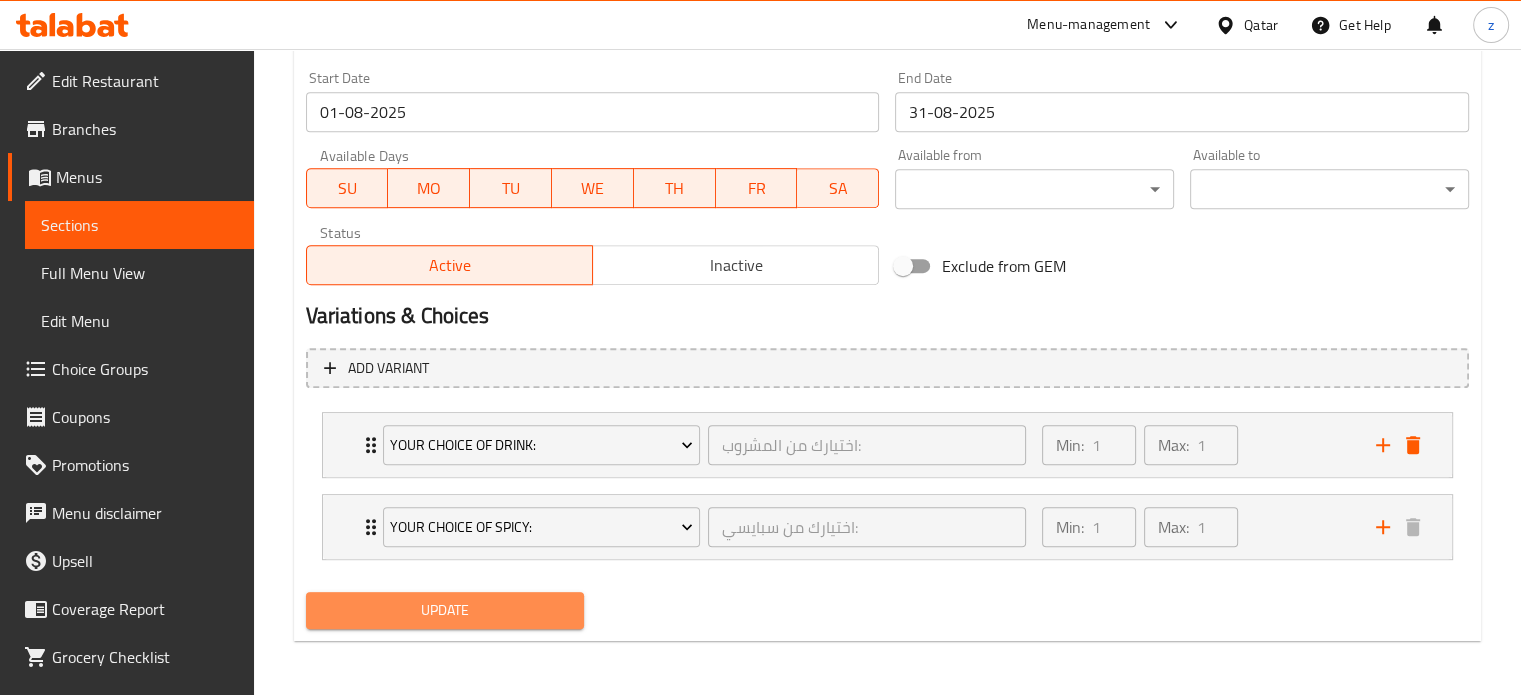 click on "Update" at bounding box center (445, 610) 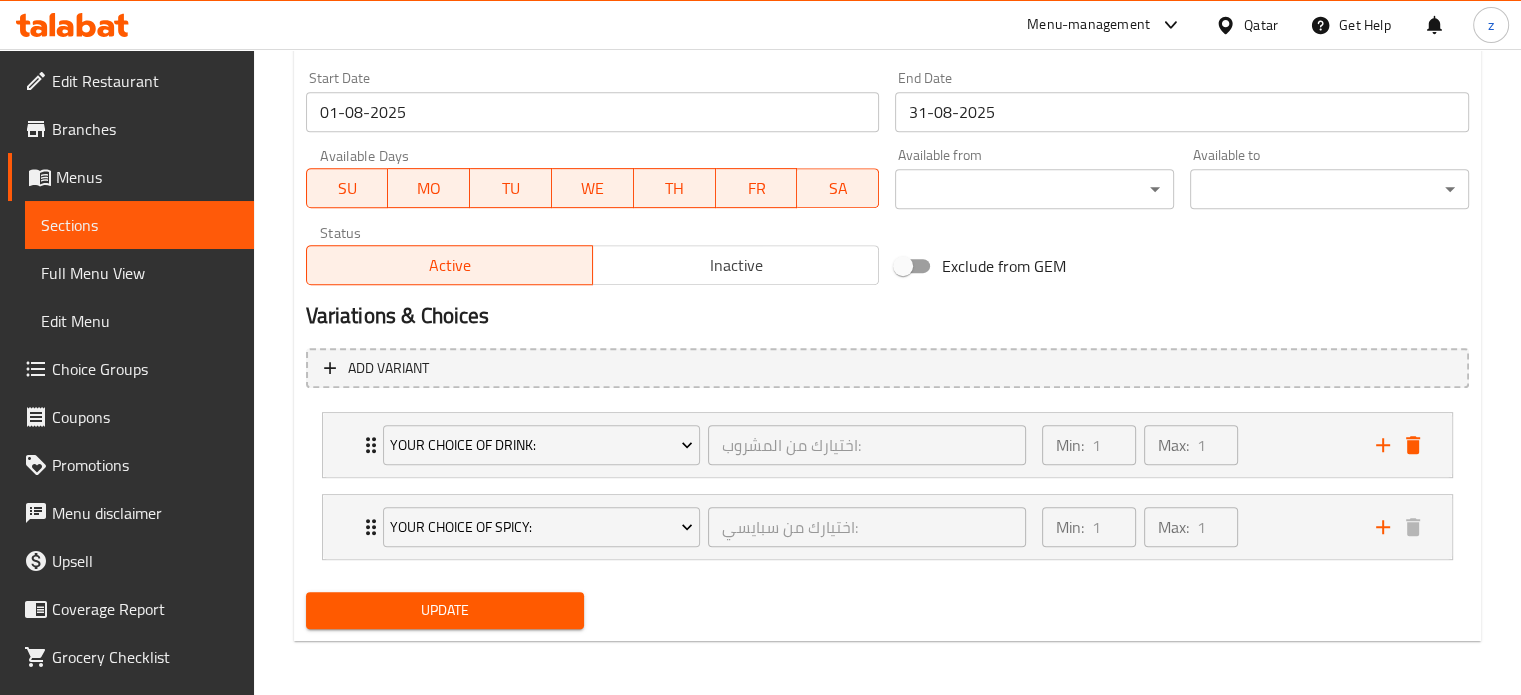 click on "Update" at bounding box center (445, 610) 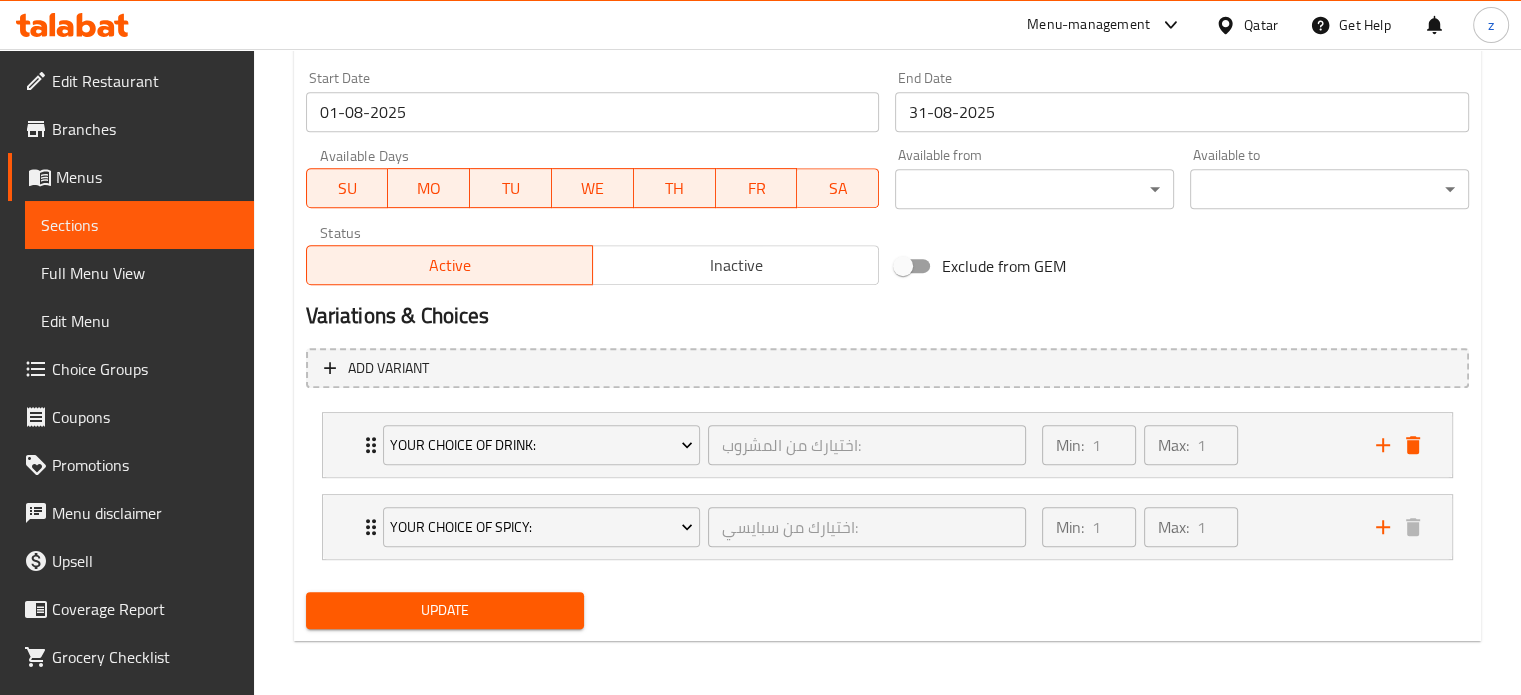 click on "Update" at bounding box center [445, 610] 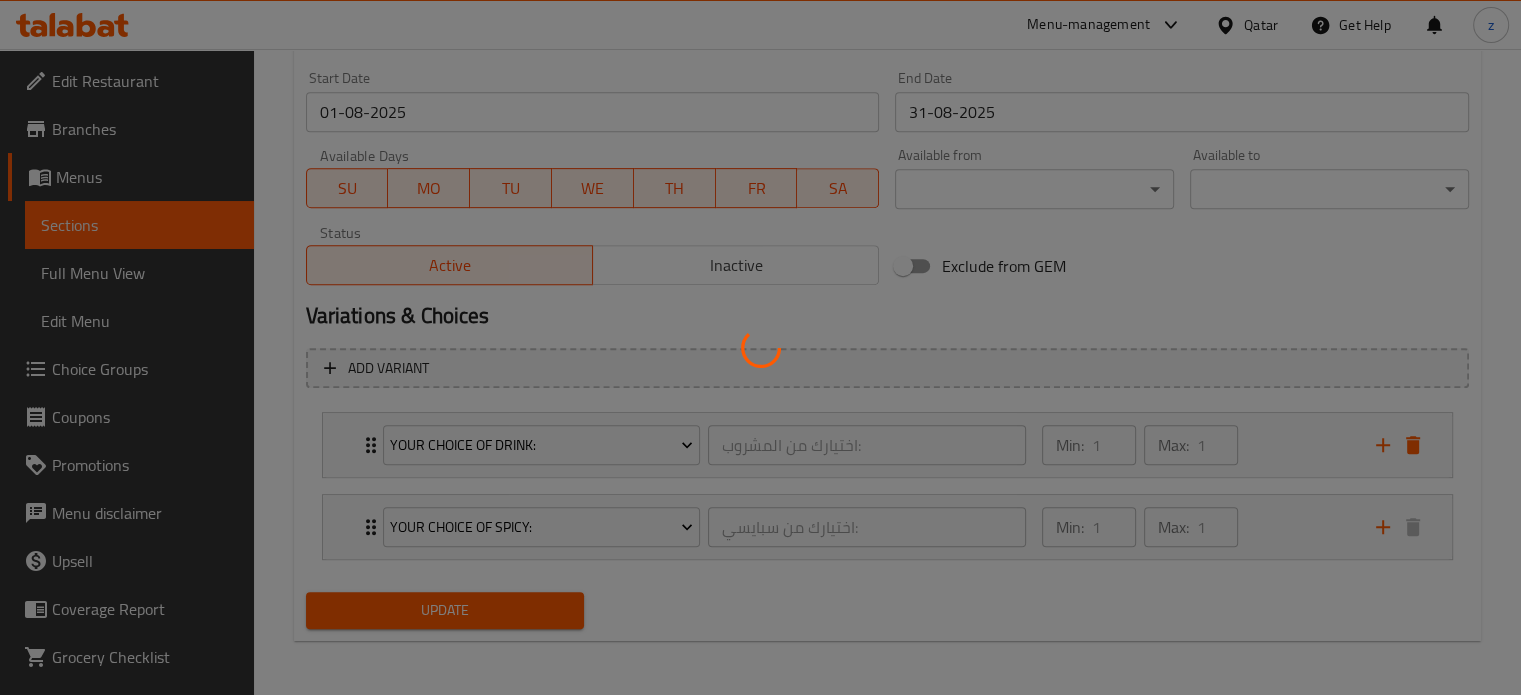 click at bounding box center [760, 347] 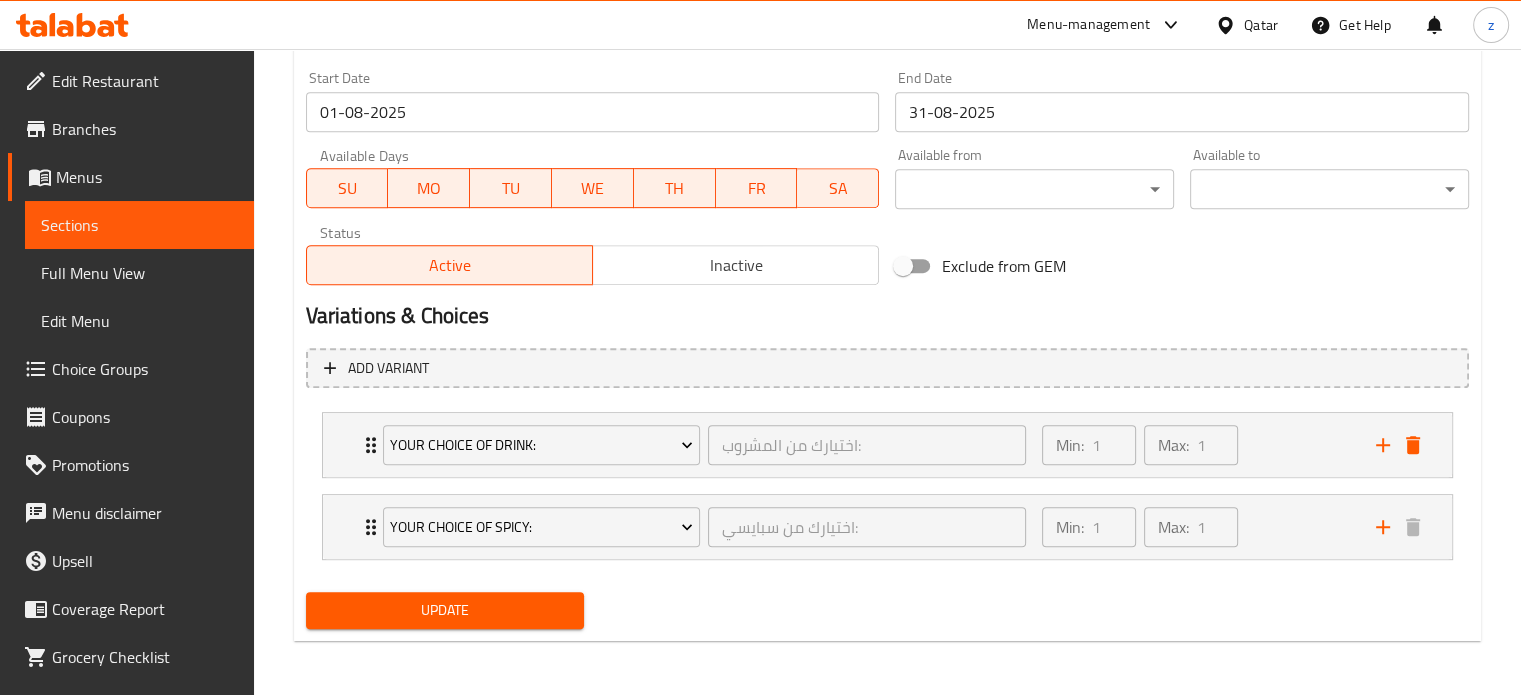 click at bounding box center [760, 347] 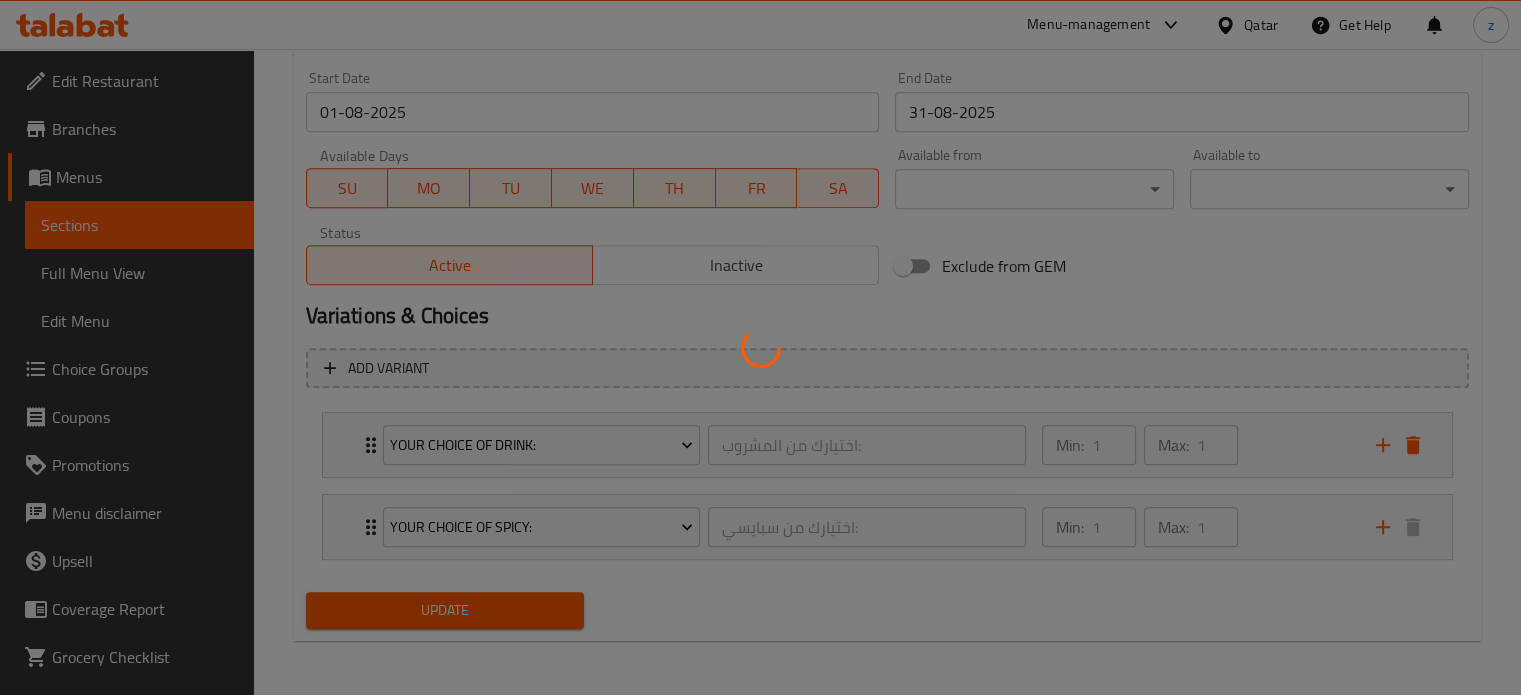 click at bounding box center [760, 347] 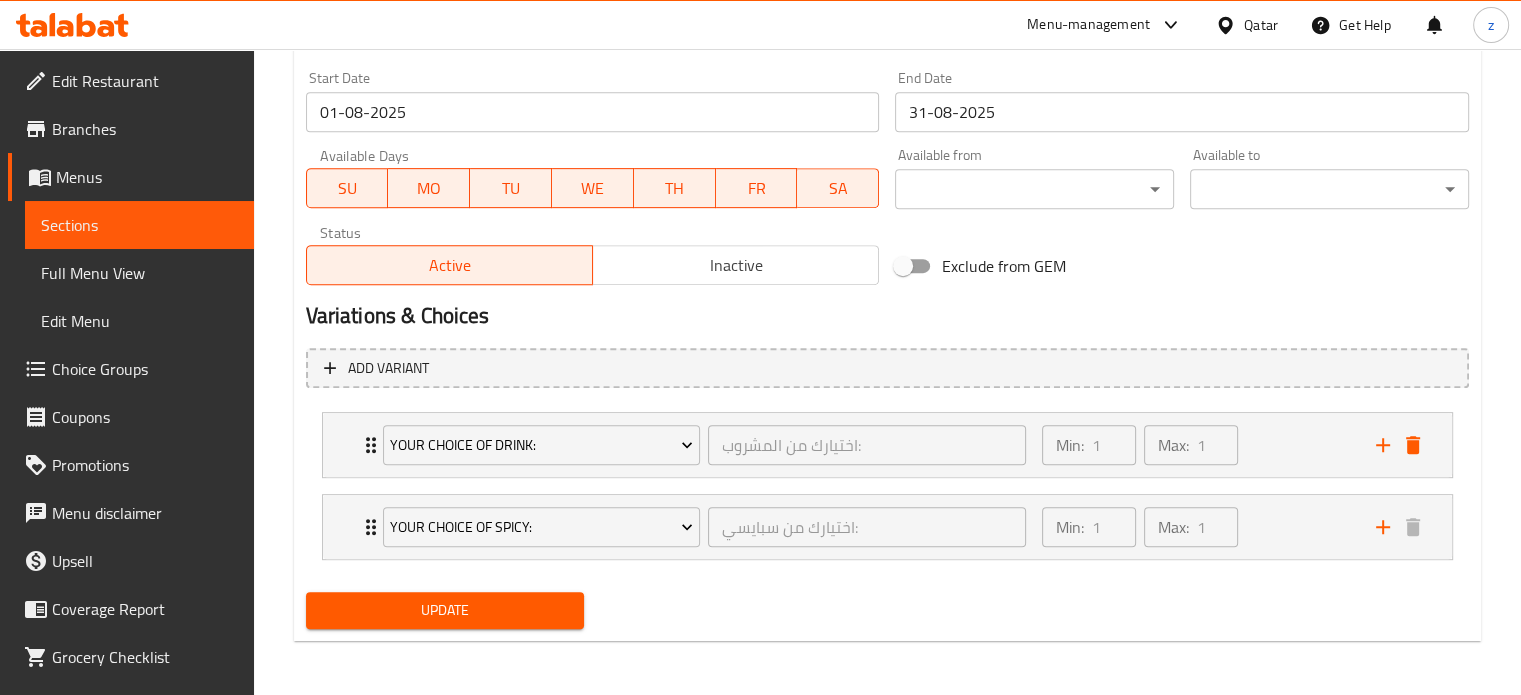 click at bounding box center [760, 347] 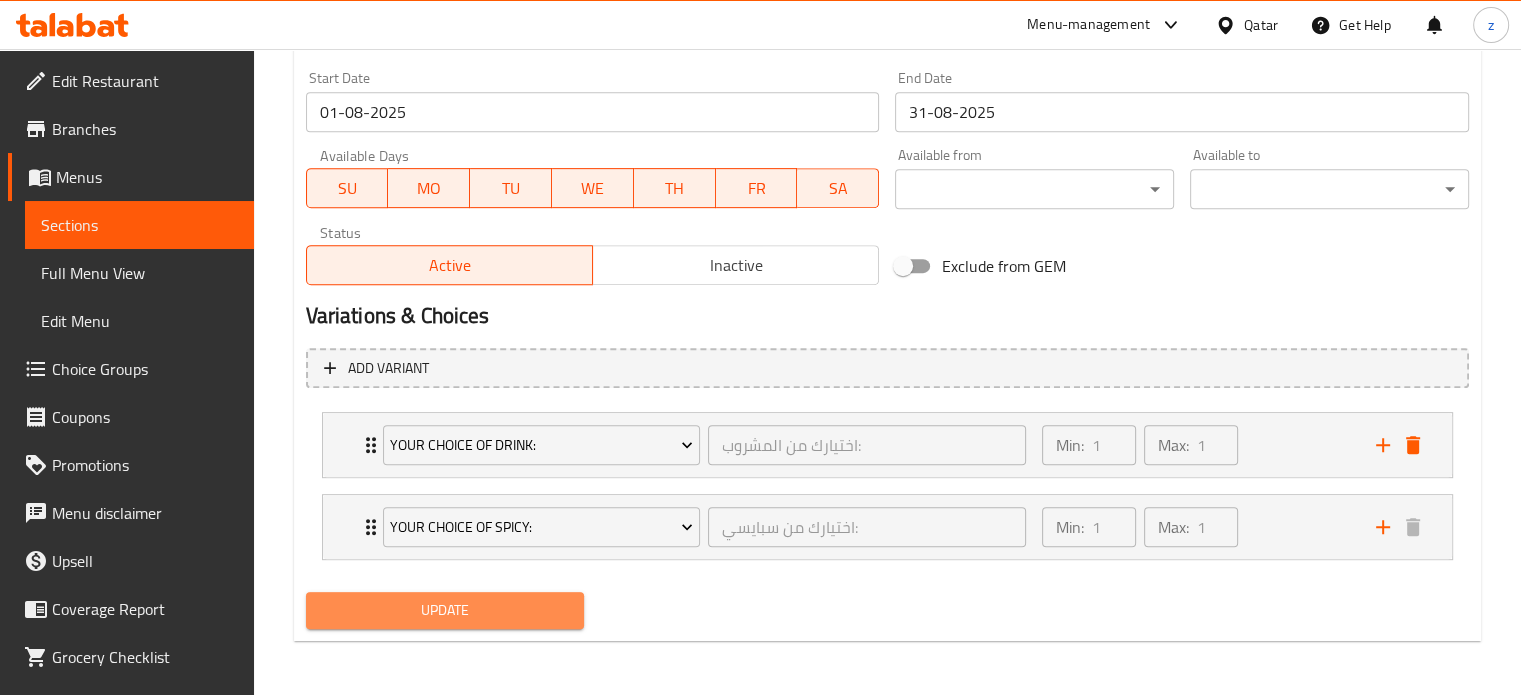 click on "Update" at bounding box center (445, 610) 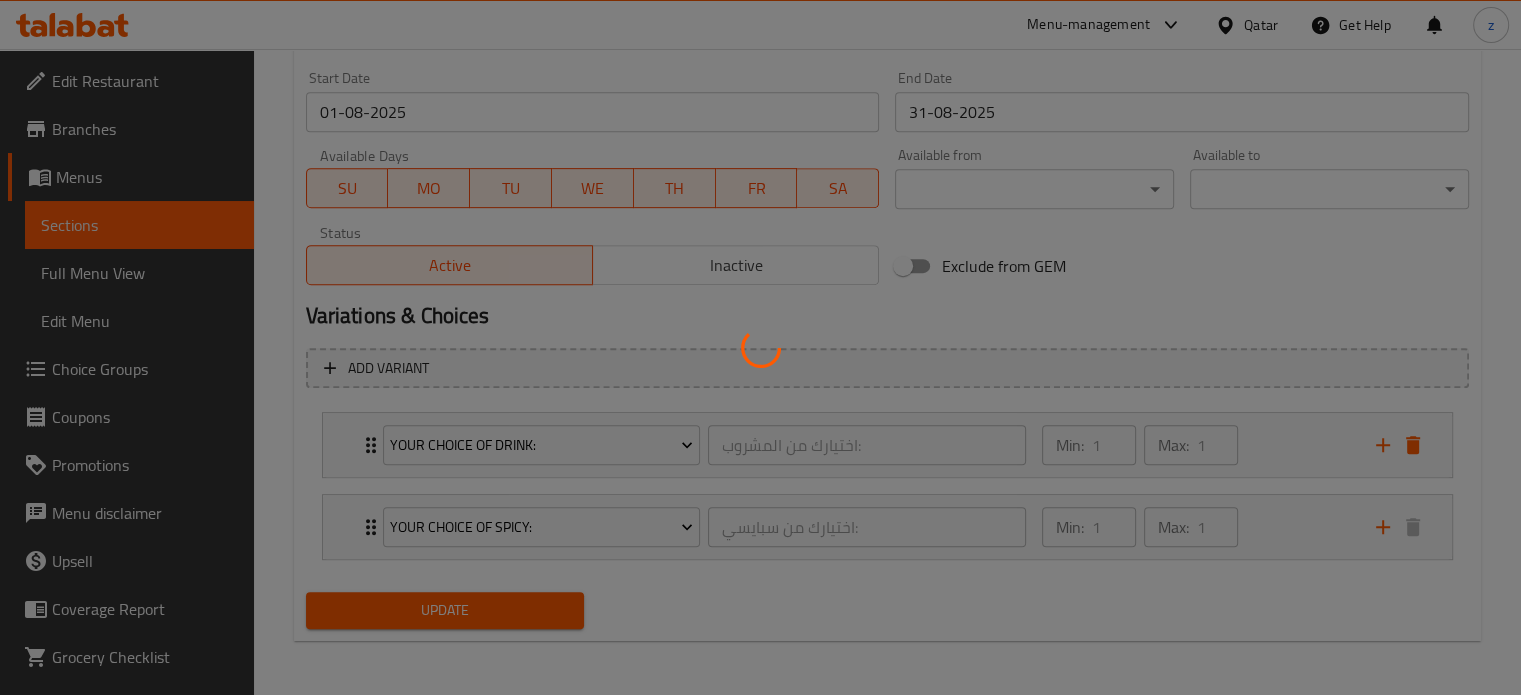 click at bounding box center [760, 347] 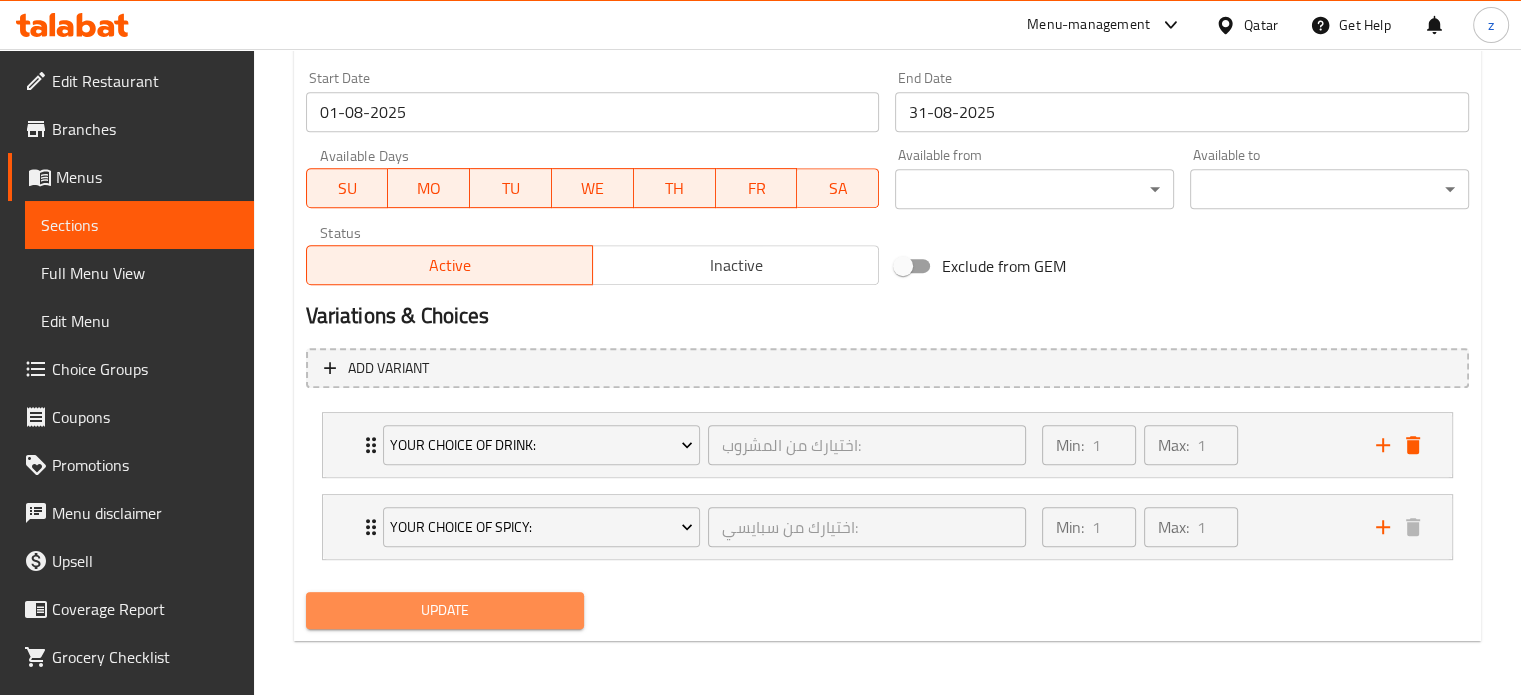 click on "Update" at bounding box center [445, 610] 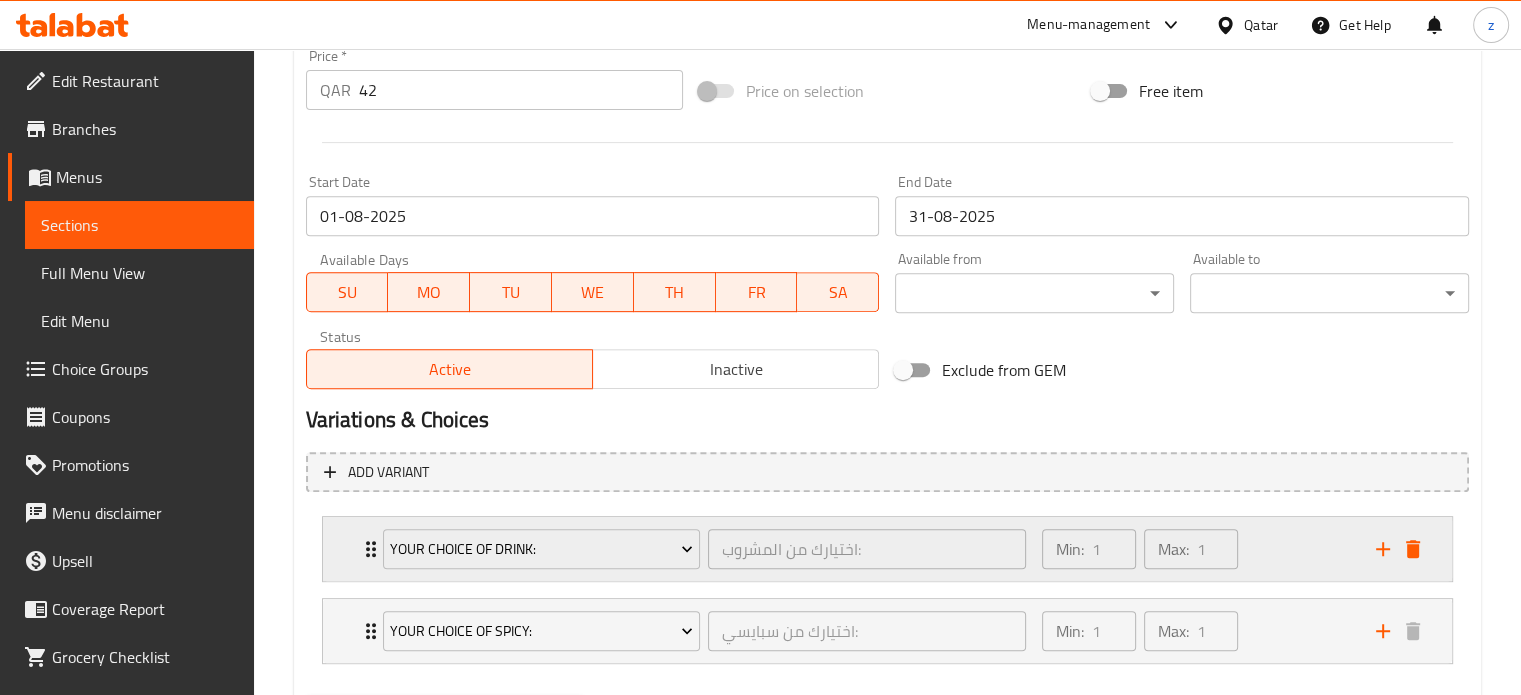 scroll, scrollTop: 560, scrollLeft: 0, axis: vertical 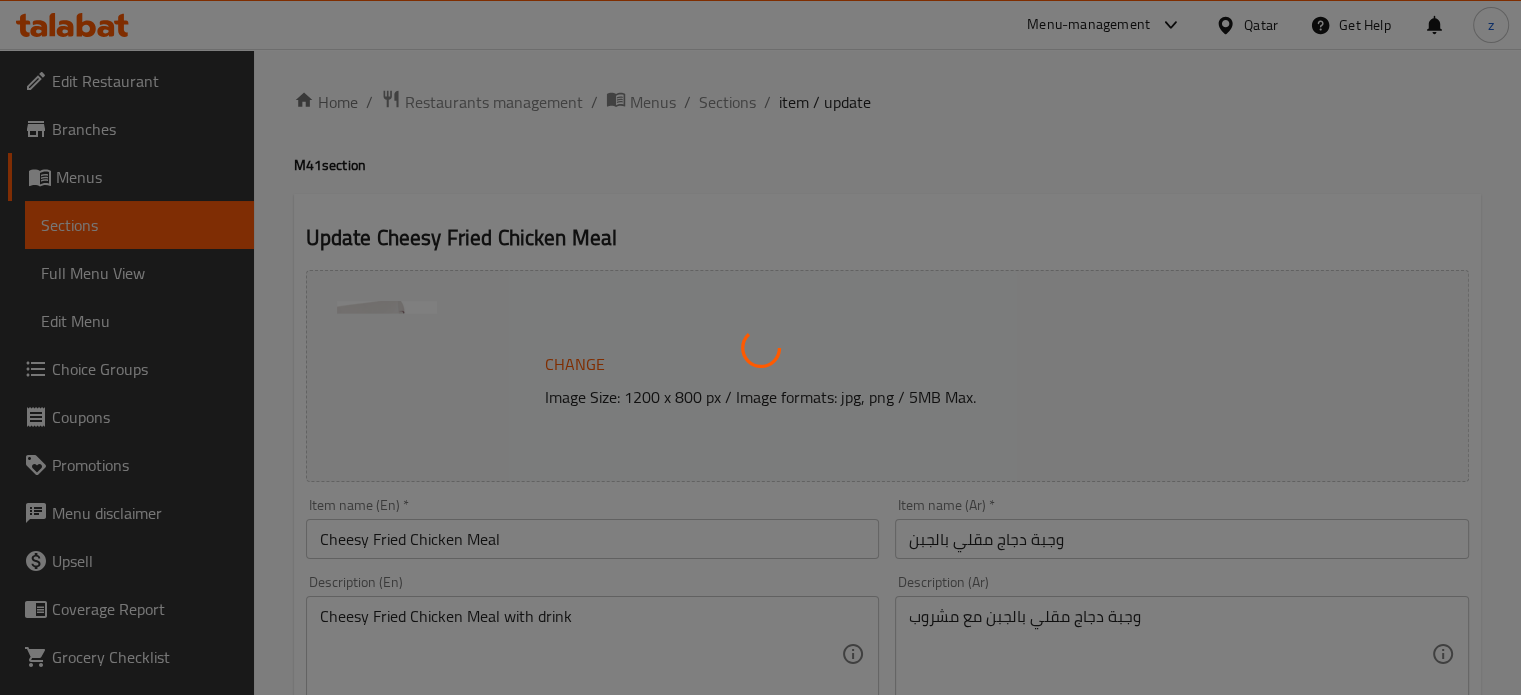 type on "إختيار المشروب:" 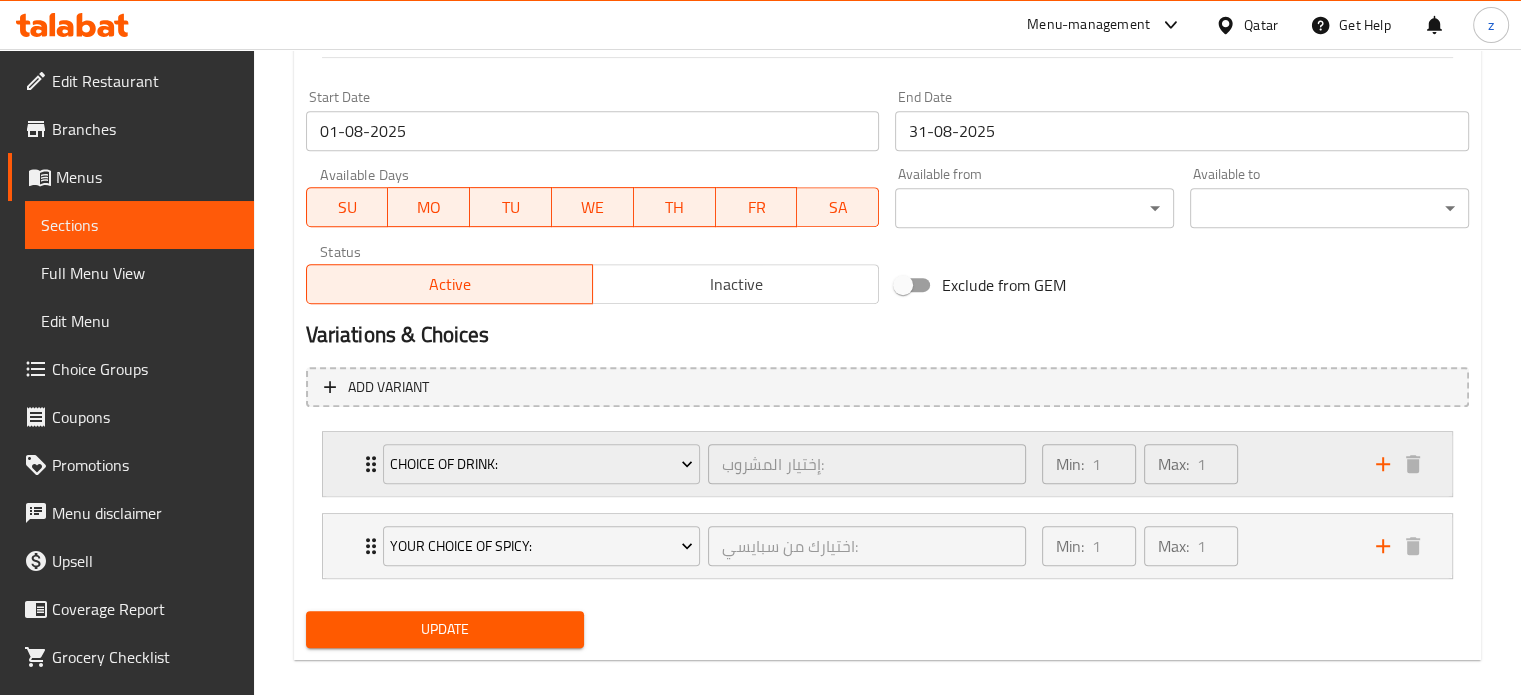 scroll, scrollTop: 860, scrollLeft: 0, axis: vertical 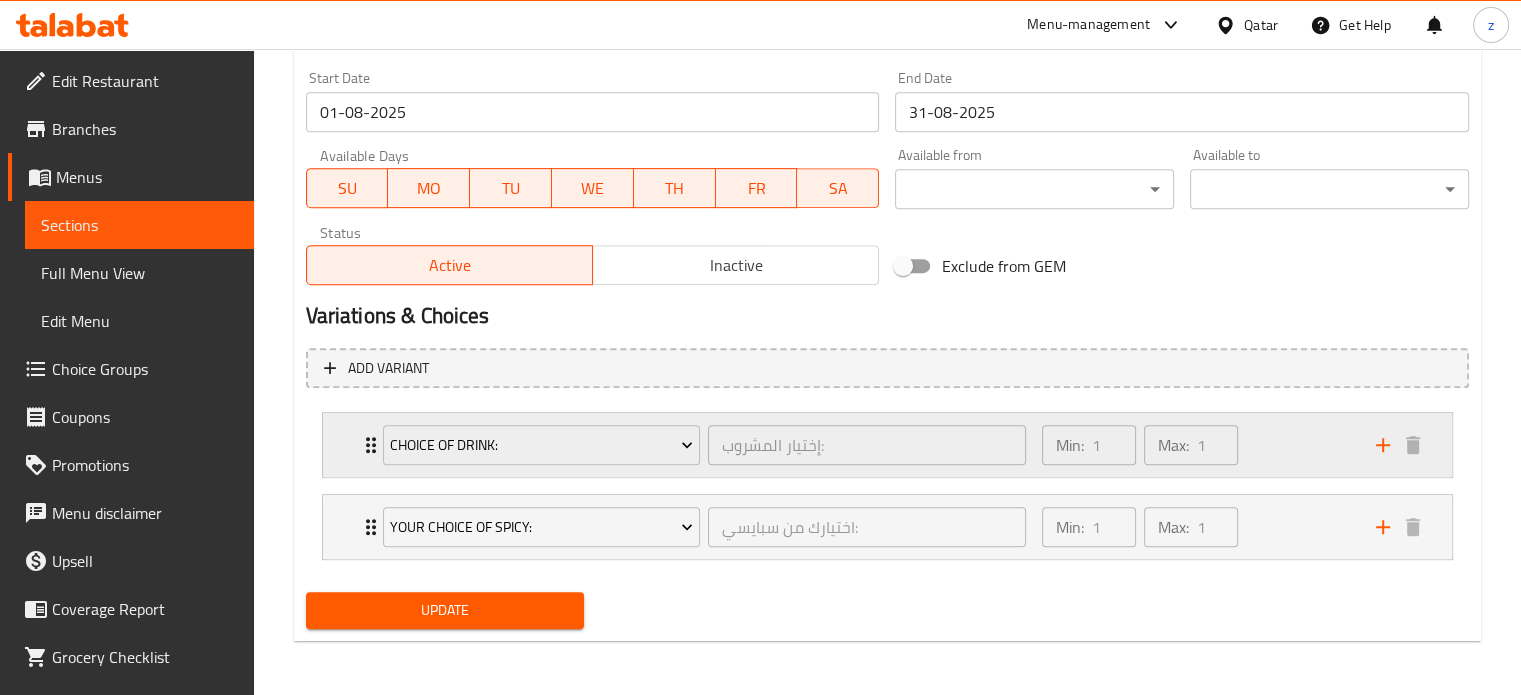 click on "Min: 1 ​ Max: 1 ​" at bounding box center (1197, 445) 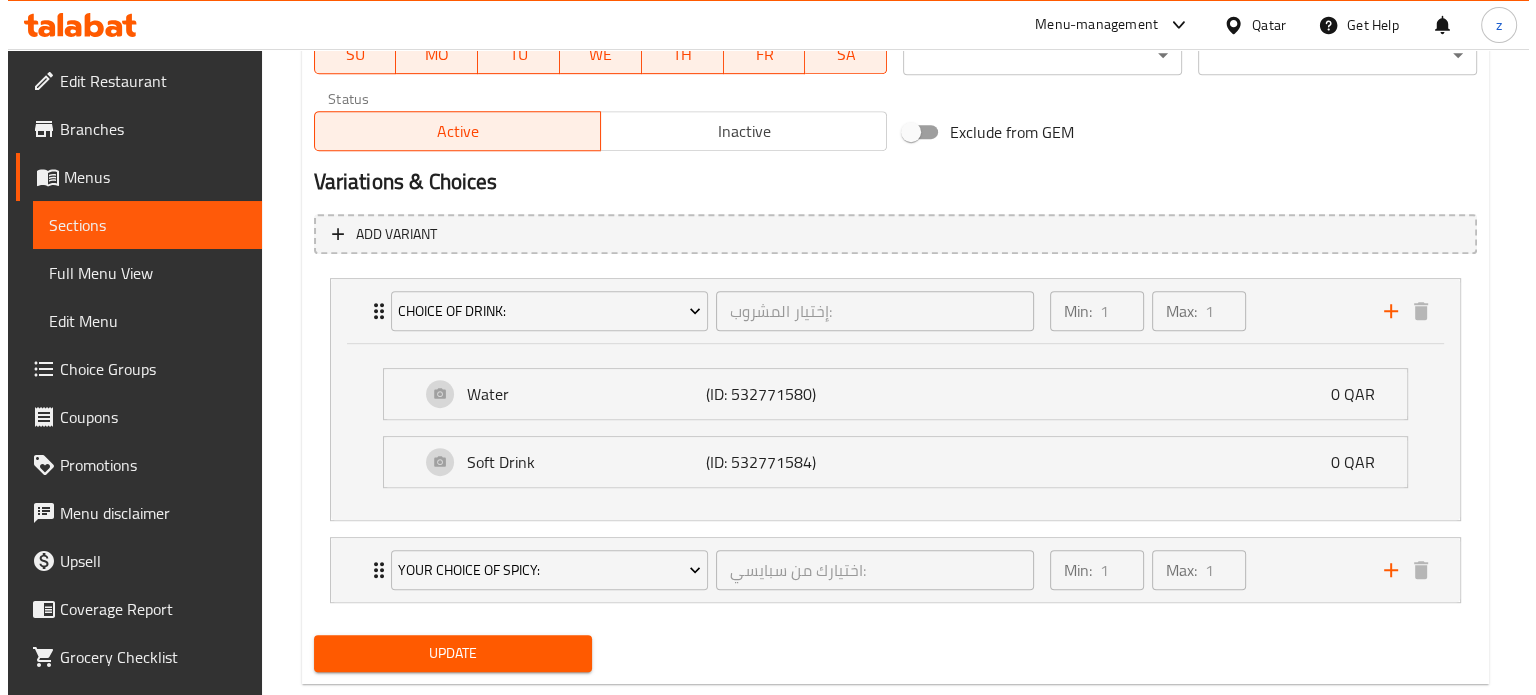 scroll, scrollTop: 1036, scrollLeft: 0, axis: vertical 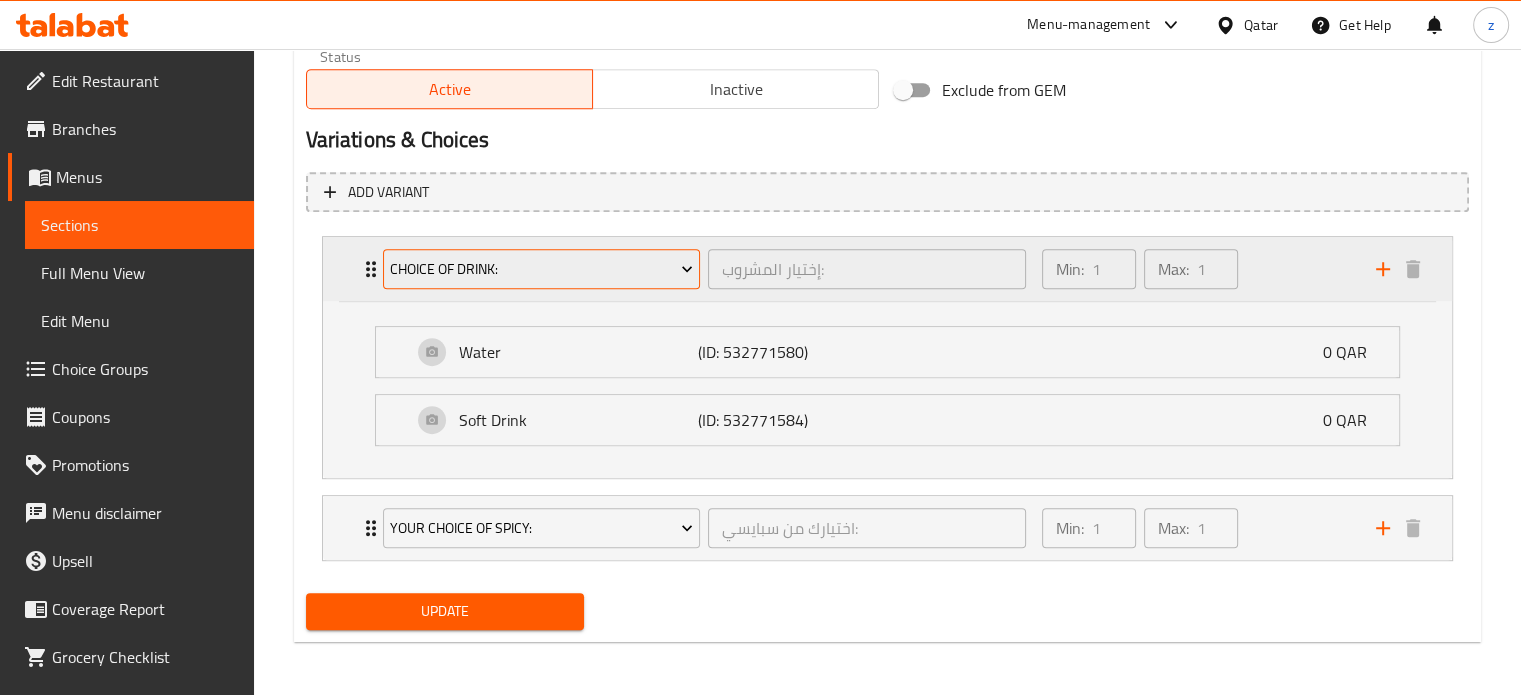 click on "Choice of Drink:" at bounding box center (541, 269) 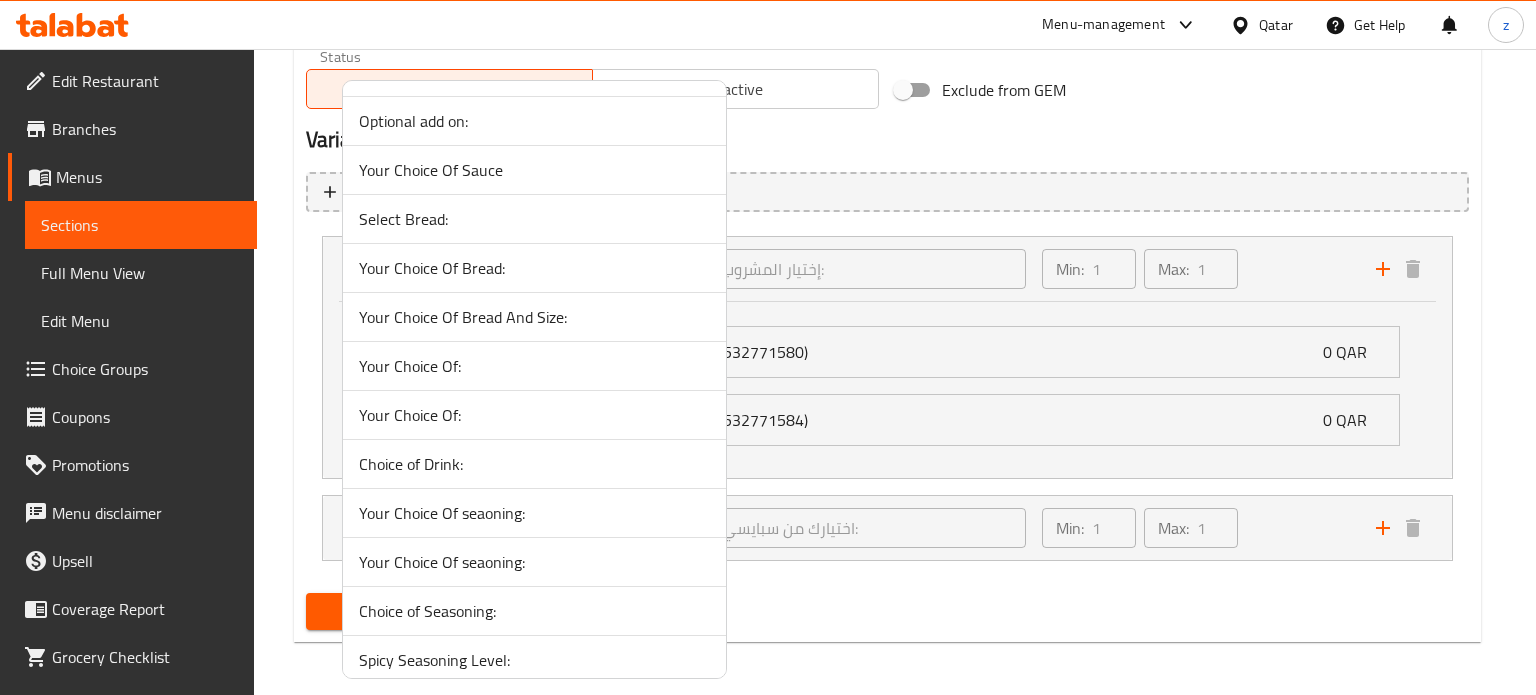 scroll, scrollTop: 200, scrollLeft: 0, axis: vertical 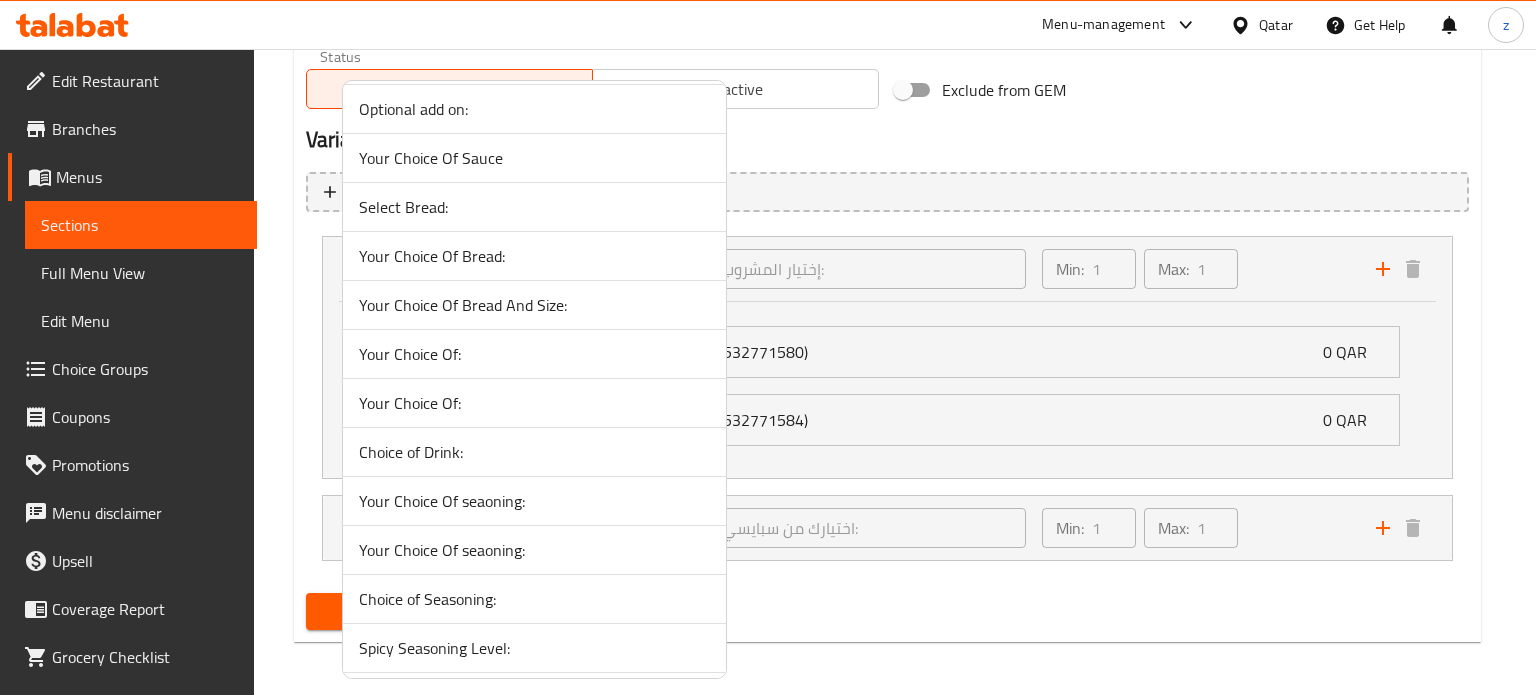 click on "Choice of Drink:" at bounding box center [534, 452] 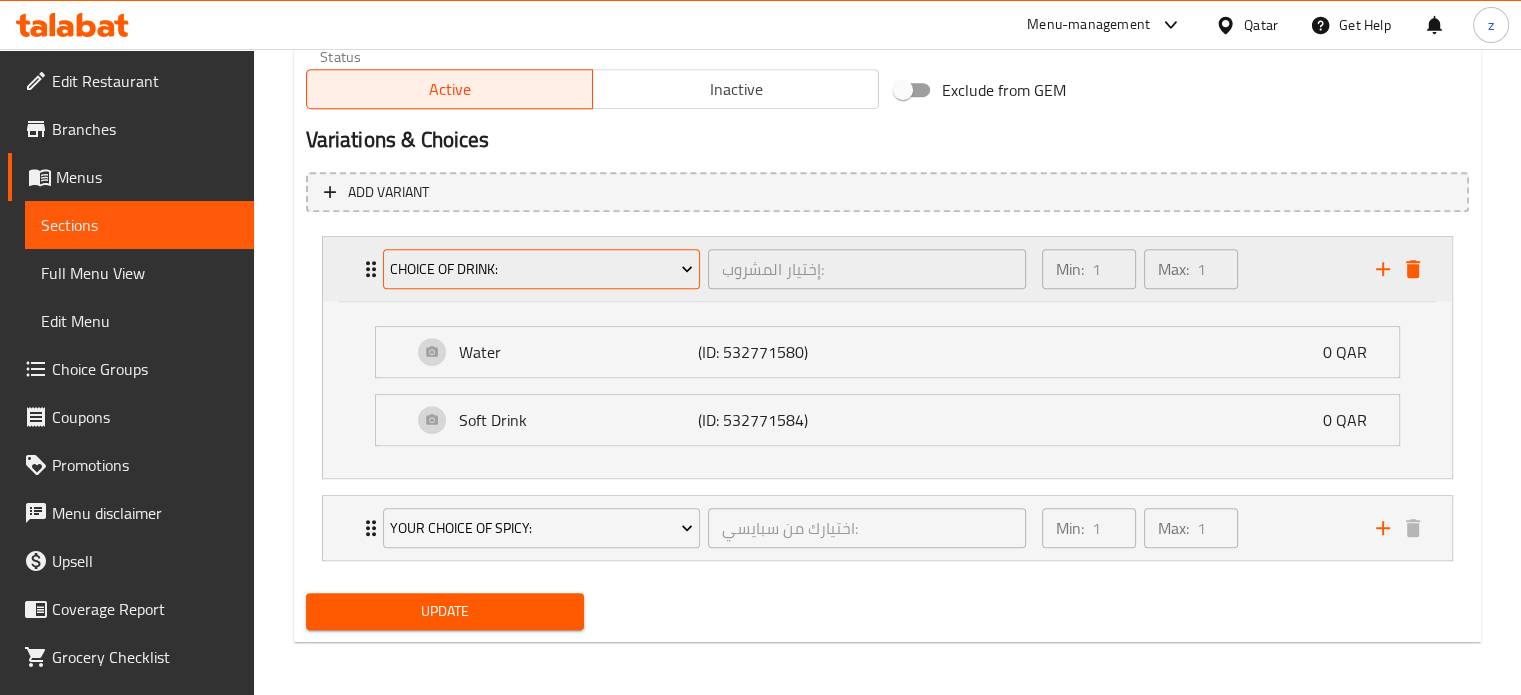 click on "Choice of Drink:" at bounding box center (541, 269) 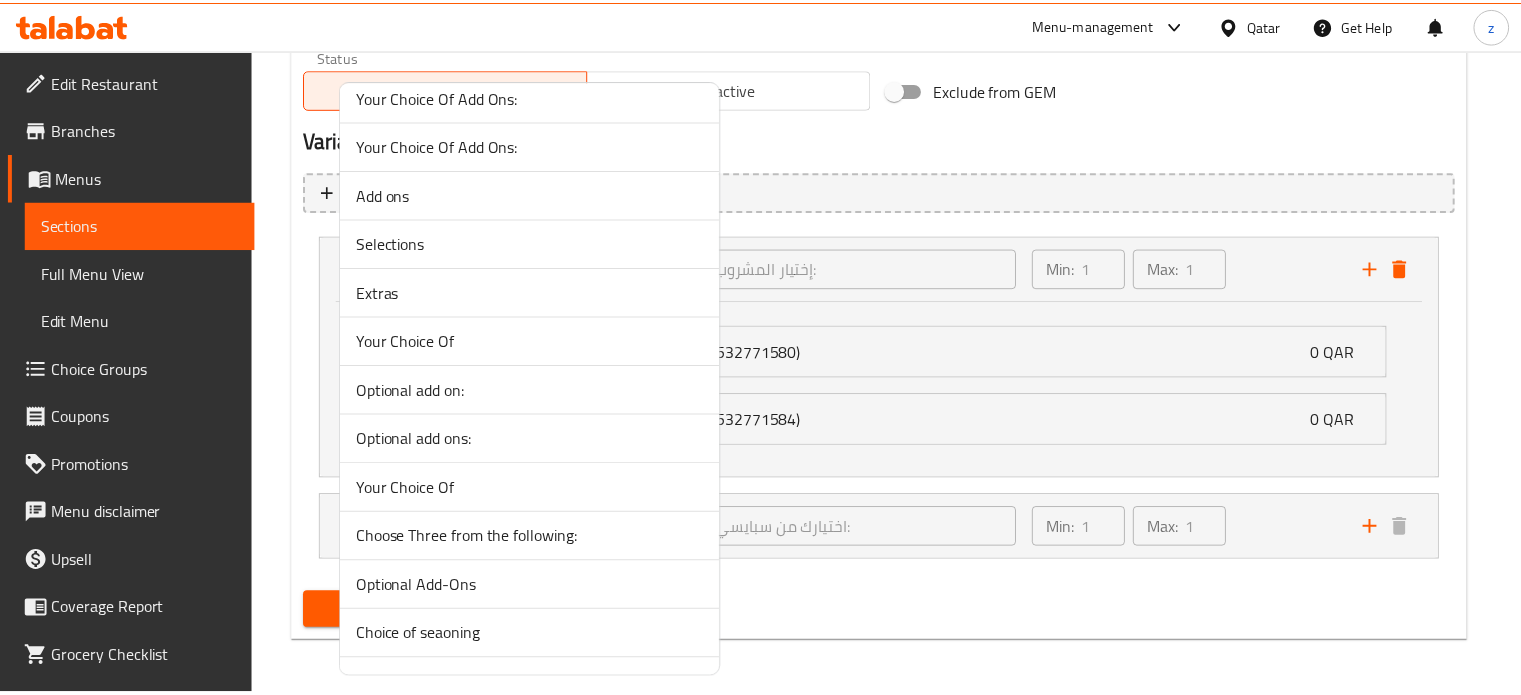 scroll, scrollTop: 2400, scrollLeft: 0, axis: vertical 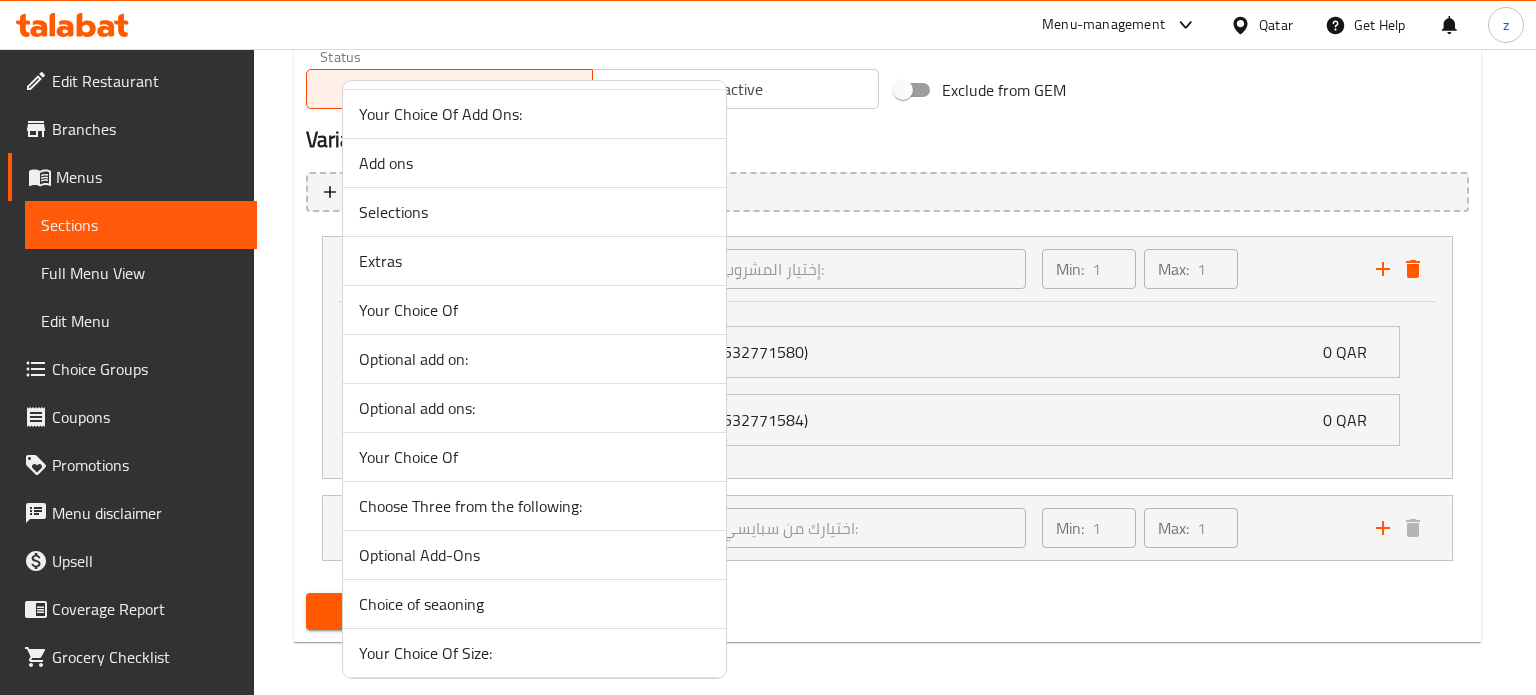 click at bounding box center (768, 347) 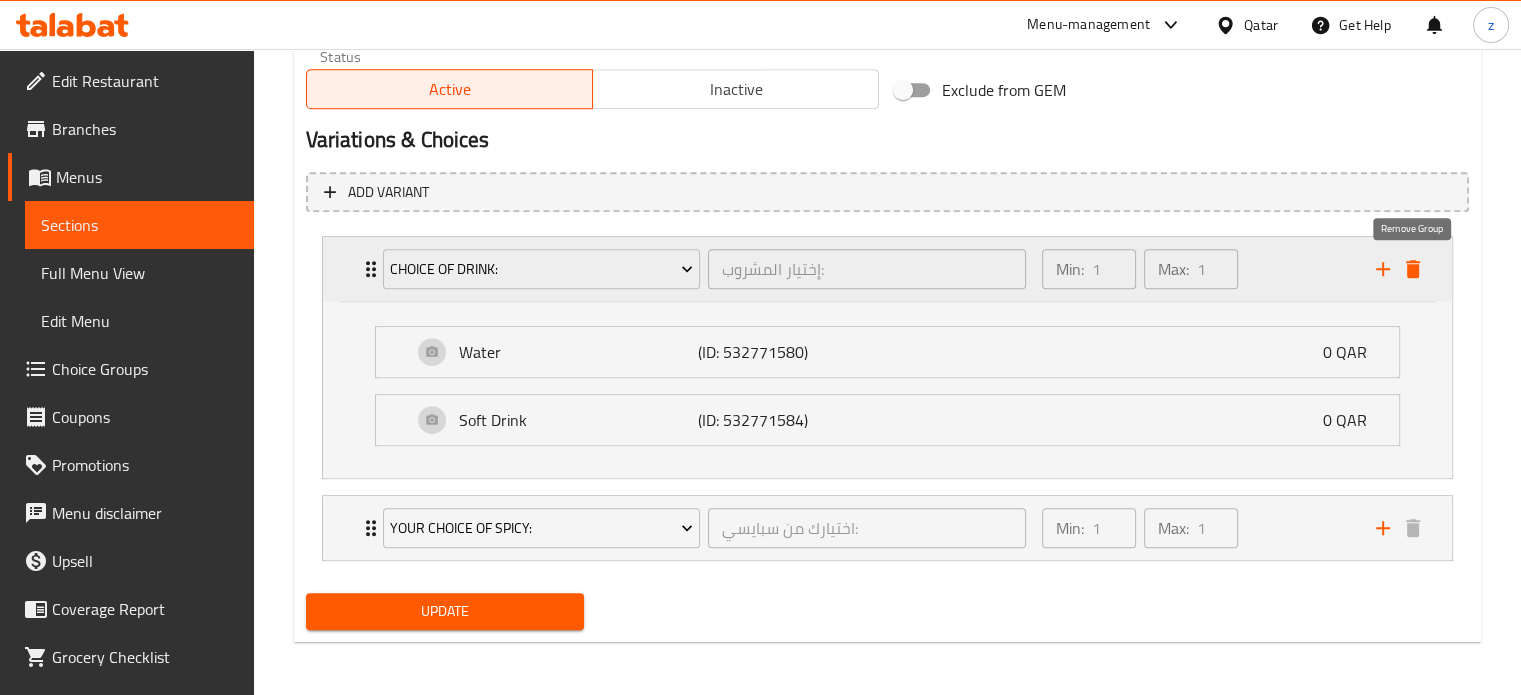 click 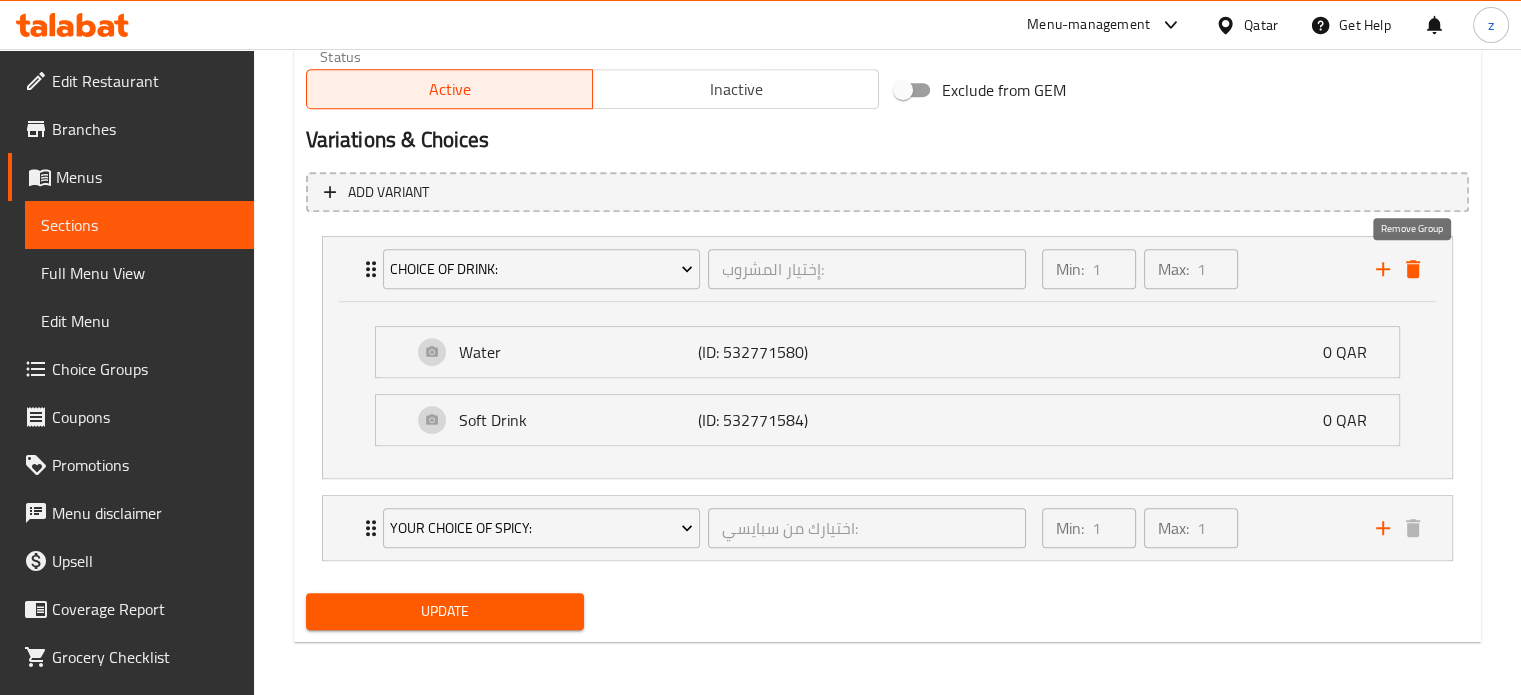 scroll, scrollTop: 779, scrollLeft: 0, axis: vertical 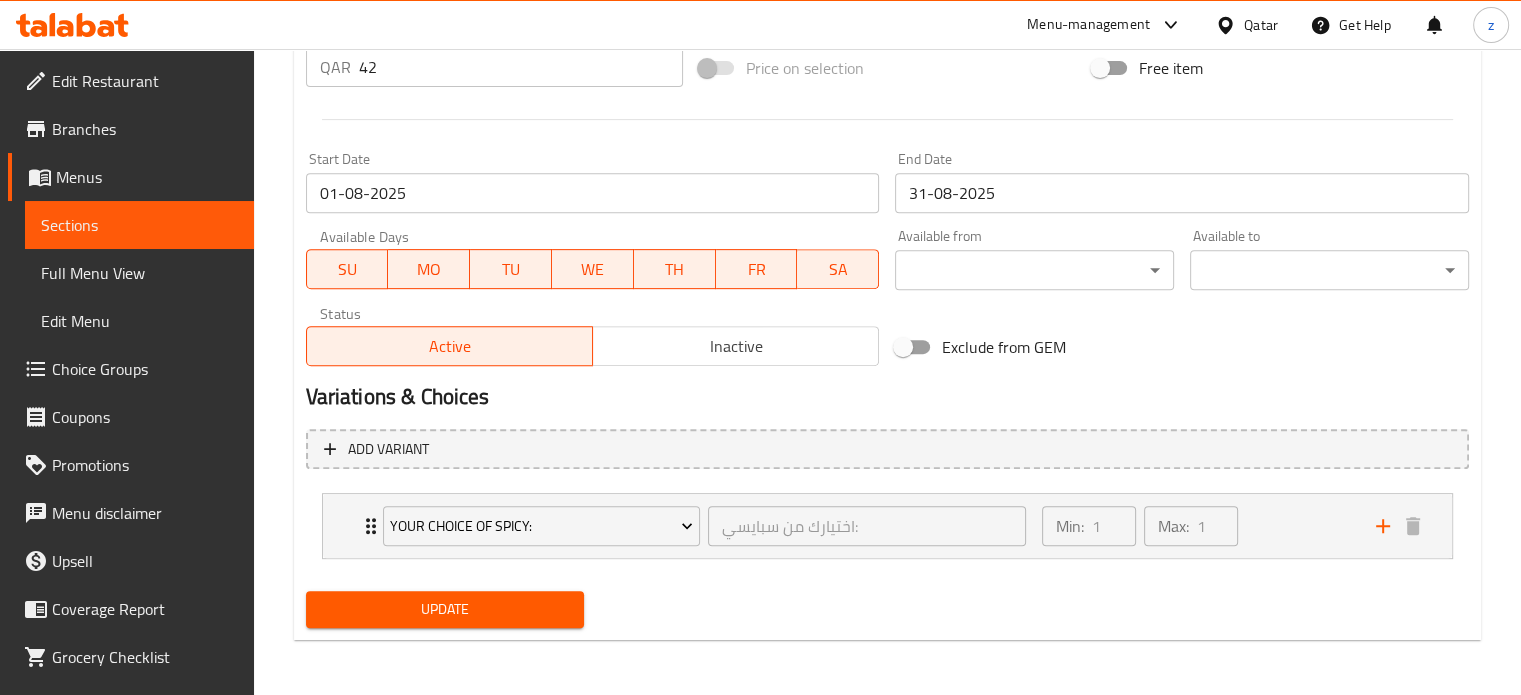 click on "Update" at bounding box center (445, 609) 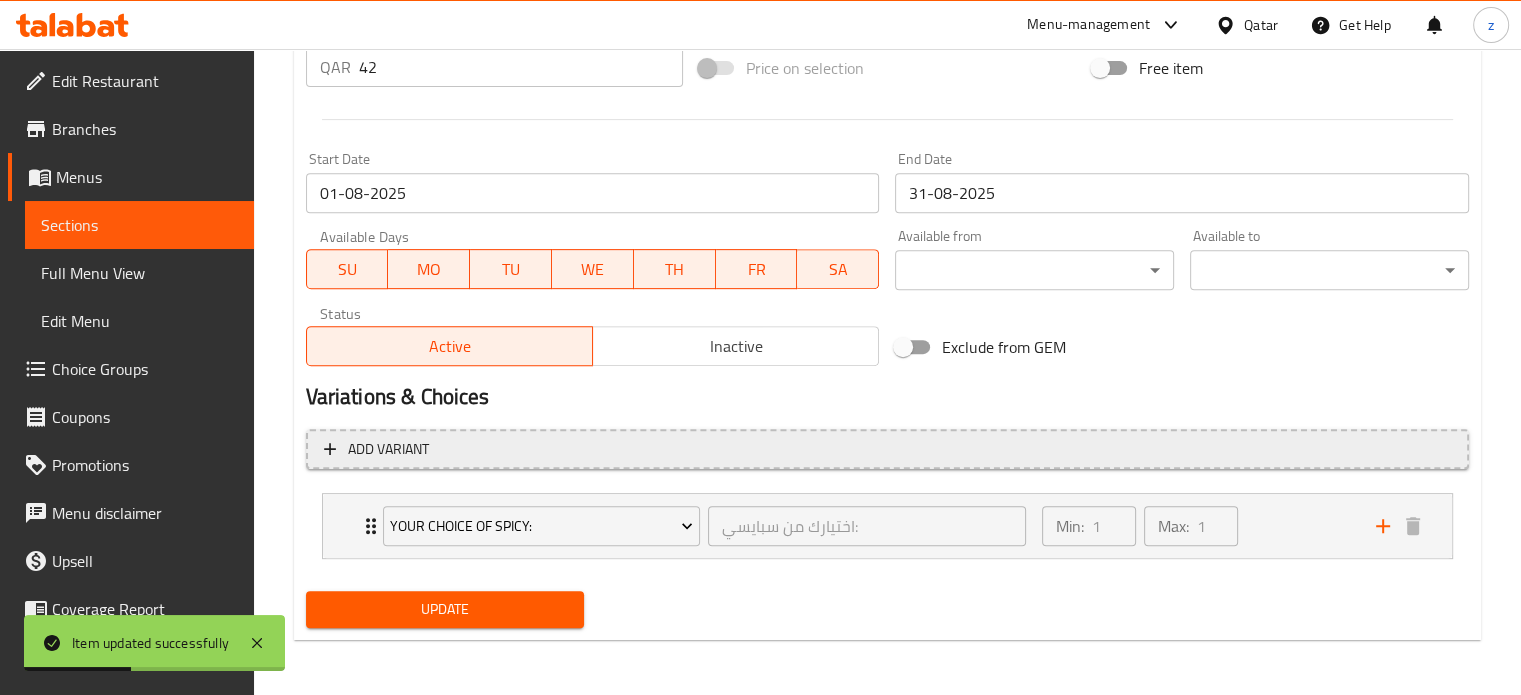 click on "Add variant" at bounding box center [887, 449] 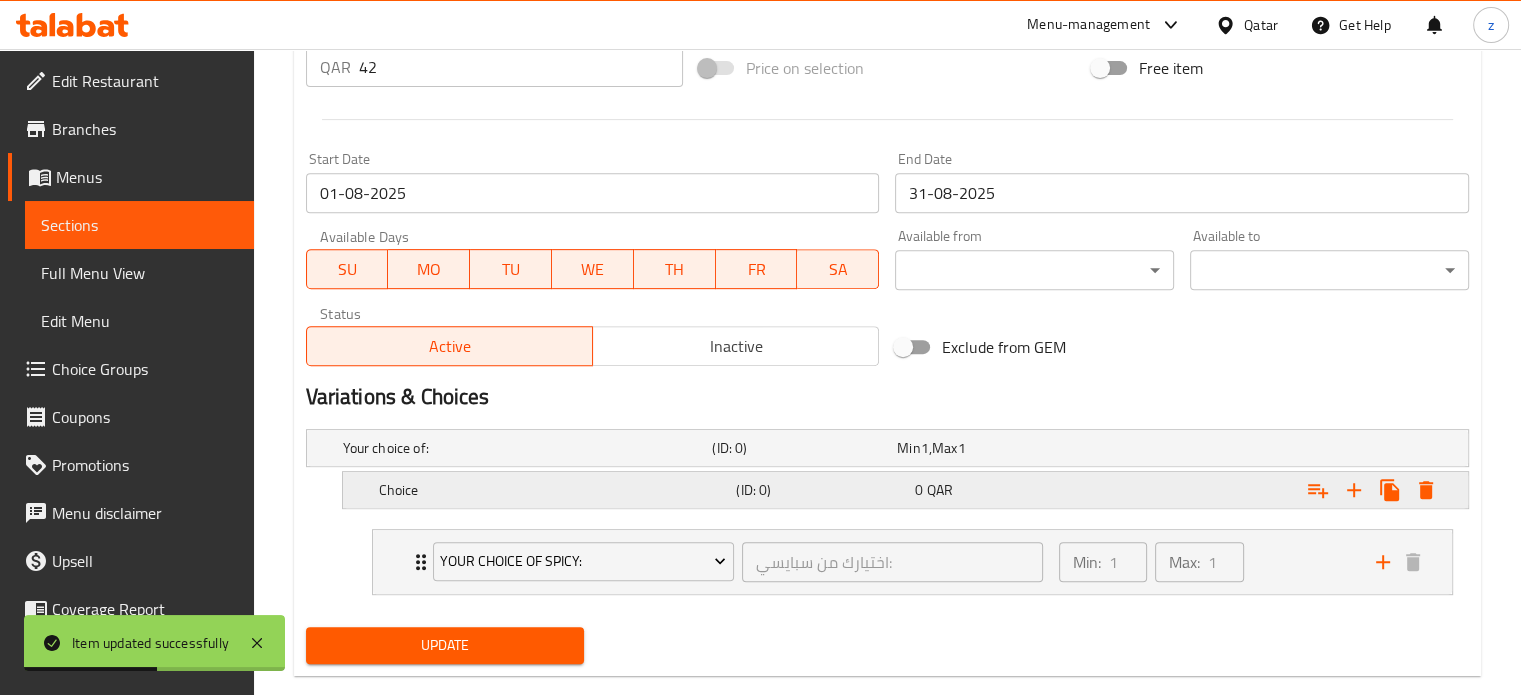 click on "Choice" at bounding box center (524, 448) 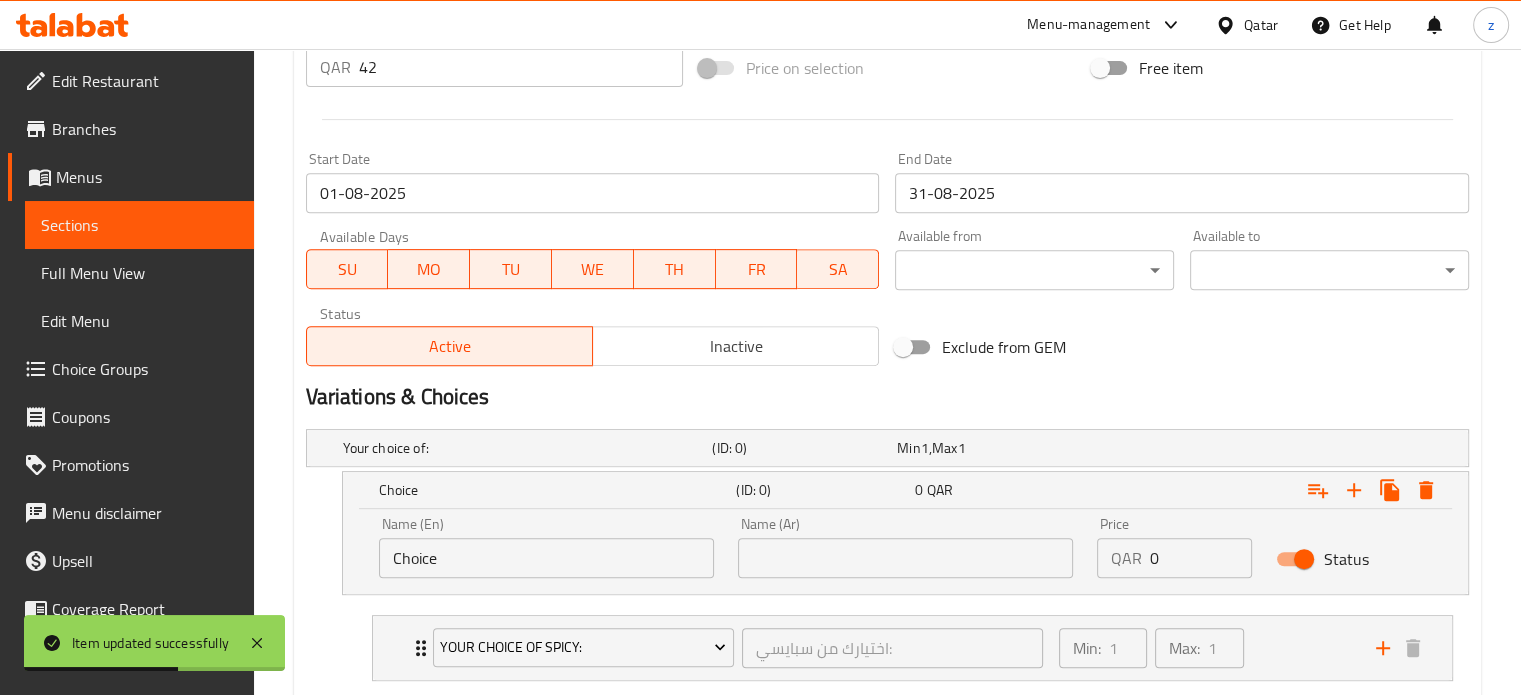 click on "Choice" at bounding box center (546, 558) 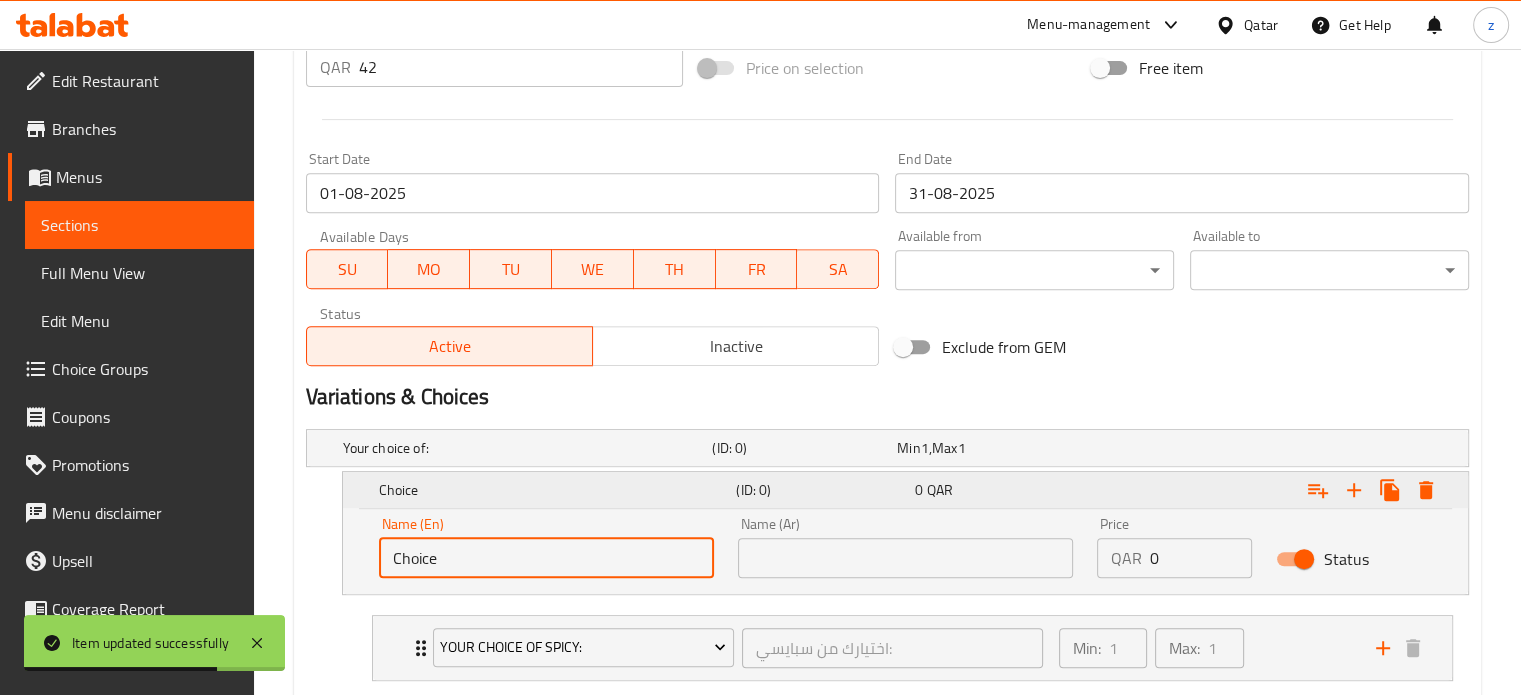 click on "(ID: 0)" at bounding box center [821, 490] 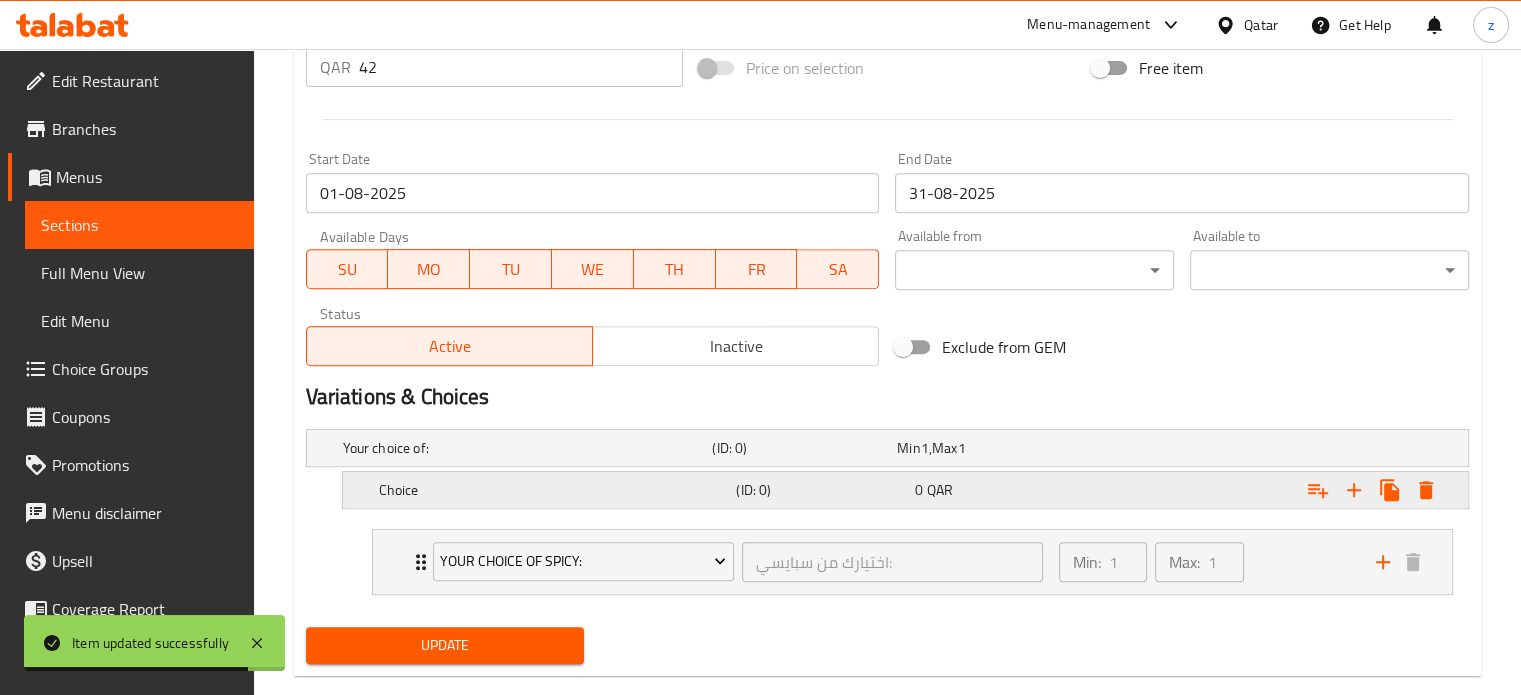 click on "Choice" at bounding box center [524, 448] 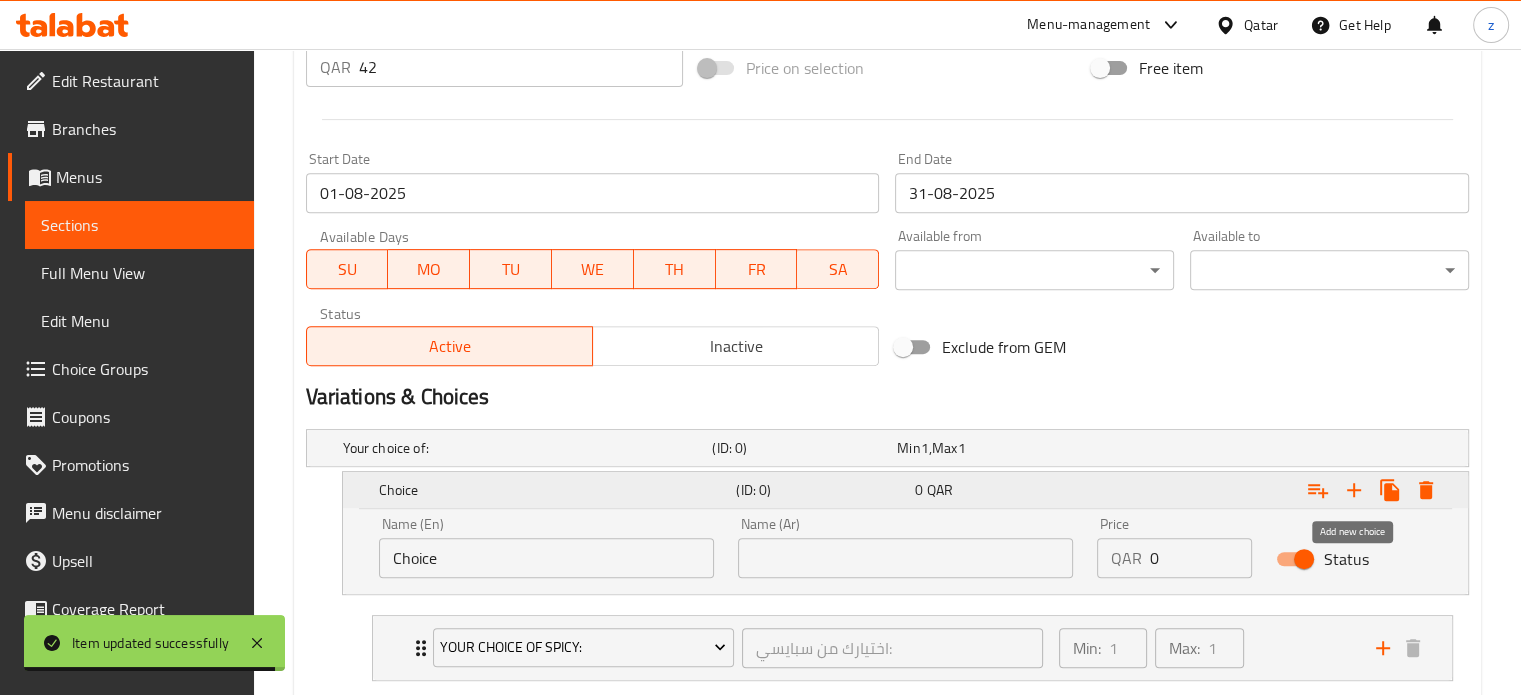 click 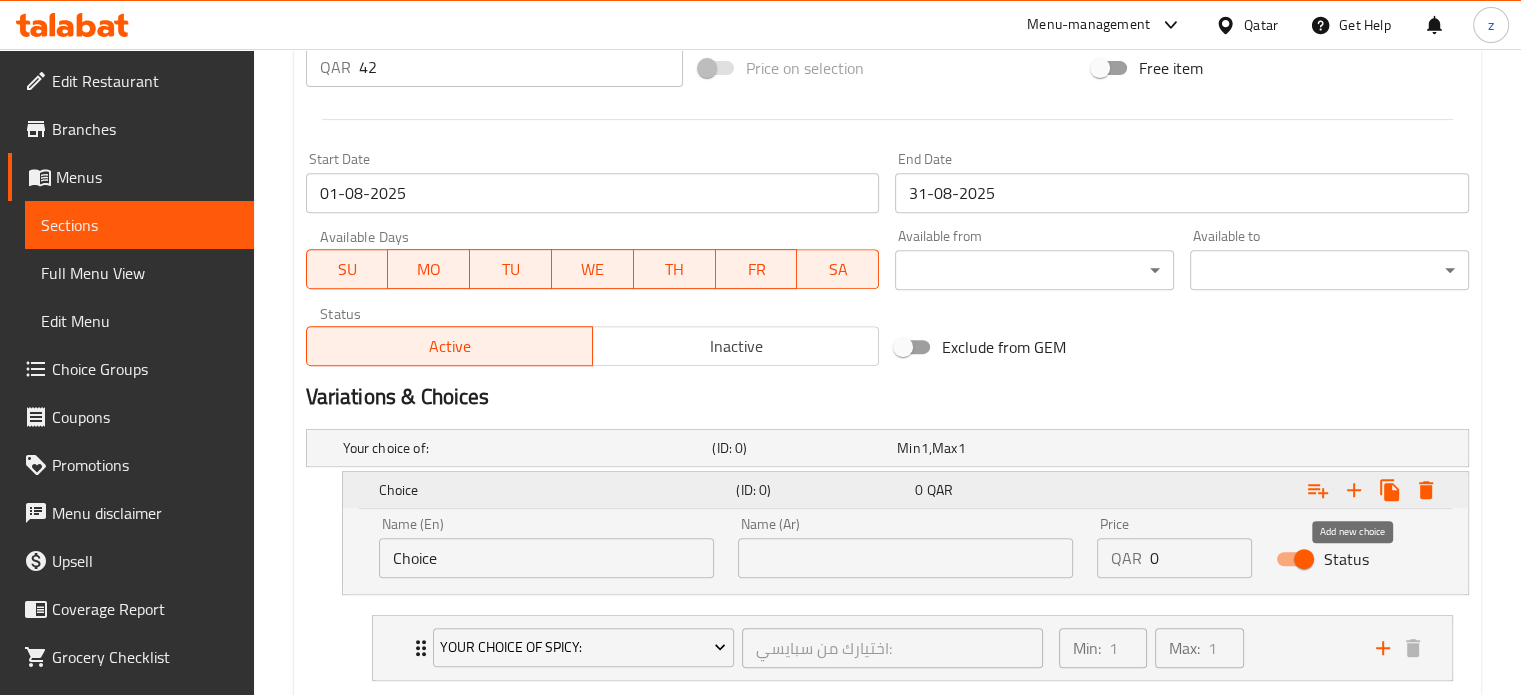 click 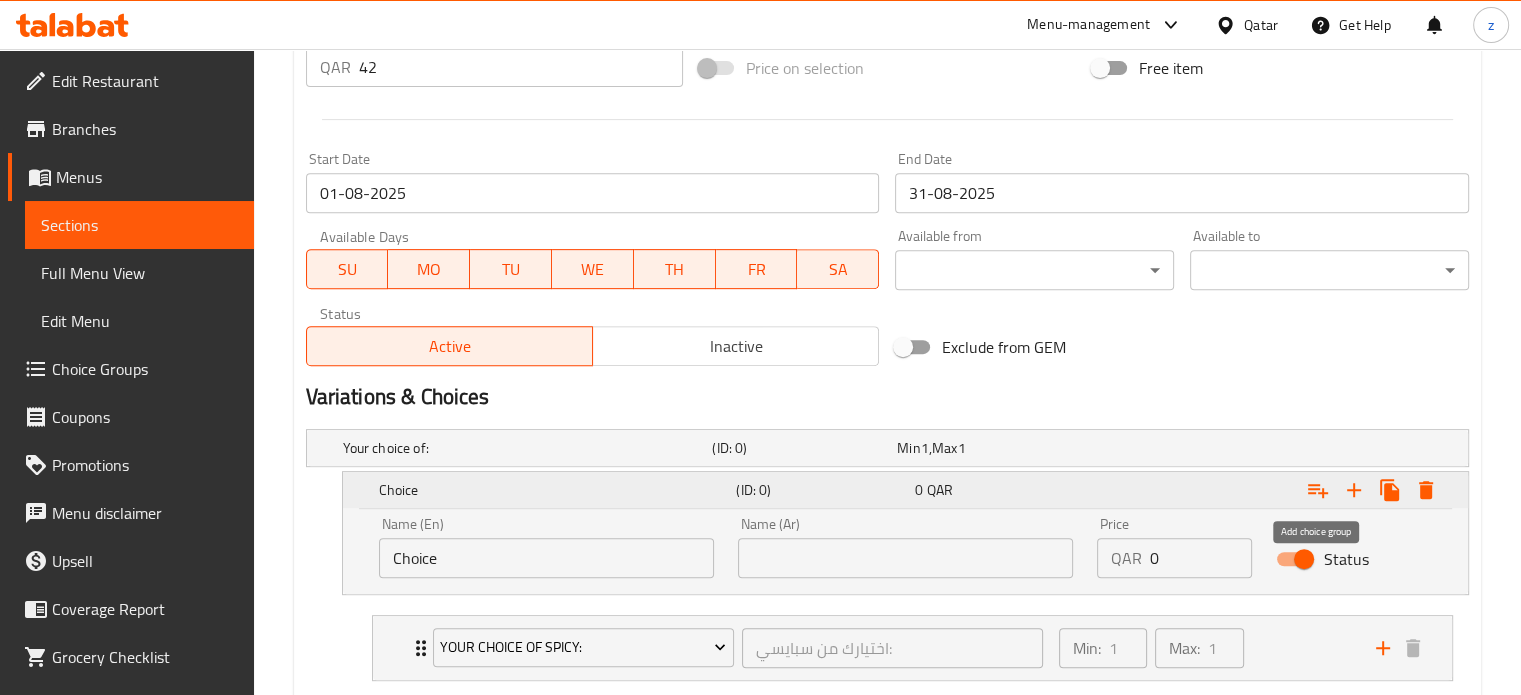 click 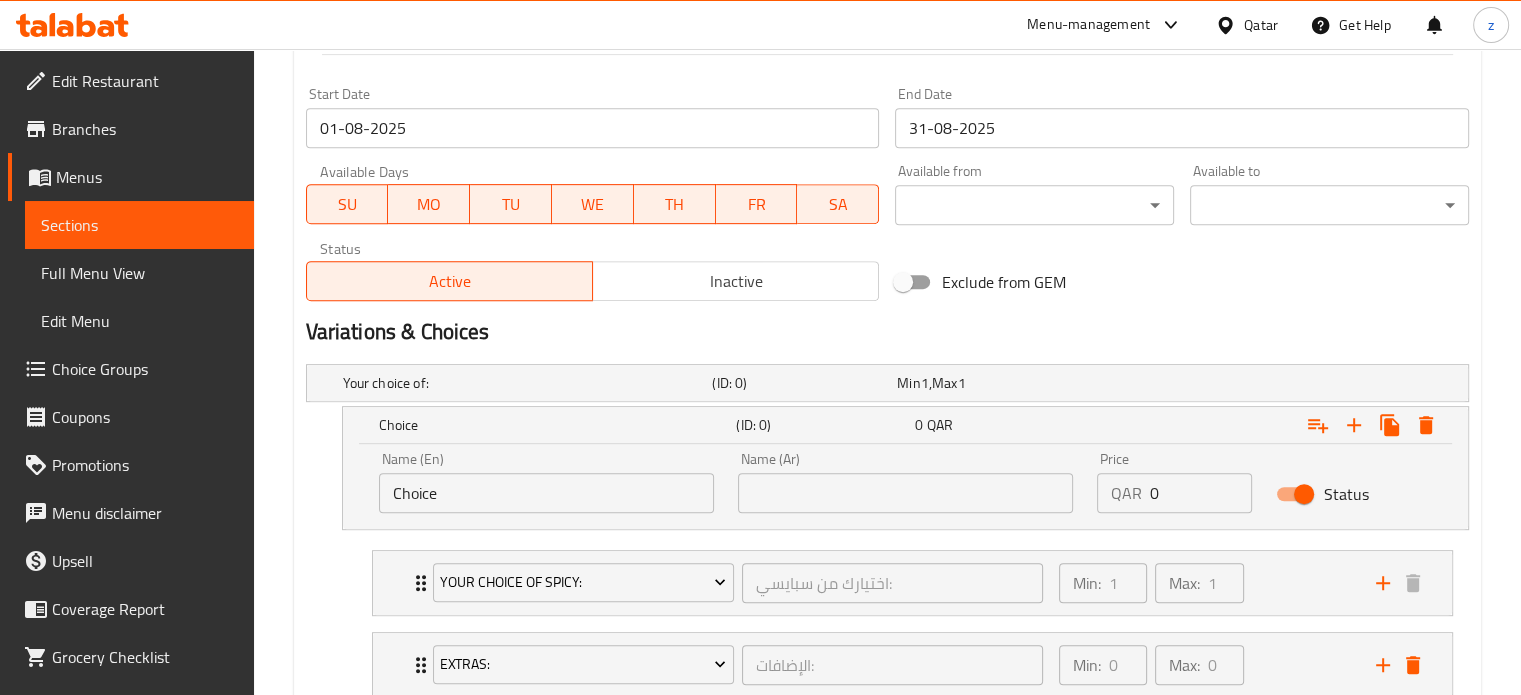scroll, scrollTop: 879, scrollLeft: 0, axis: vertical 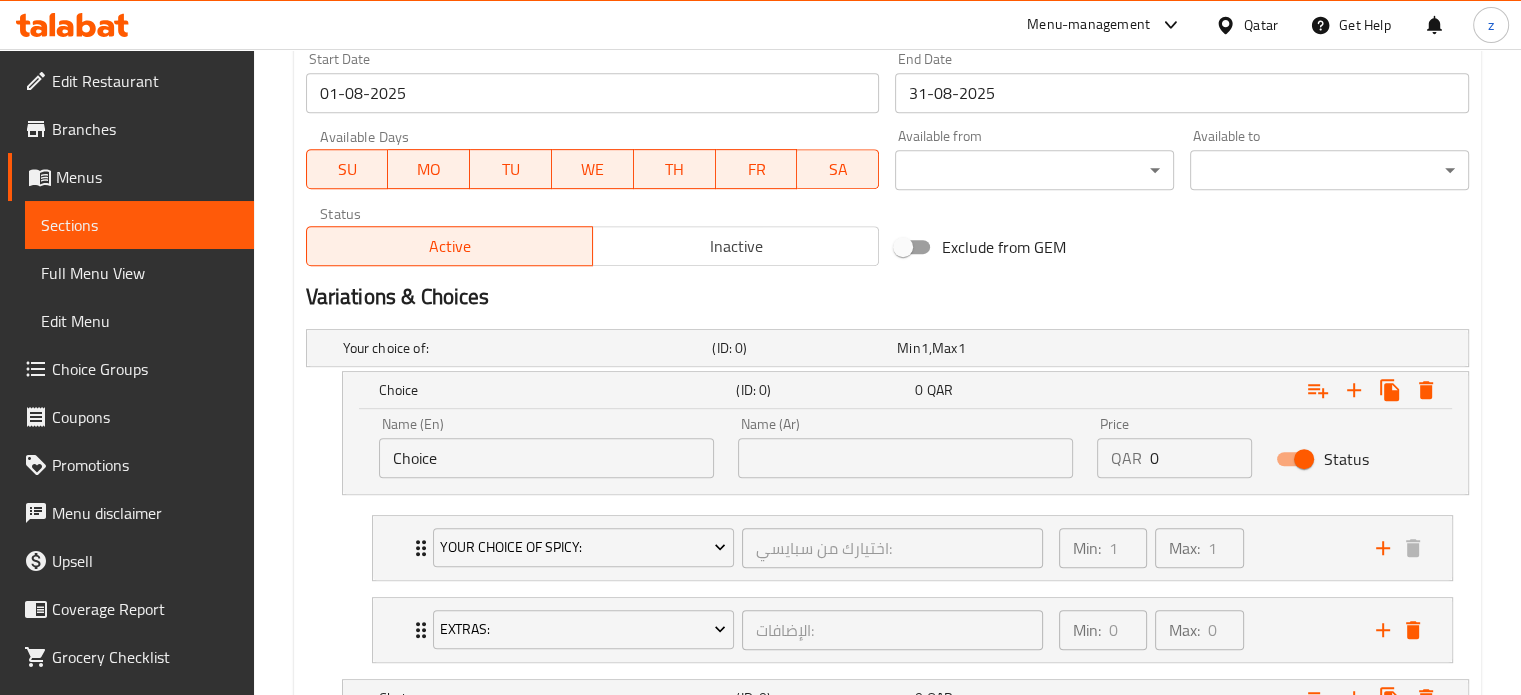 click on "Choice" at bounding box center [546, 458] 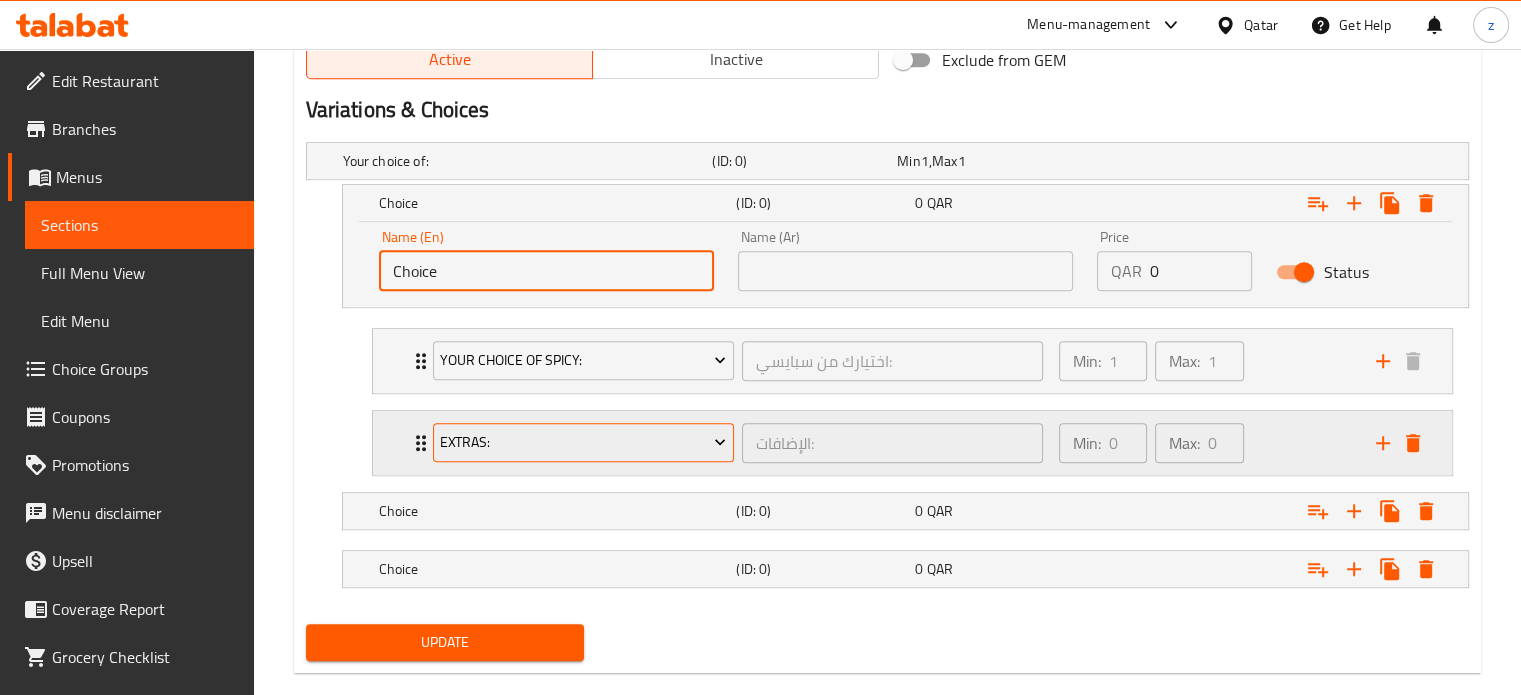 scroll, scrollTop: 1079, scrollLeft: 0, axis: vertical 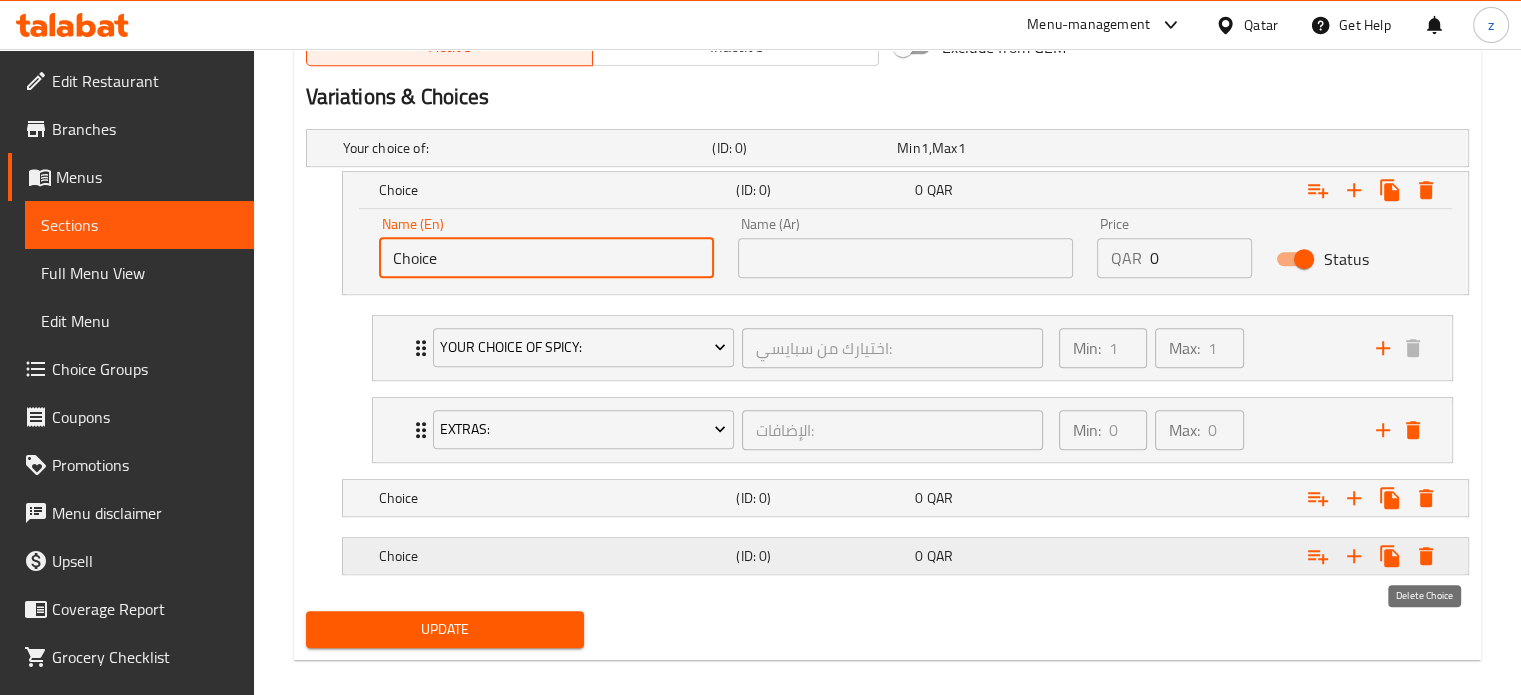 click 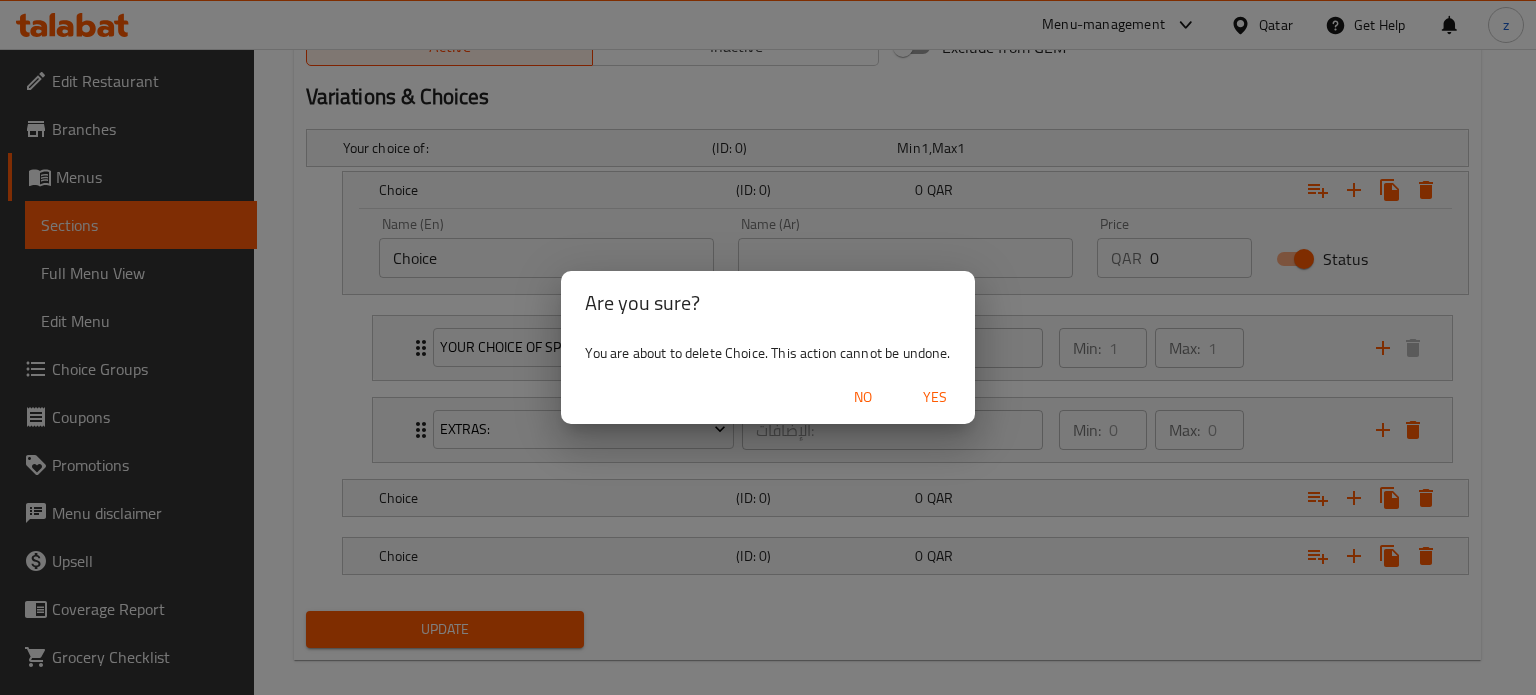 drag, startPoint x: 865, startPoint y: 395, endPoint x: 843, endPoint y: 385, distance: 24.166092 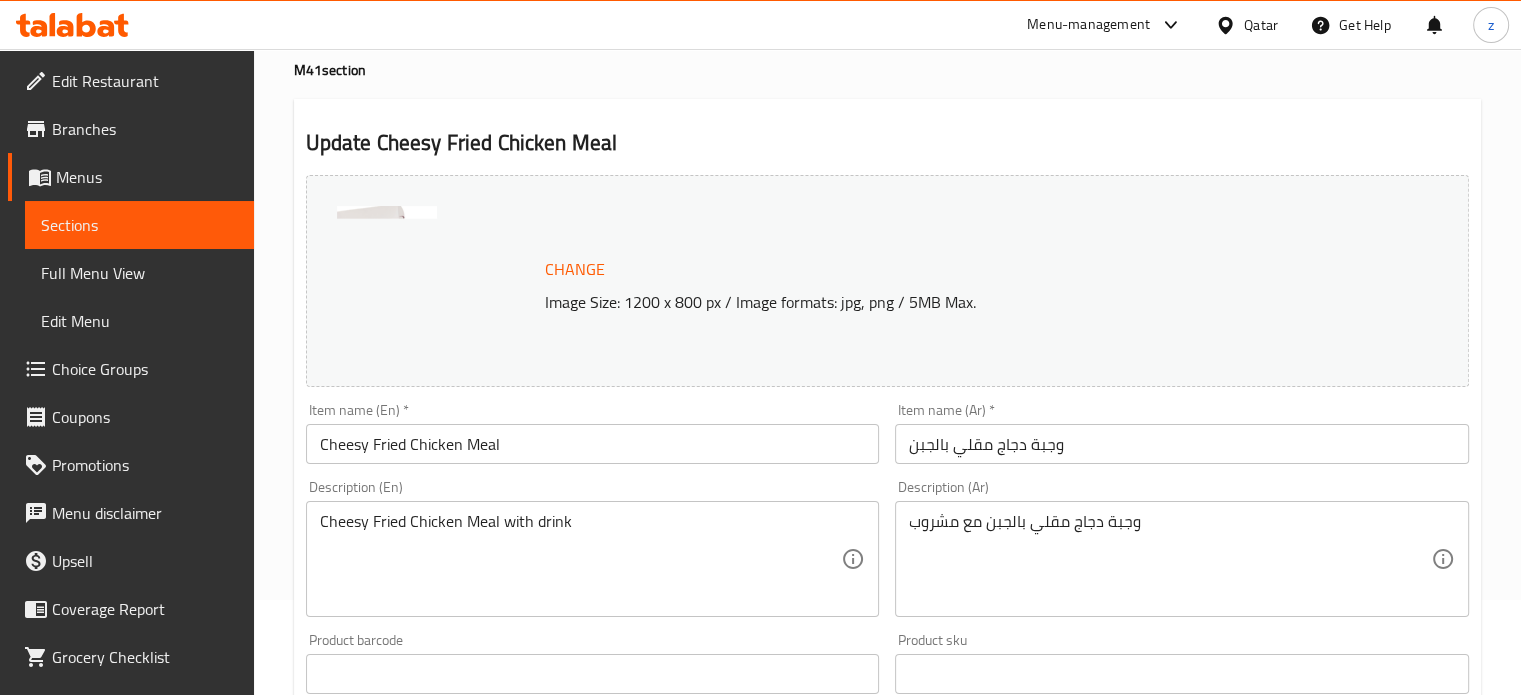 scroll, scrollTop: 0, scrollLeft: 0, axis: both 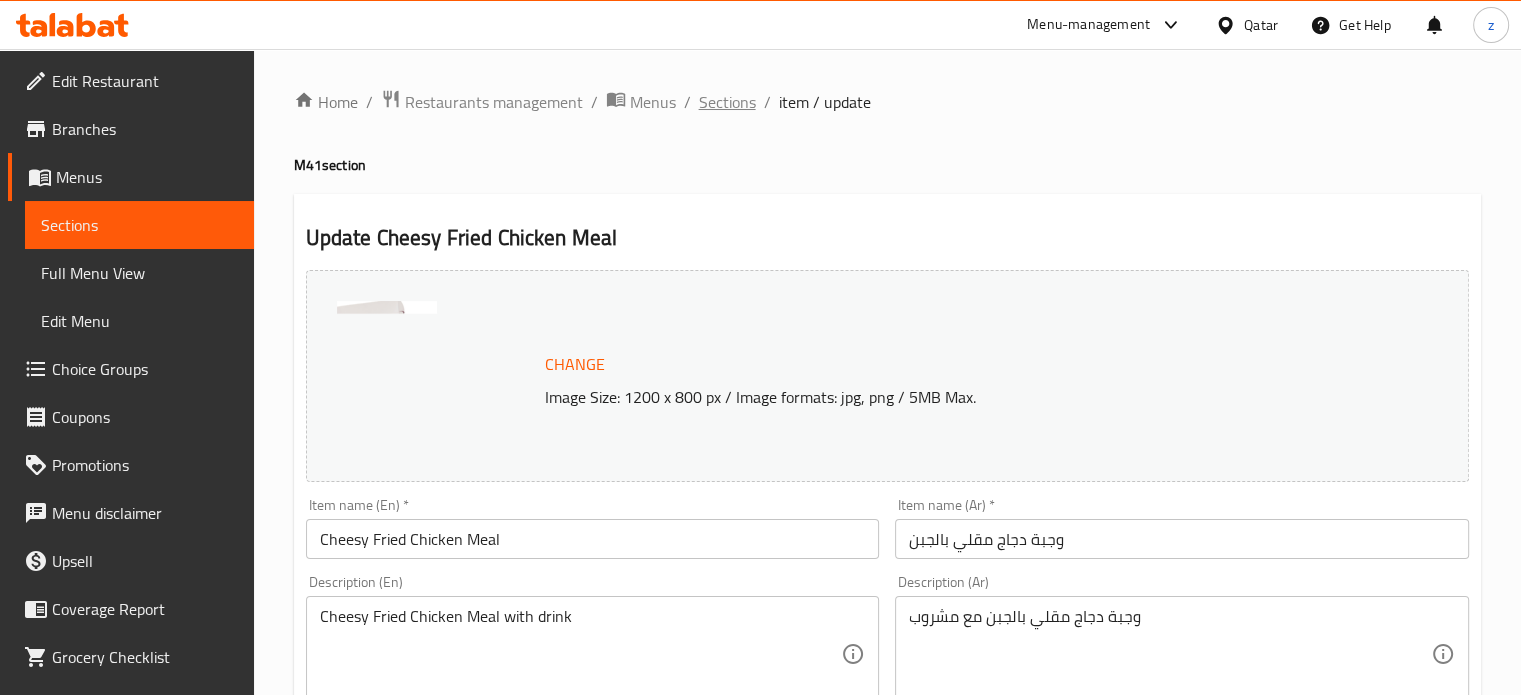 click on "Sections" at bounding box center [727, 102] 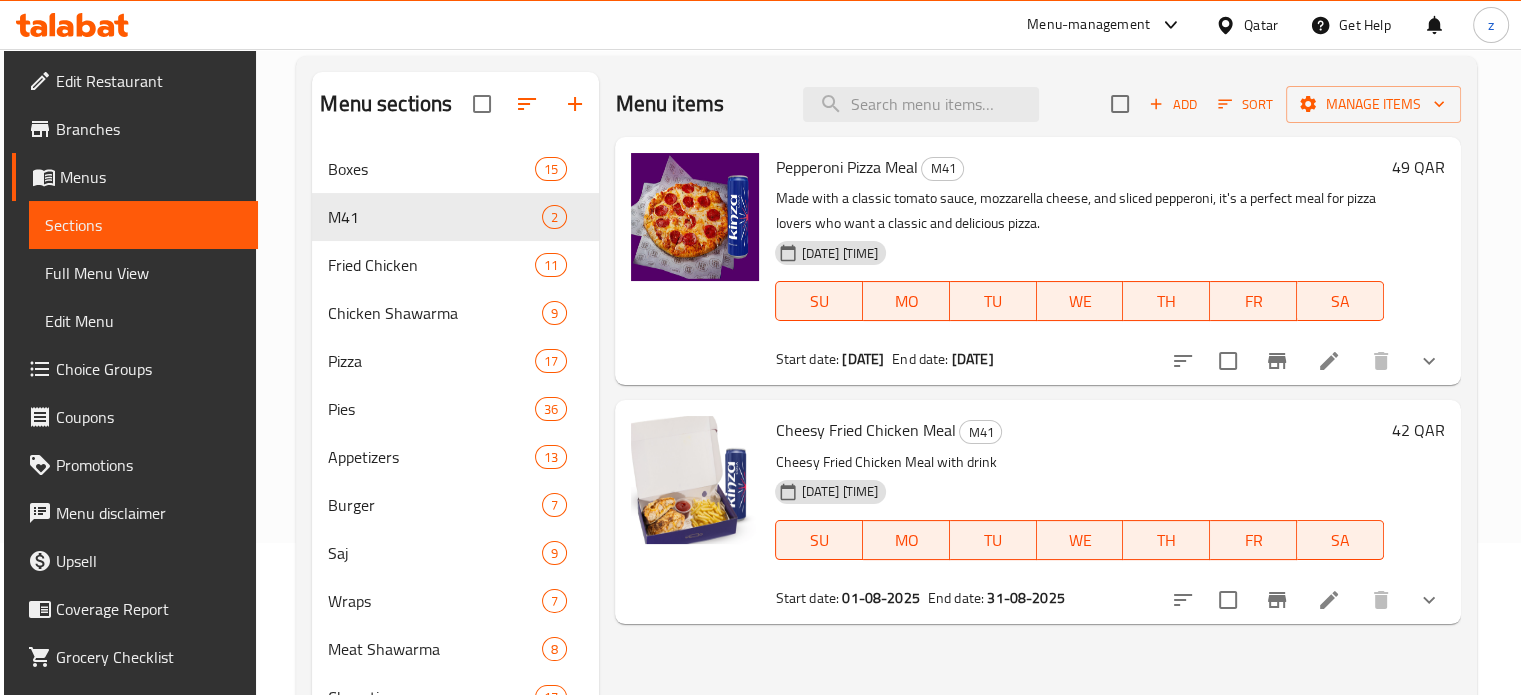 scroll, scrollTop: 200, scrollLeft: 0, axis: vertical 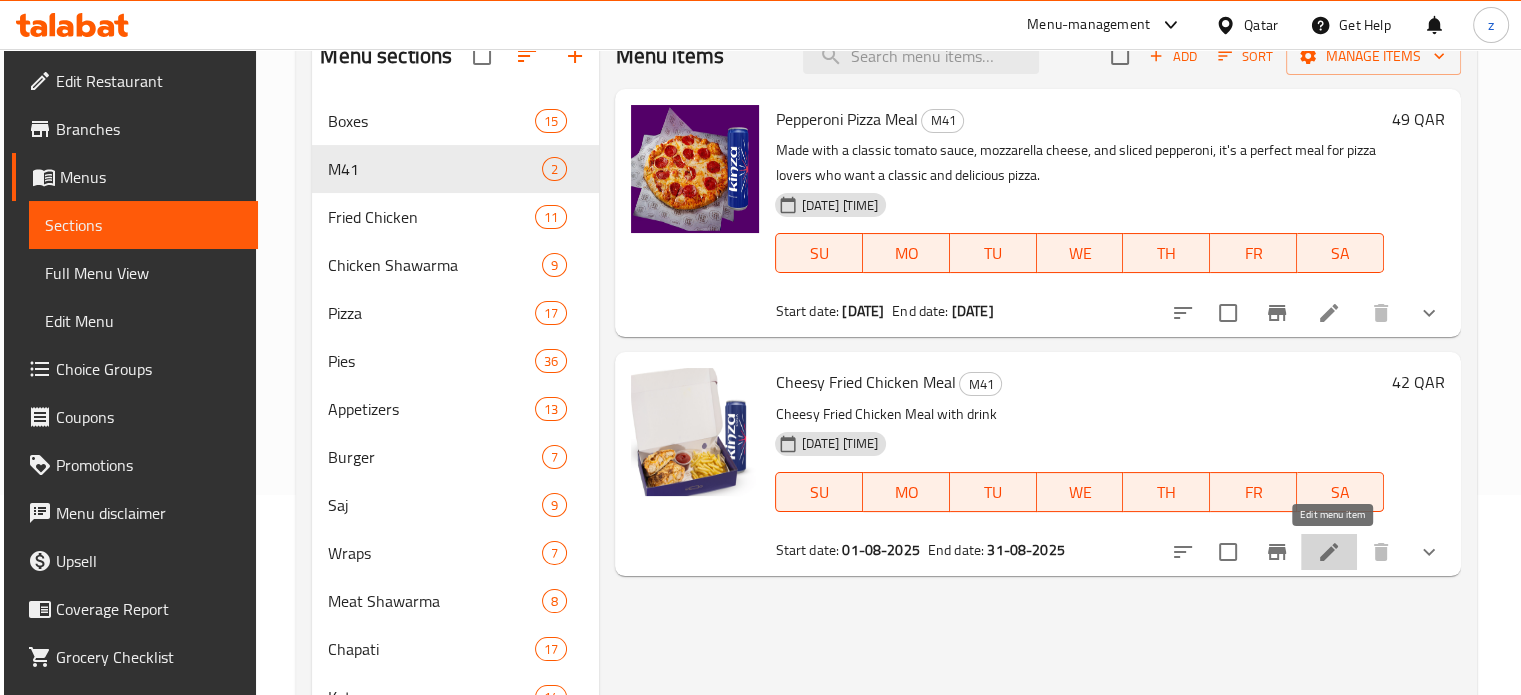 click 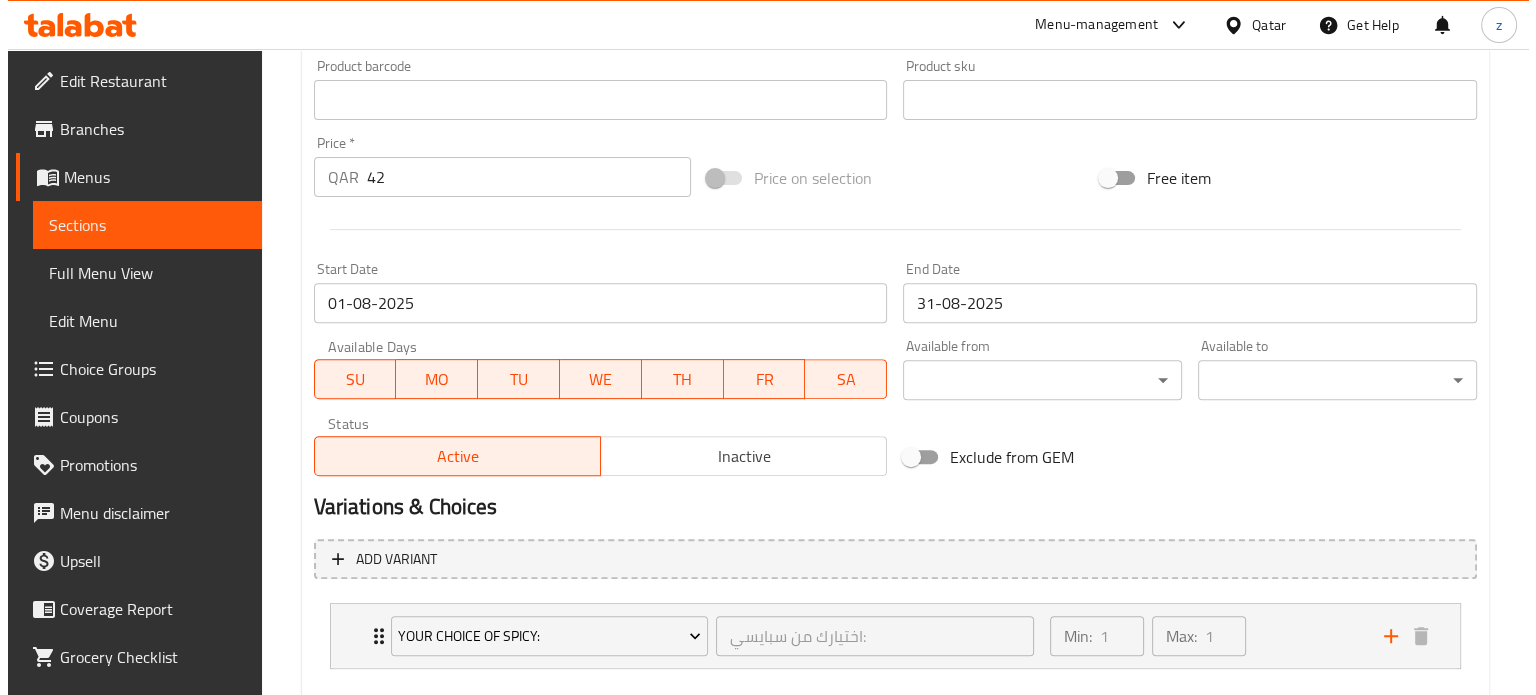 scroll, scrollTop: 779, scrollLeft: 0, axis: vertical 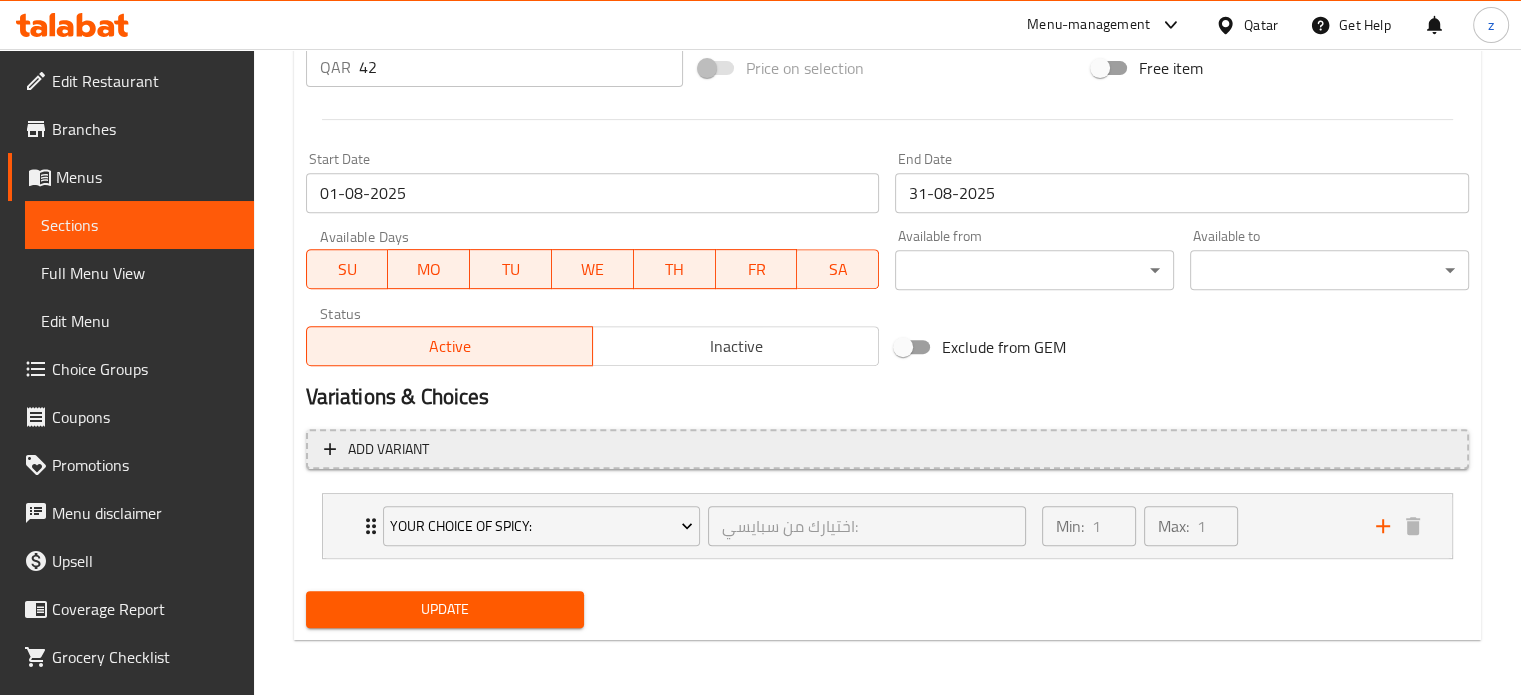 click on "Add variant" at bounding box center (887, 449) 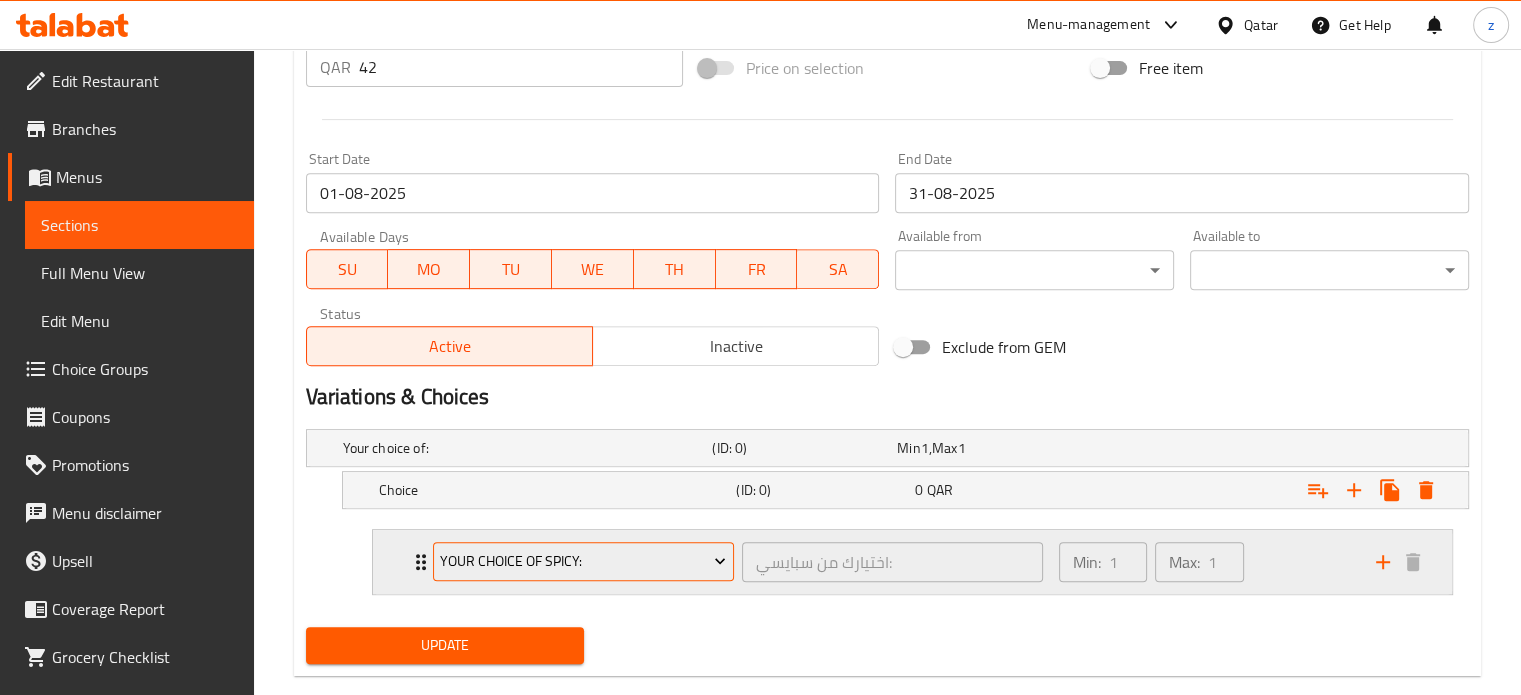 click 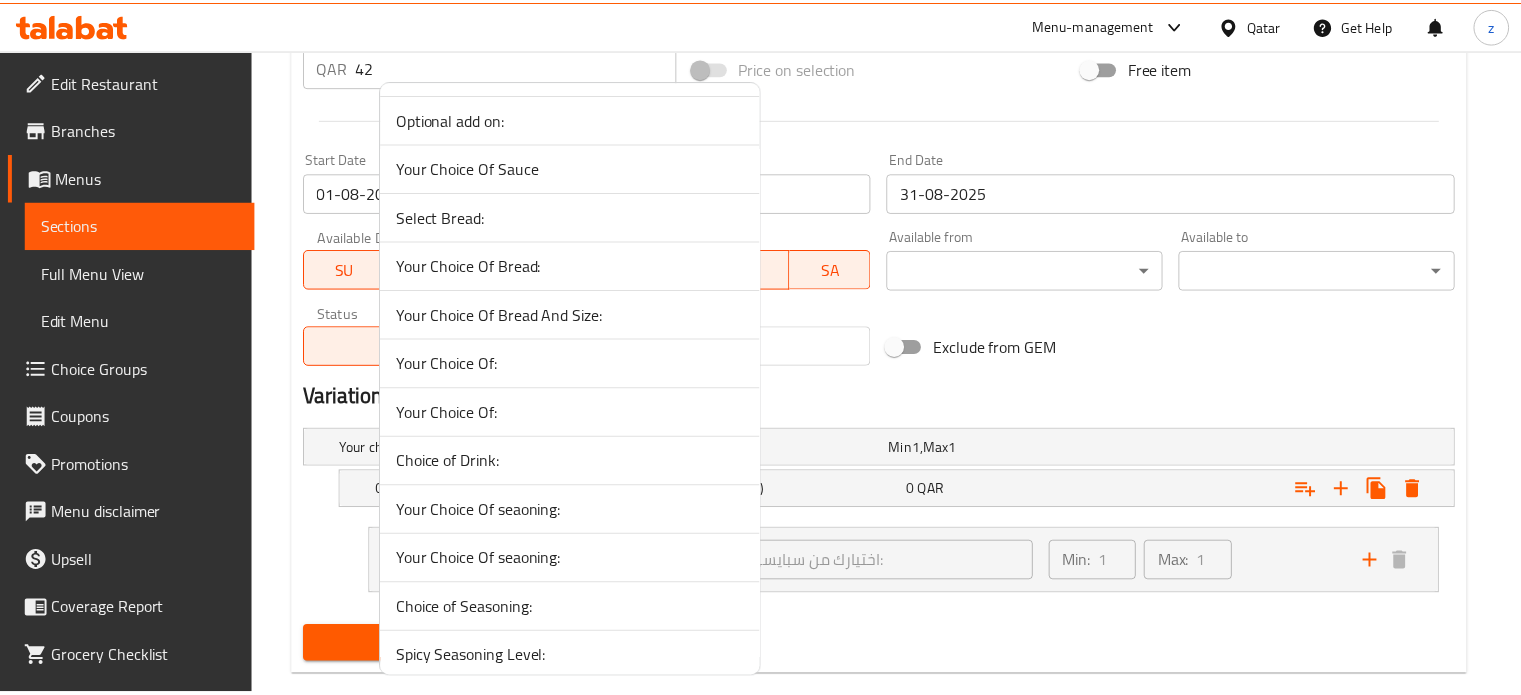 scroll, scrollTop: 200, scrollLeft: 0, axis: vertical 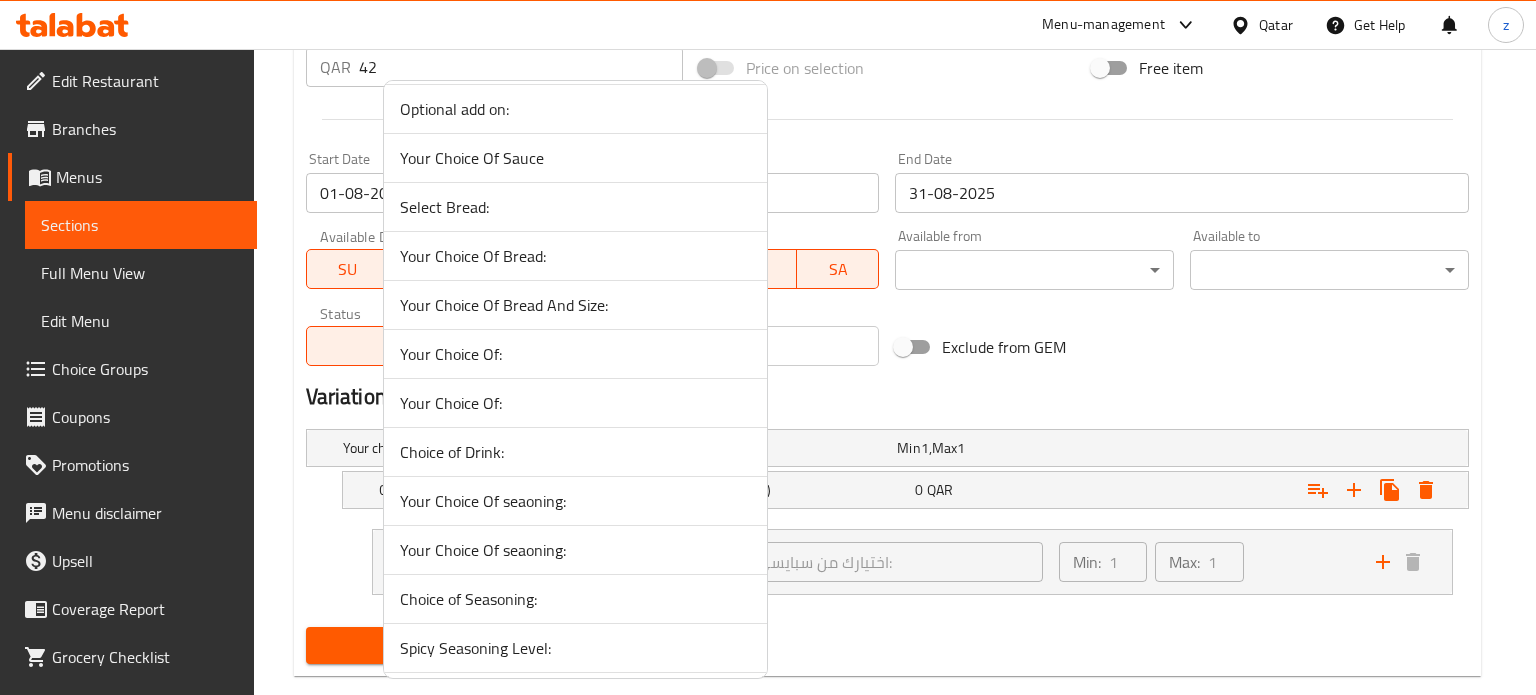 click on "Choice of Drink:" at bounding box center [575, 452] 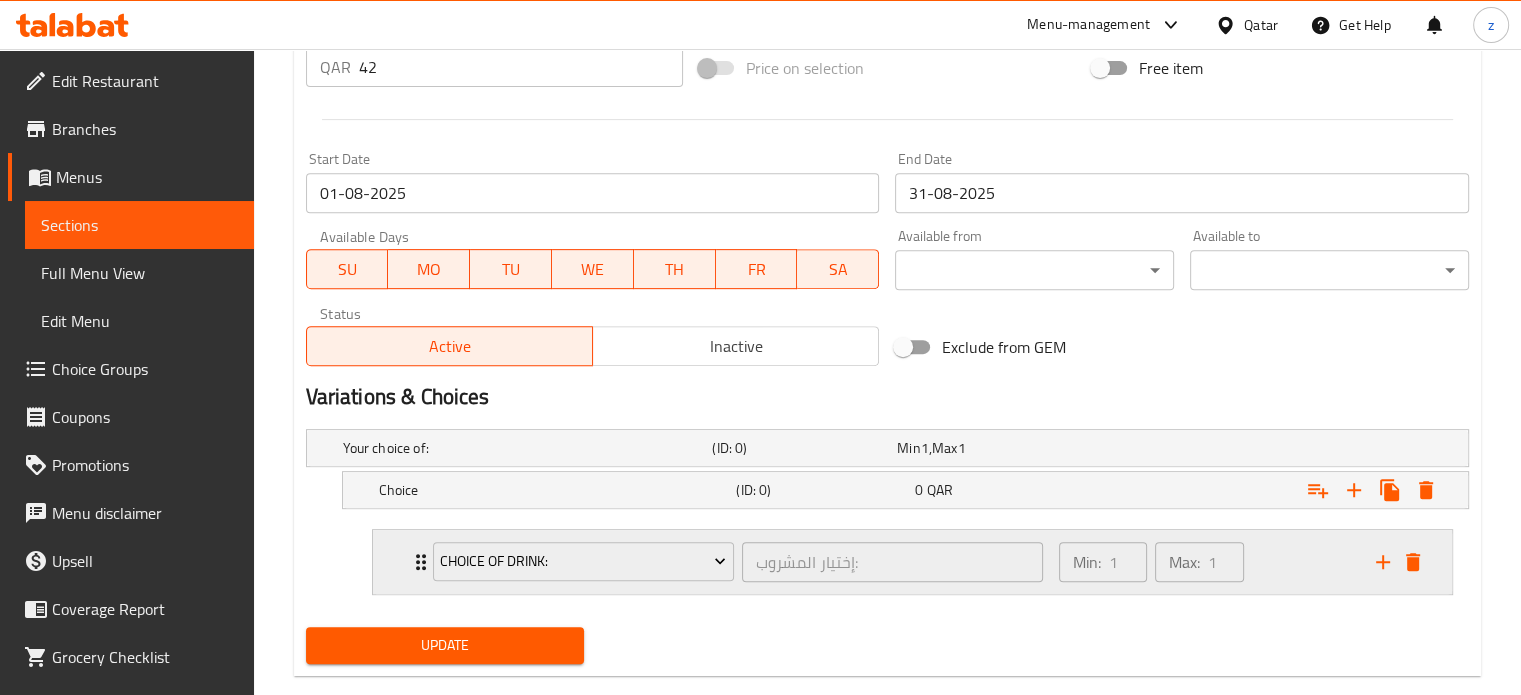 click on "Min: 1 ​ Max: 1 ​" at bounding box center [1205, 562] 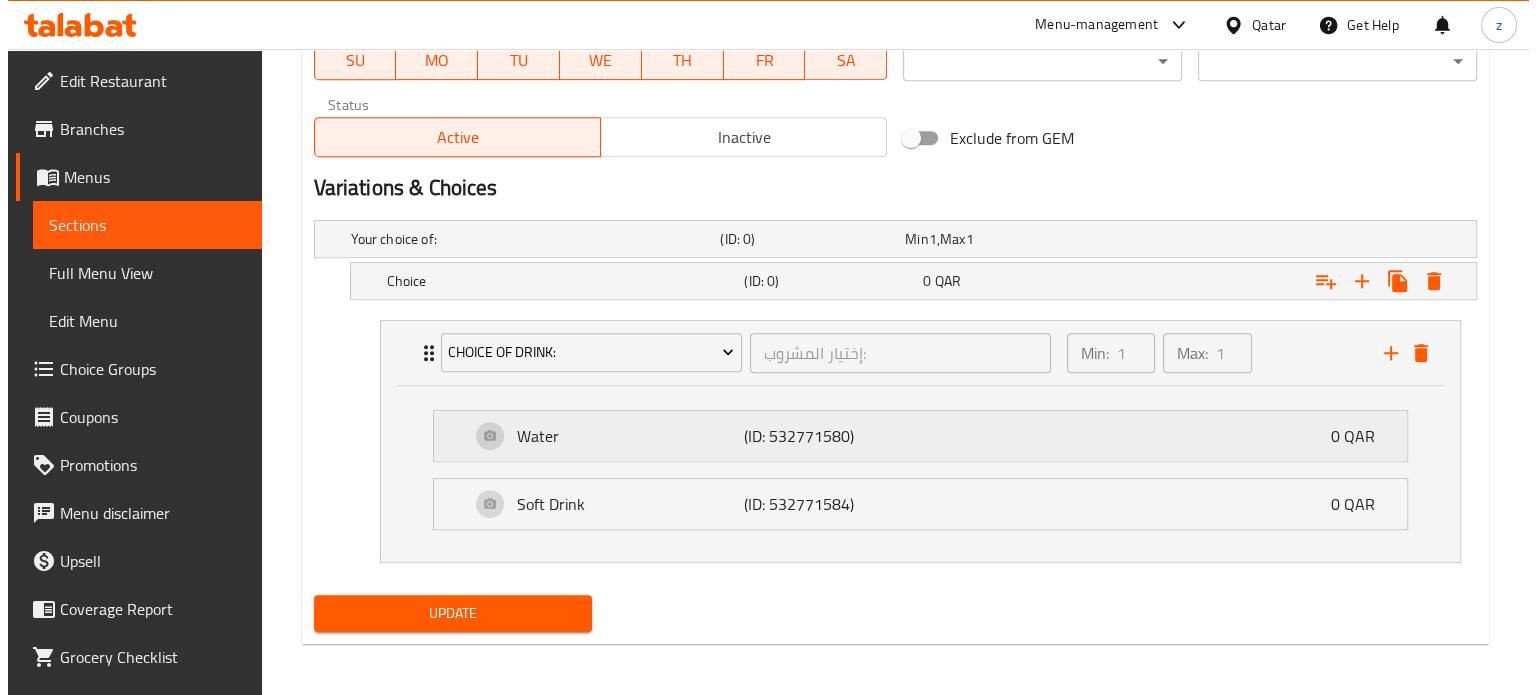 scroll, scrollTop: 990, scrollLeft: 0, axis: vertical 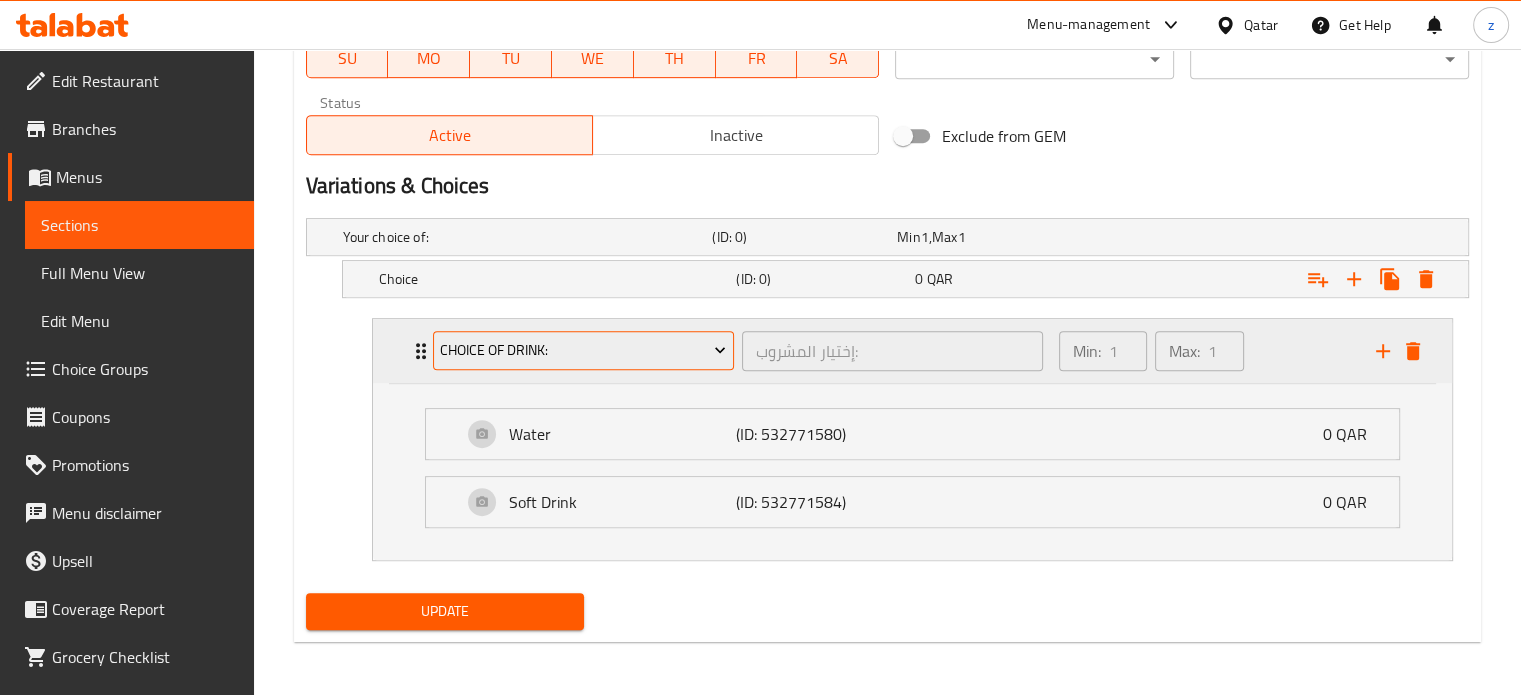 click on "Choice of Drink:" at bounding box center (583, 350) 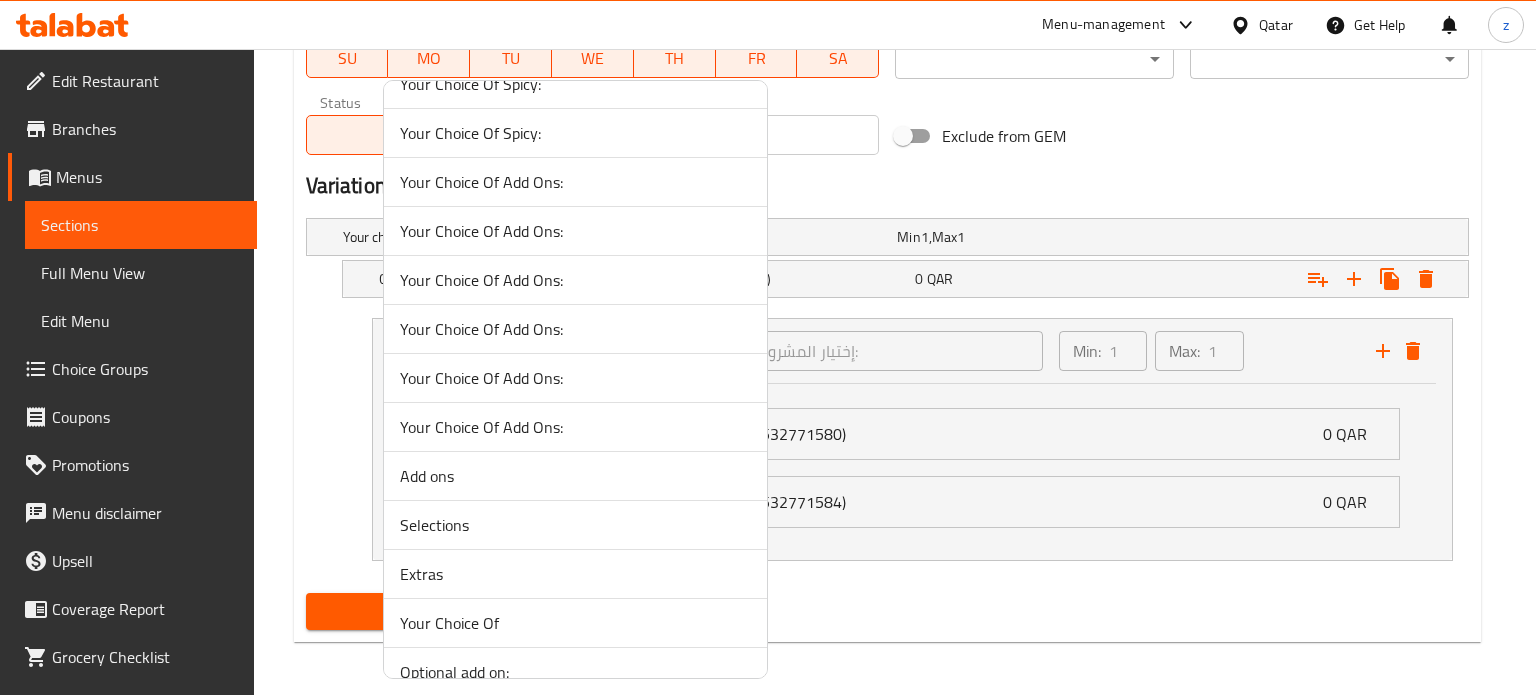 scroll, scrollTop: 2100, scrollLeft: 0, axis: vertical 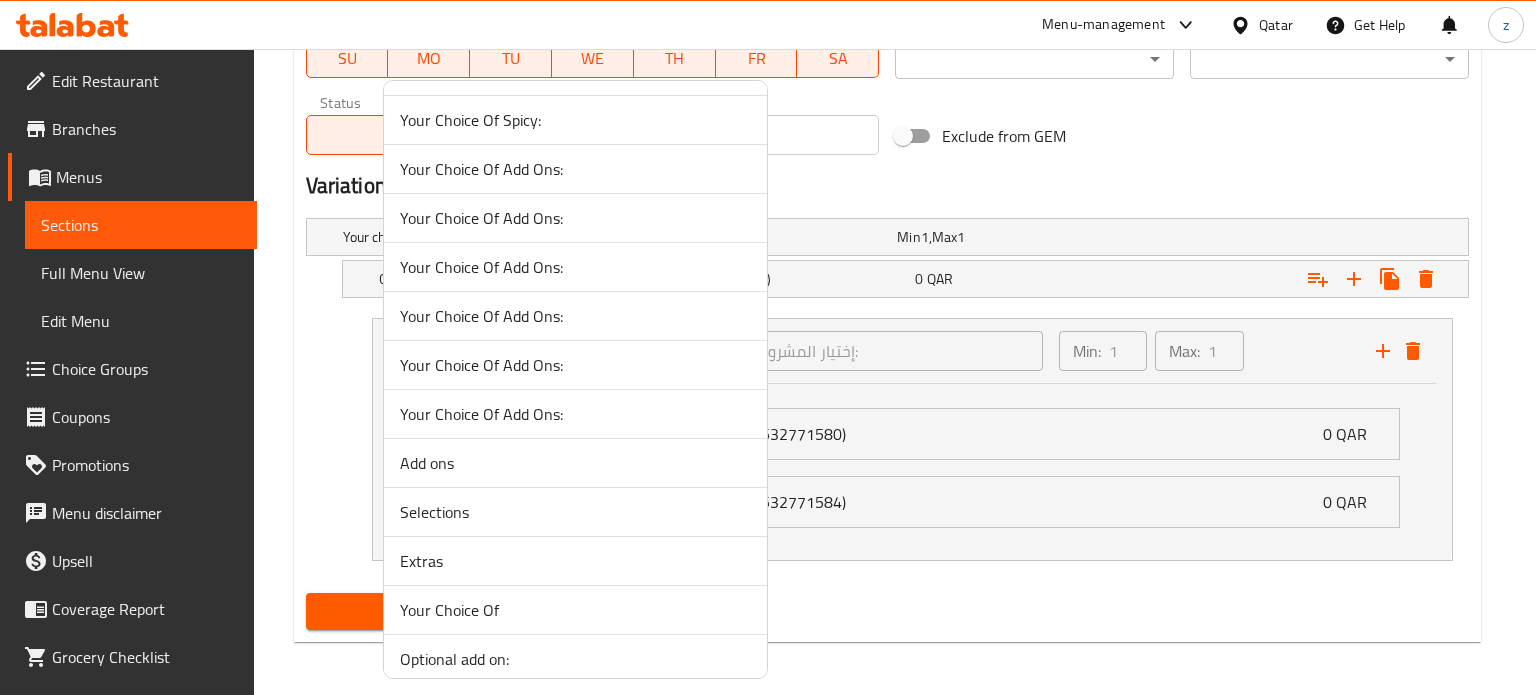 click on "Add ons" at bounding box center [575, 463] 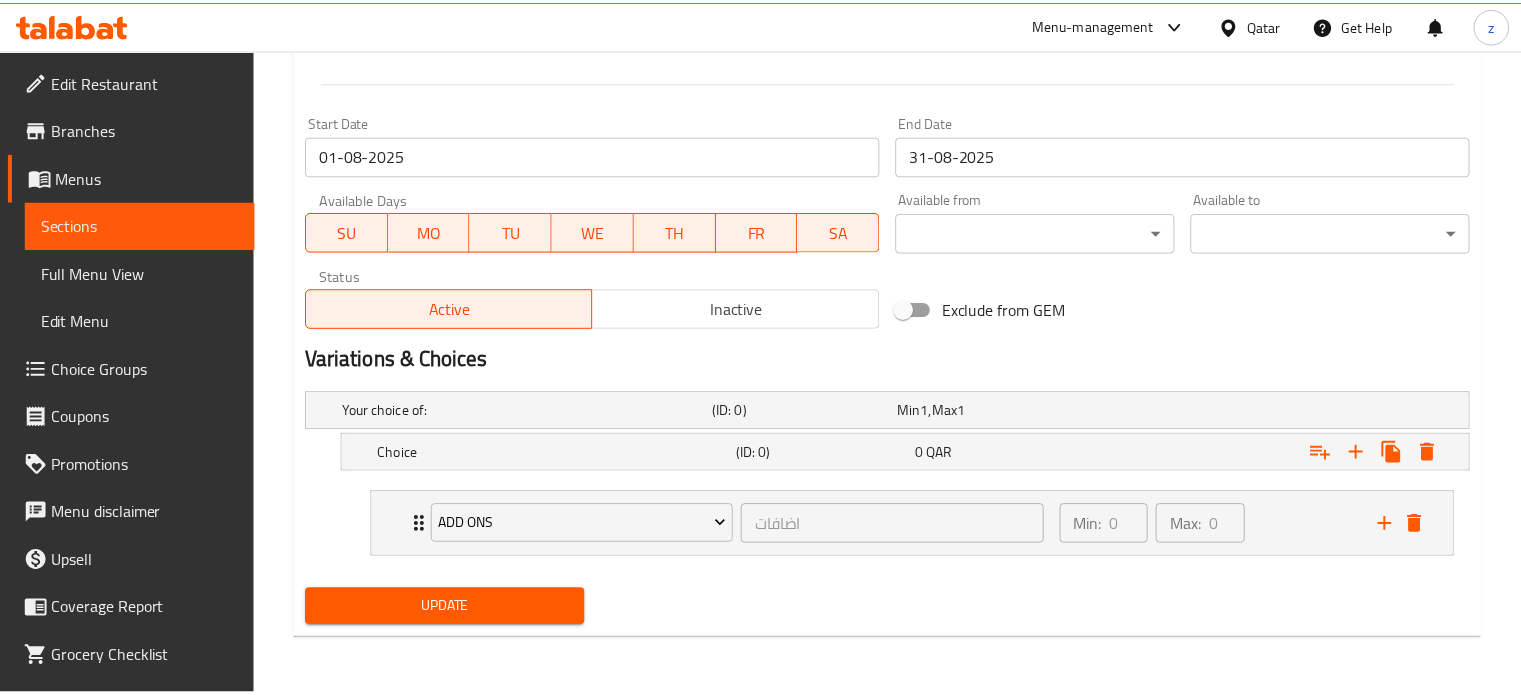 scroll, scrollTop: 814, scrollLeft: 0, axis: vertical 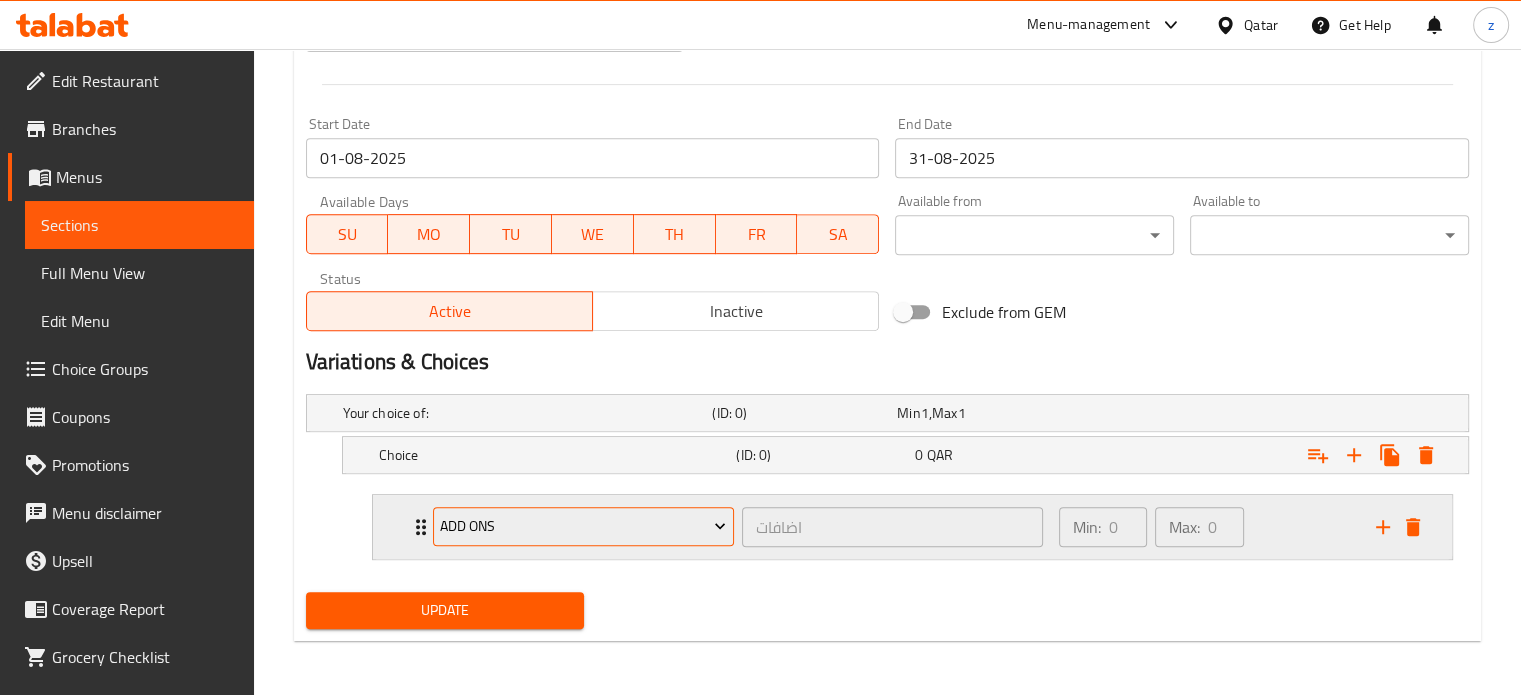 click on "Add ons" at bounding box center (583, 526) 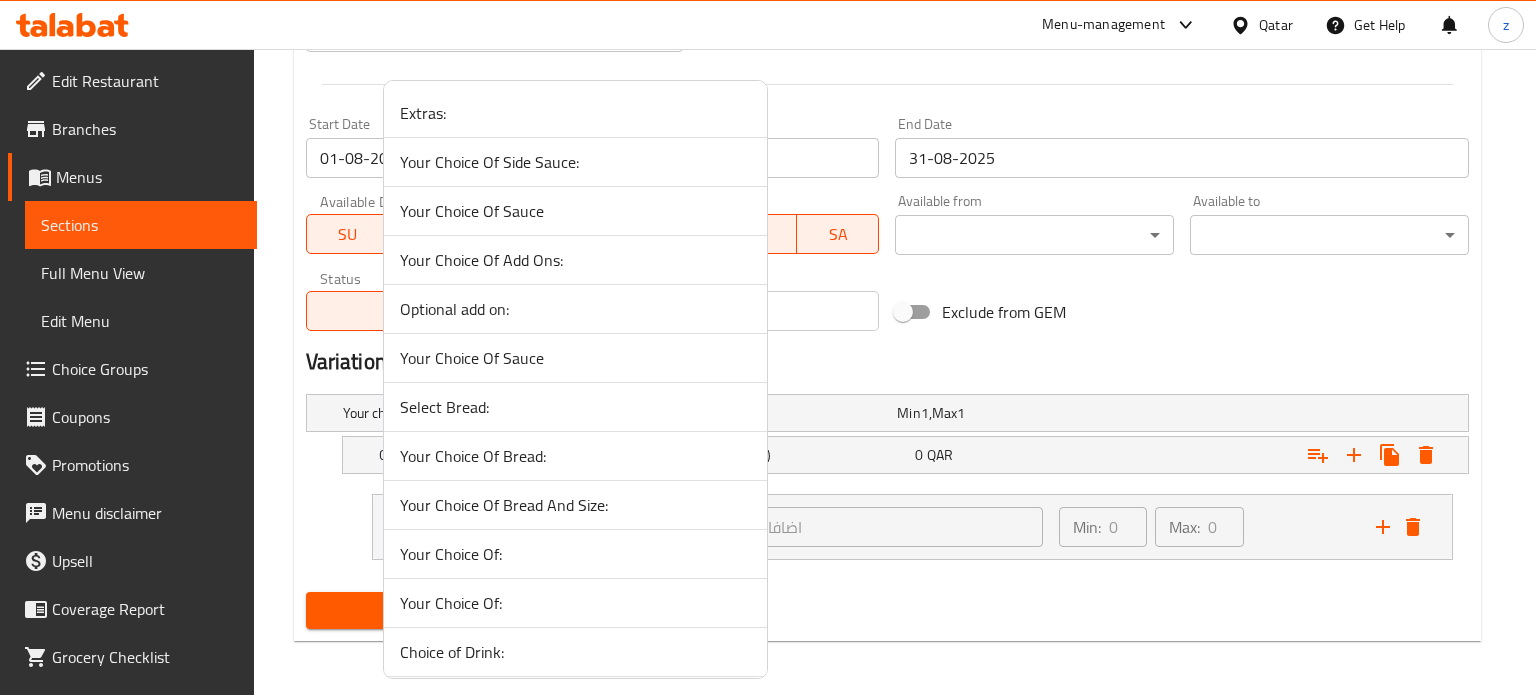 click at bounding box center [768, 347] 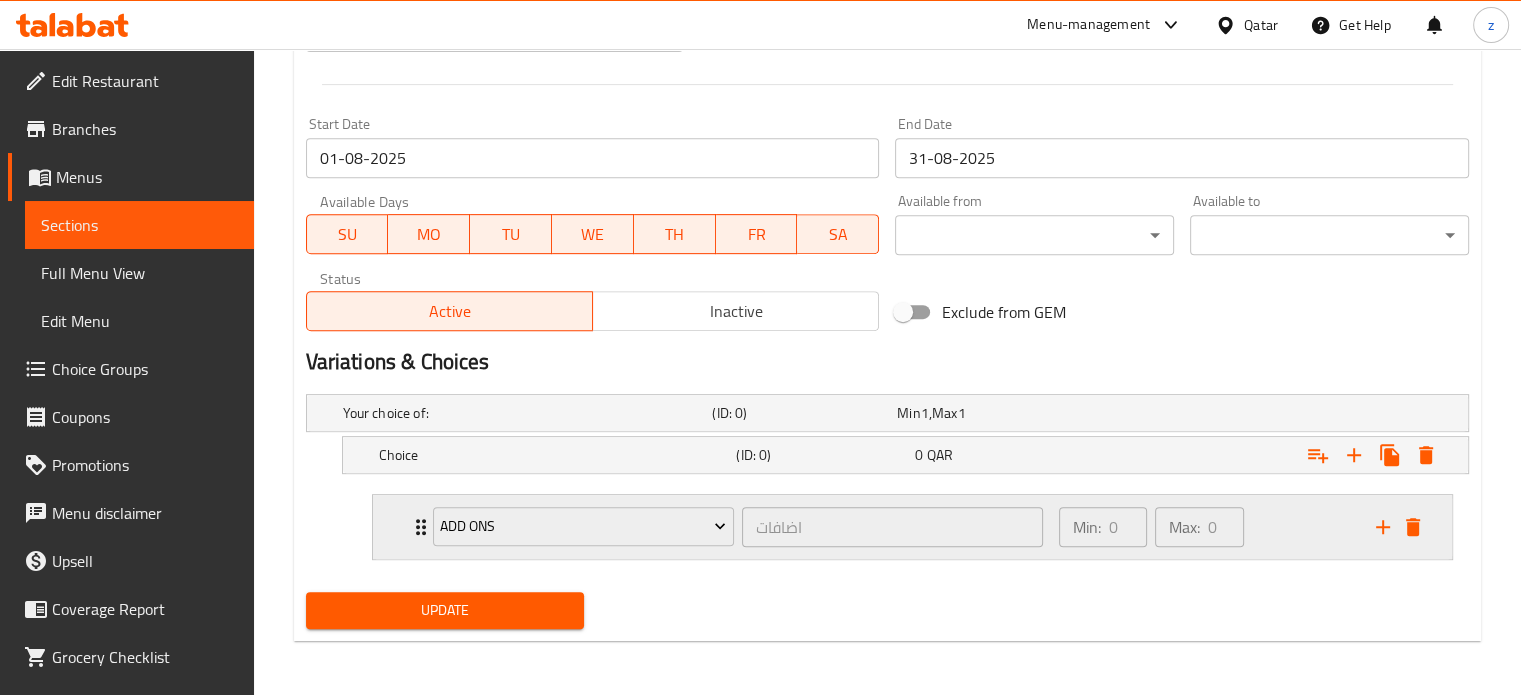 click on "Min: 0 ​ Max: 0 ​" at bounding box center (1205, 527) 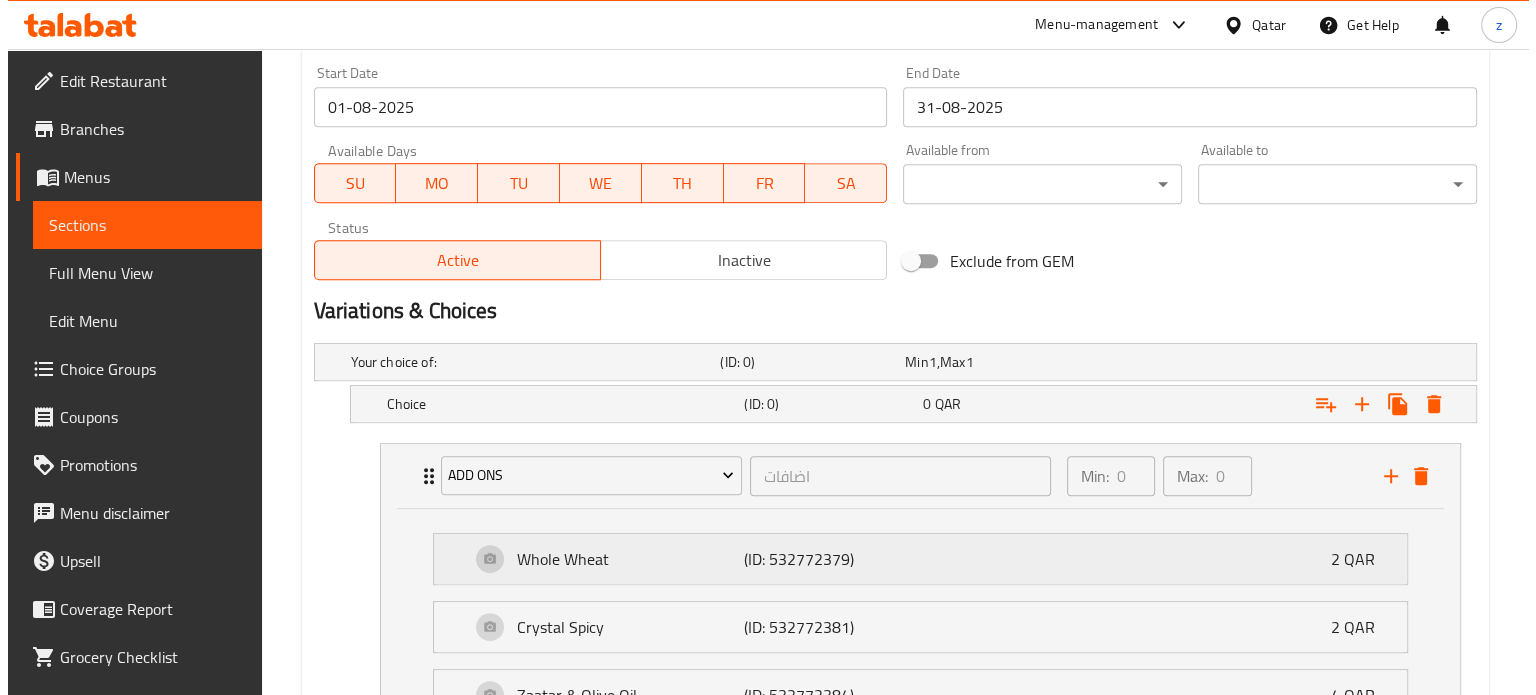 scroll, scrollTop: 914, scrollLeft: 0, axis: vertical 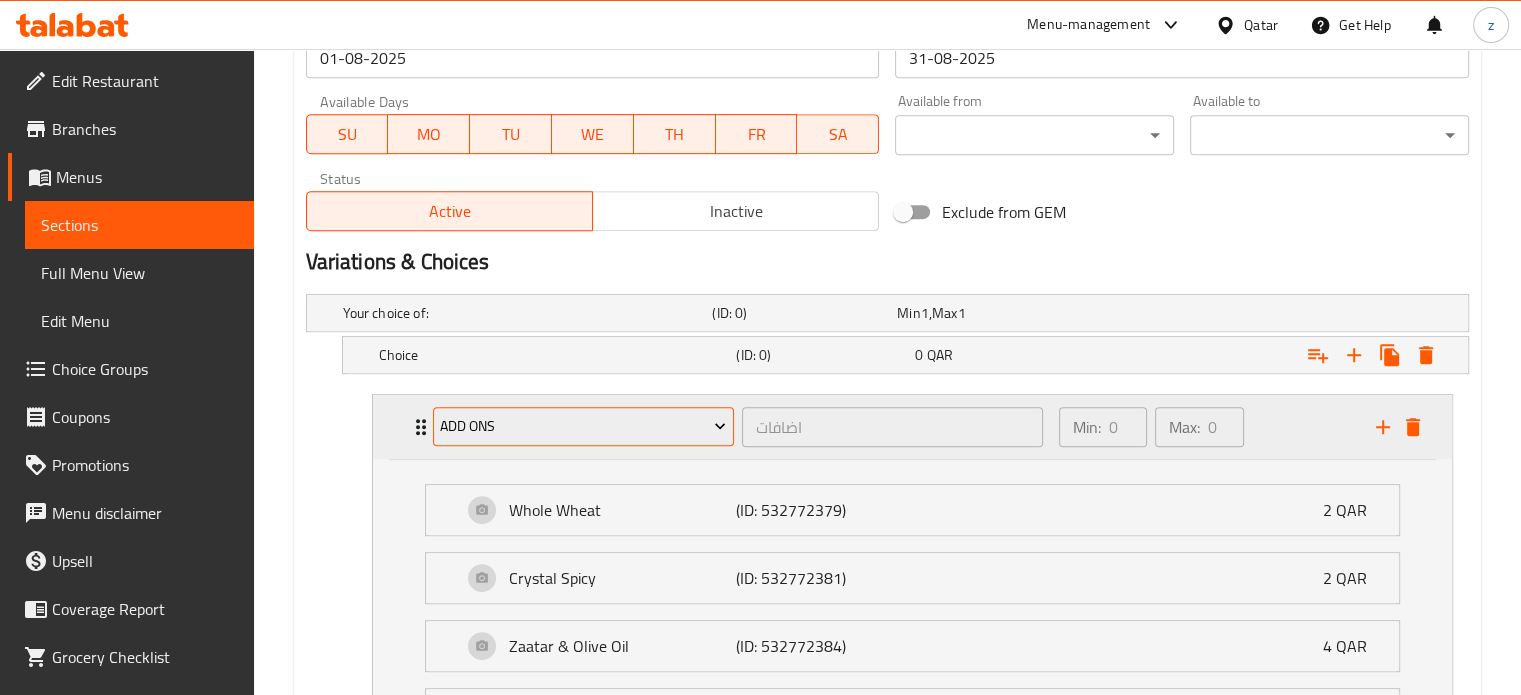 click on "Add ons" at bounding box center (583, 426) 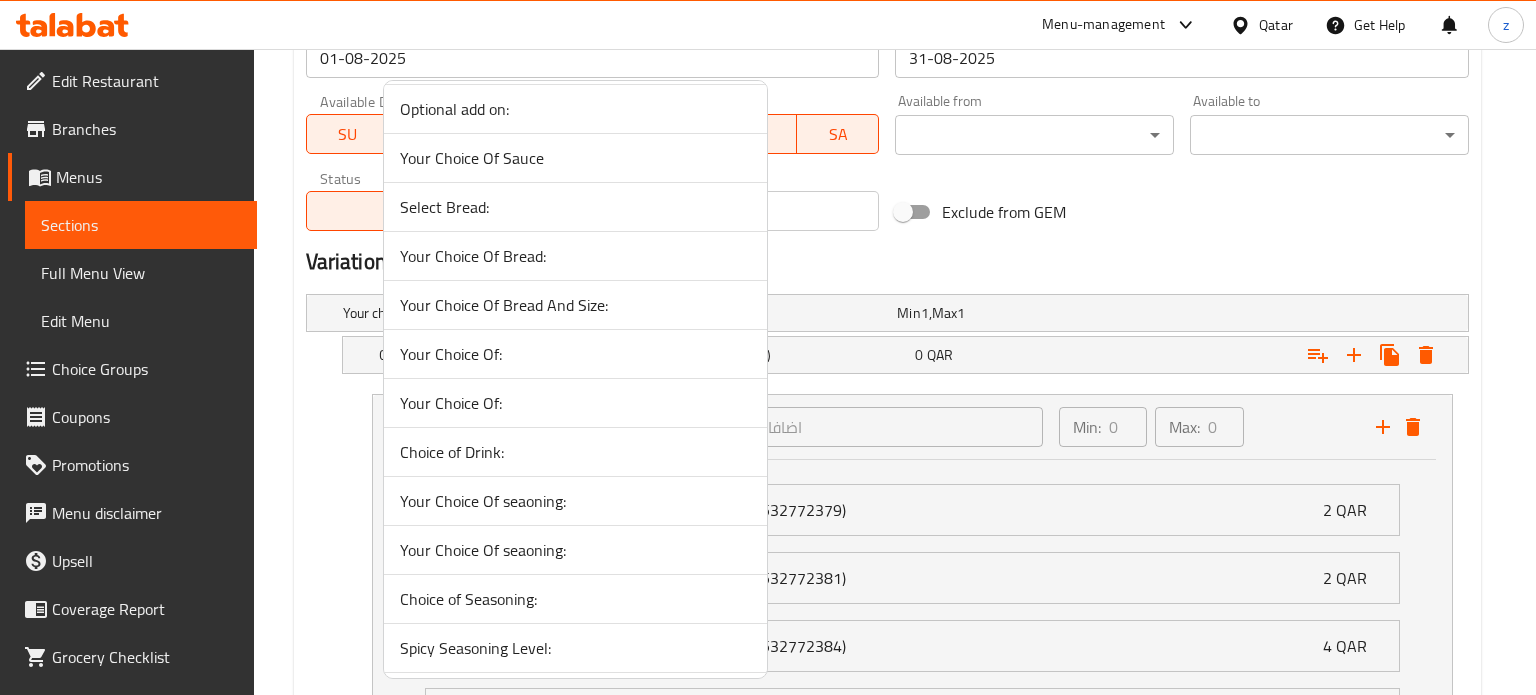scroll, scrollTop: 300, scrollLeft: 0, axis: vertical 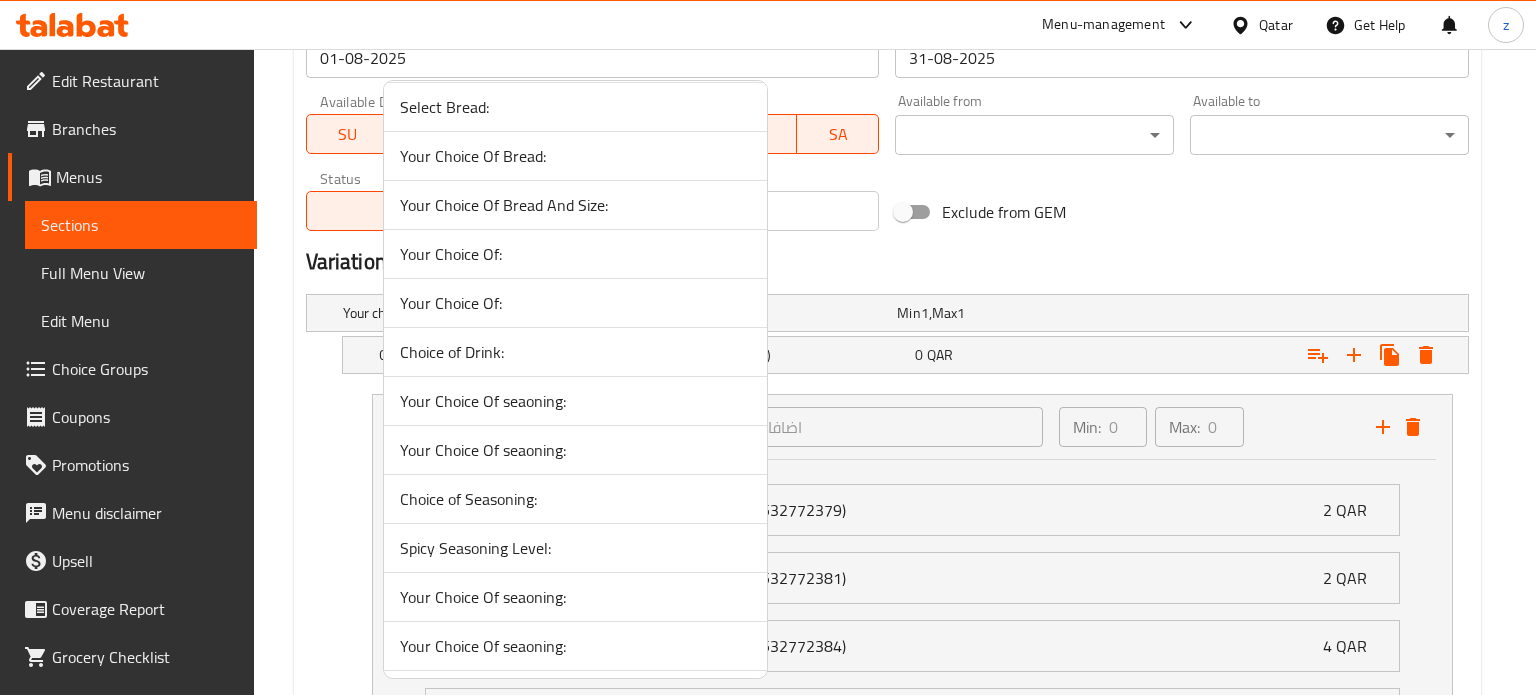 click on "Choice of Drink:" at bounding box center [575, 352] 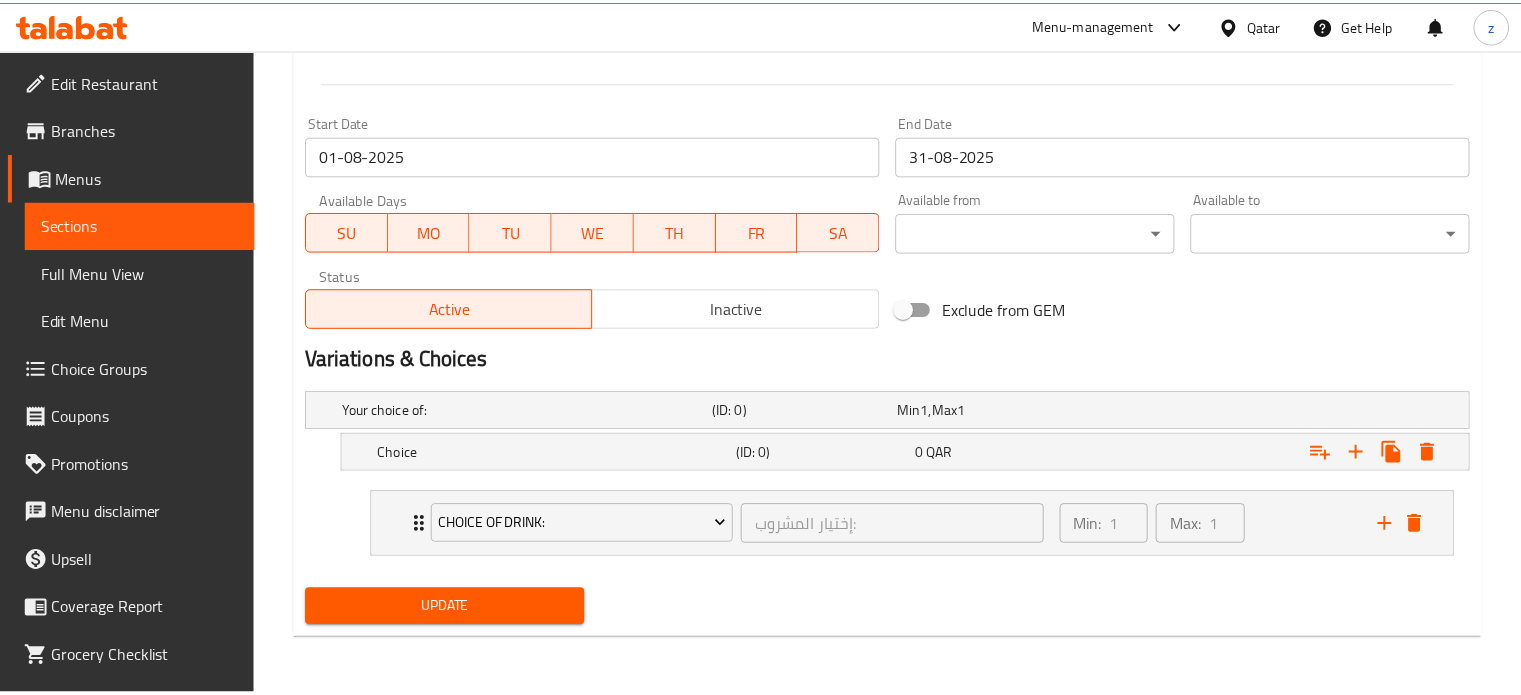 scroll, scrollTop: 814, scrollLeft: 0, axis: vertical 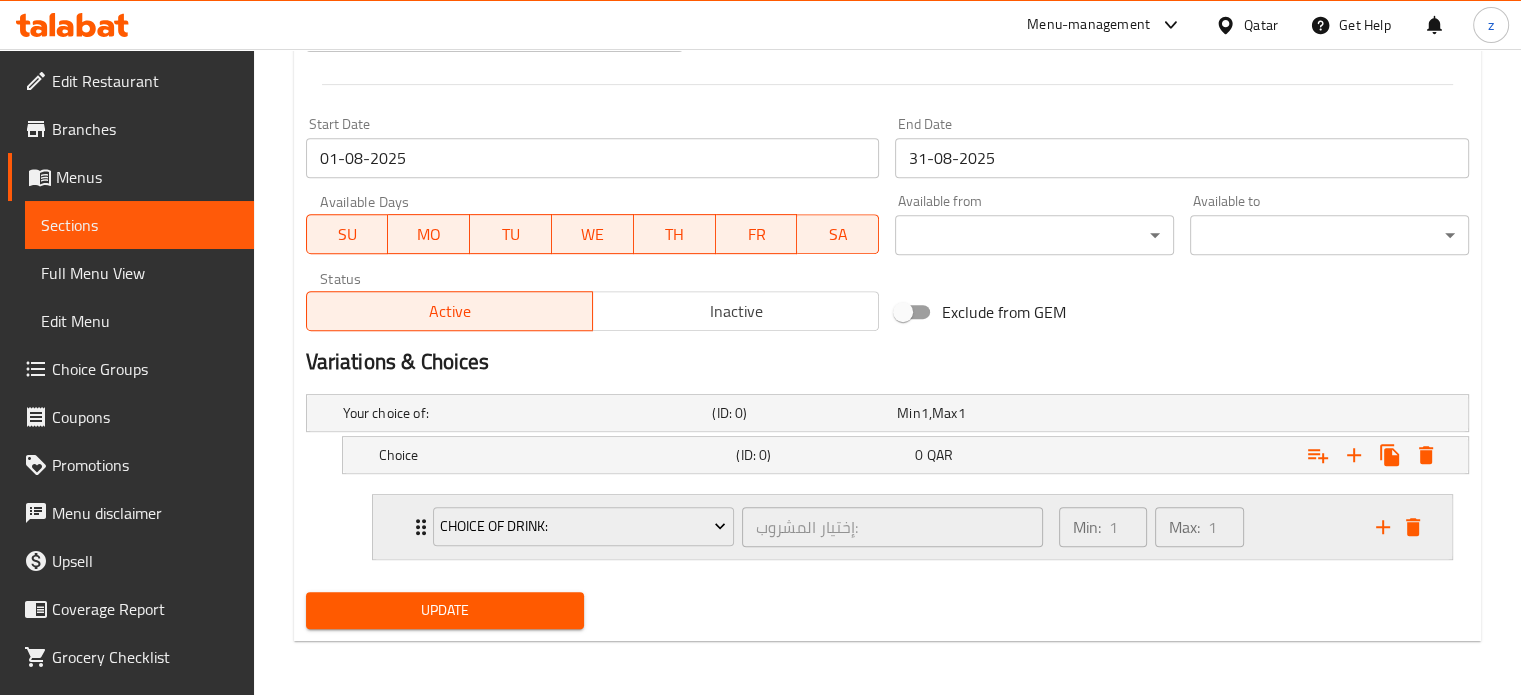 click on "Min: 1 ​ Max: 1 ​" at bounding box center (1205, 527) 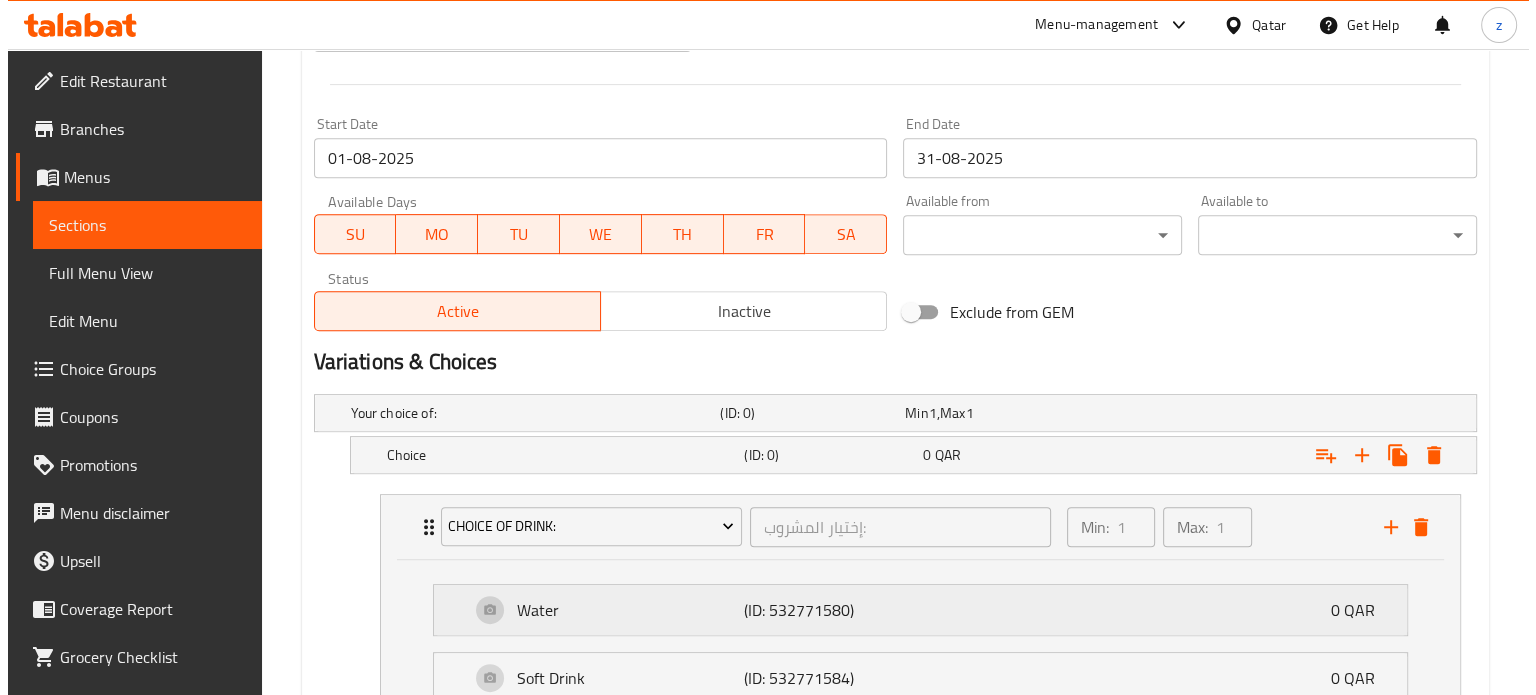 scroll, scrollTop: 914, scrollLeft: 0, axis: vertical 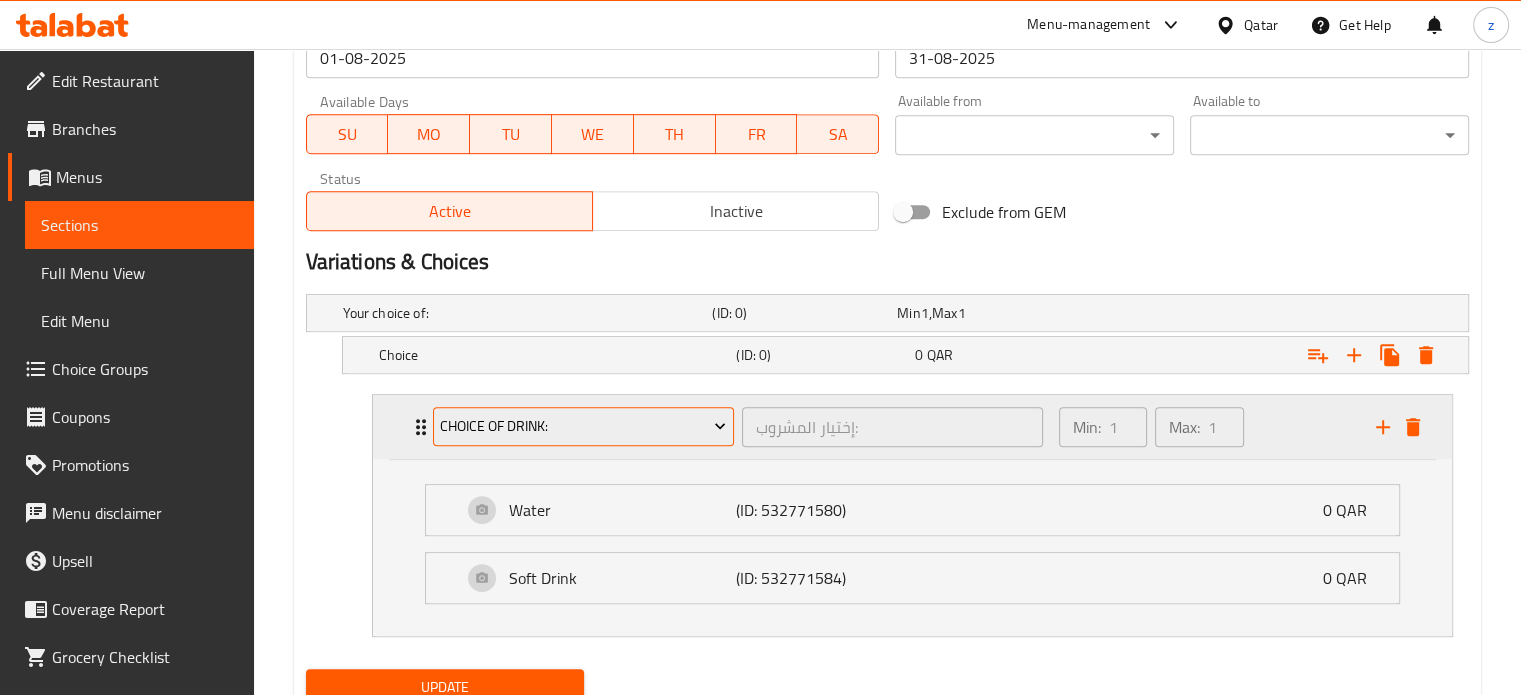 click 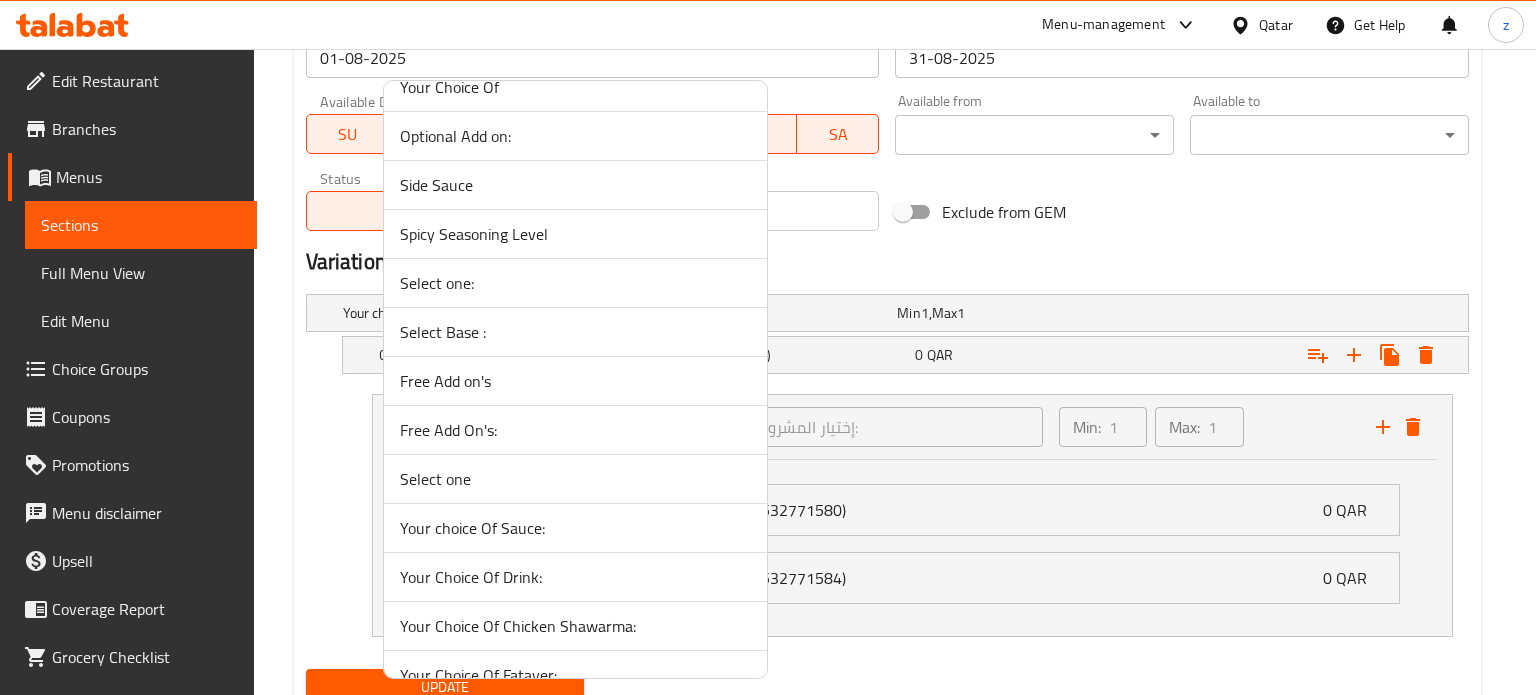 scroll, scrollTop: 4300, scrollLeft: 0, axis: vertical 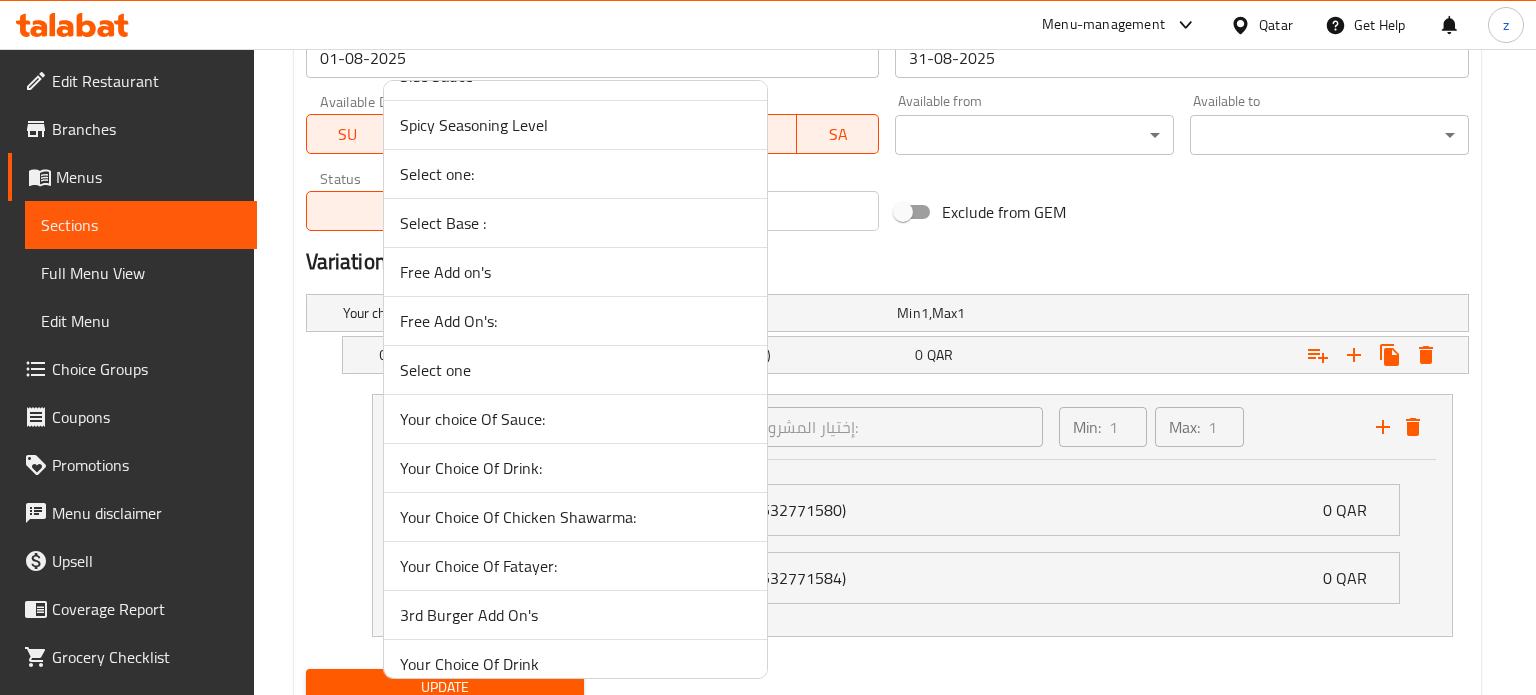 click on "Your Choice Of Drink:" at bounding box center [575, 468] 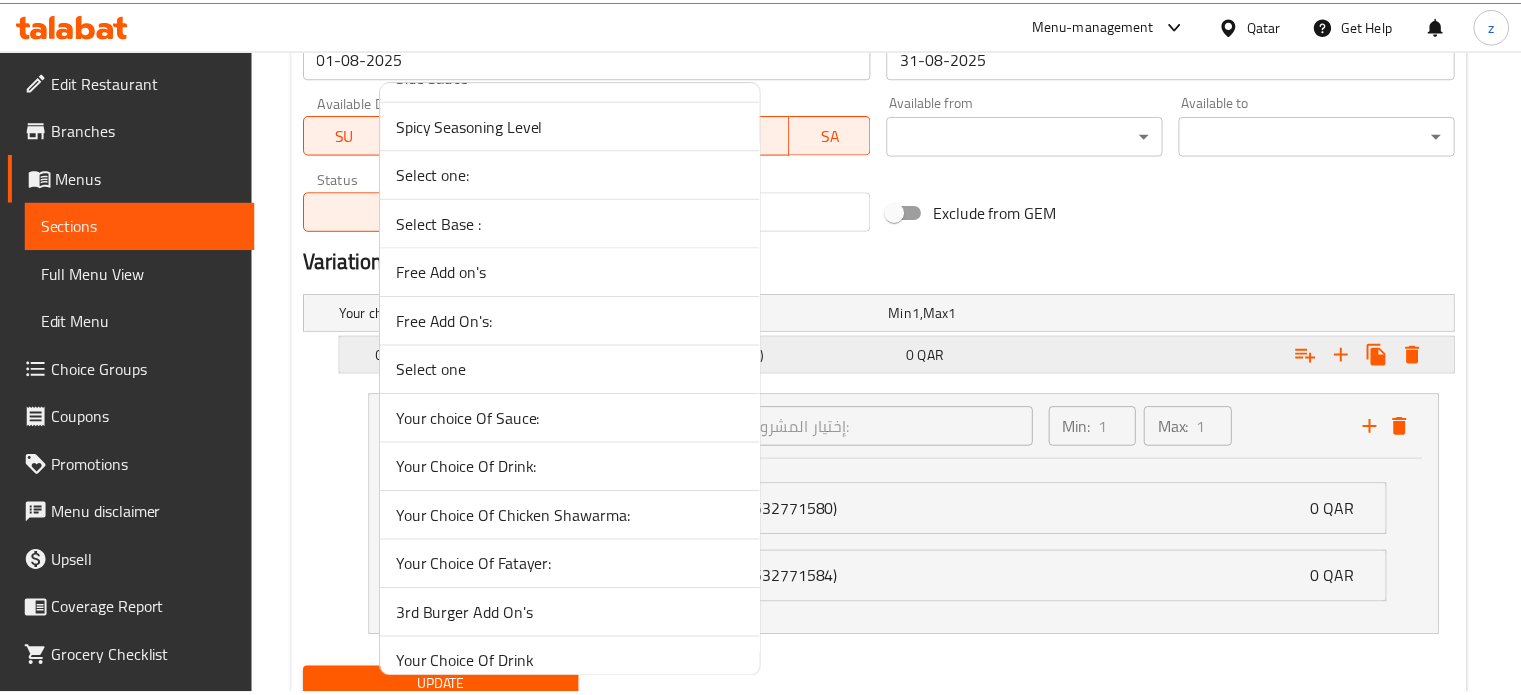scroll, scrollTop: 814, scrollLeft: 0, axis: vertical 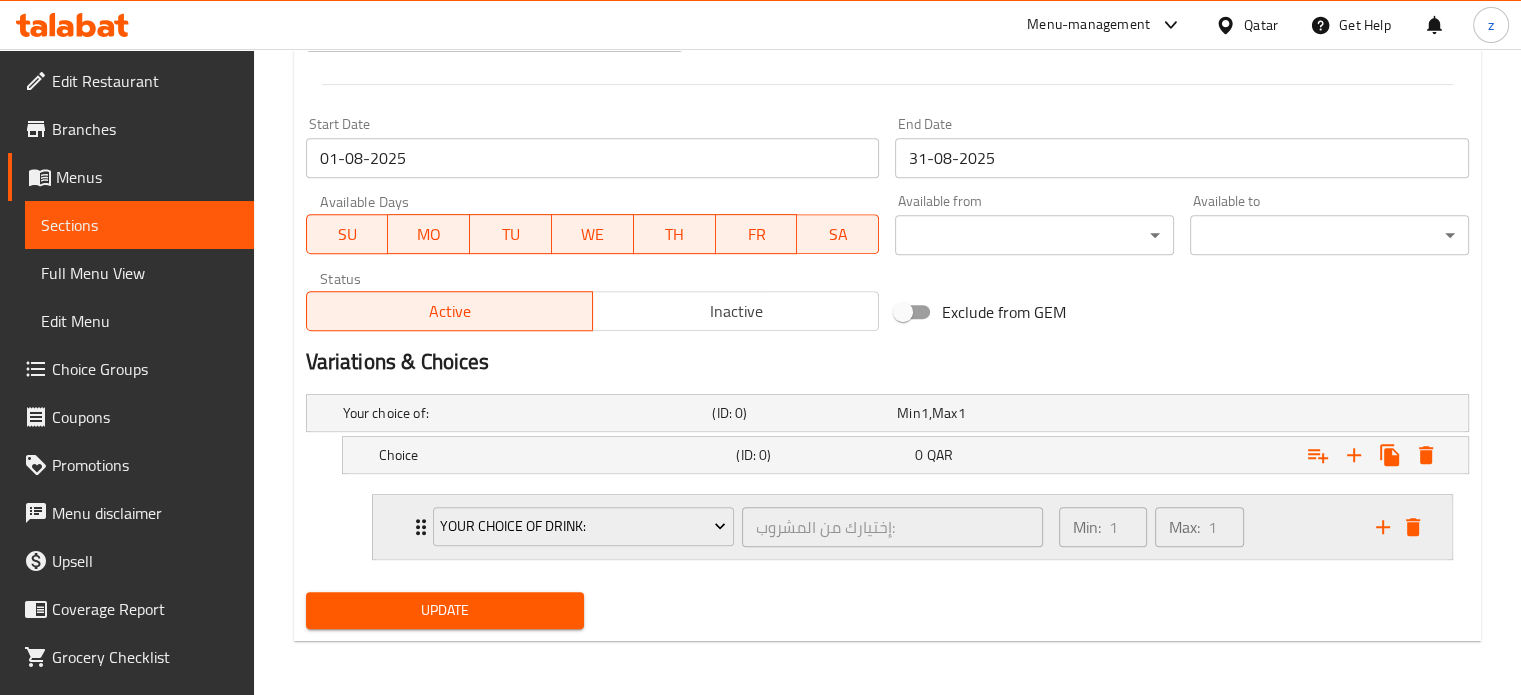 click on "Min: 1 ​ Max: 1 ​" at bounding box center [1205, 527] 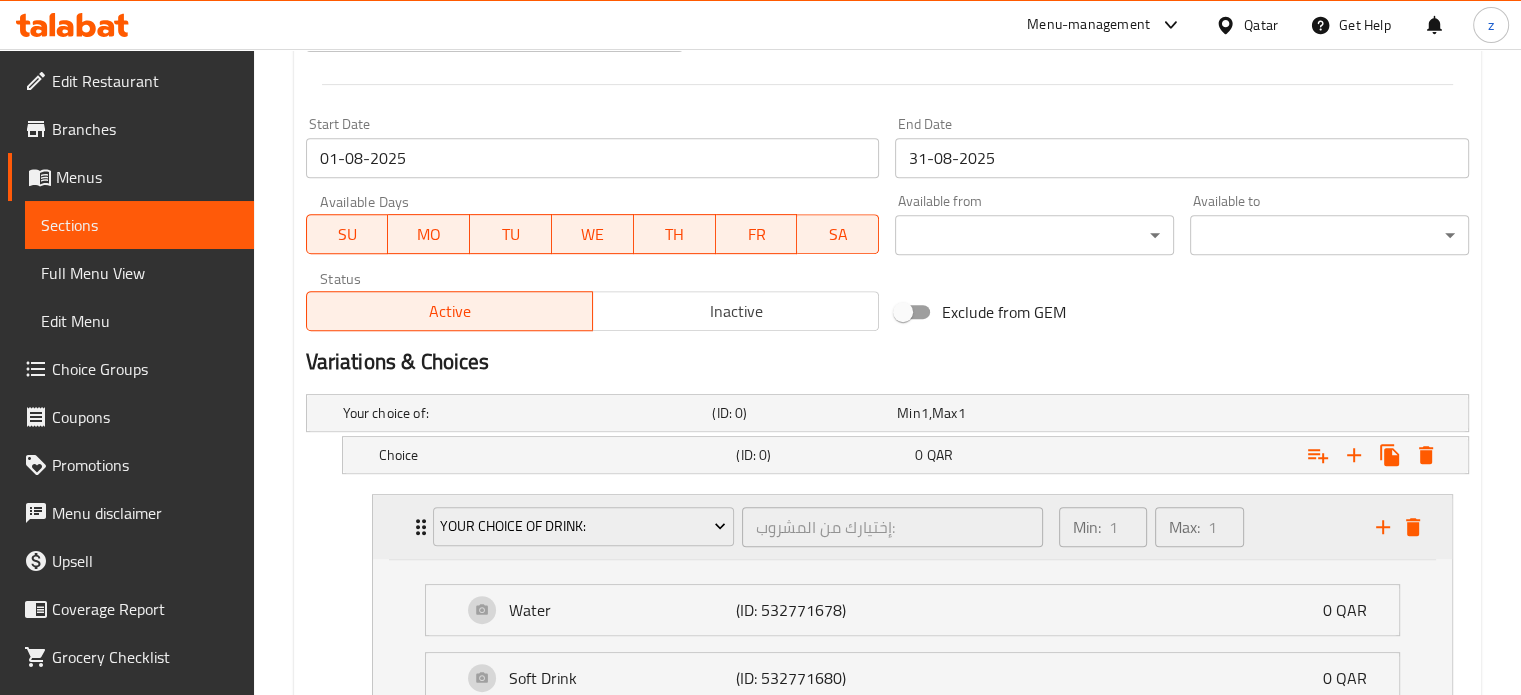 scroll, scrollTop: 914, scrollLeft: 0, axis: vertical 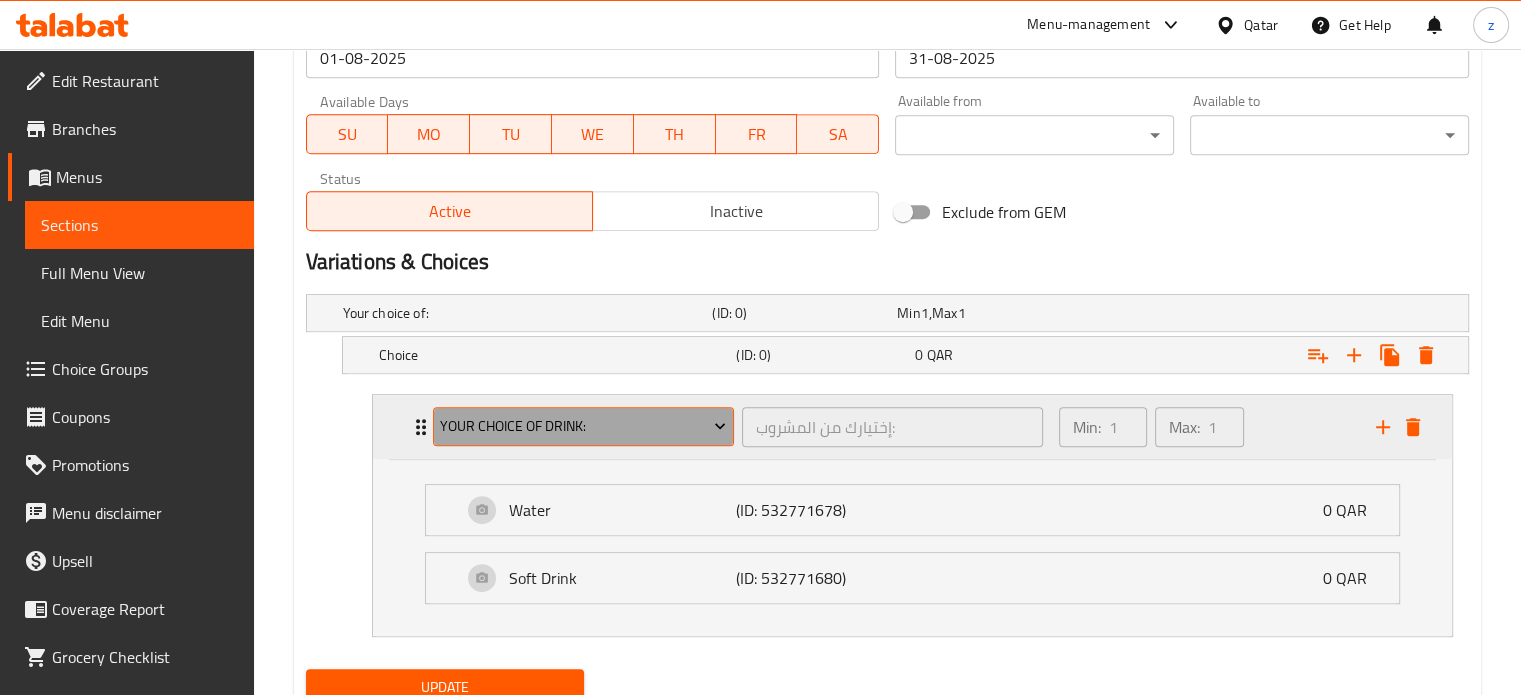 click on "Your Choice Of Drink:" at bounding box center [583, 427] 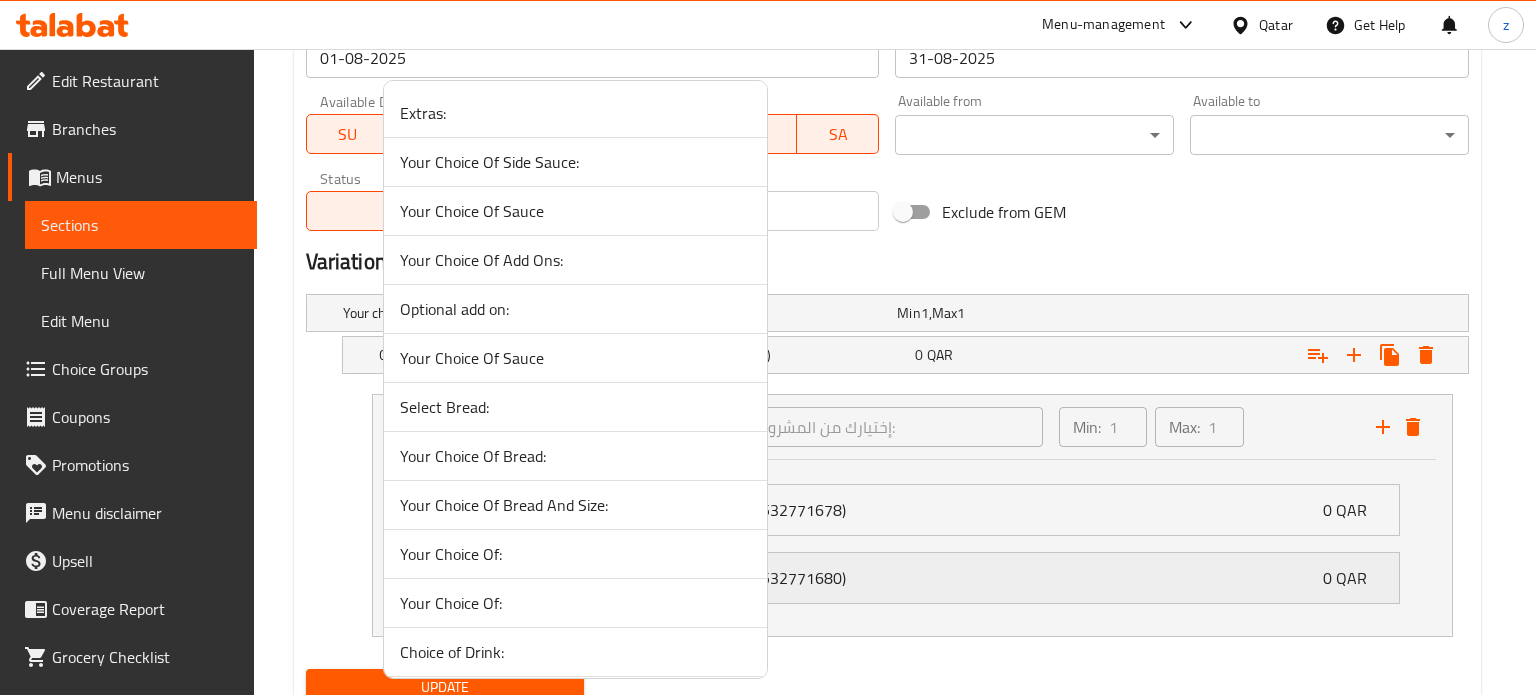click at bounding box center (768, 347) 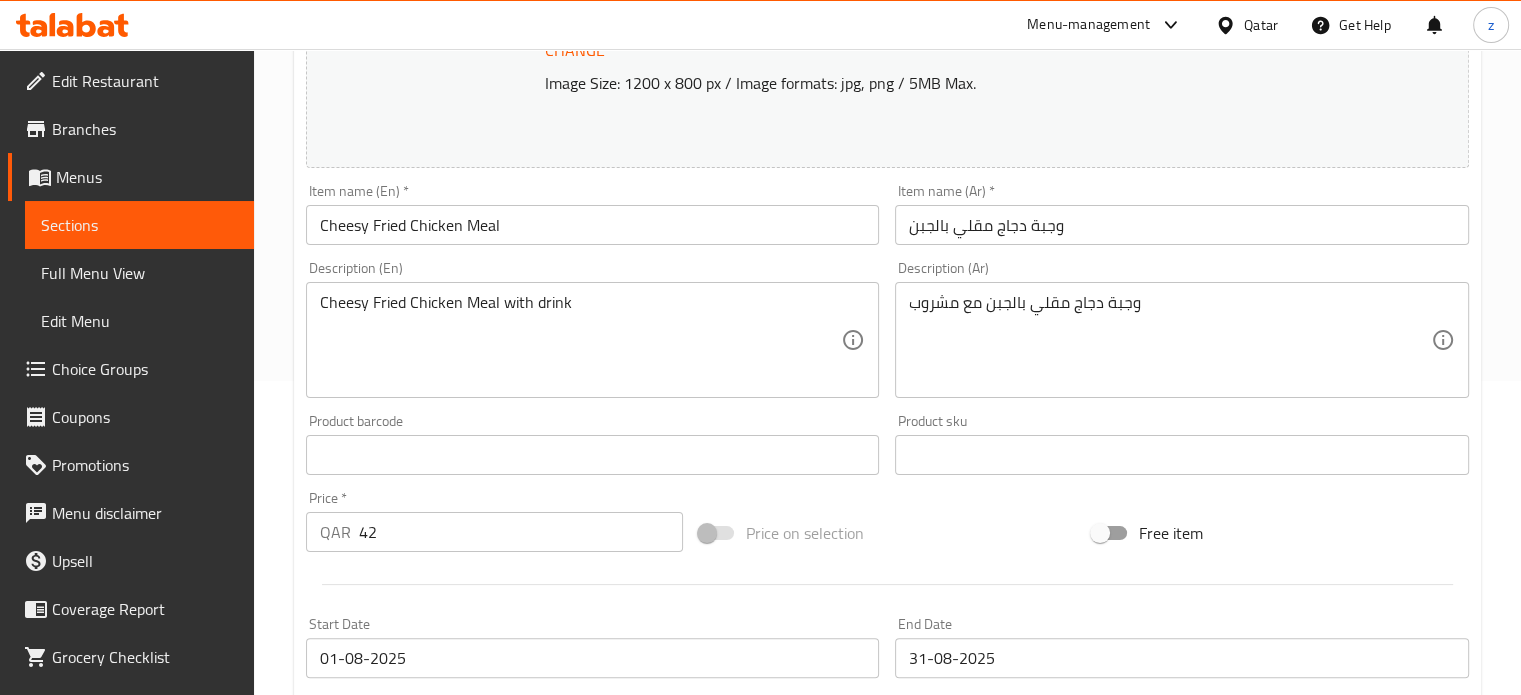 scroll, scrollTop: 0, scrollLeft: 0, axis: both 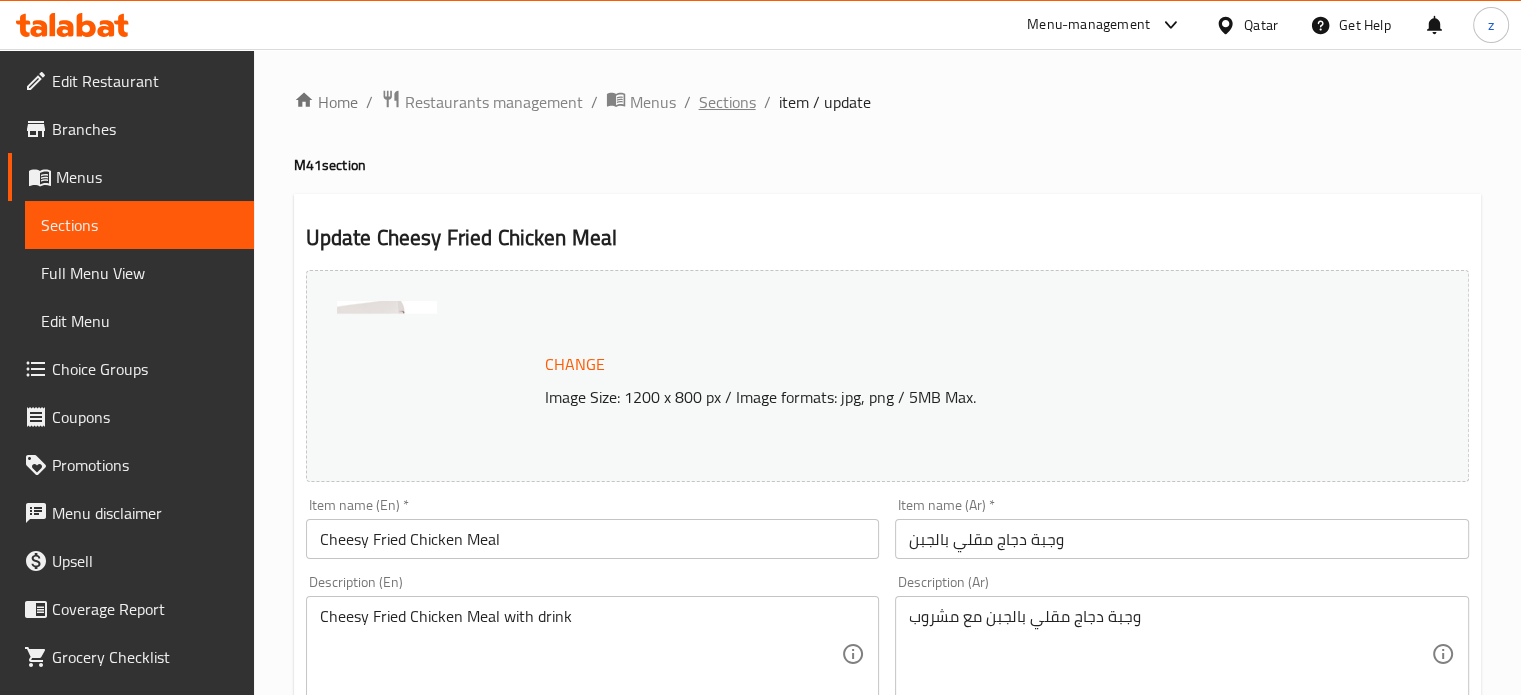 click on "Sections" at bounding box center (727, 102) 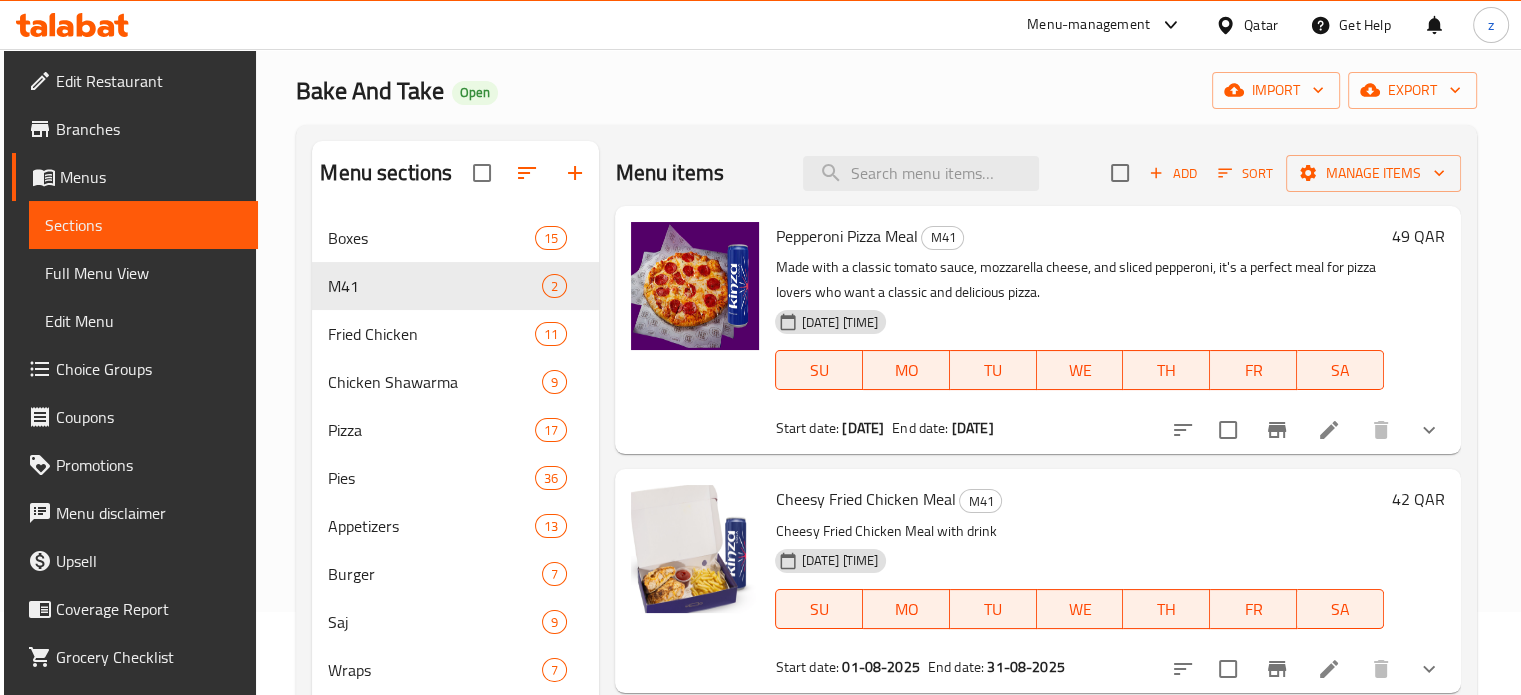 scroll, scrollTop: 200, scrollLeft: 0, axis: vertical 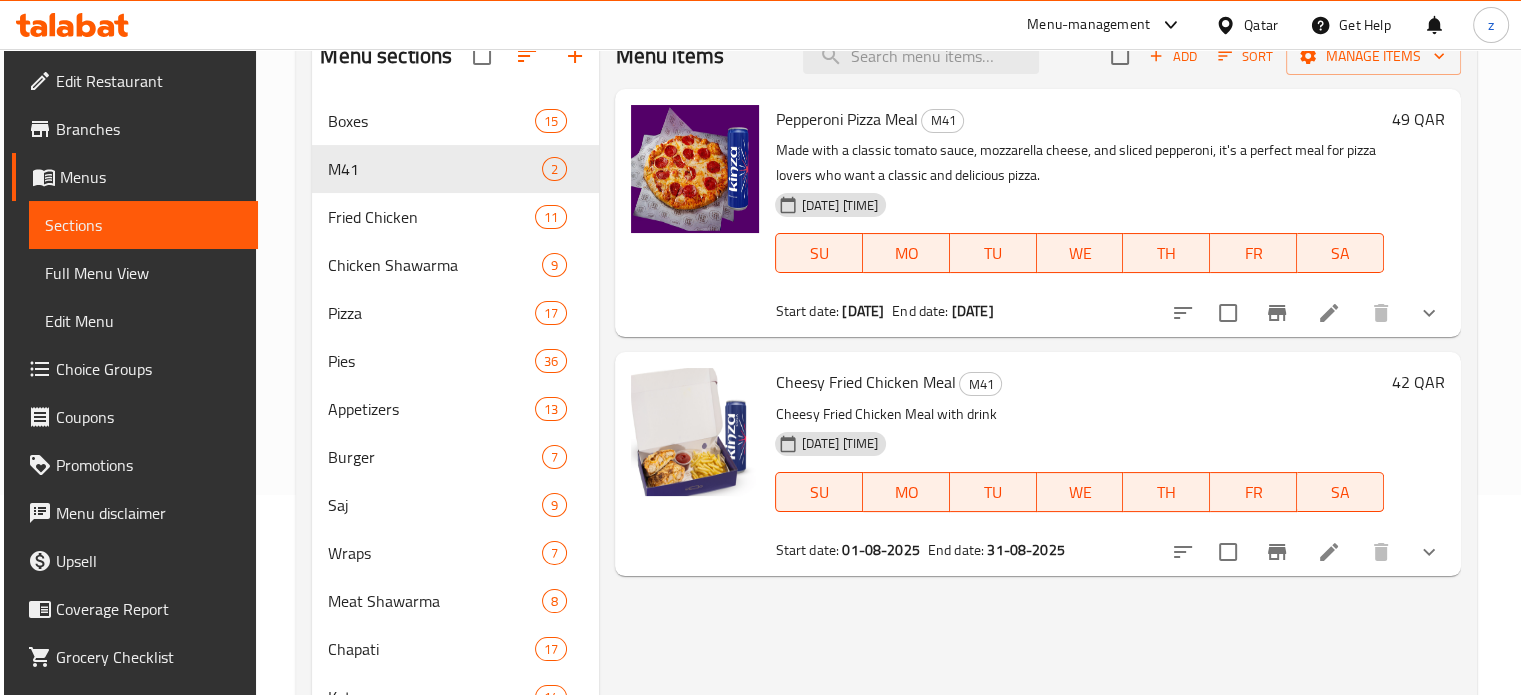 click 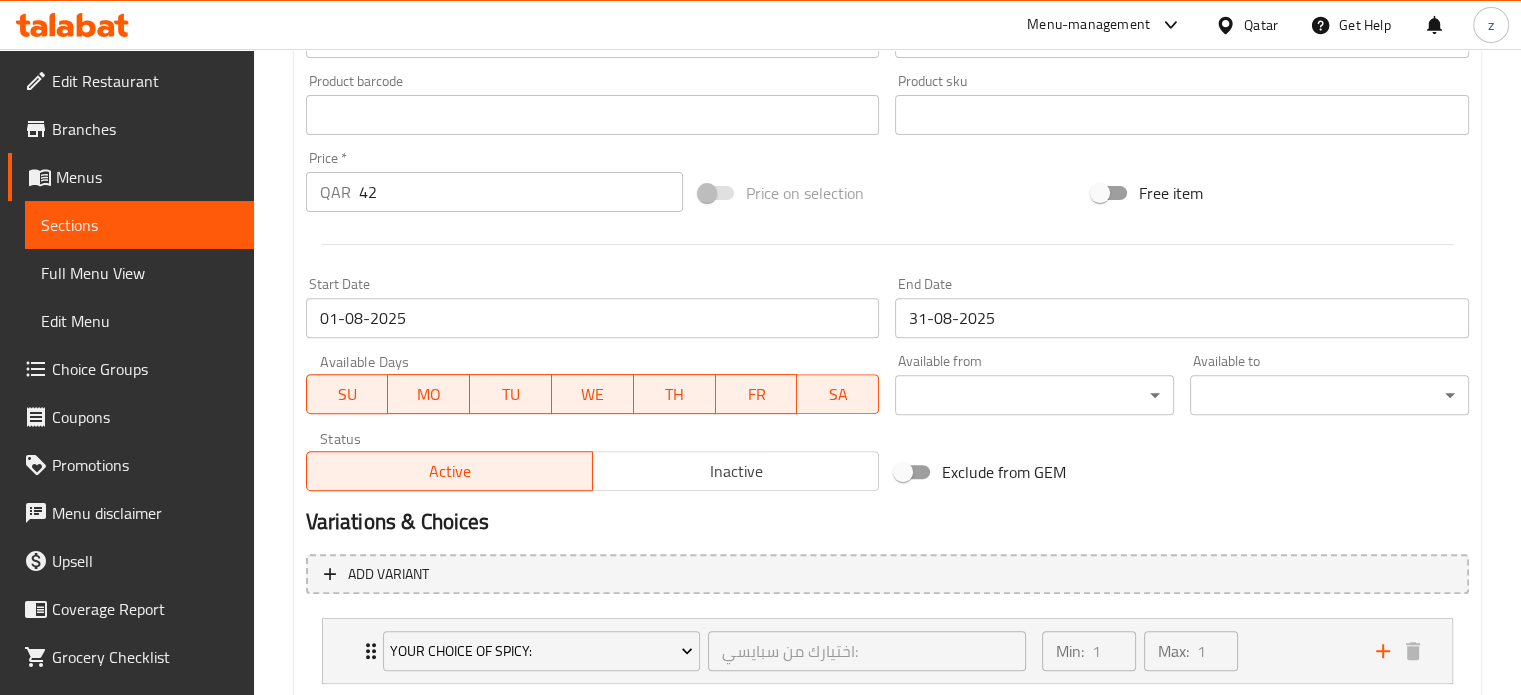 scroll, scrollTop: 779, scrollLeft: 0, axis: vertical 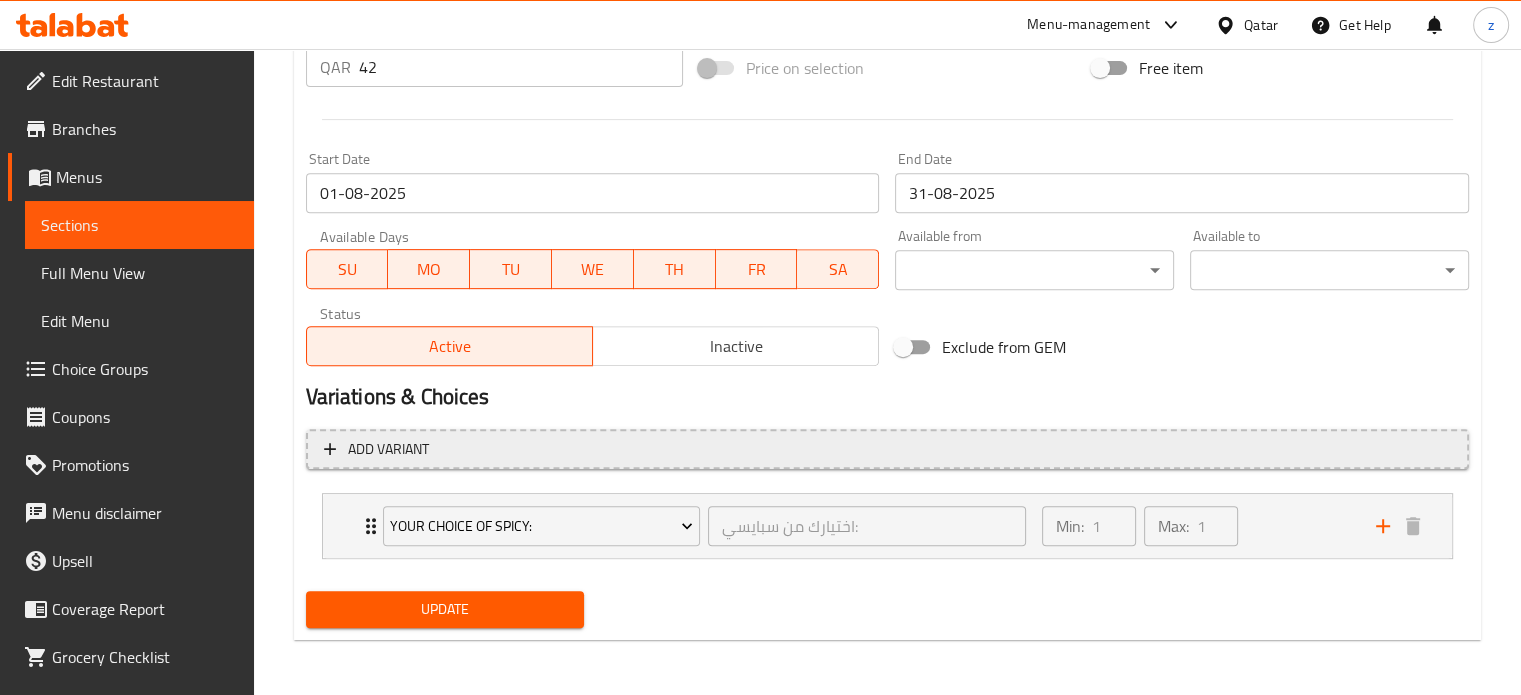 click on "Add variant" at bounding box center [887, 449] 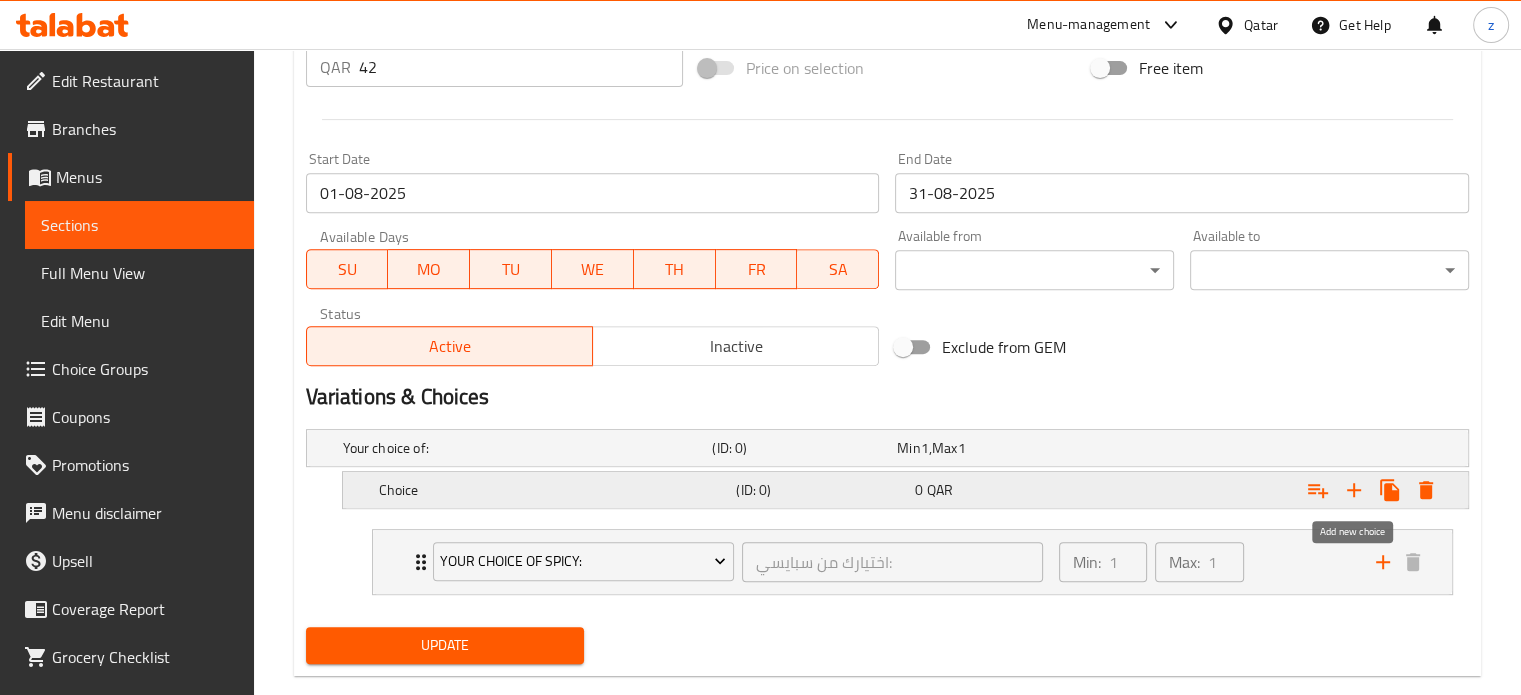 click 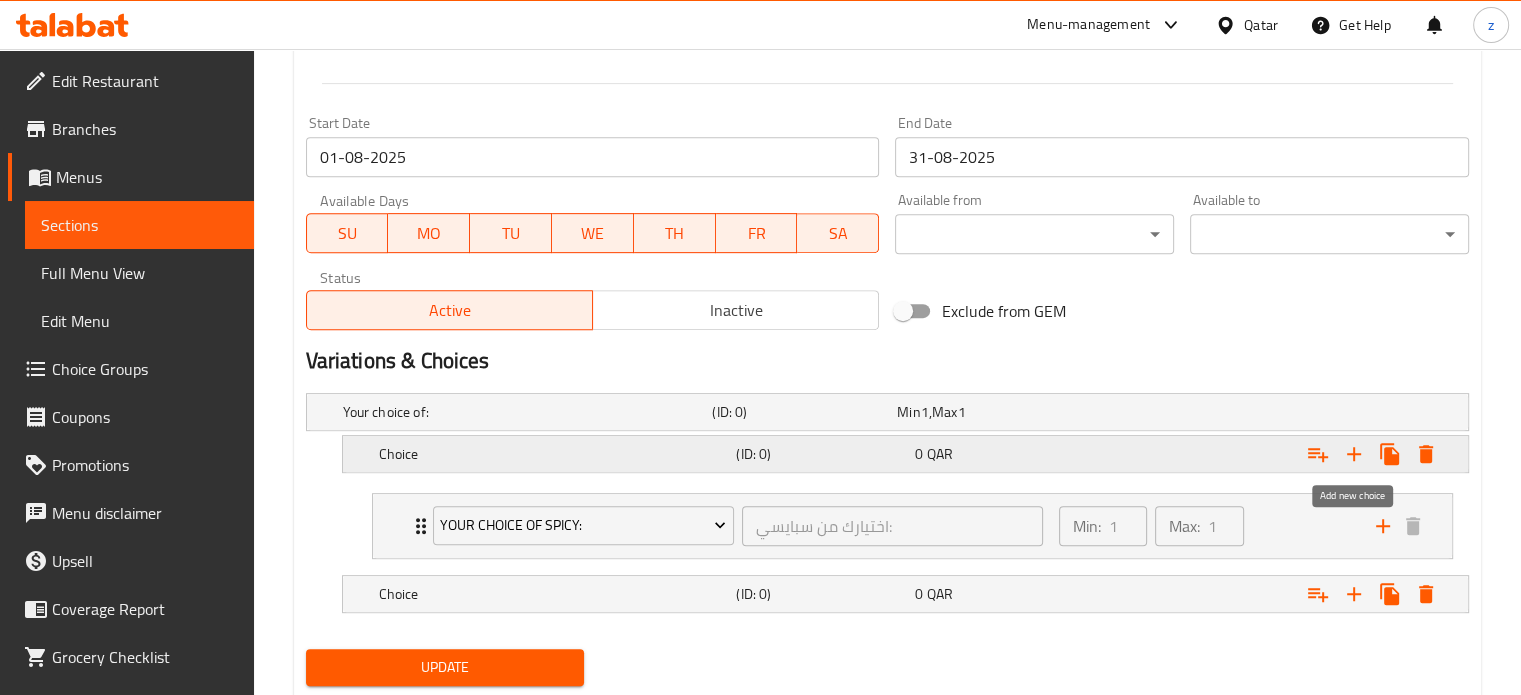 scroll, scrollTop: 872, scrollLeft: 0, axis: vertical 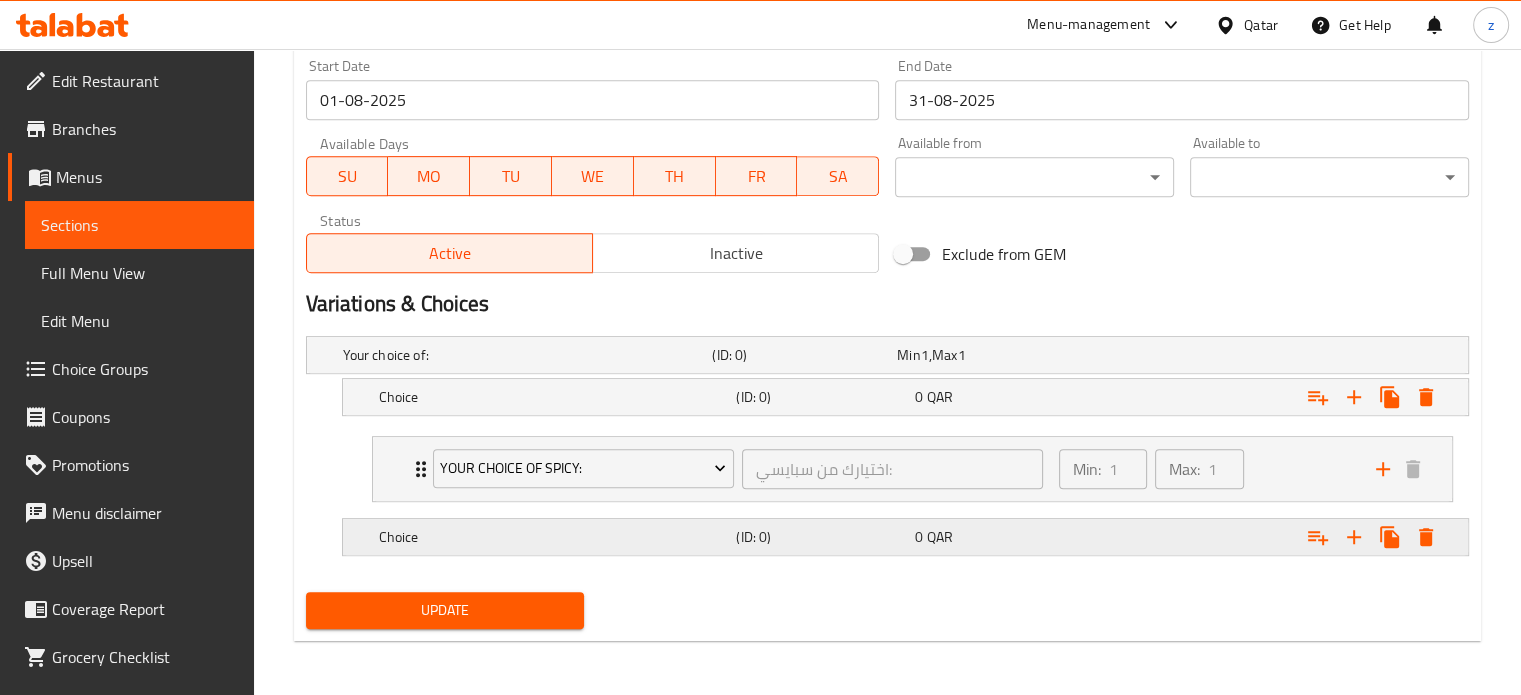 click on "0   QAR" at bounding box center [985, 355] 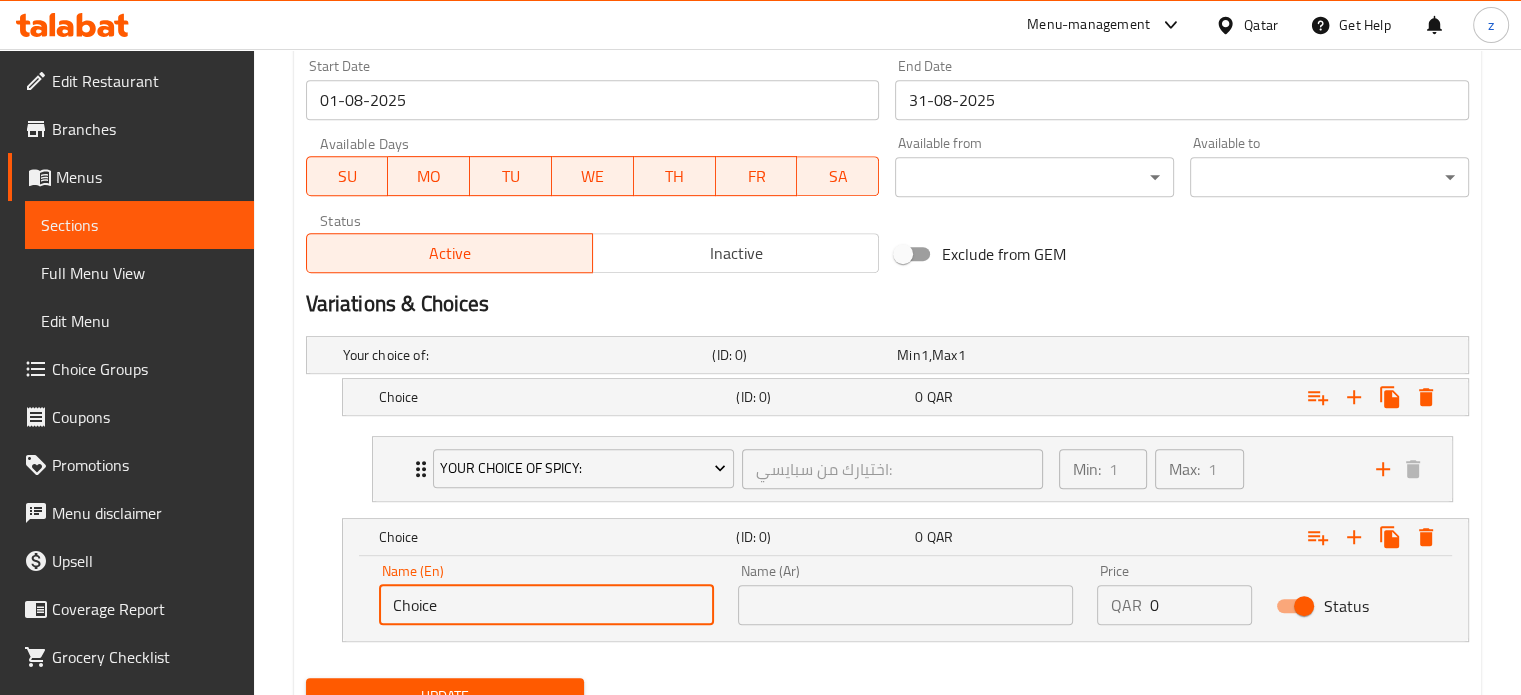 click on "Choice" at bounding box center (546, 605) 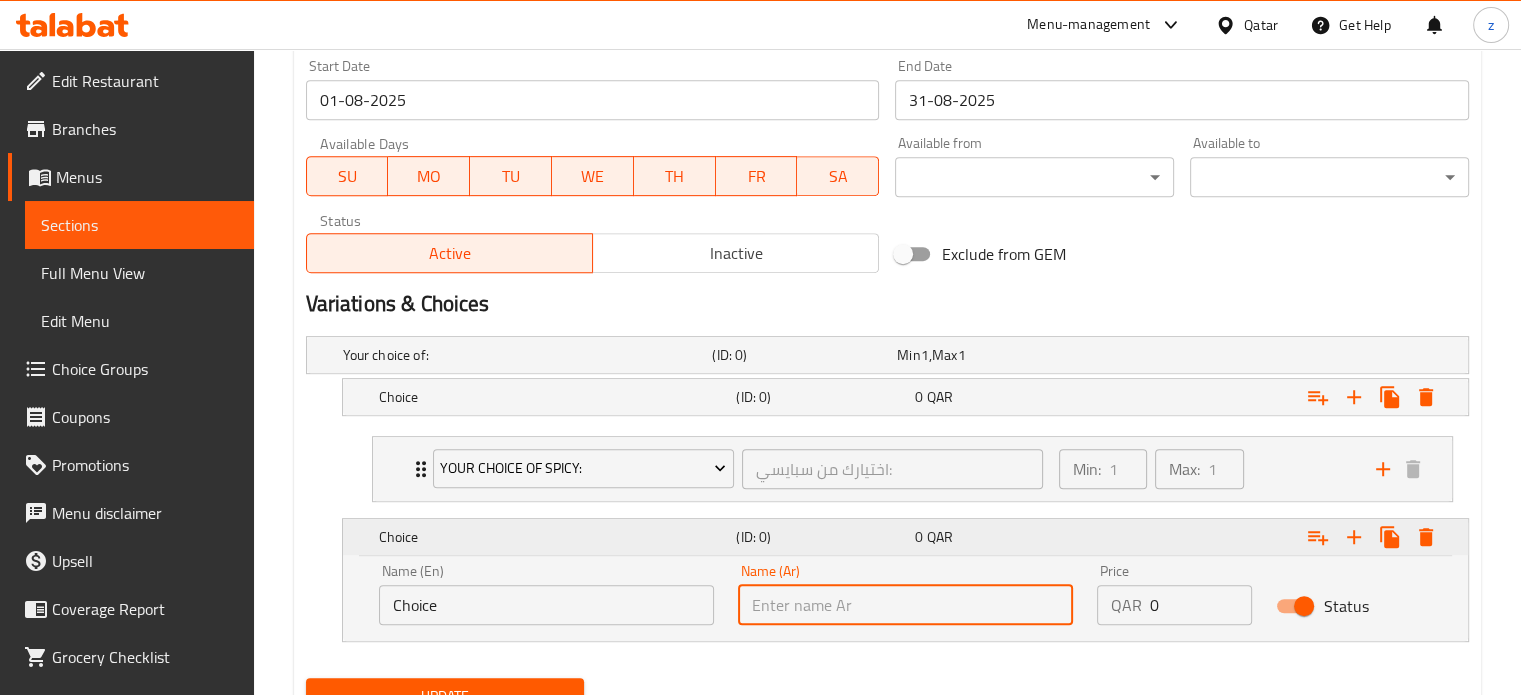 click 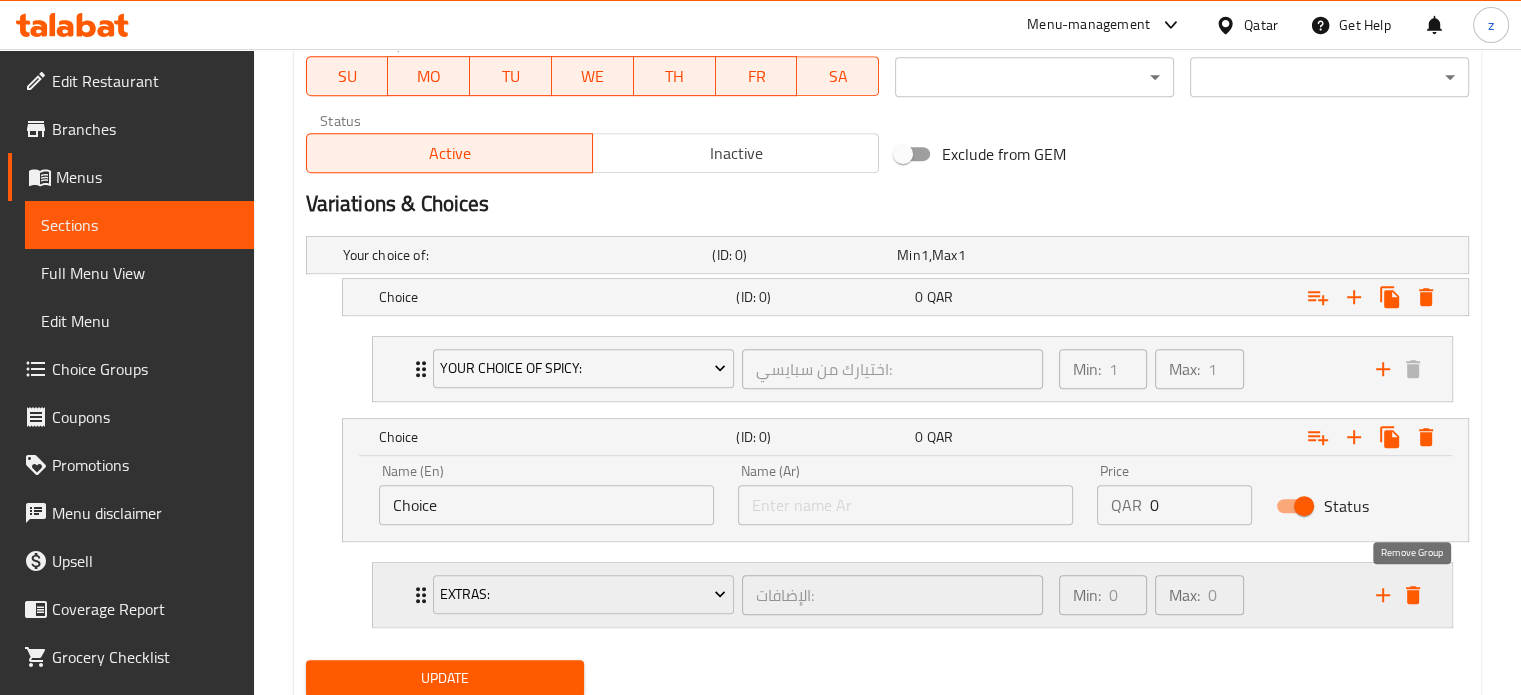click 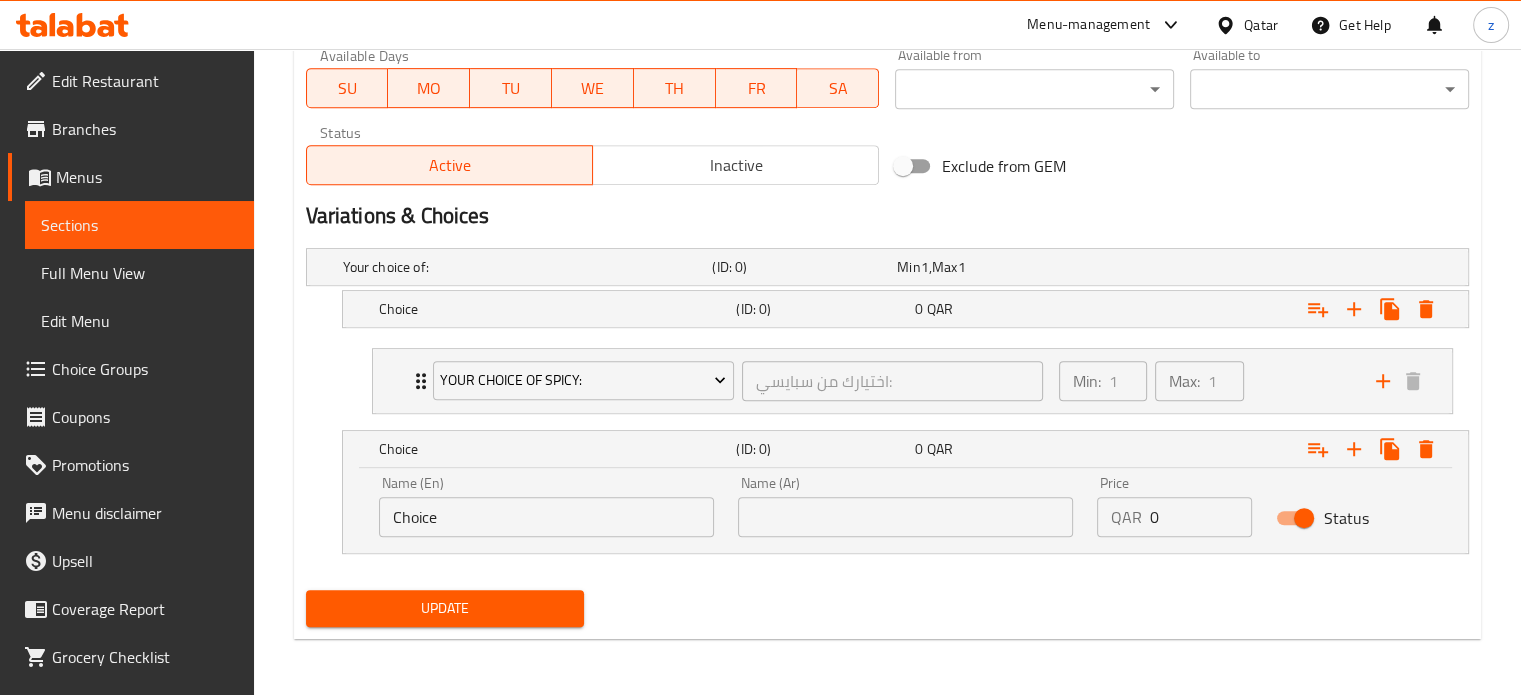 scroll, scrollTop: 957, scrollLeft: 0, axis: vertical 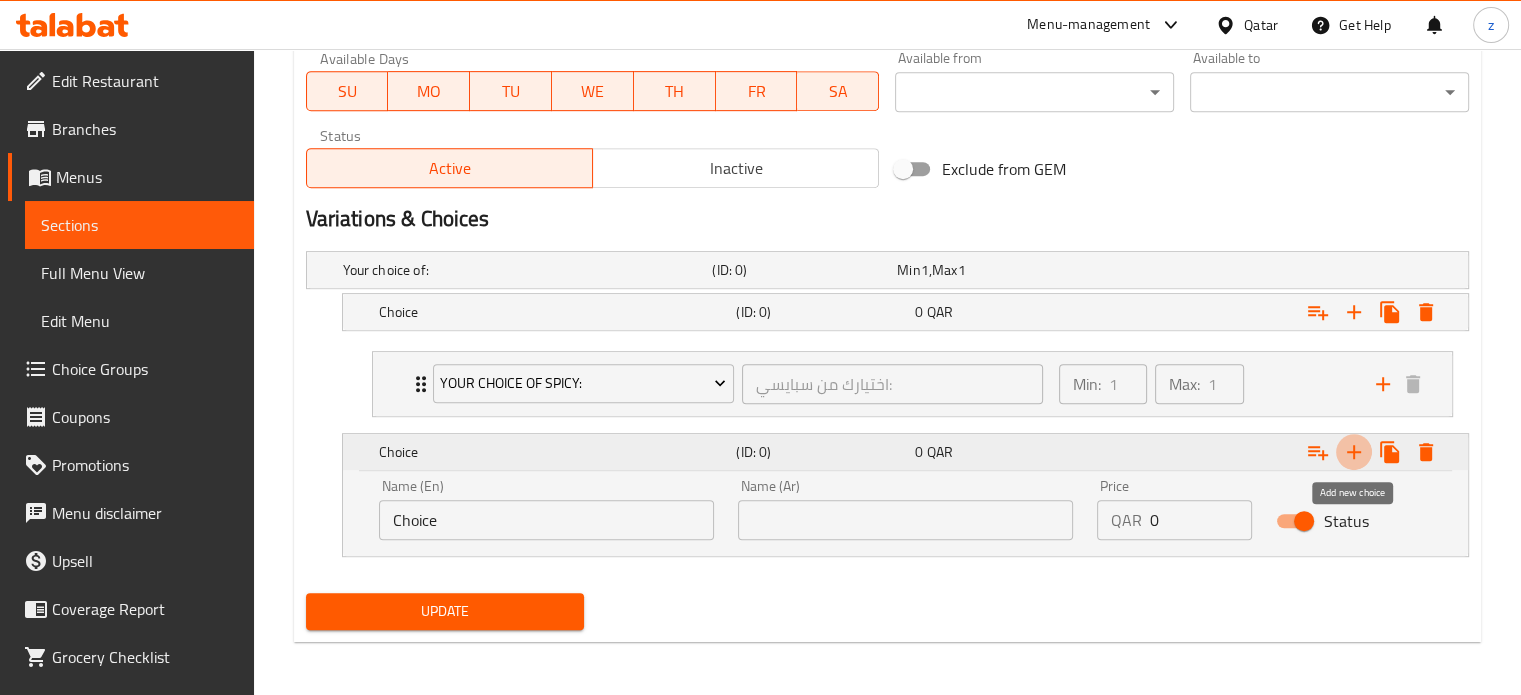 click at bounding box center [1354, 452] 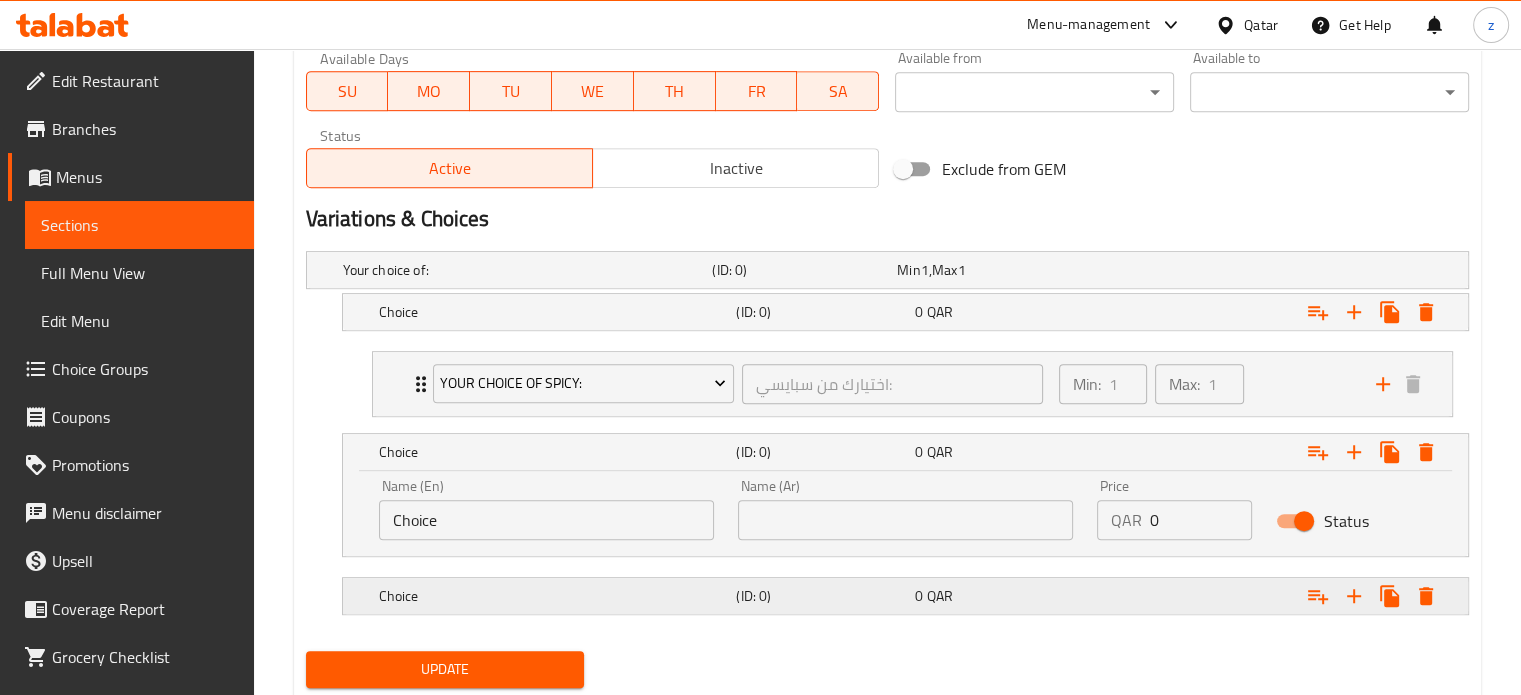 click on "(ID: 0)" at bounding box center (800, 270) 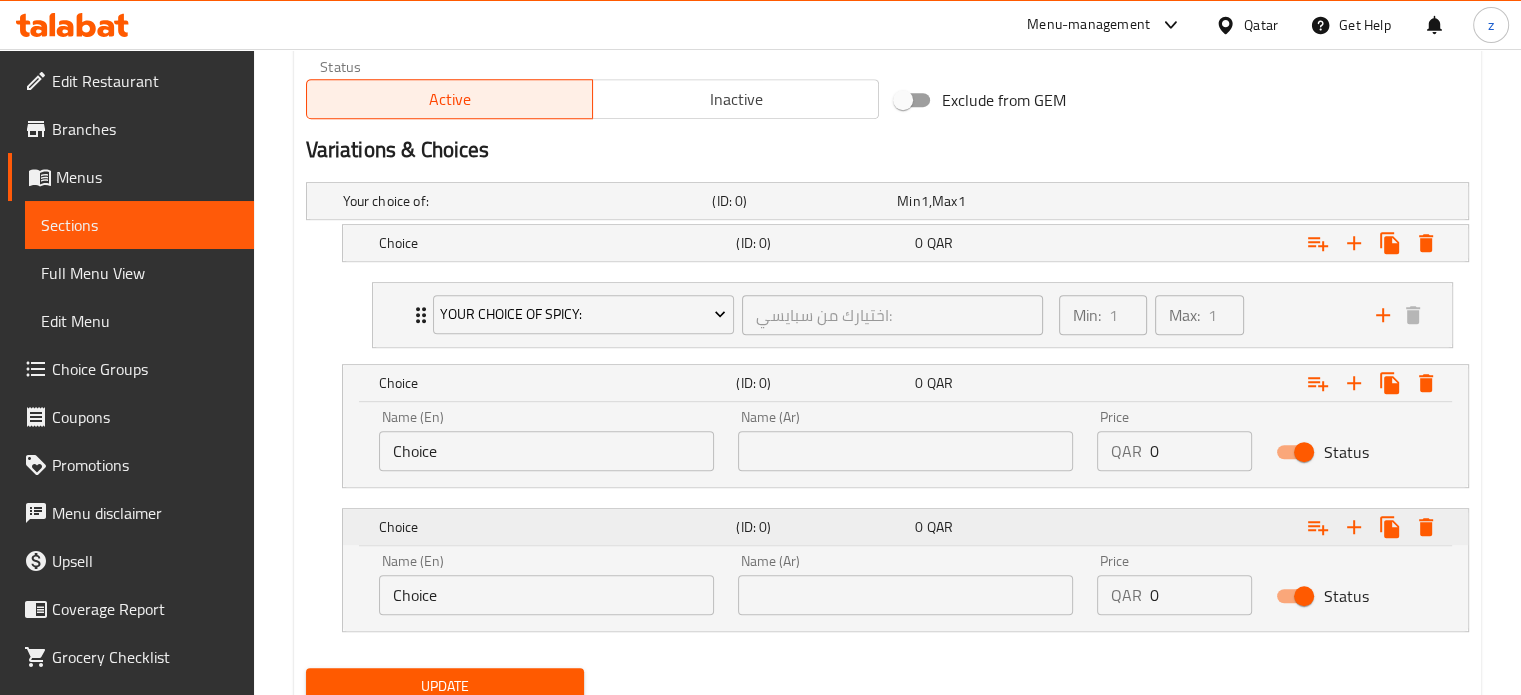 scroll, scrollTop: 1101, scrollLeft: 0, axis: vertical 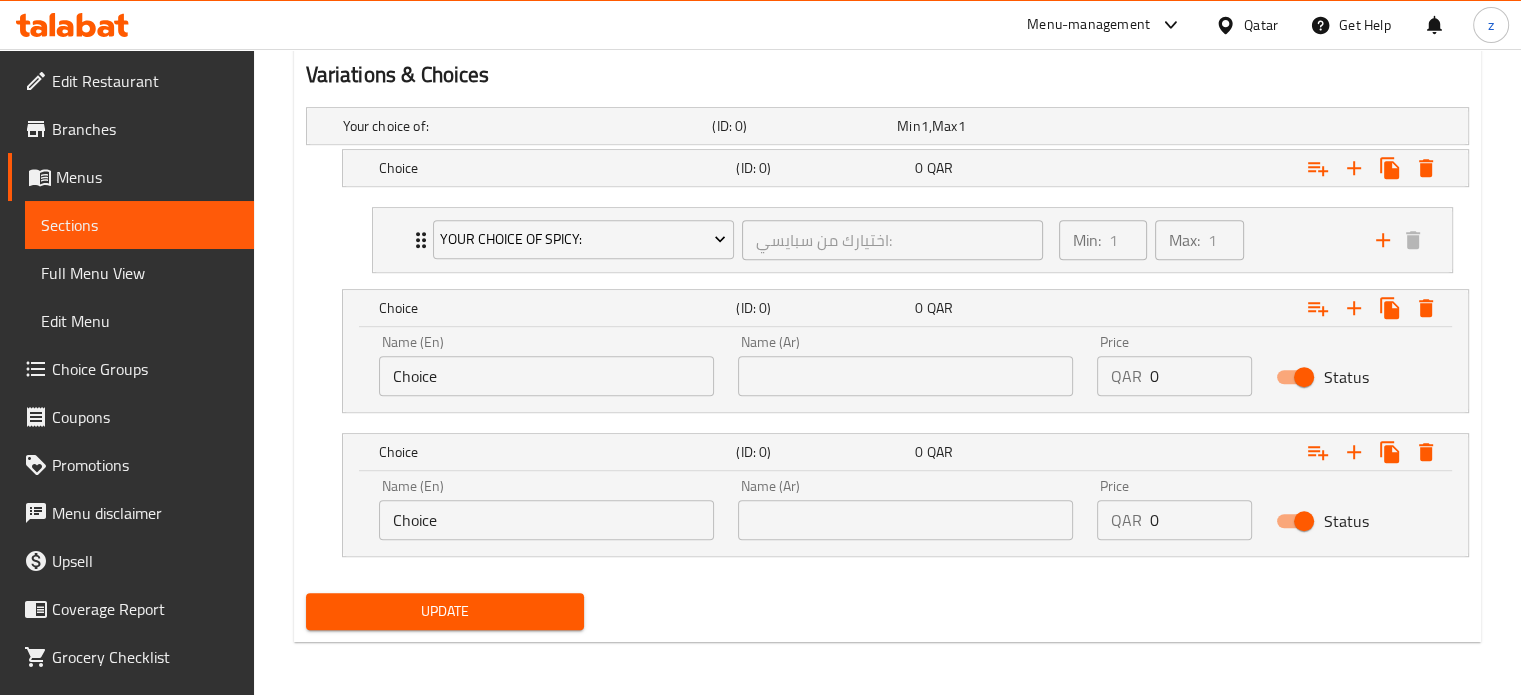 click on "Choice" at bounding box center [546, 520] 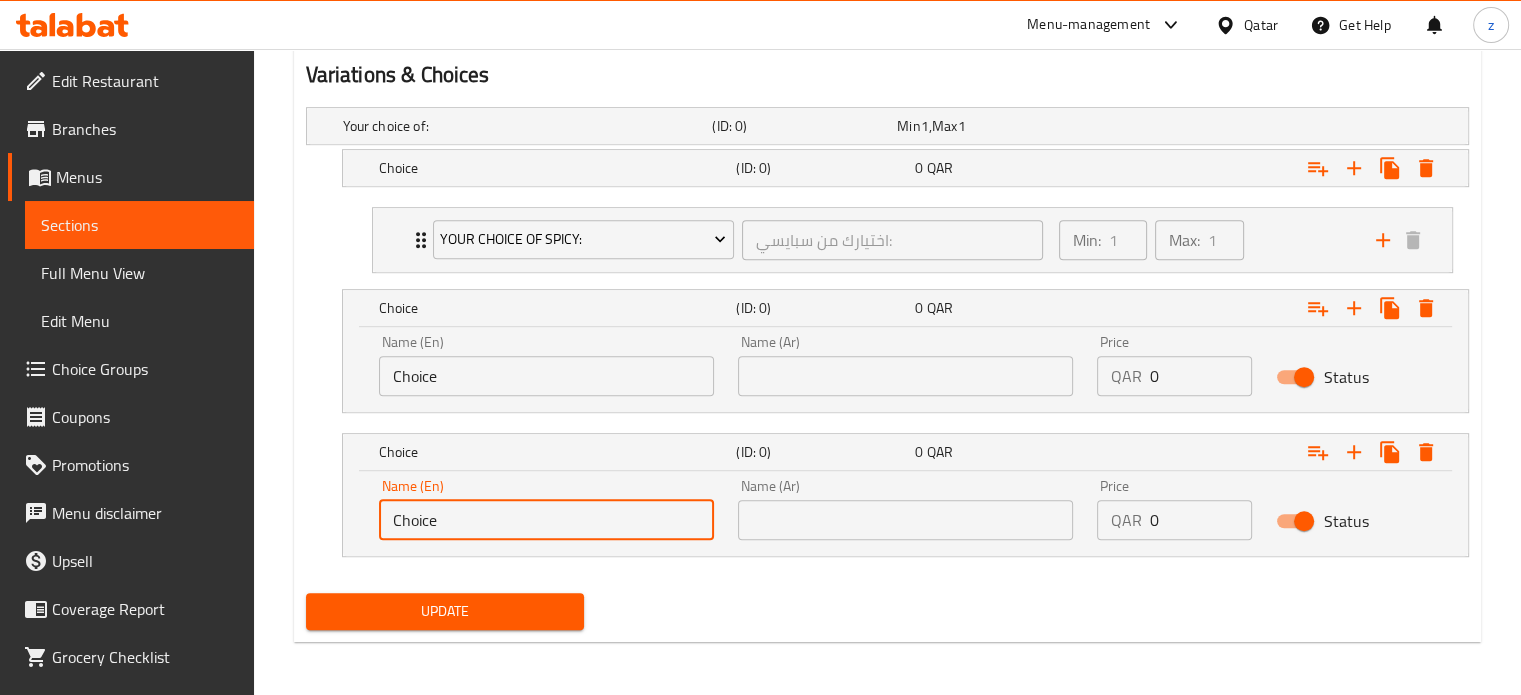 click on "Choice" at bounding box center [546, 376] 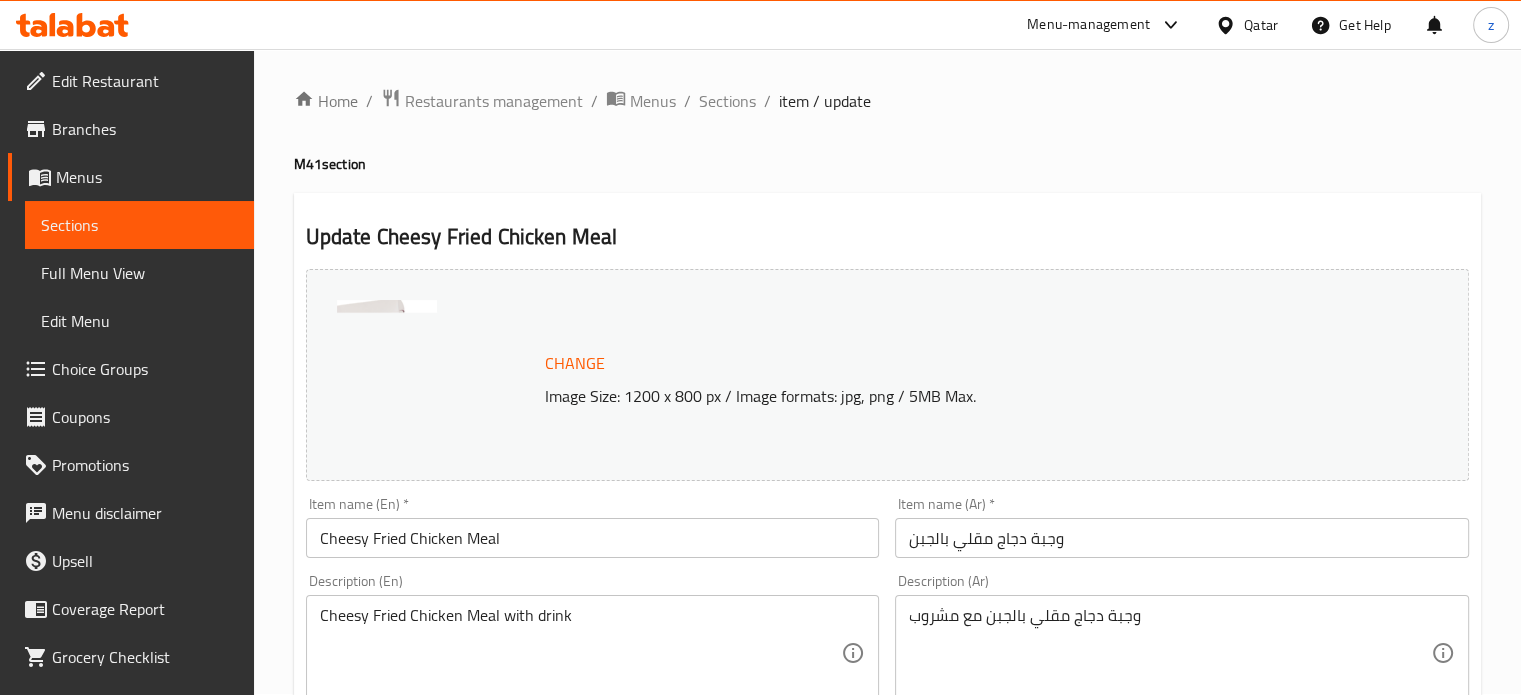 scroll, scrollTop: 0, scrollLeft: 0, axis: both 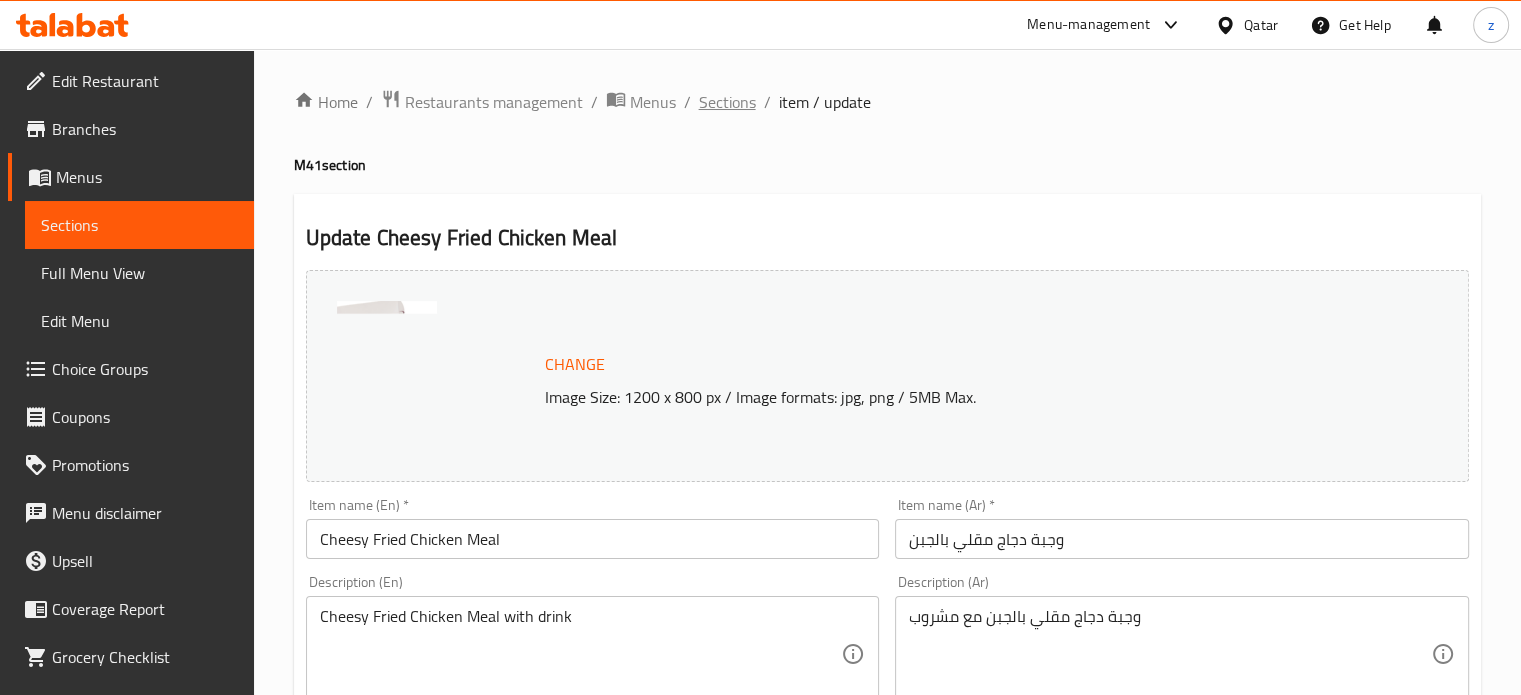 click on "Sections" at bounding box center (727, 102) 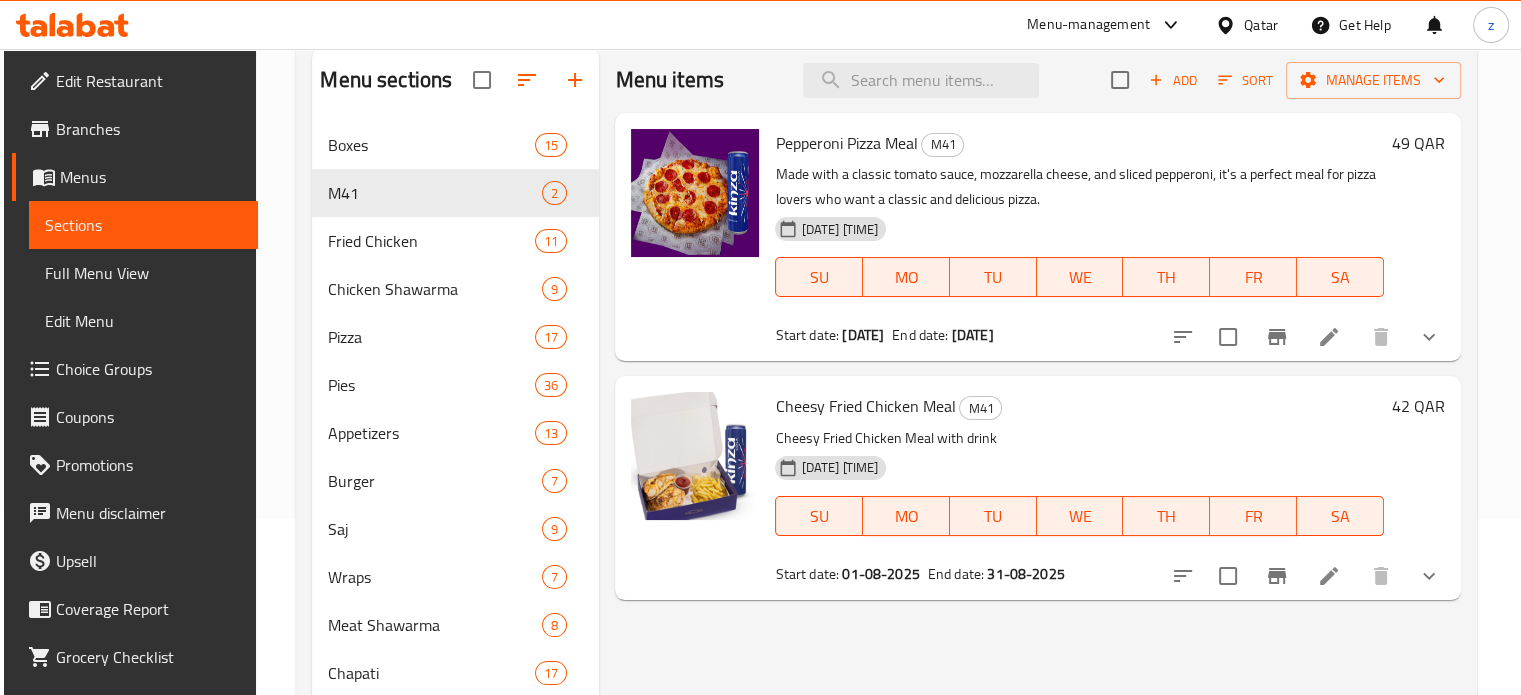 scroll, scrollTop: 300, scrollLeft: 0, axis: vertical 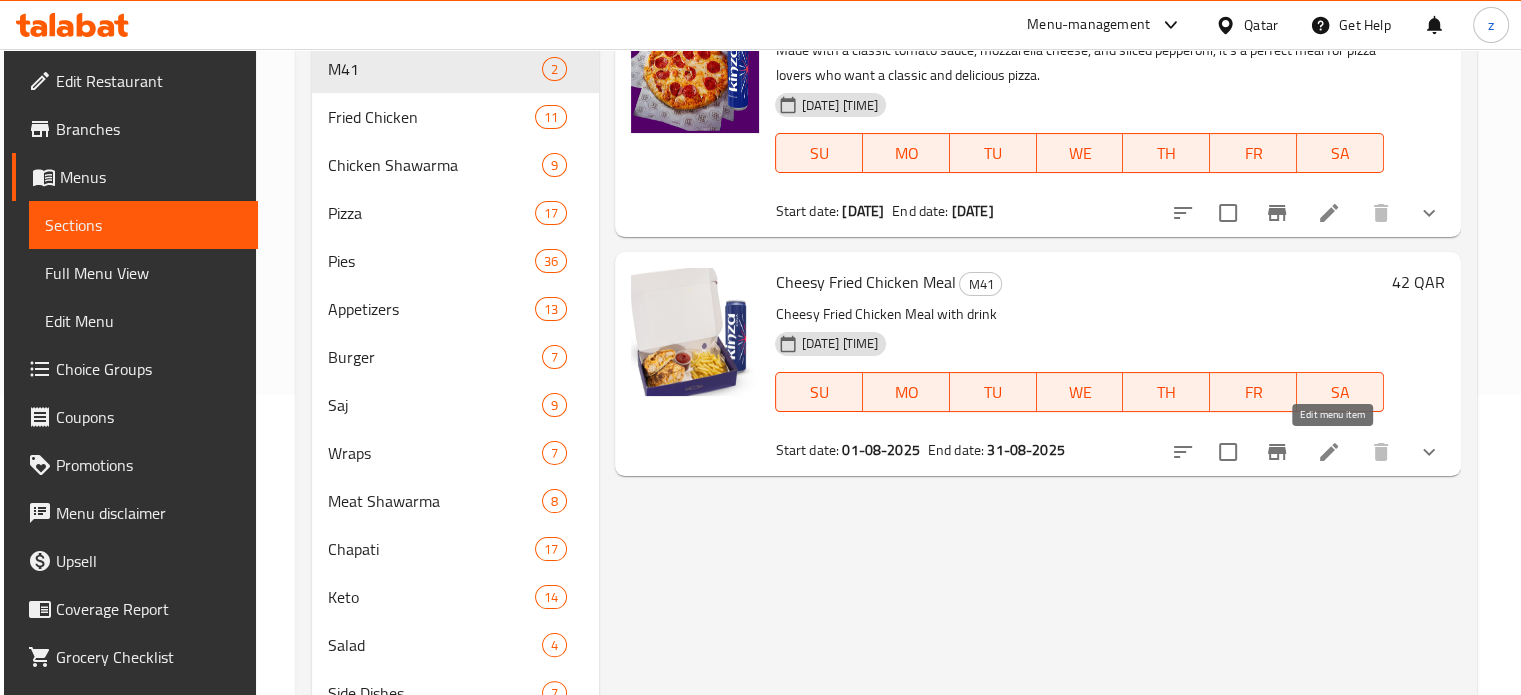 click 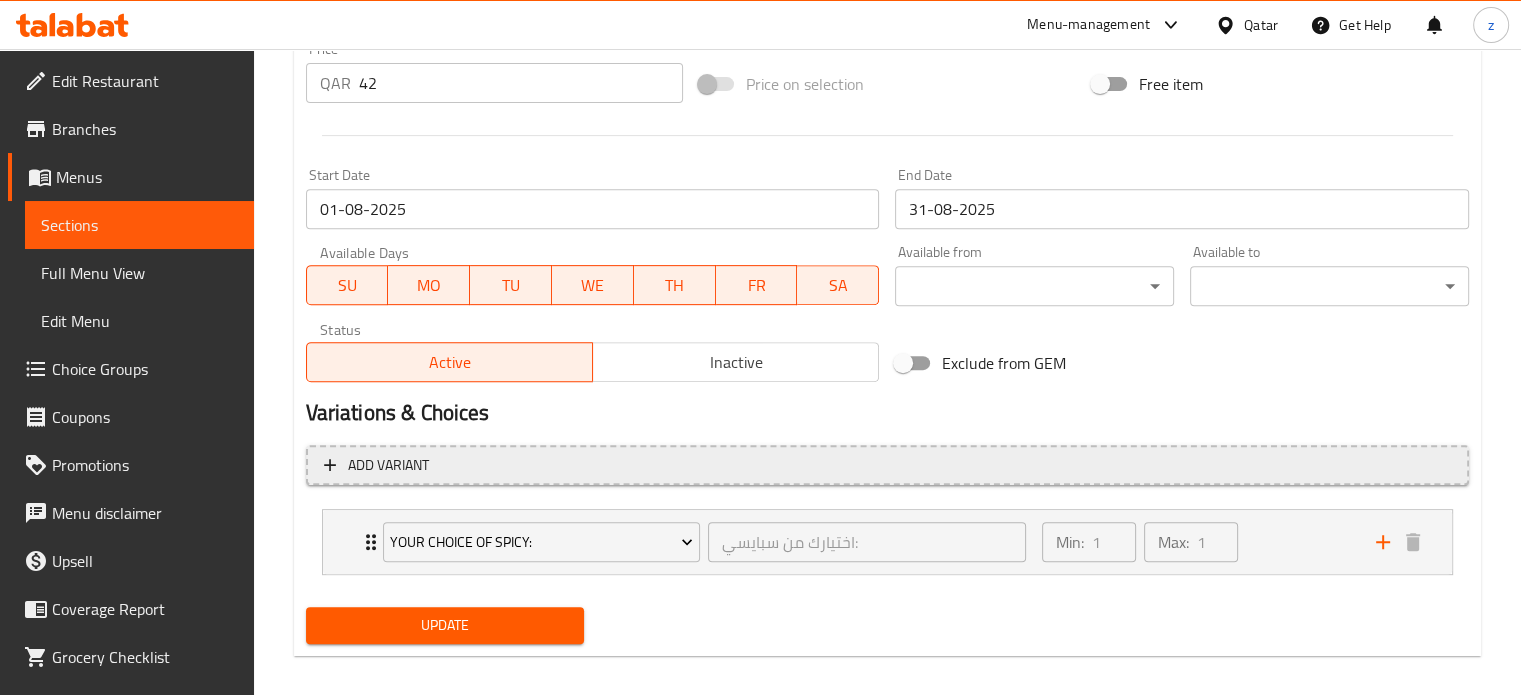 scroll, scrollTop: 779, scrollLeft: 0, axis: vertical 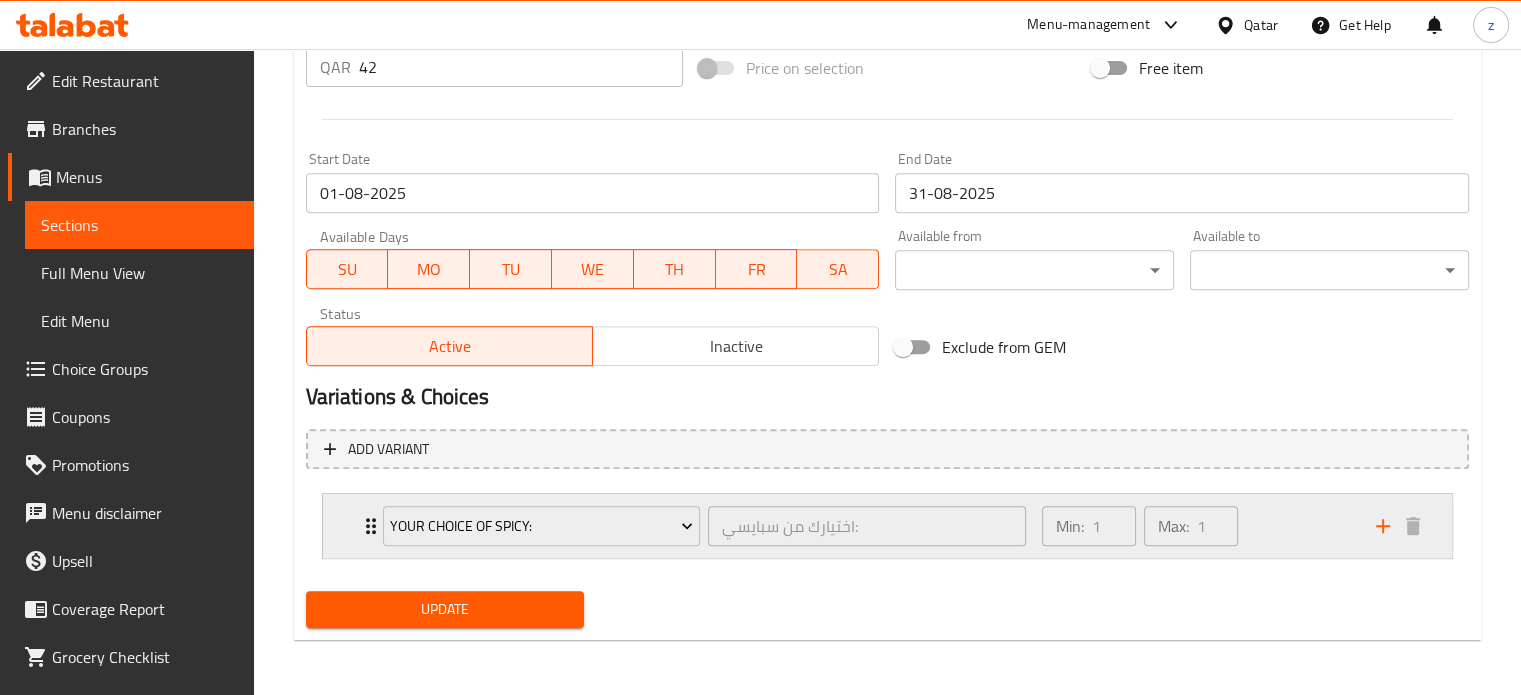 click on "Min: 1 ​ Max: 1 ​" at bounding box center [1197, 526] 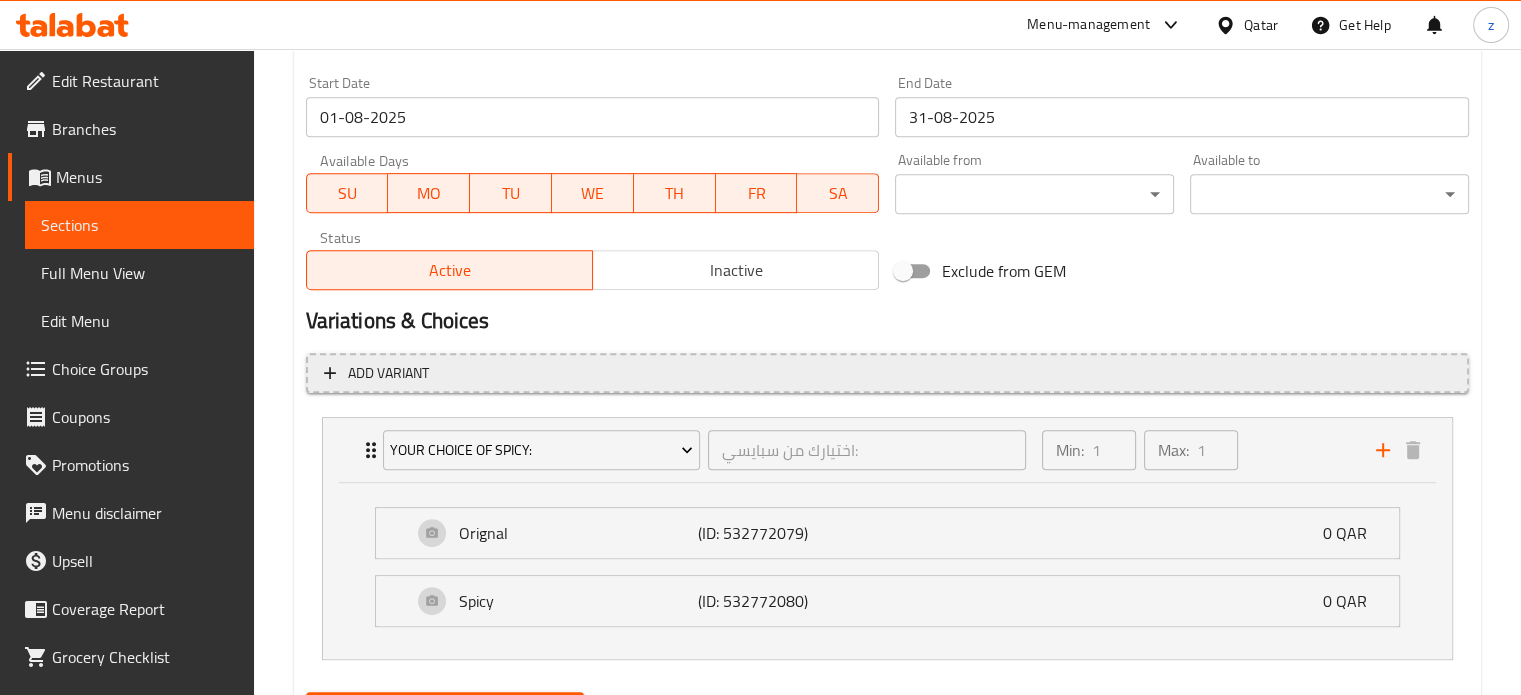 click on "Add variant" at bounding box center [388, 373] 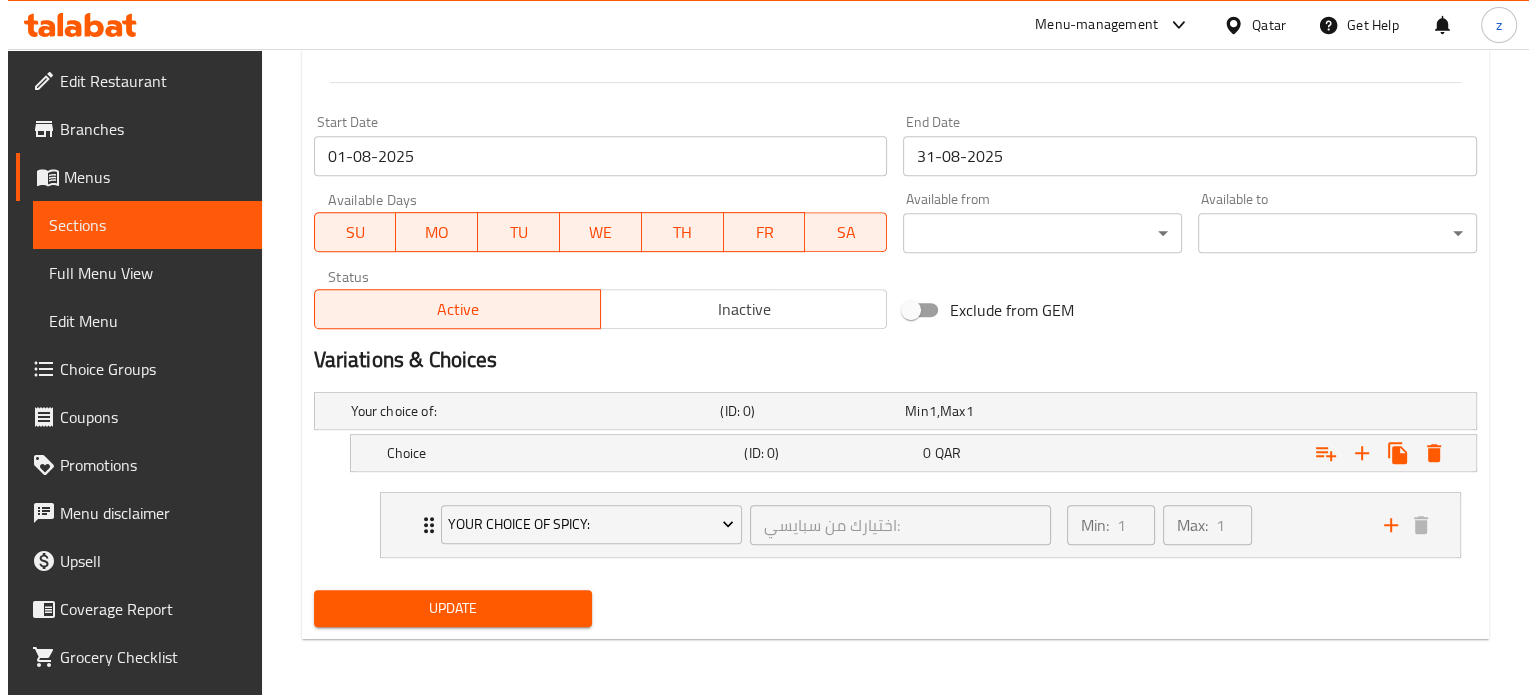 scroll, scrollTop: 814, scrollLeft: 0, axis: vertical 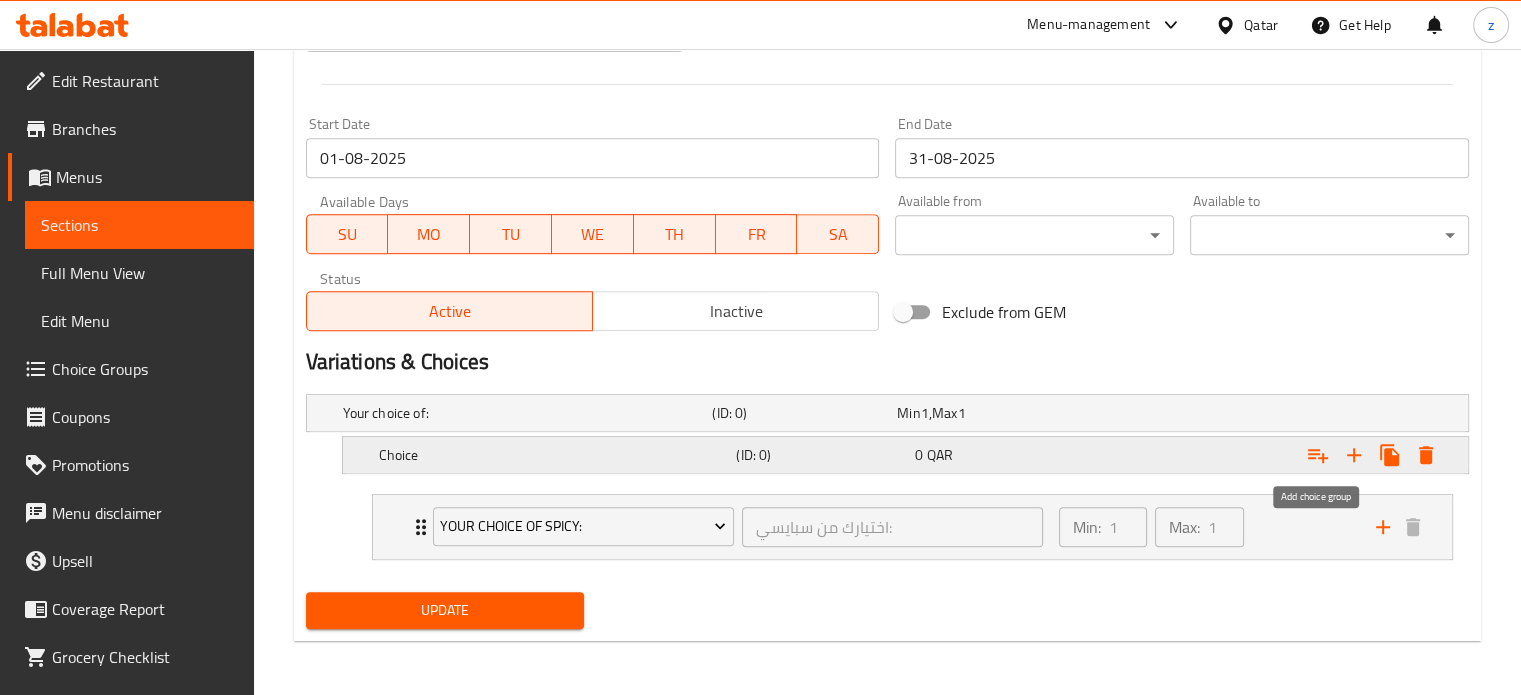 click 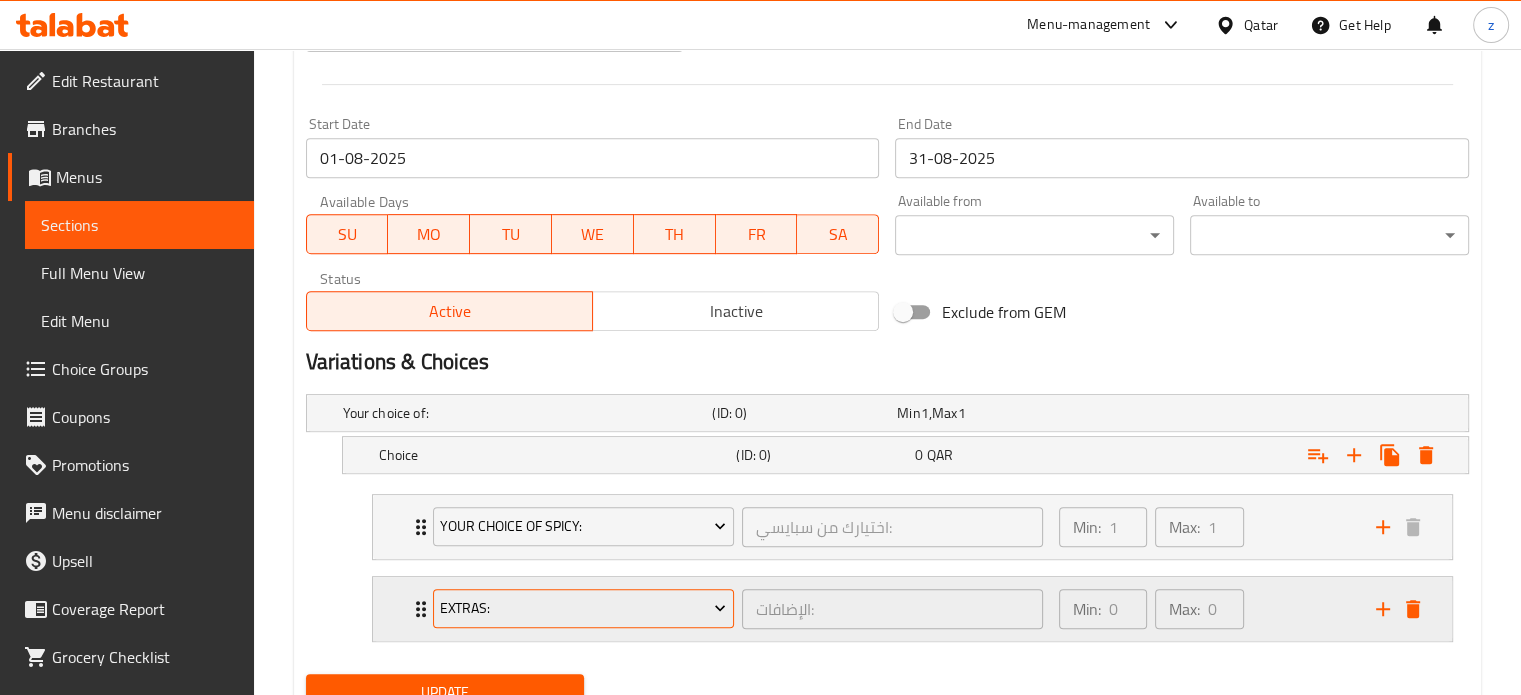 click on "Extras:" at bounding box center (583, 608) 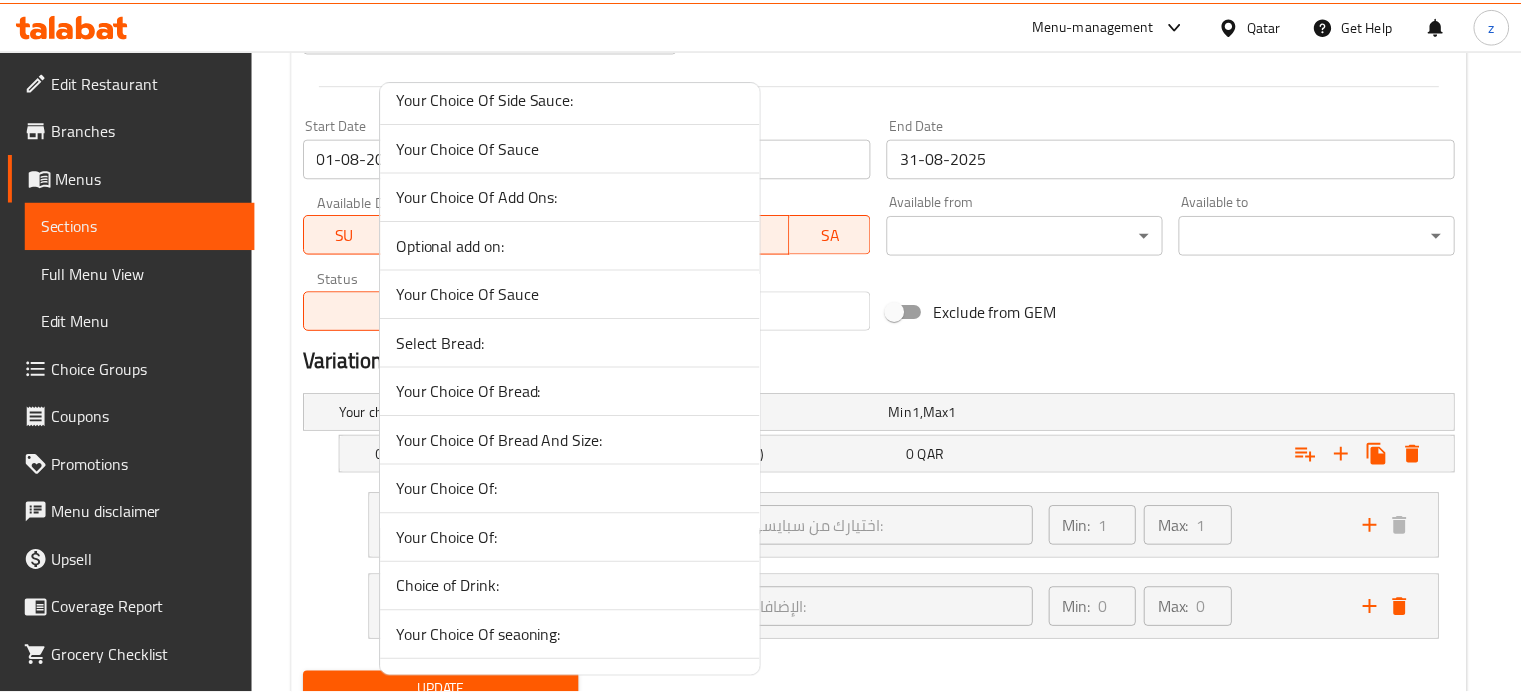 scroll, scrollTop: 100, scrollLeft: 0, axis: vertical 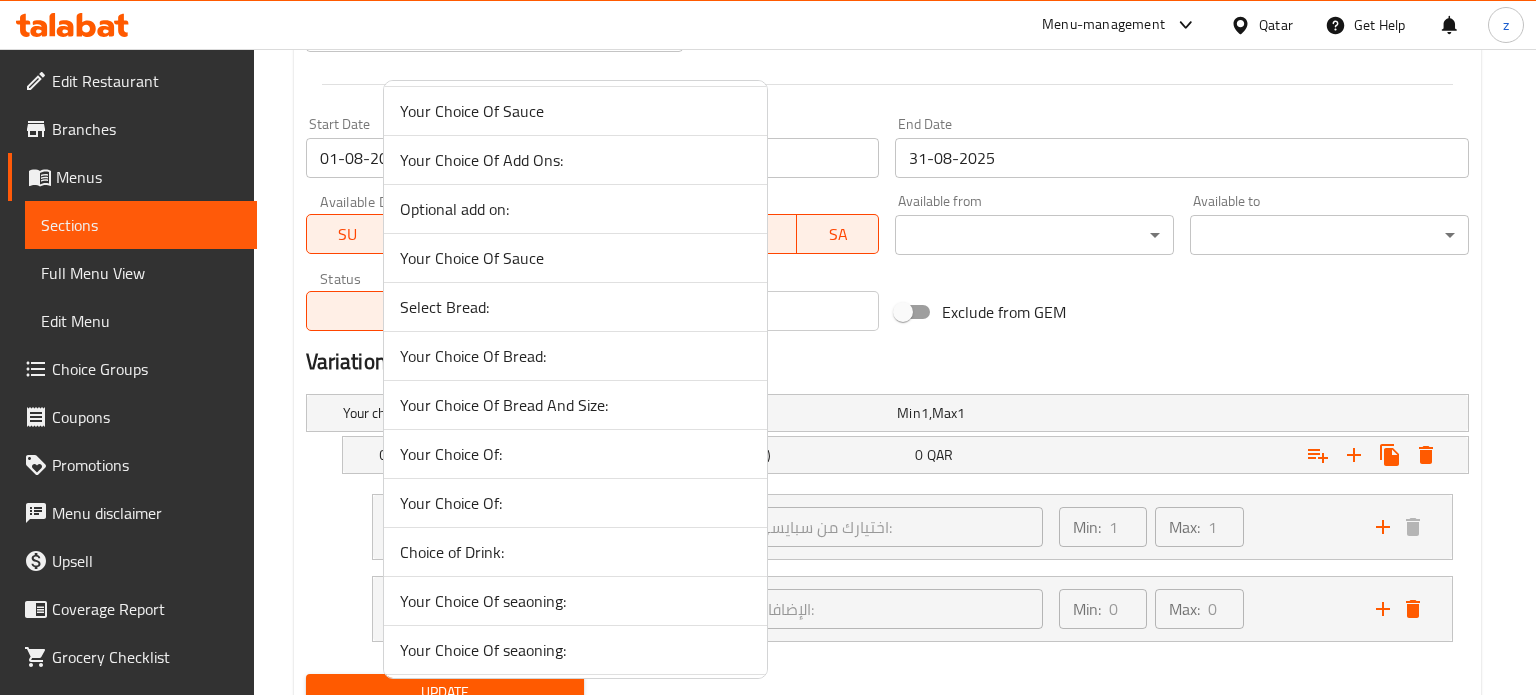 click on "Choice of Drink:" at bounding box center (575, 552) 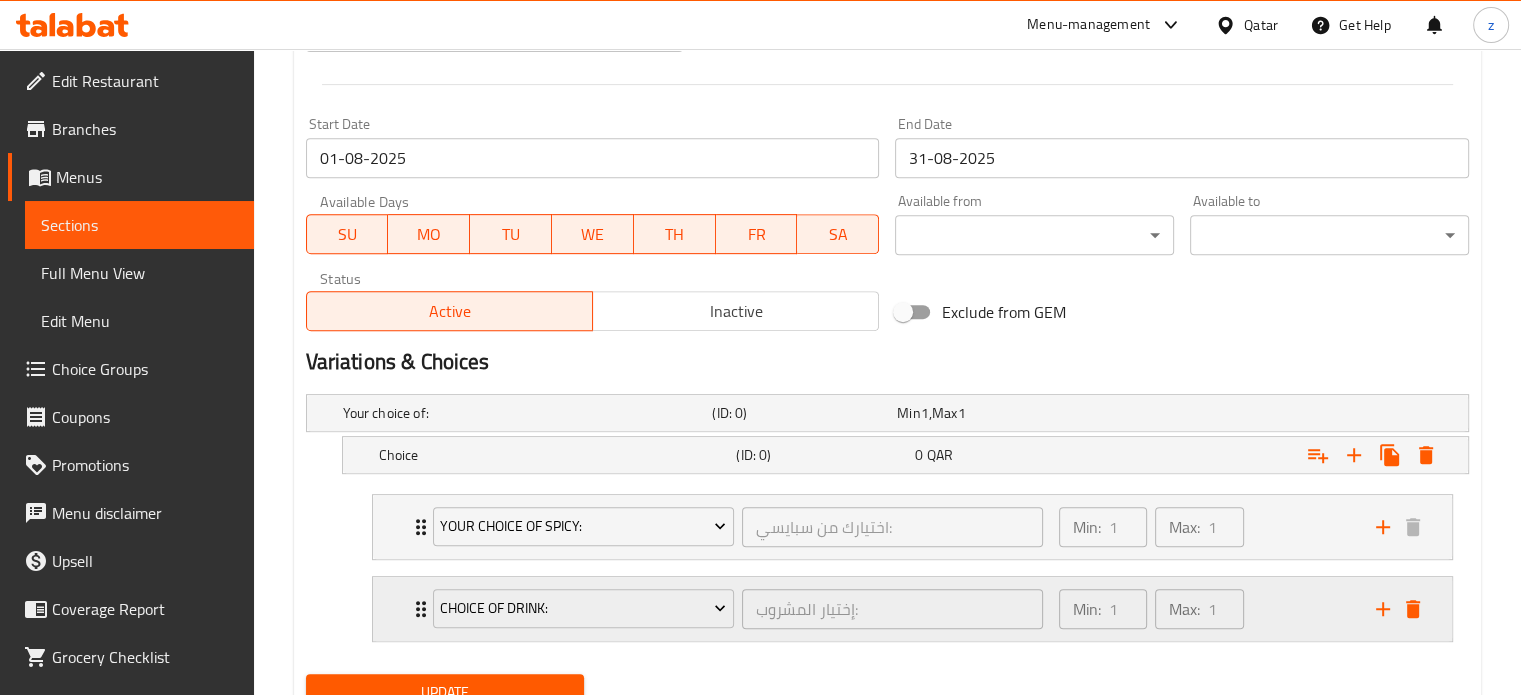 click on "Min: 1 ​ Max: 1 ​" at bounding box center [1205, 609] 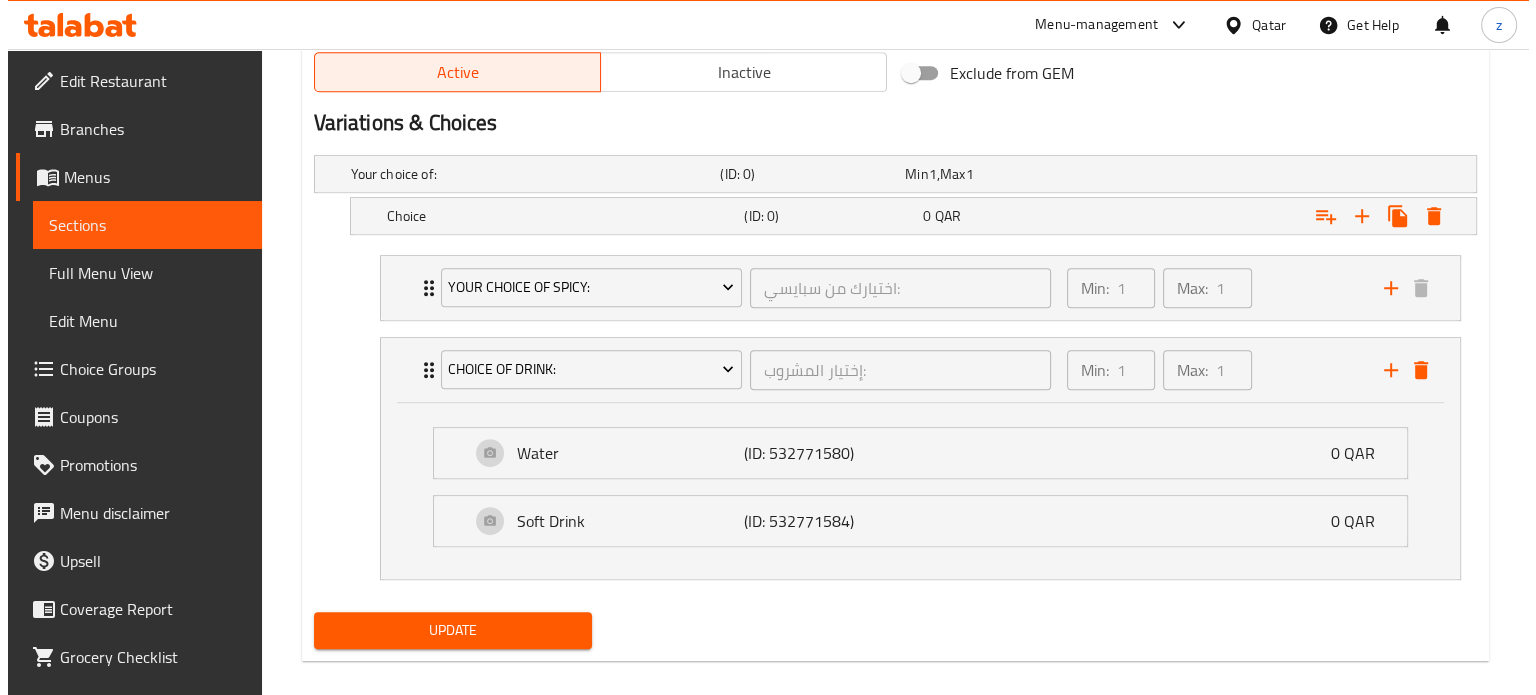 scroll, scrollTop: 1072, scrollLeft: 0, axis: vertical 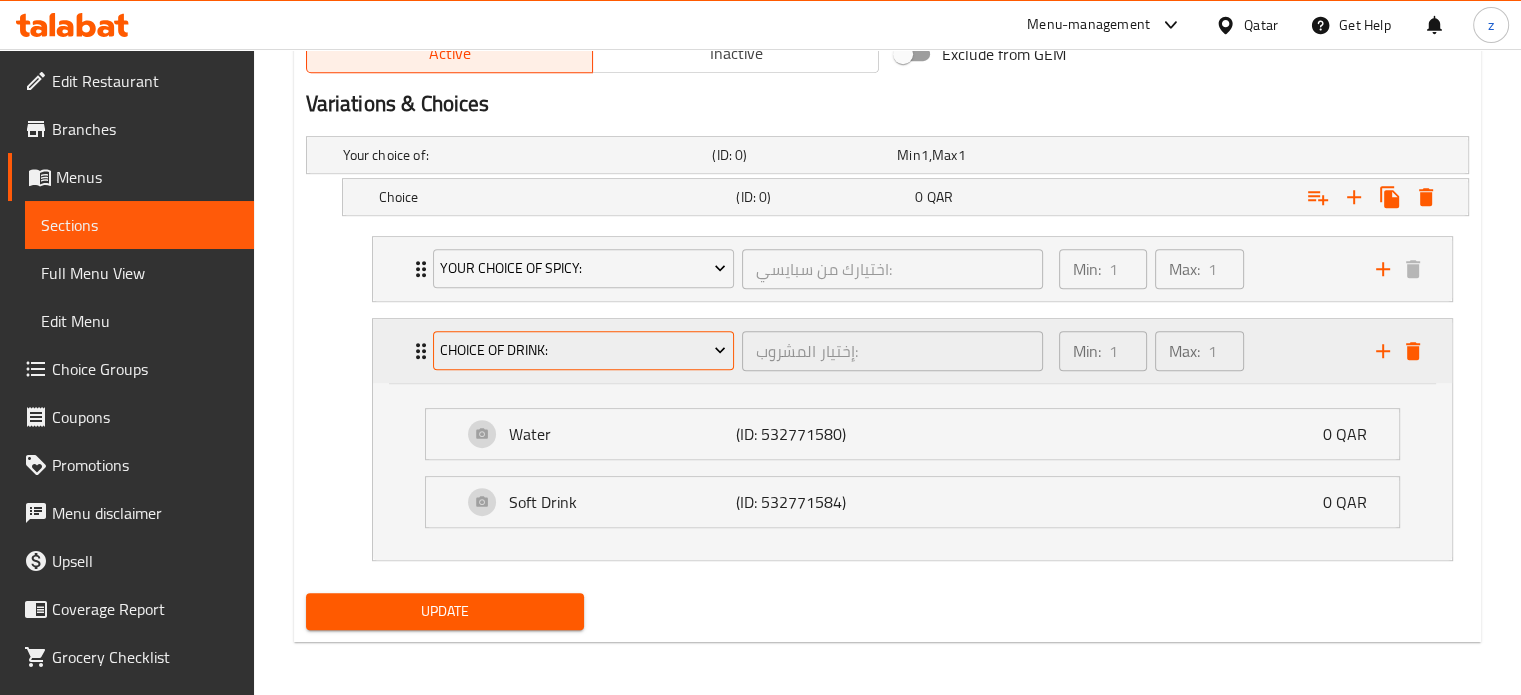 click 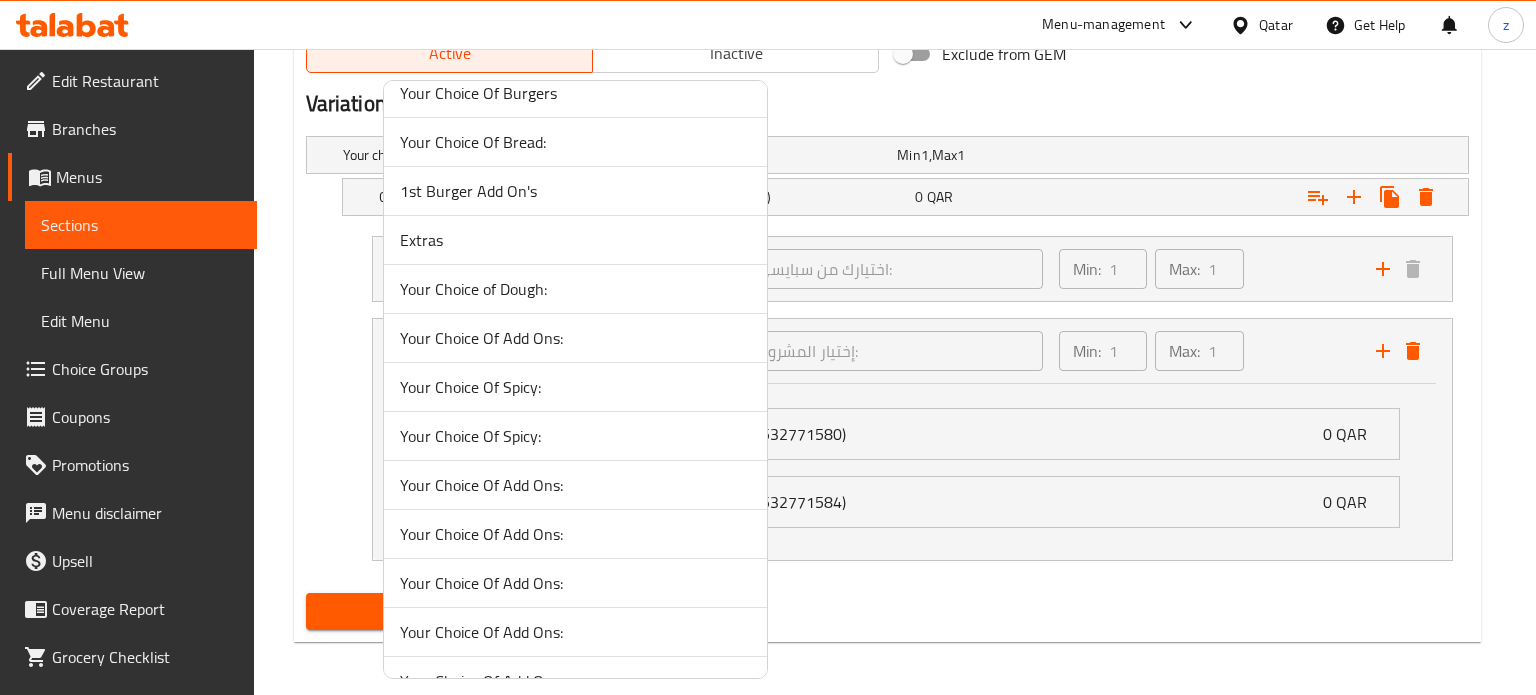 scroll, scrollTop: 900, scrollLeft: 0, axis: vertical 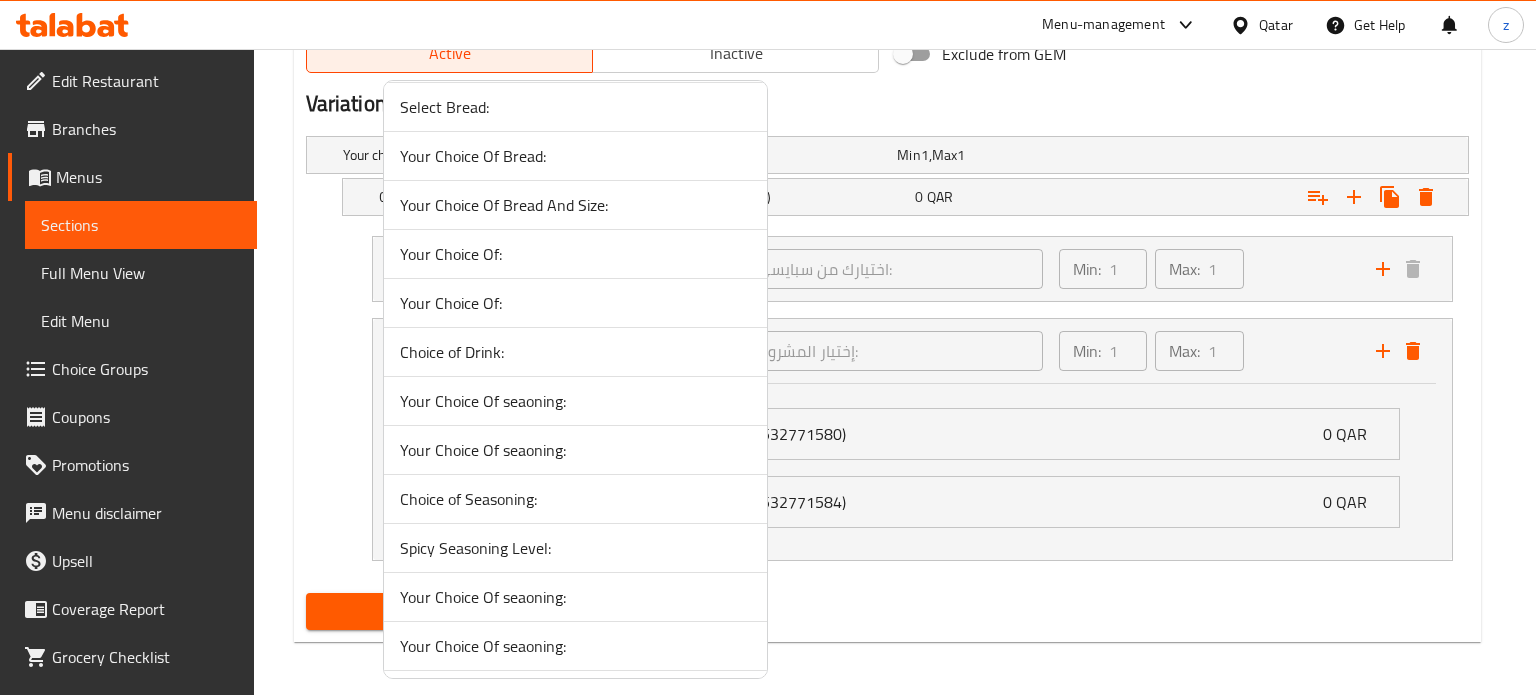 click on "Your Choice Of seaoning:" at bounding box center (575, 401) 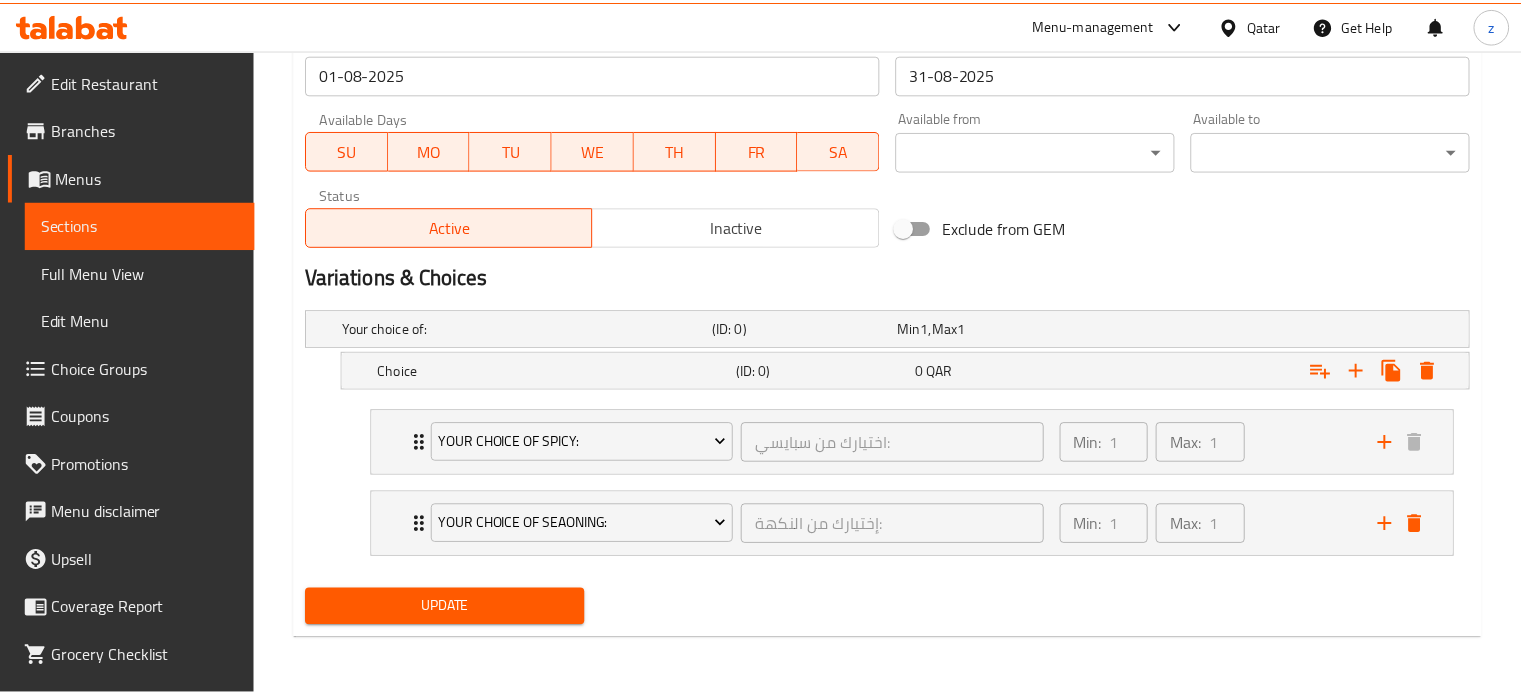 scroll, scrollTop: 896, scrollLeft: 0, axis: vertical 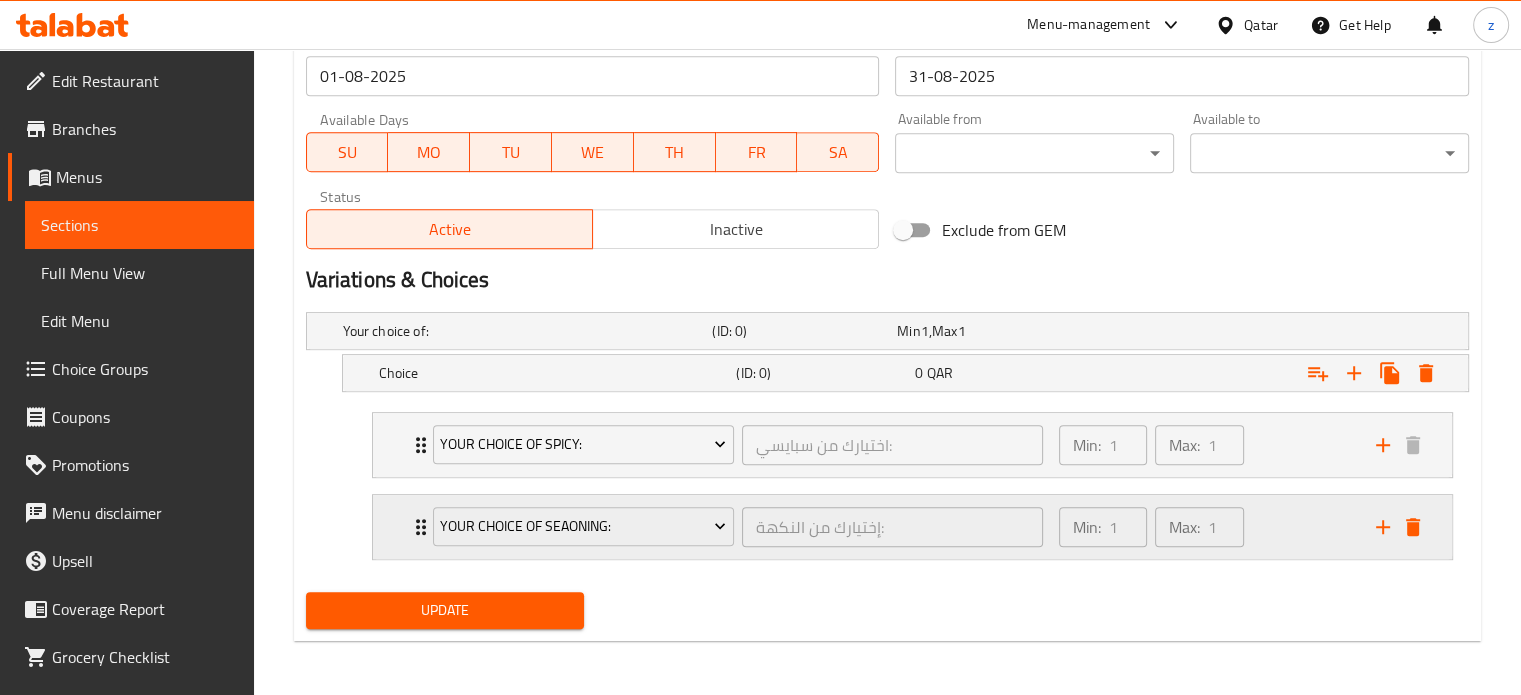 click on "Min: 1 ​ Max: 1 ​" at bounding box center [1205, 527] 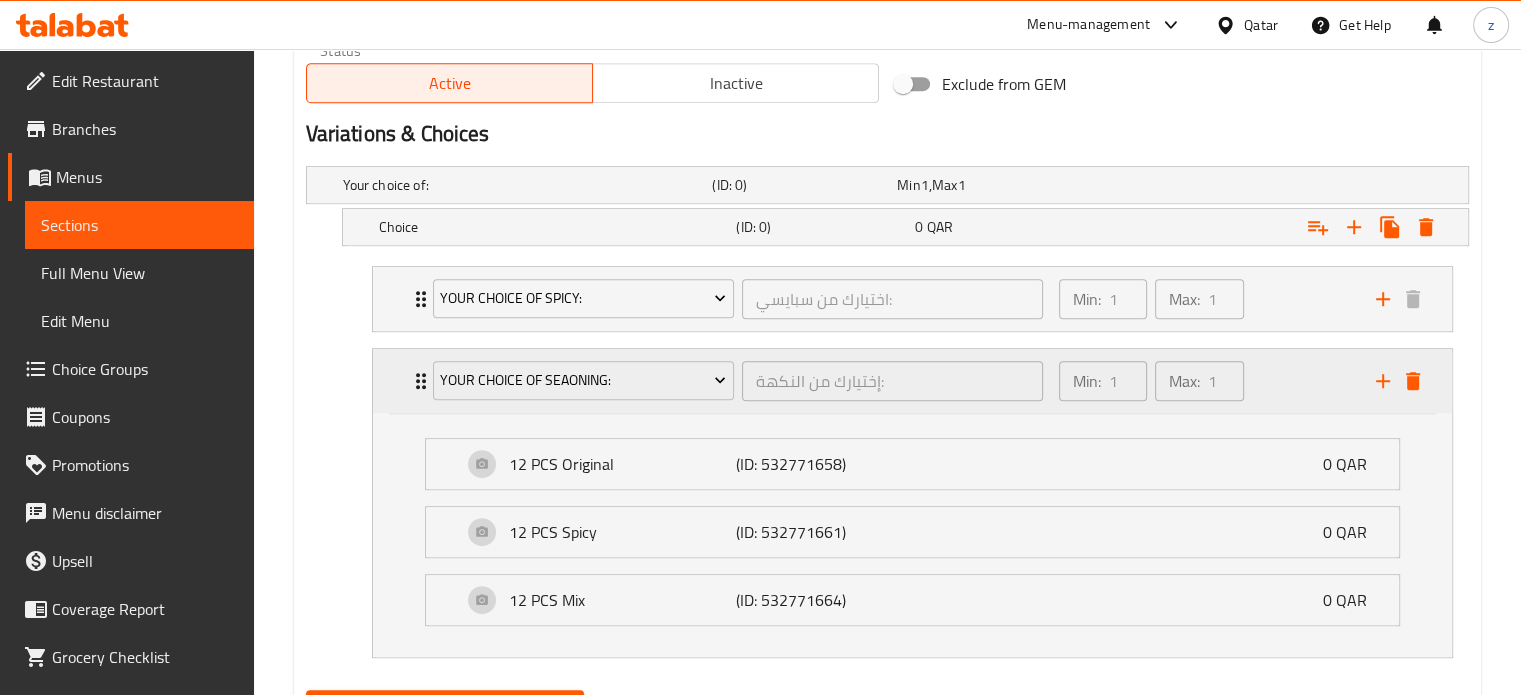 scroll, scrollTop: 1072, scrollLeft: 0, axis: vertical 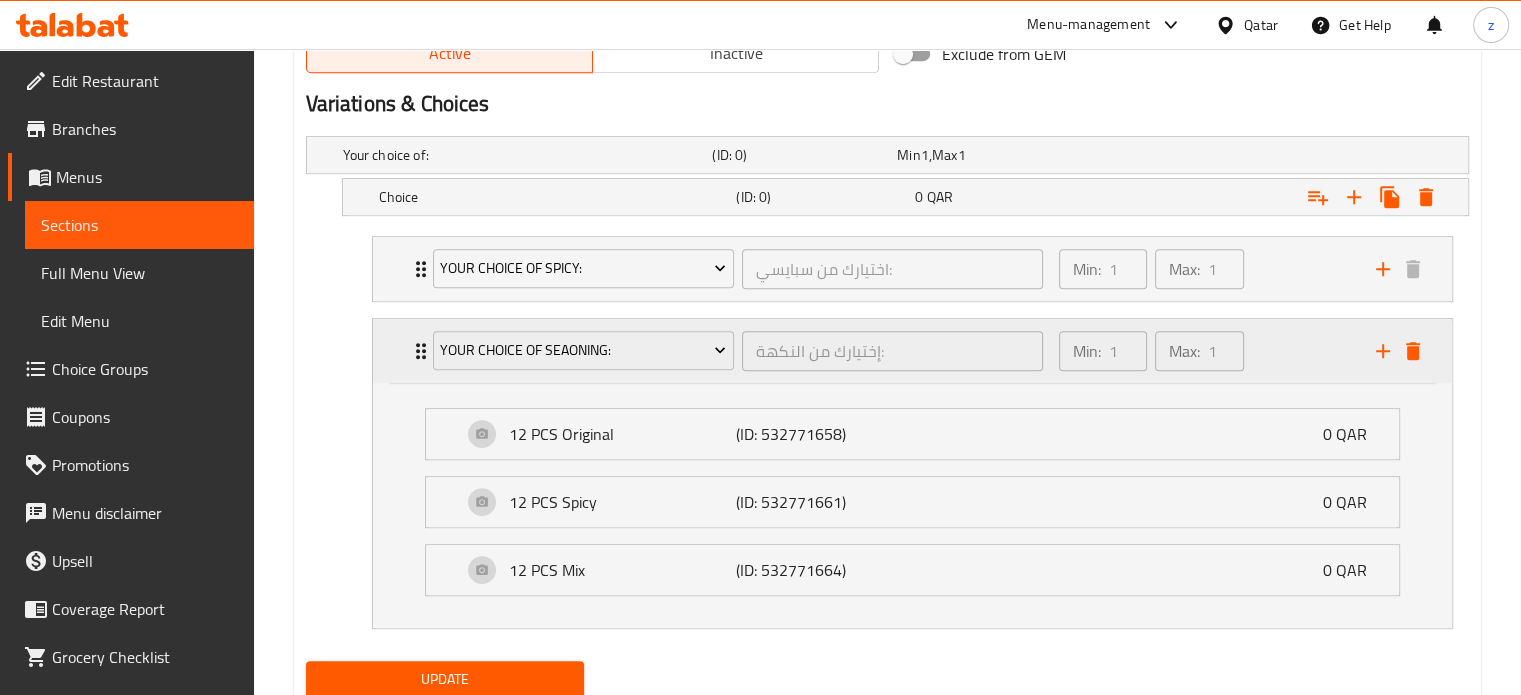 click 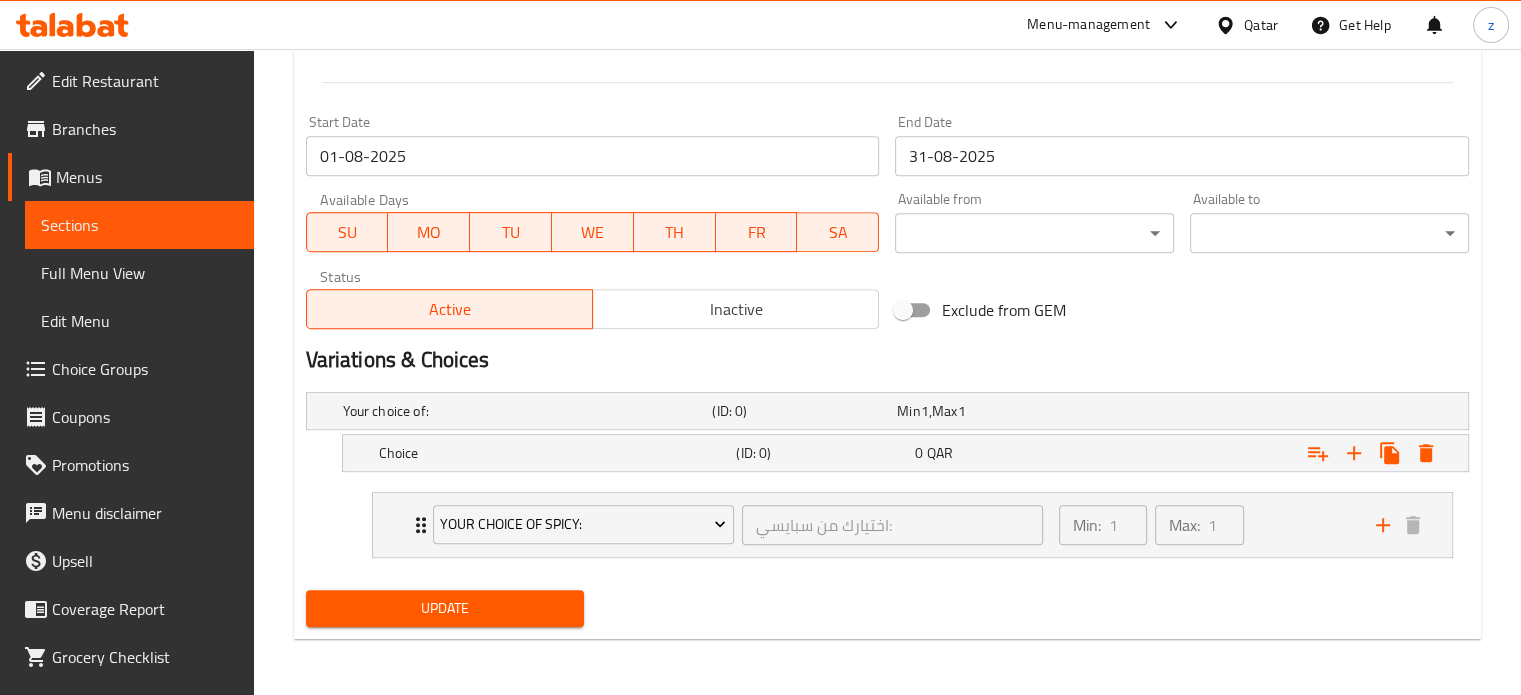 scroll, scrollTop: 814, scrollLeft: 0, axis: vertical 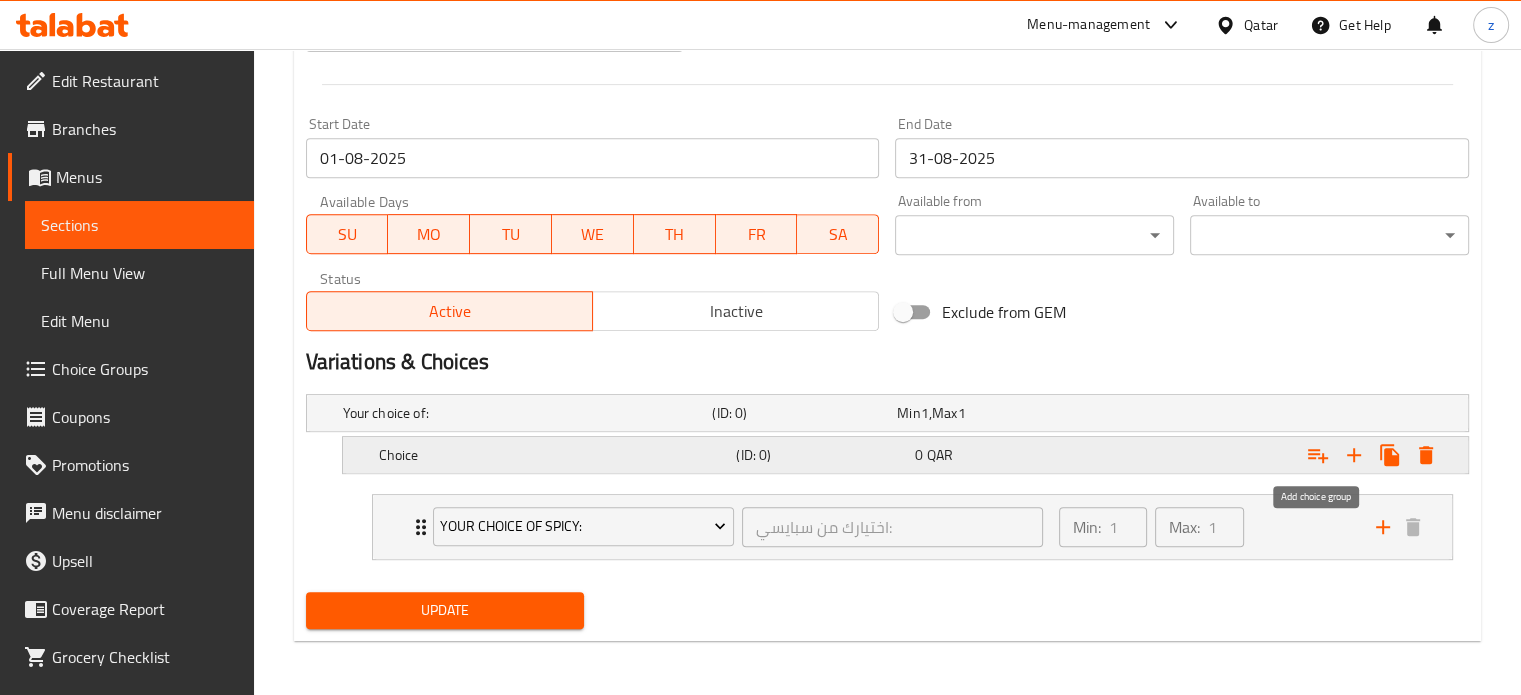 click 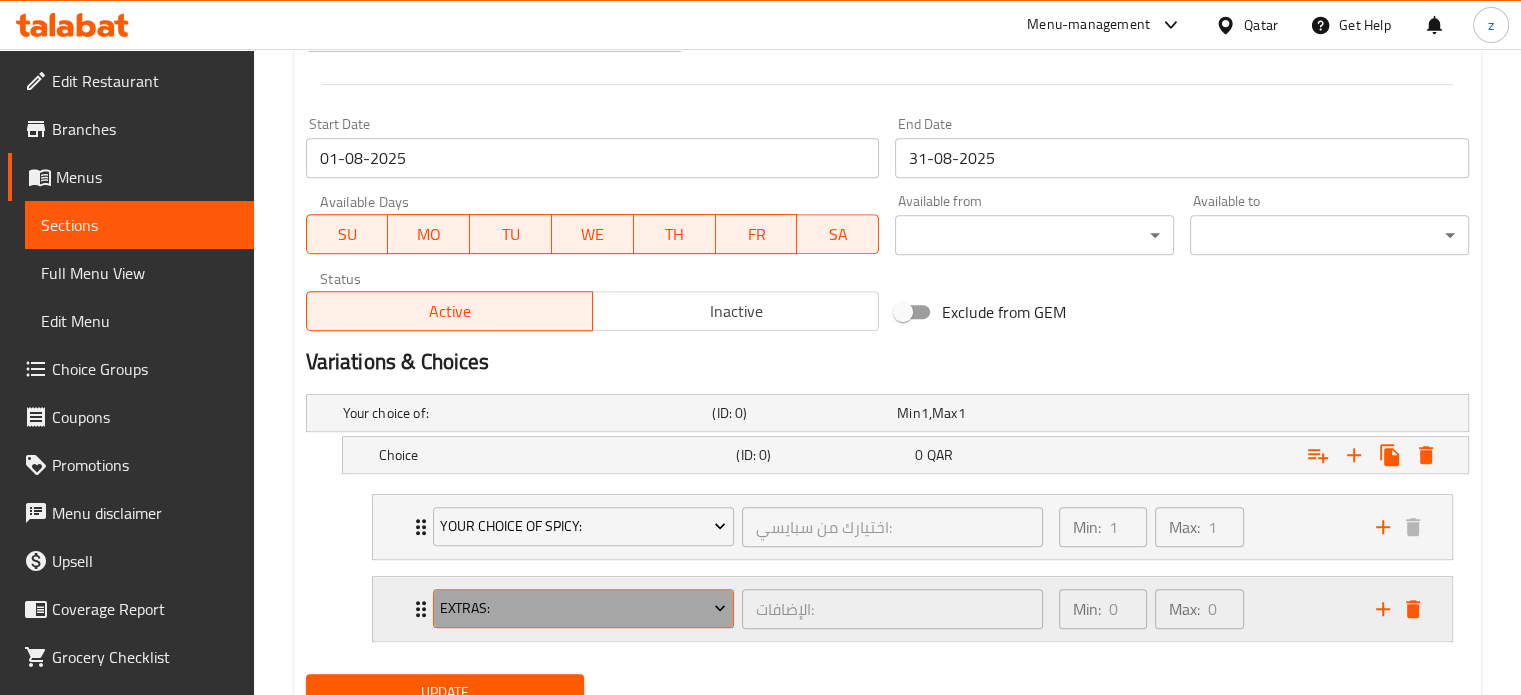 click on "Extras:" at bounding box center [583, 609] 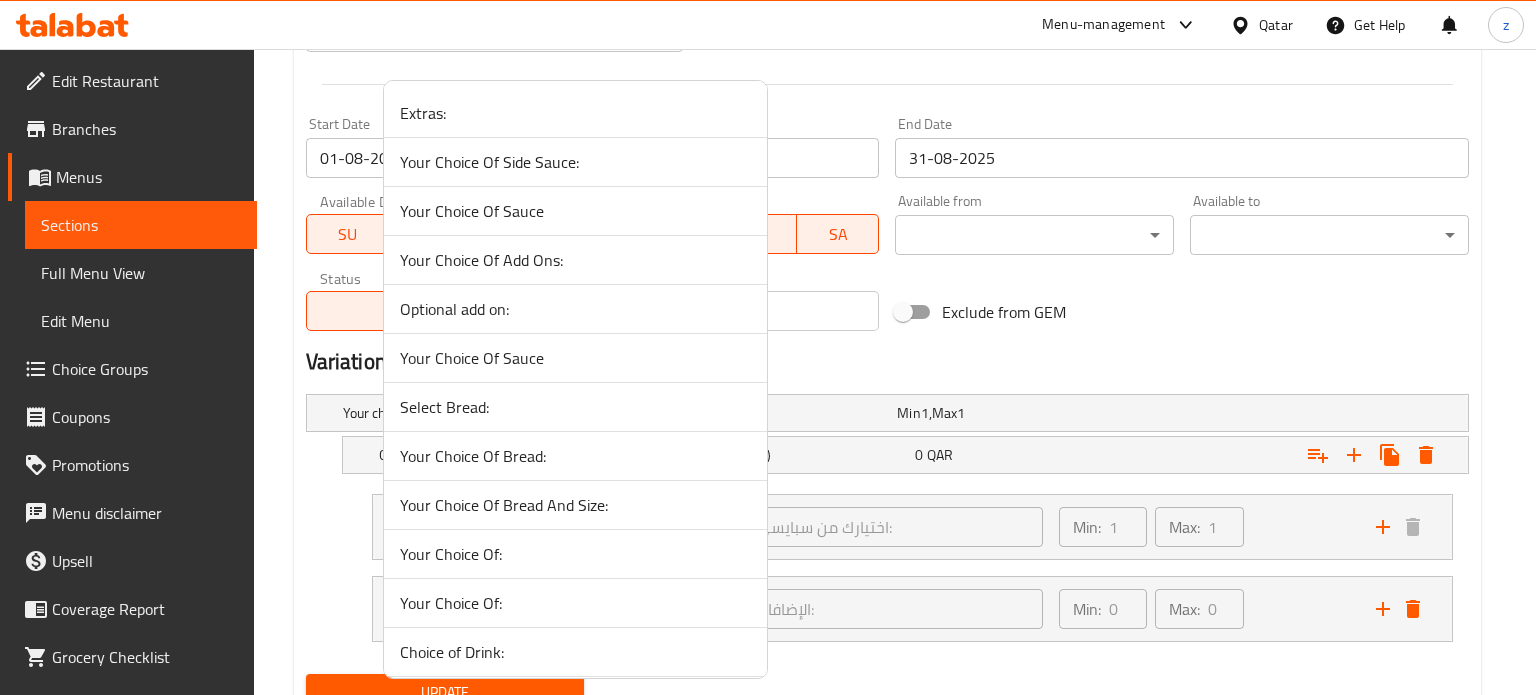 click on "Your Choice Of:" at bounding box center (575, 554) 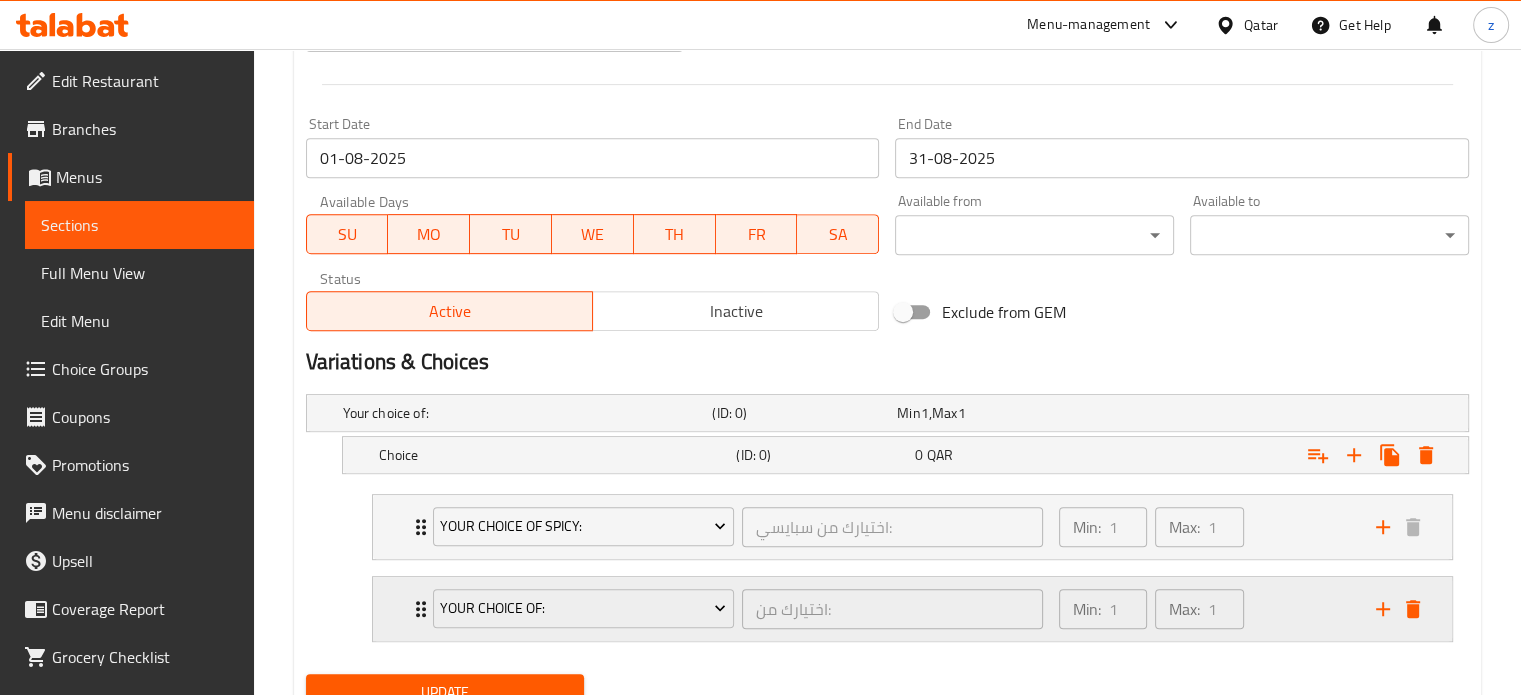 click on "Min: 1 ​ Max: 1 ​" at bounding box center (1205, 609) 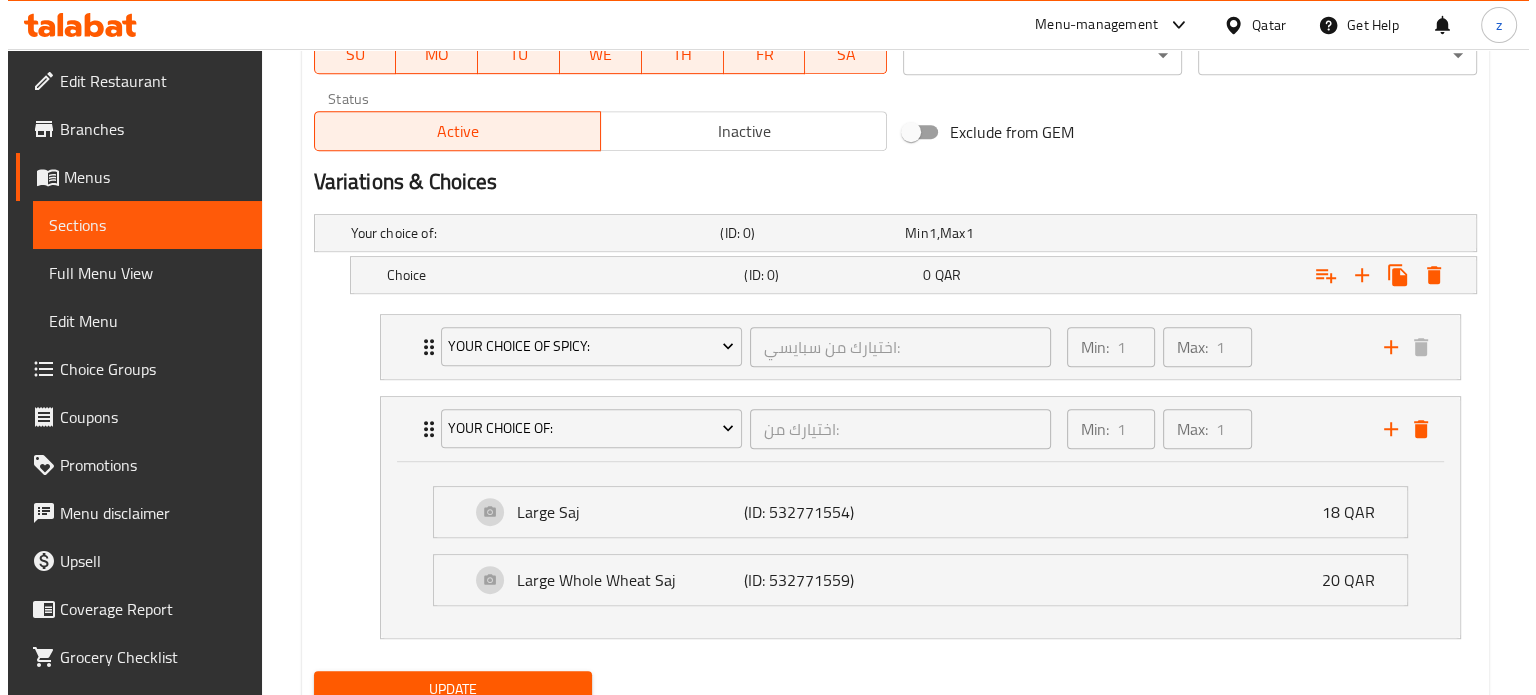 scroll, scrollTop: 1014, scrollLeft: 0, axis: vertical 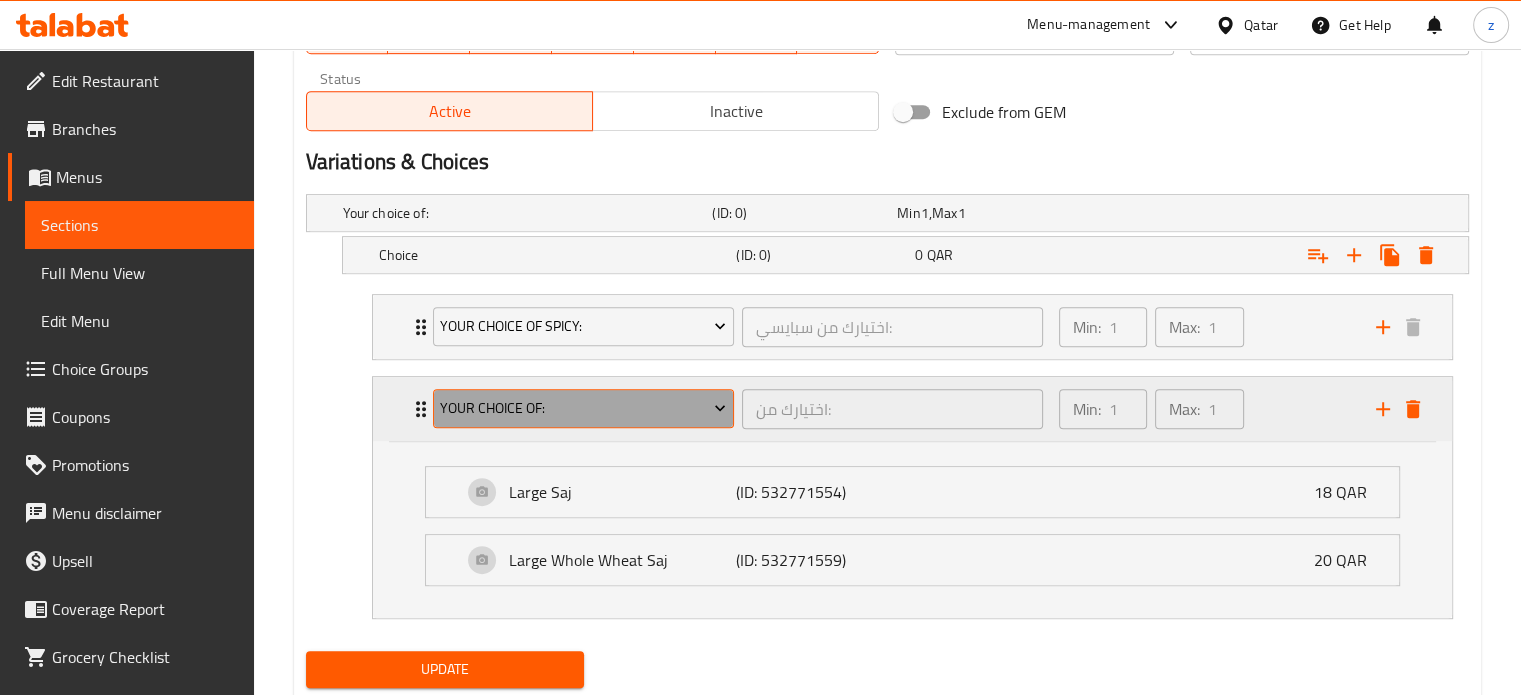 click on "Your Choice Of:" at bounding box center [583, 408] 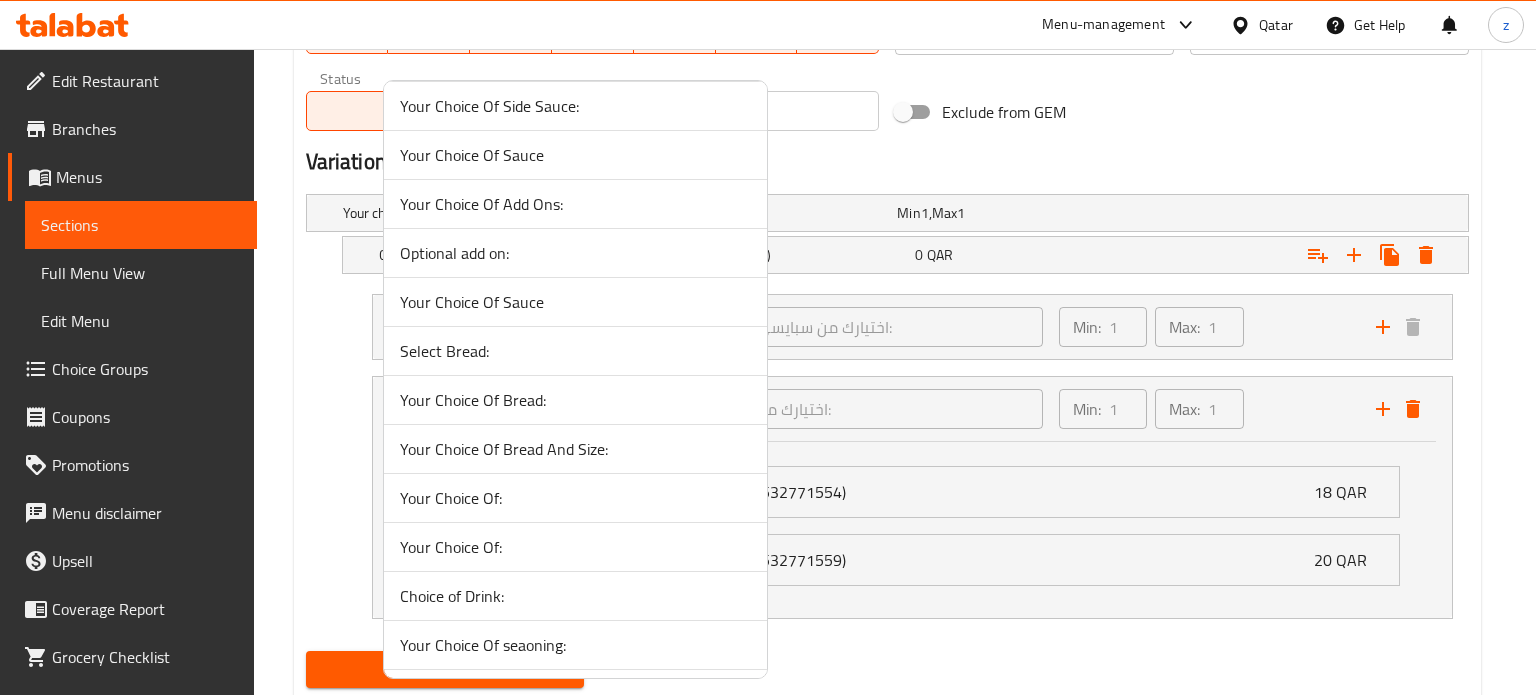 scroll, scrollTop: 100, scrollLeft: 0, axis: vertical 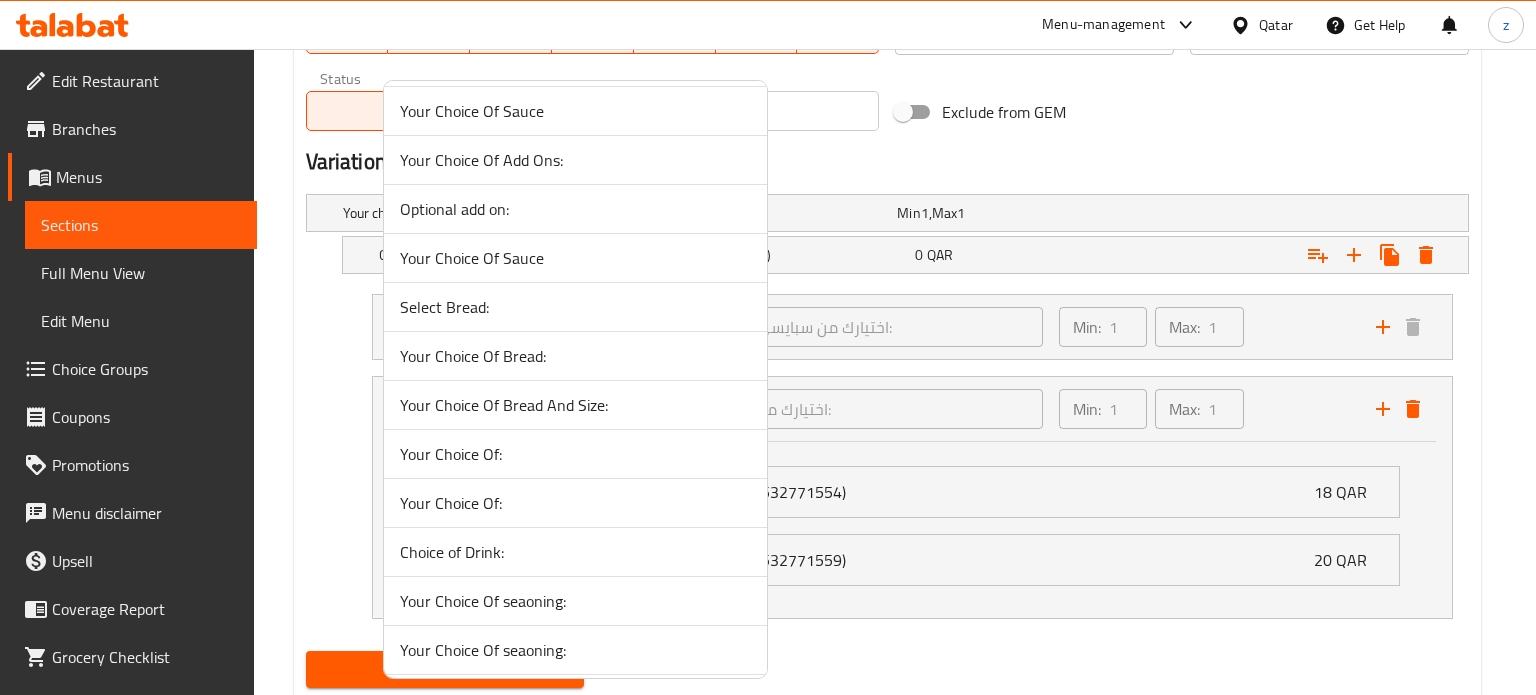 click on "Your Choice Of:" at bounding box center (575, 503) 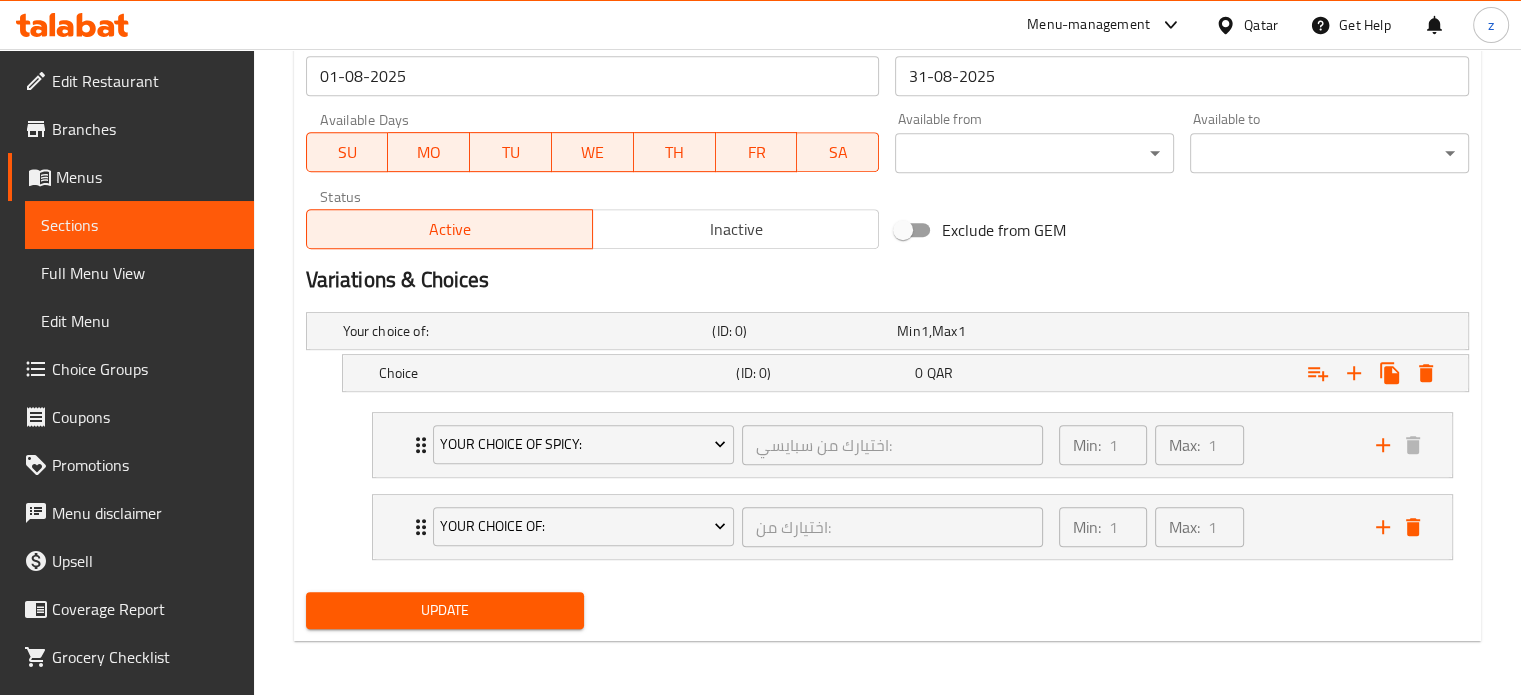 click on "Min: 1 ​ Max: 1 ​" at bounding box center (1205, 527) 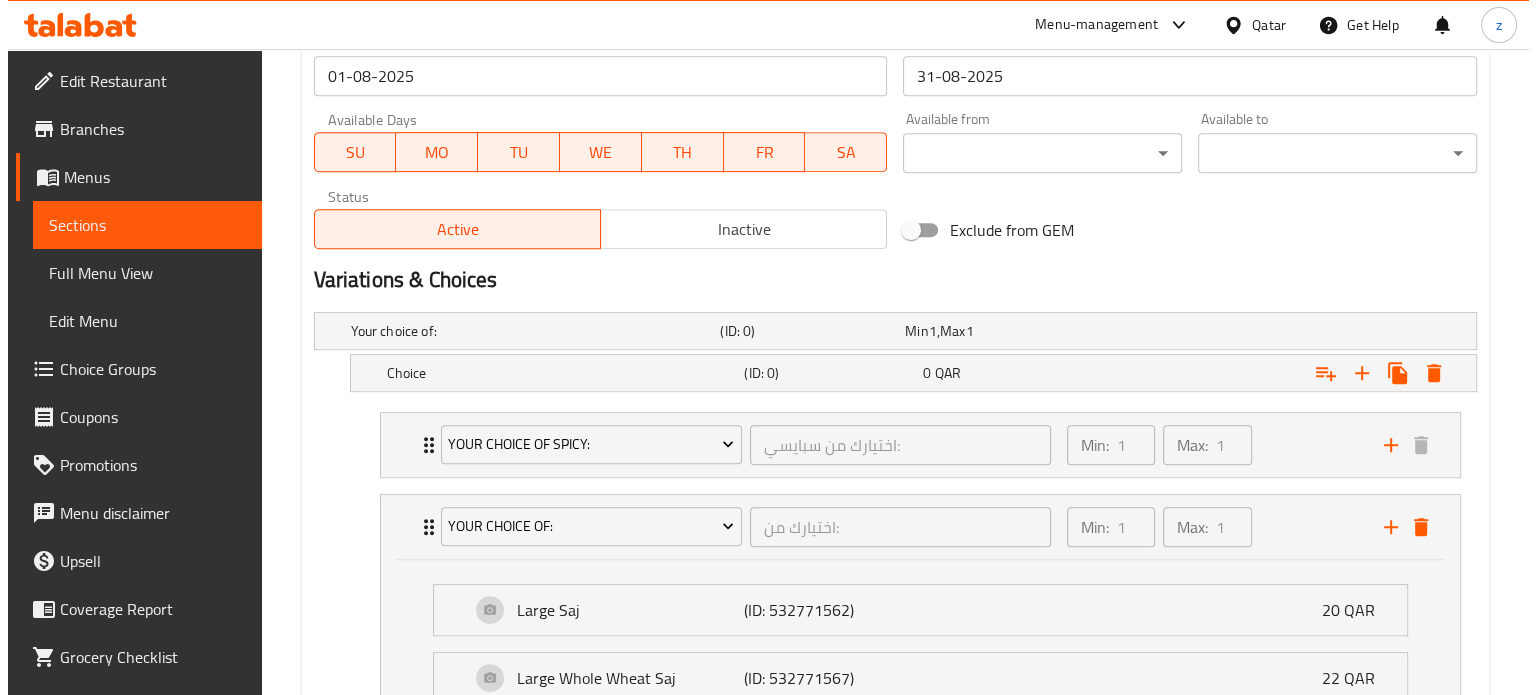 scroll, scrollTop: 1014, scrollLeft: 0, axis: vertical 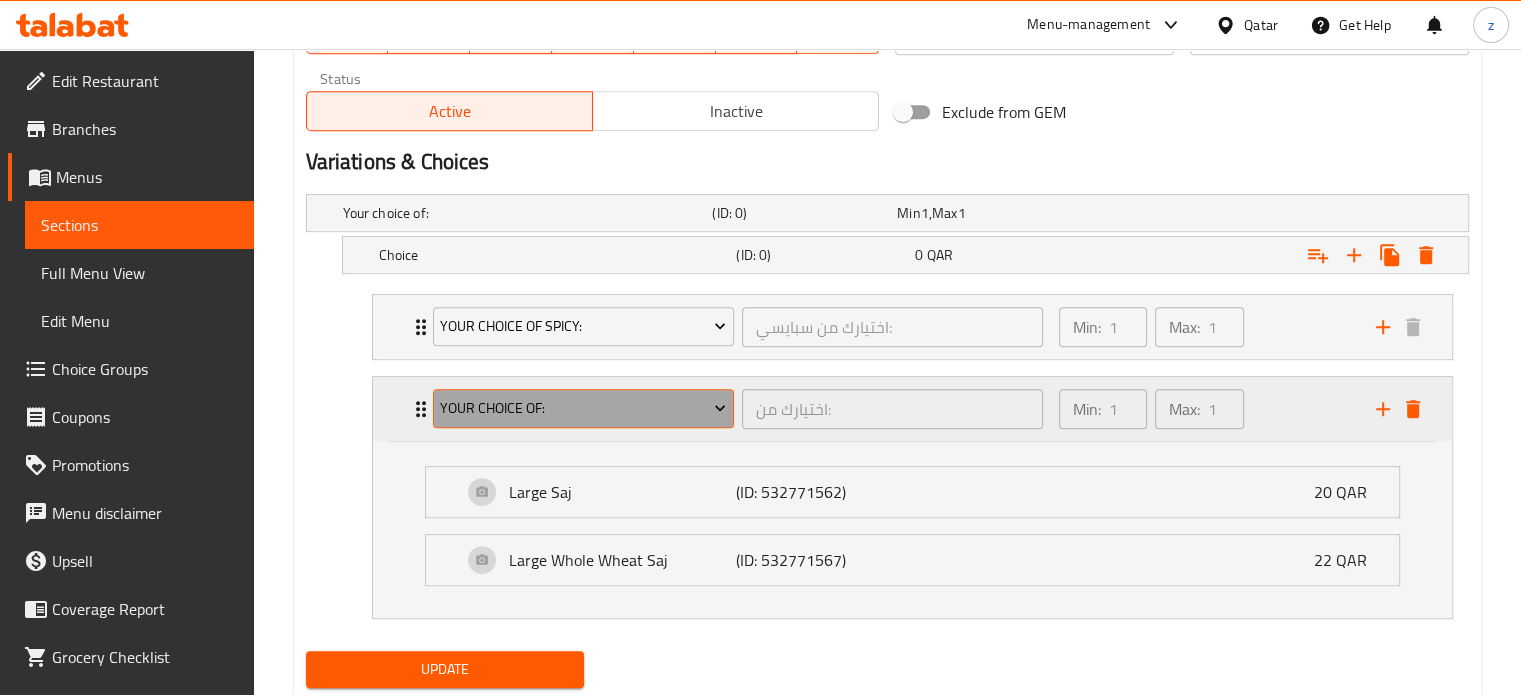 click 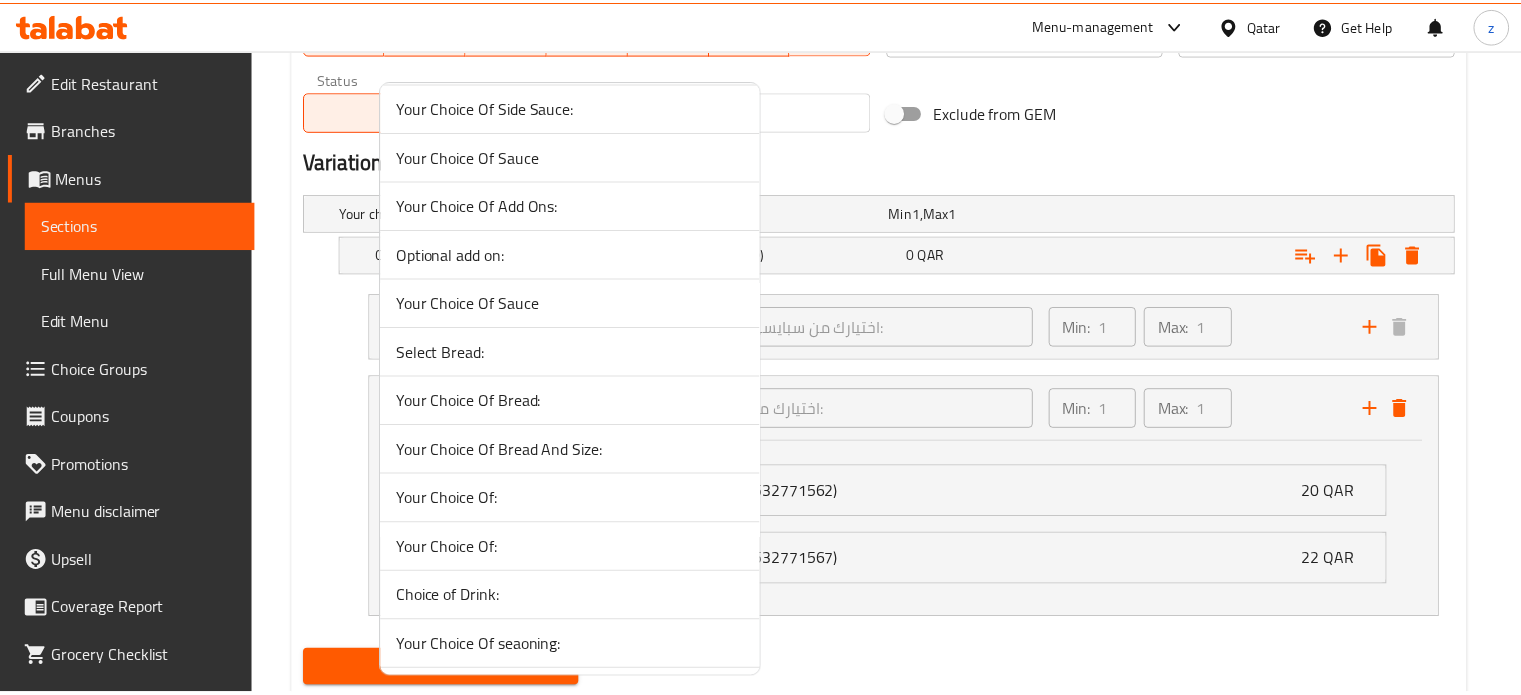 scroll, scrollTop: 100, scrollLeft: 0, axis: vertical 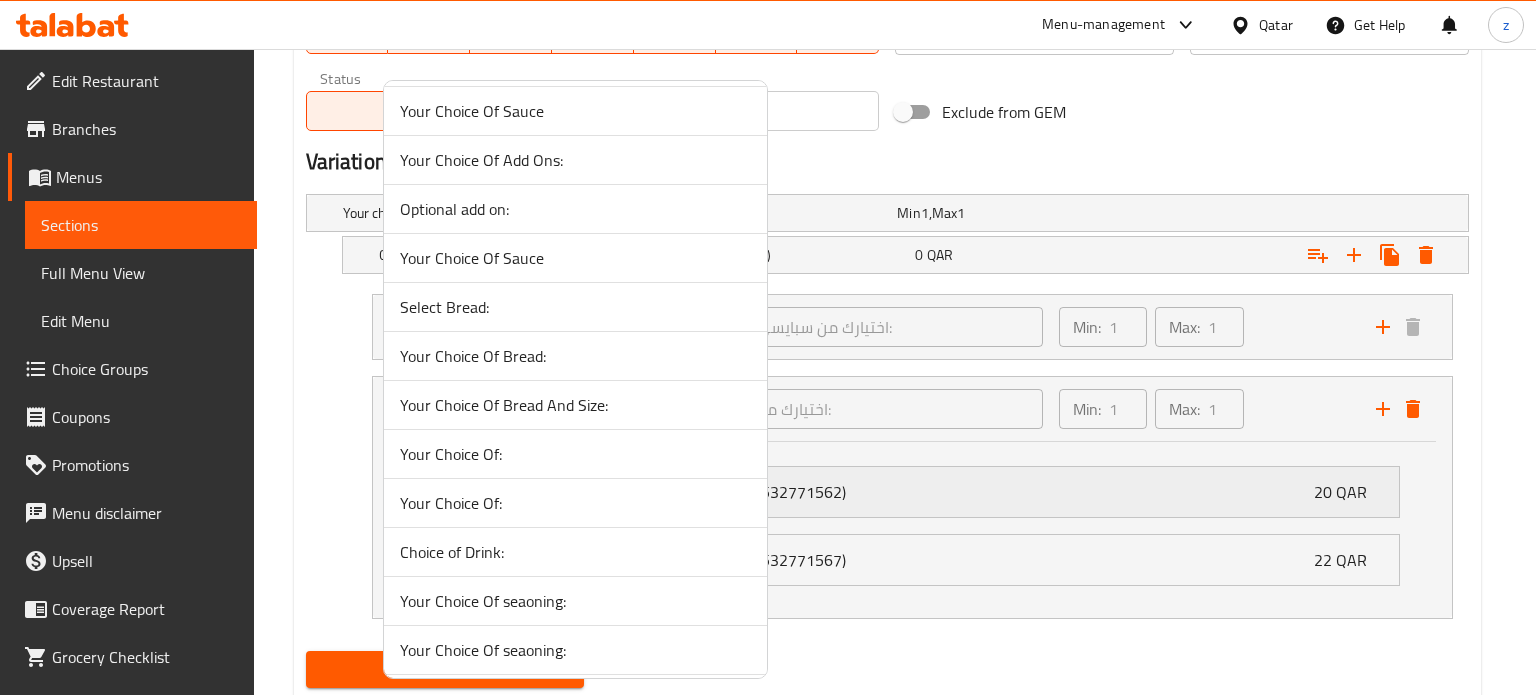 click on "Your Choice Of:" at bounding box center [575, 503] 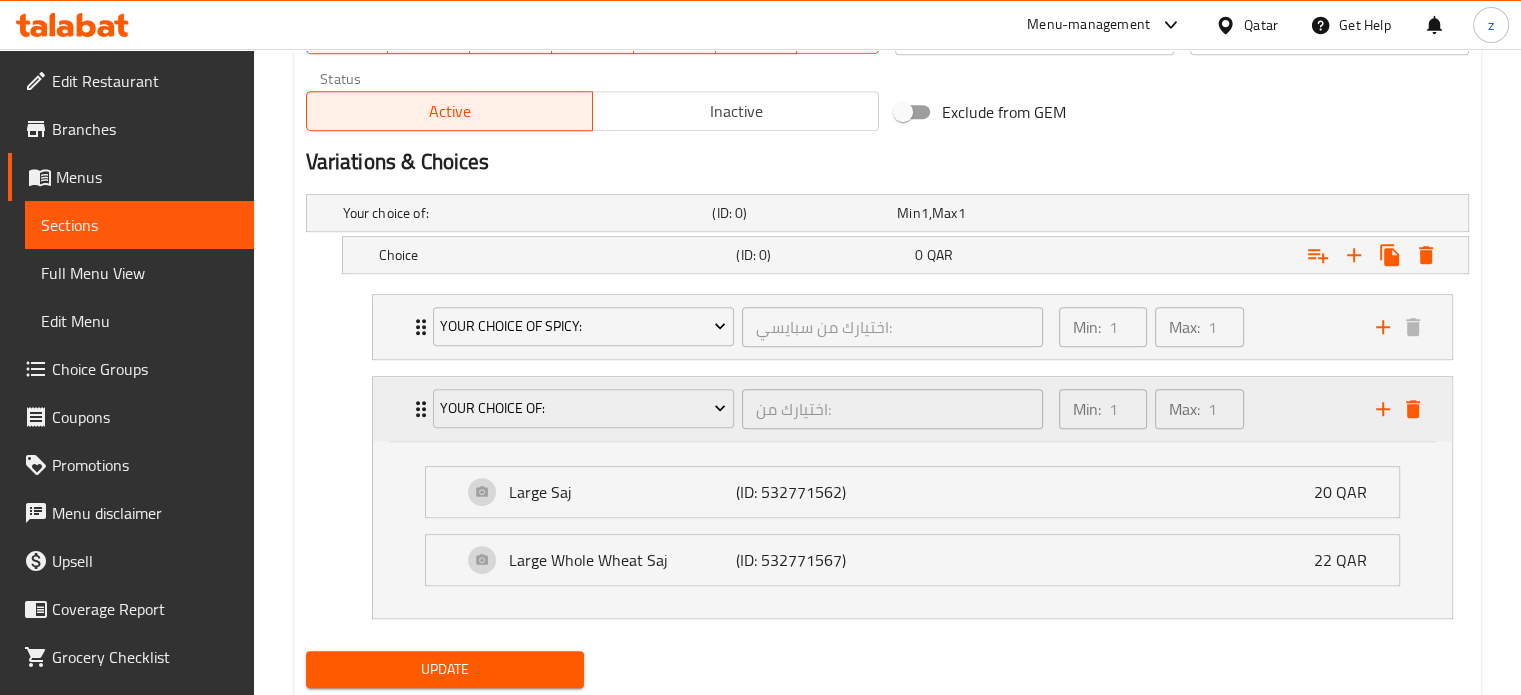 click on "Min: 1 ​ Max: 1 ​" at bounding box center (1205, 409) 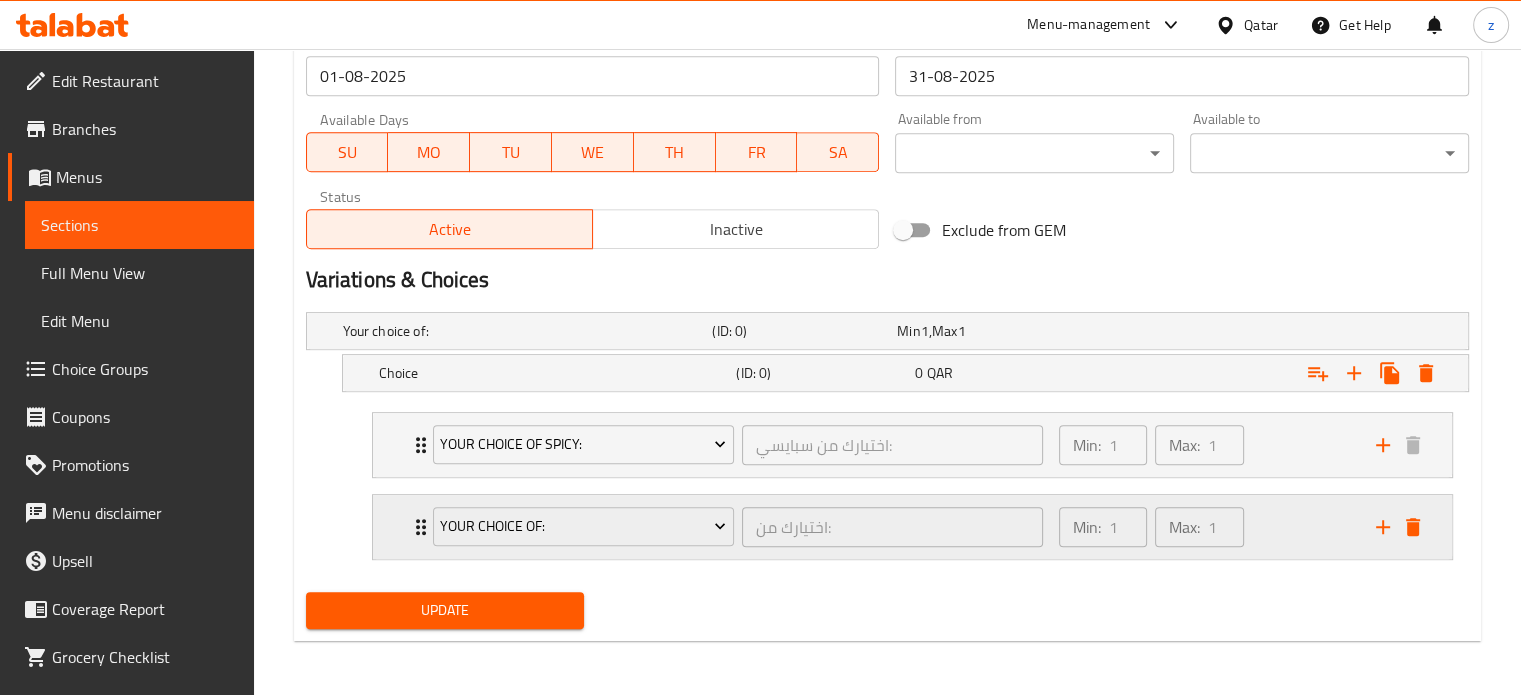 click on "Min: 1 ​ Max: 1 ​" at bounding box center [1205, 527] 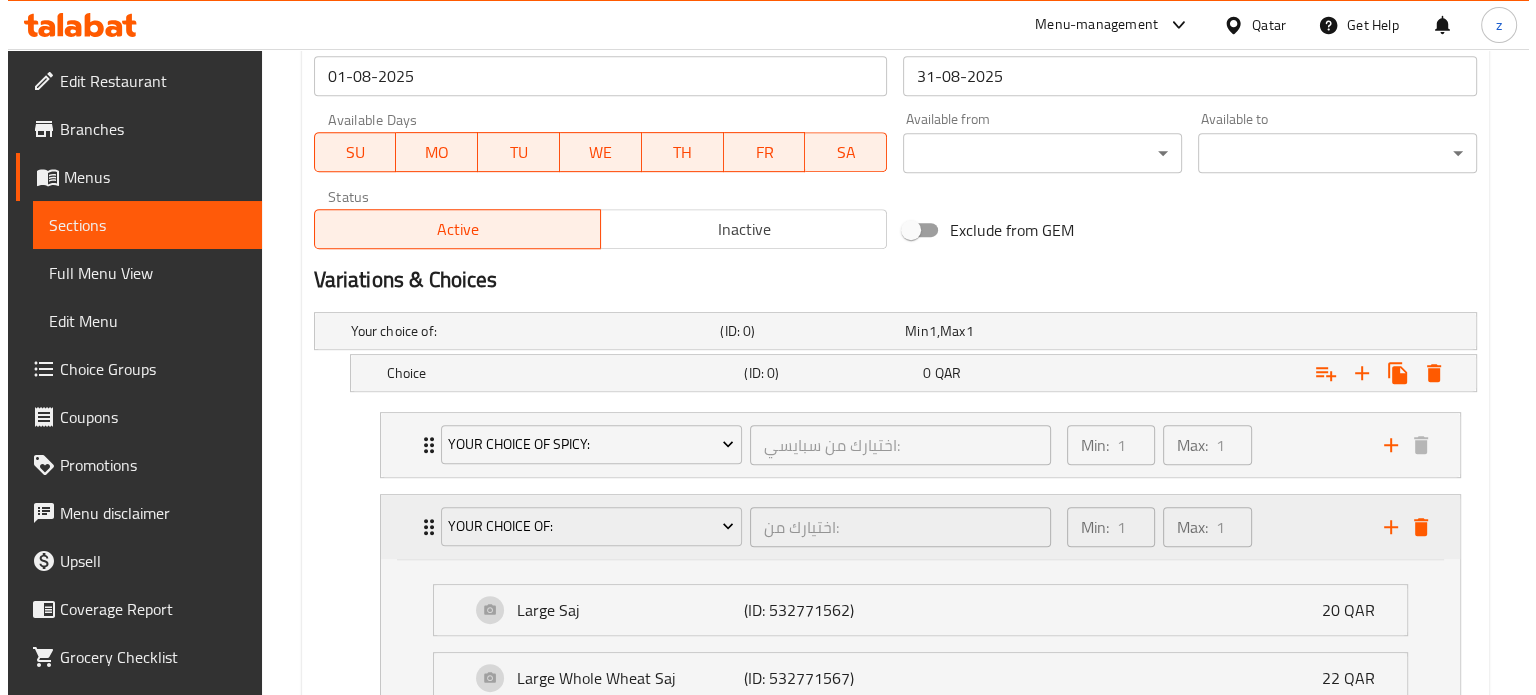 scroll, scrollTop: 1014, scrollLeft: 0, axis: vertical 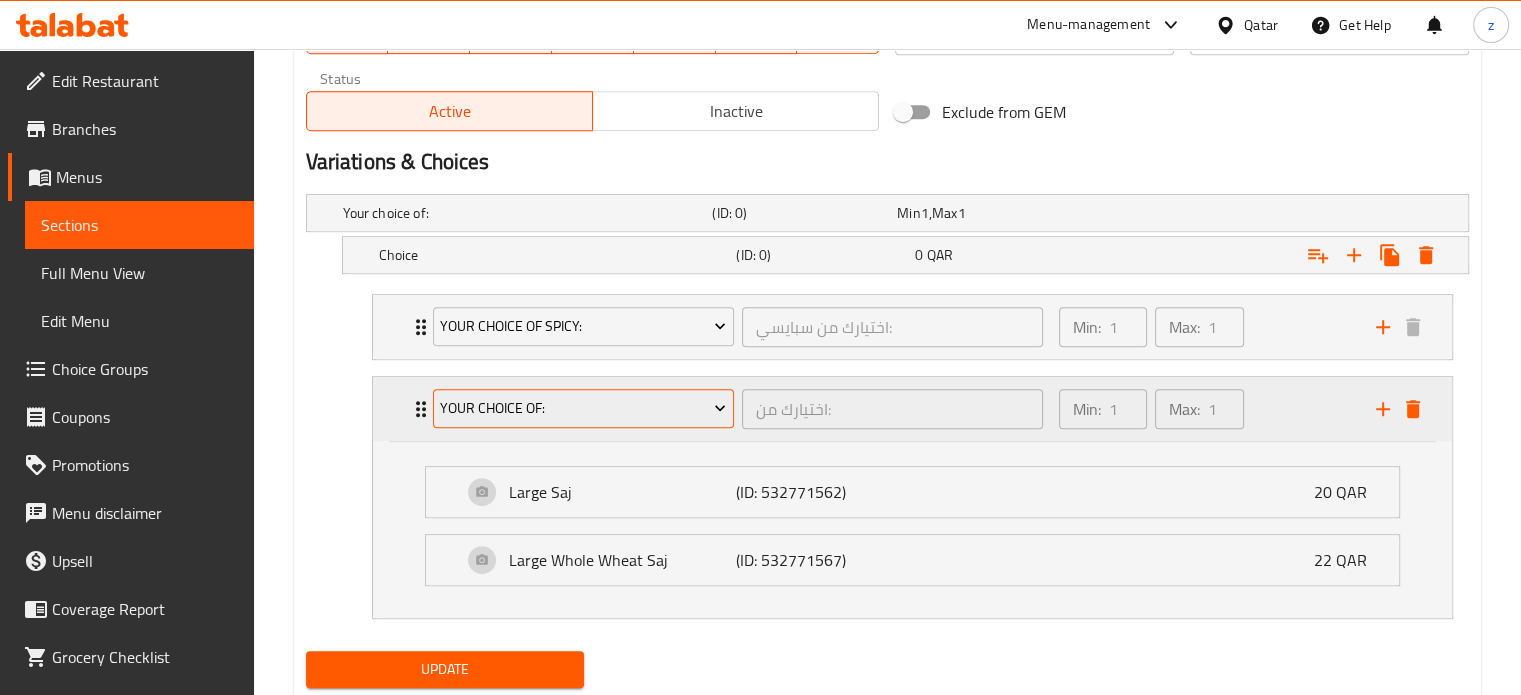 click 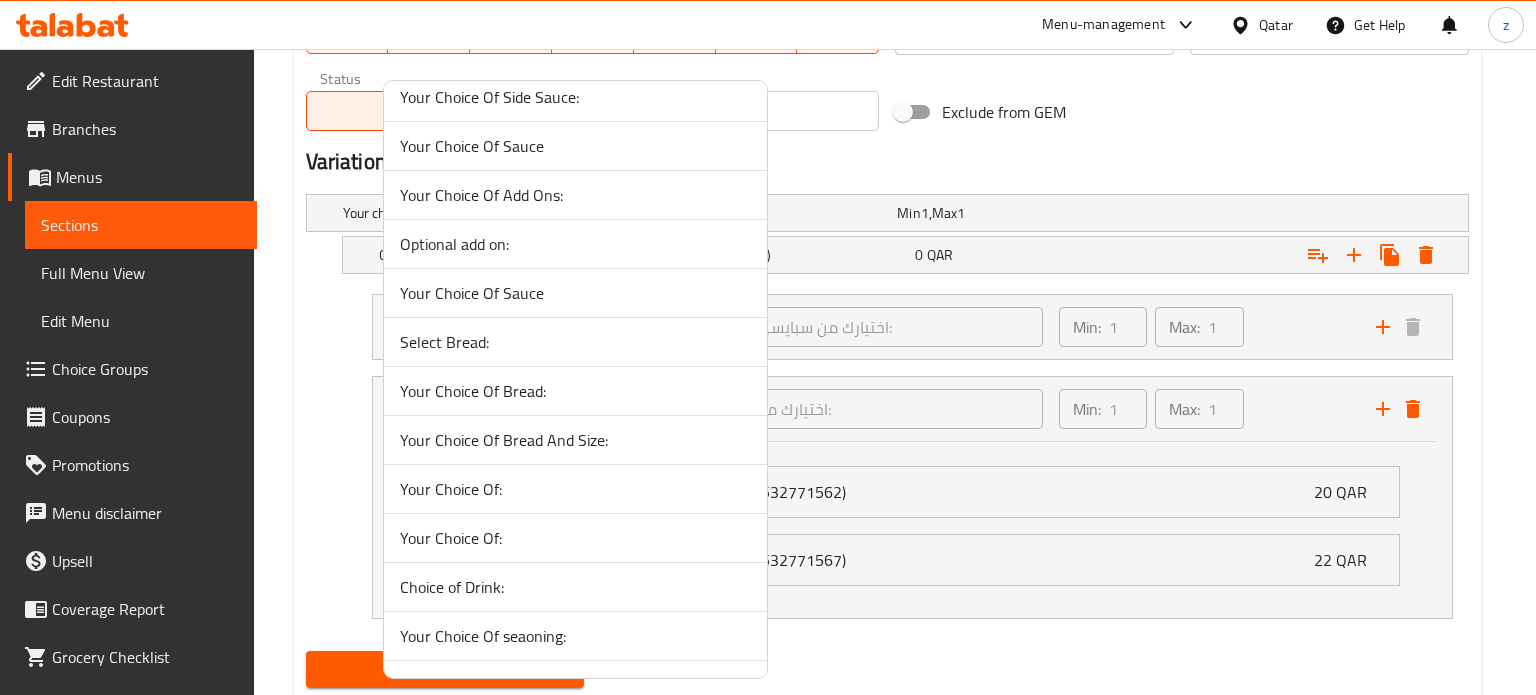 scroll, scrollTop: 100, scrollLeft: 0, axis: vertical 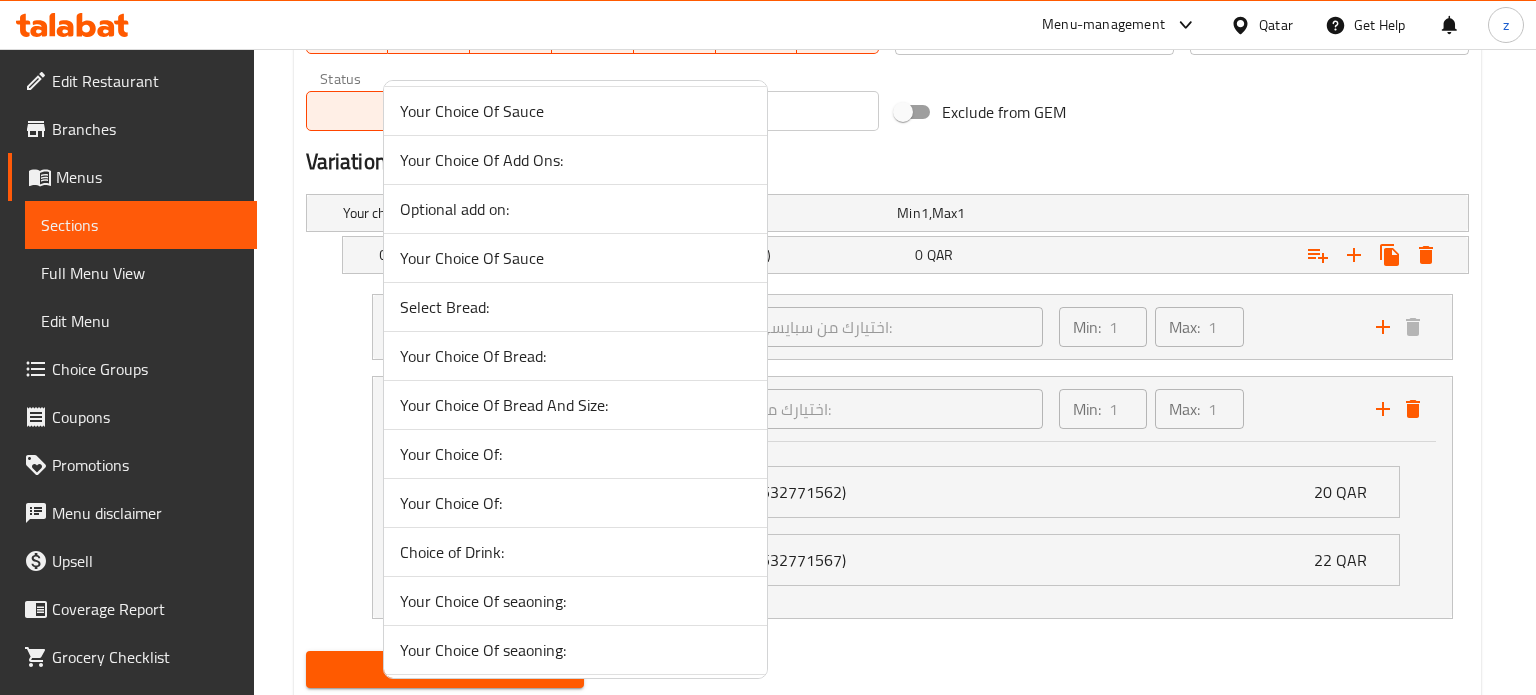 click on "Your Choice Of seaoning:" at bounding box center (575, 601) 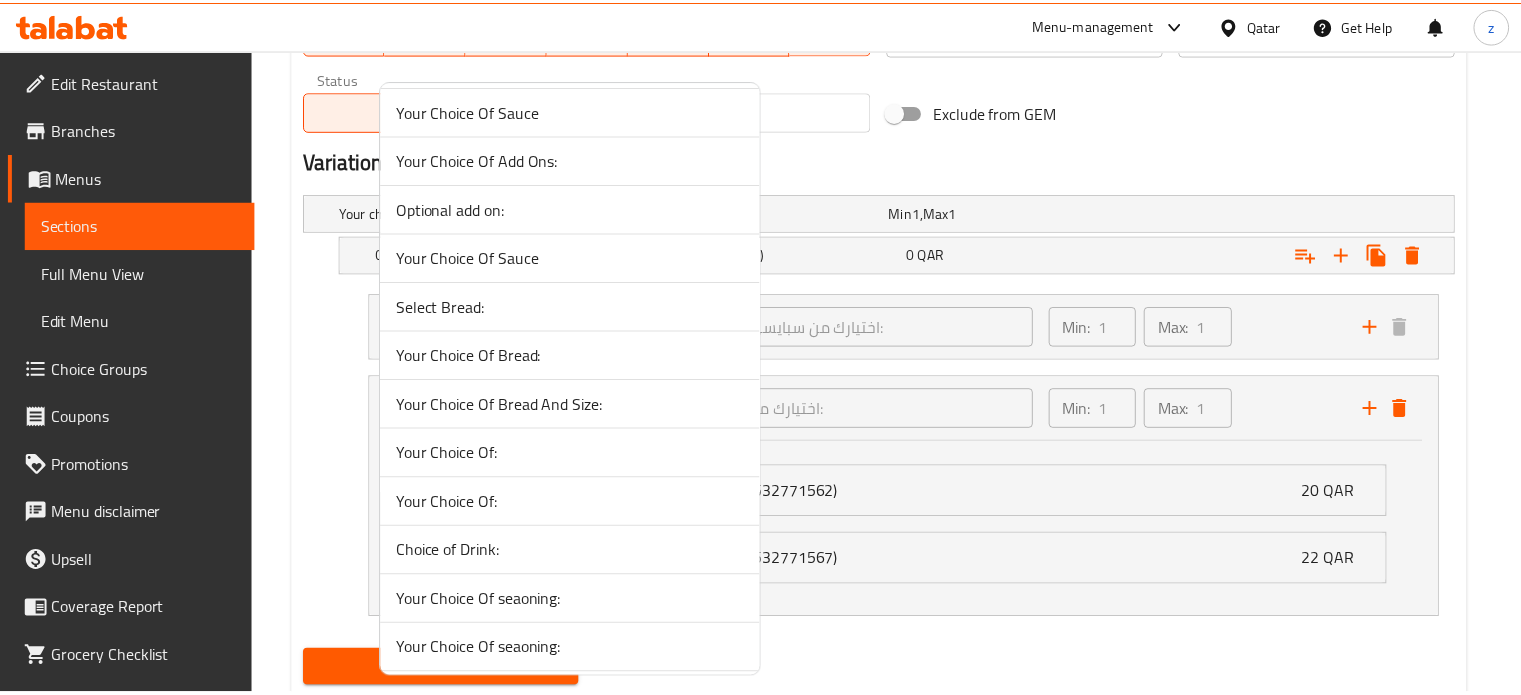 scroll, scrollTop: 896, scrollLeft: 0, axis: vertical 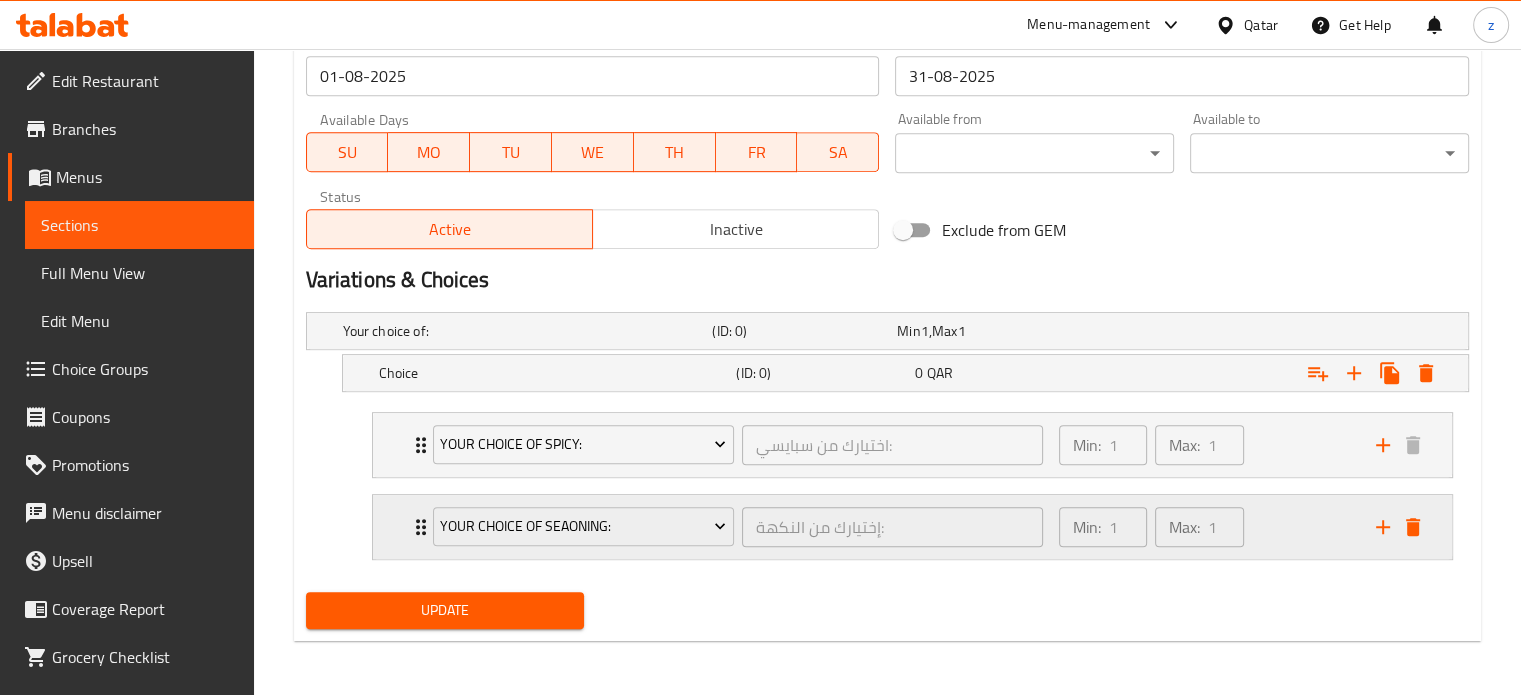 click on "Min: 1 ​ Max: 1 ​" at bounding box center [1205, 527] 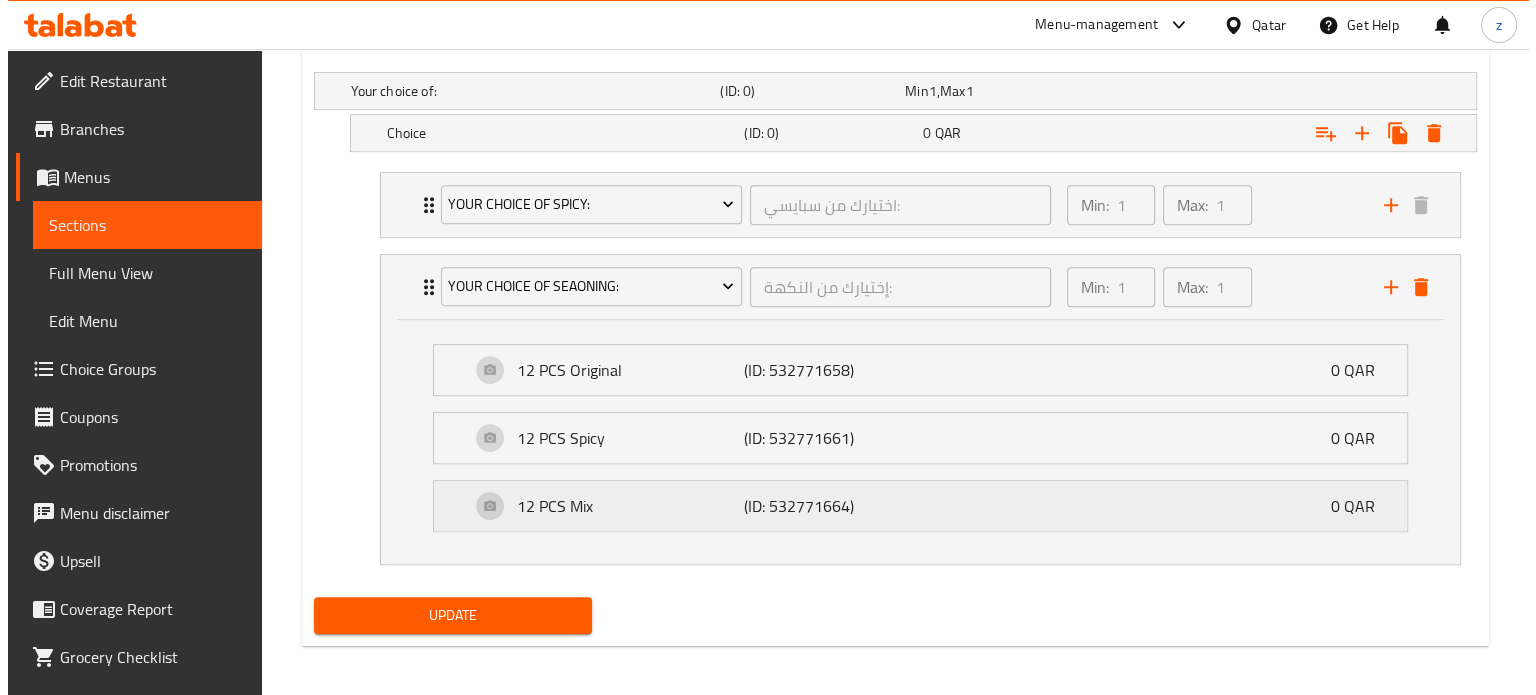 scroll, scrollTop: 1139, scrollLeft: 0, axis: vertical 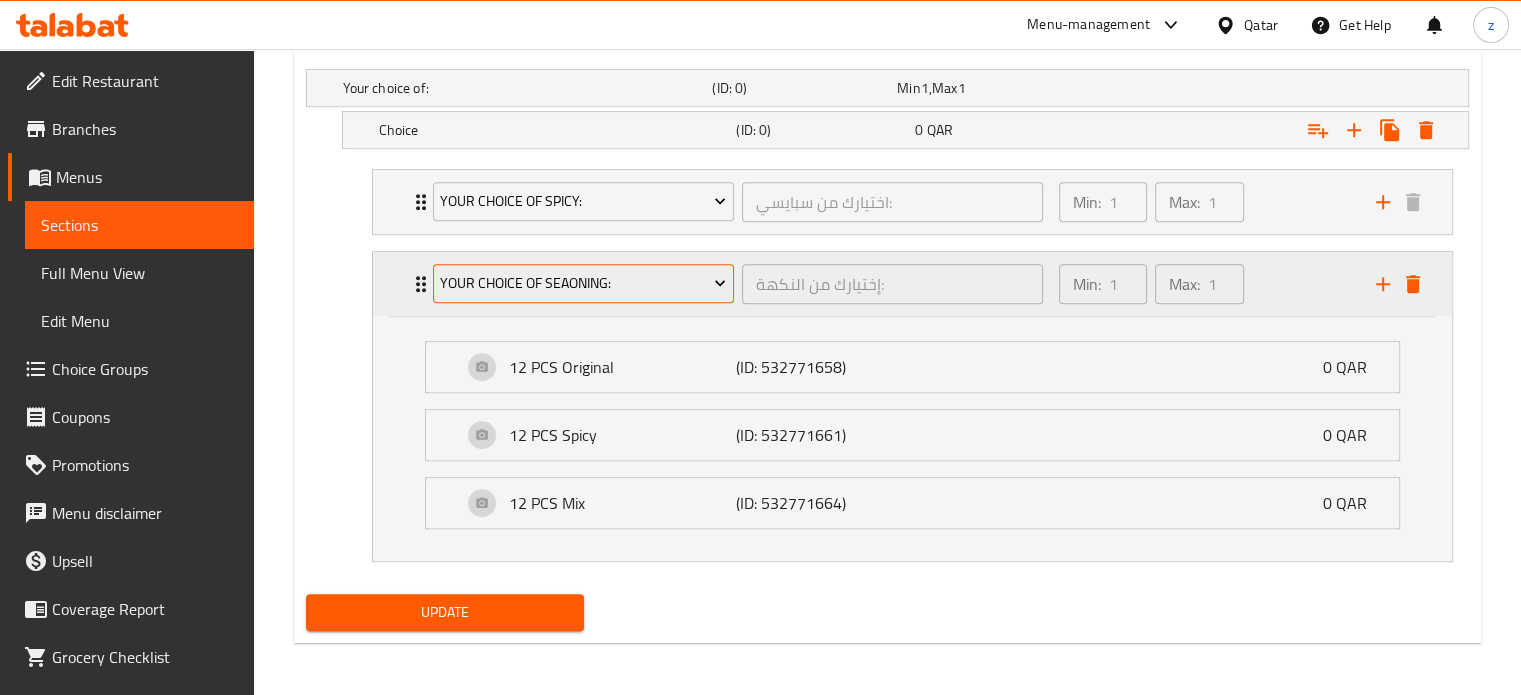 click on "Your Choice Of seaoning:" at bounding box center [583, 284] 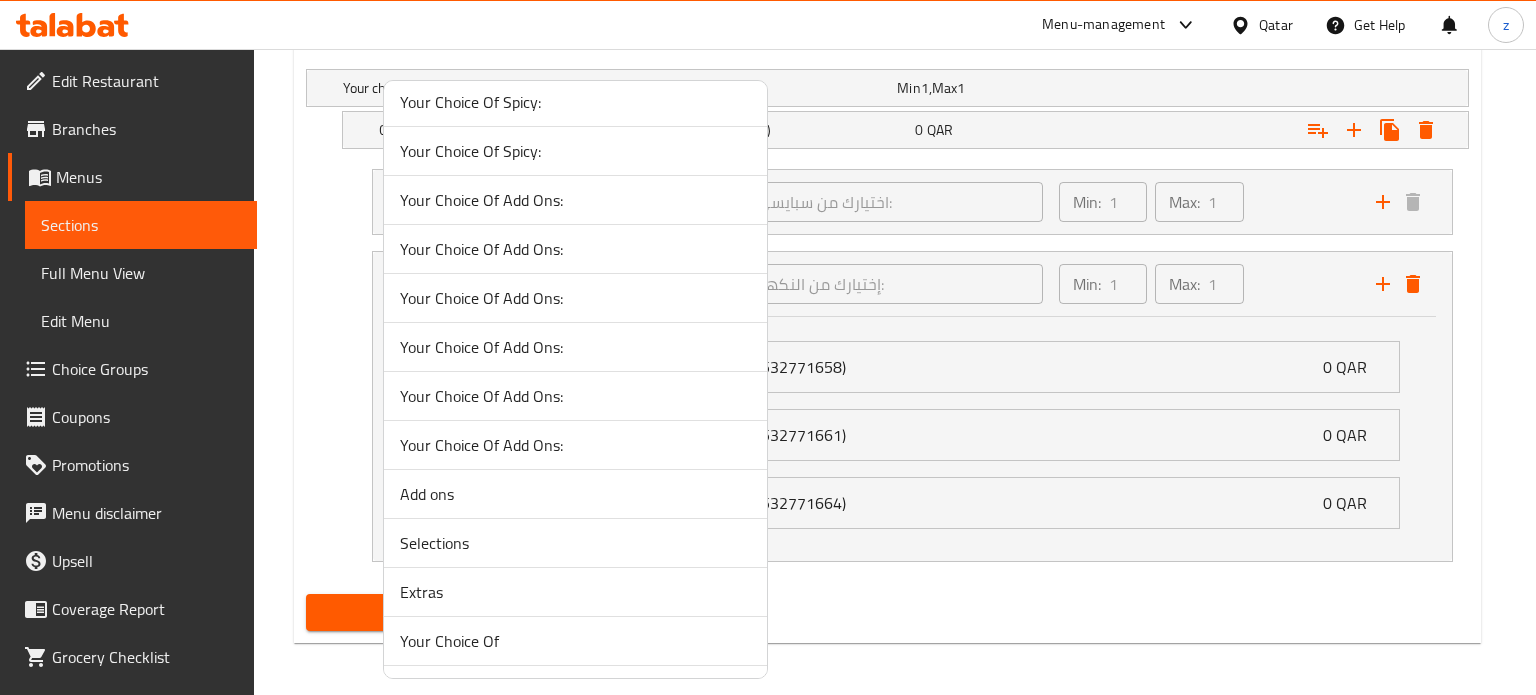 scroll, scrollTop: 2100, scrollLeft: 0, axis: vertical 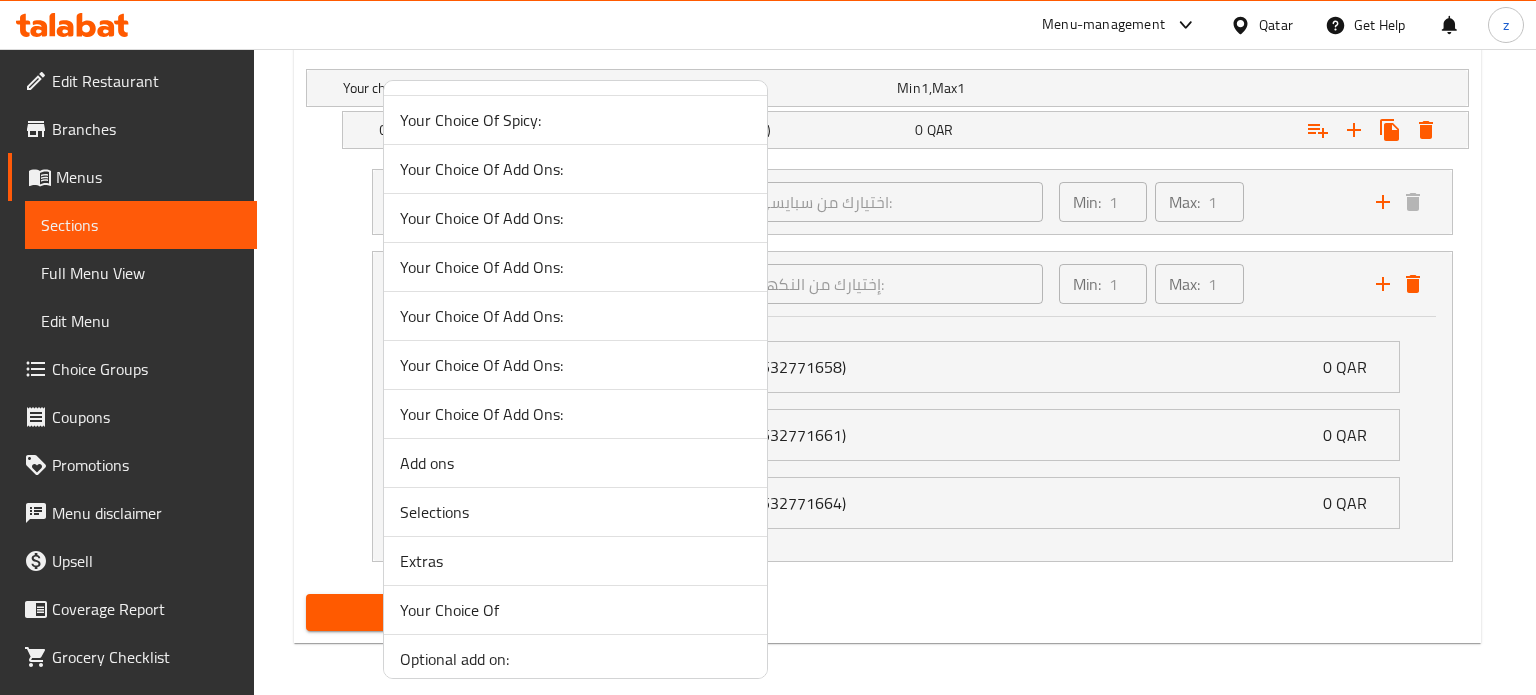 click on "Add ons" at bounding box center [575, 463] 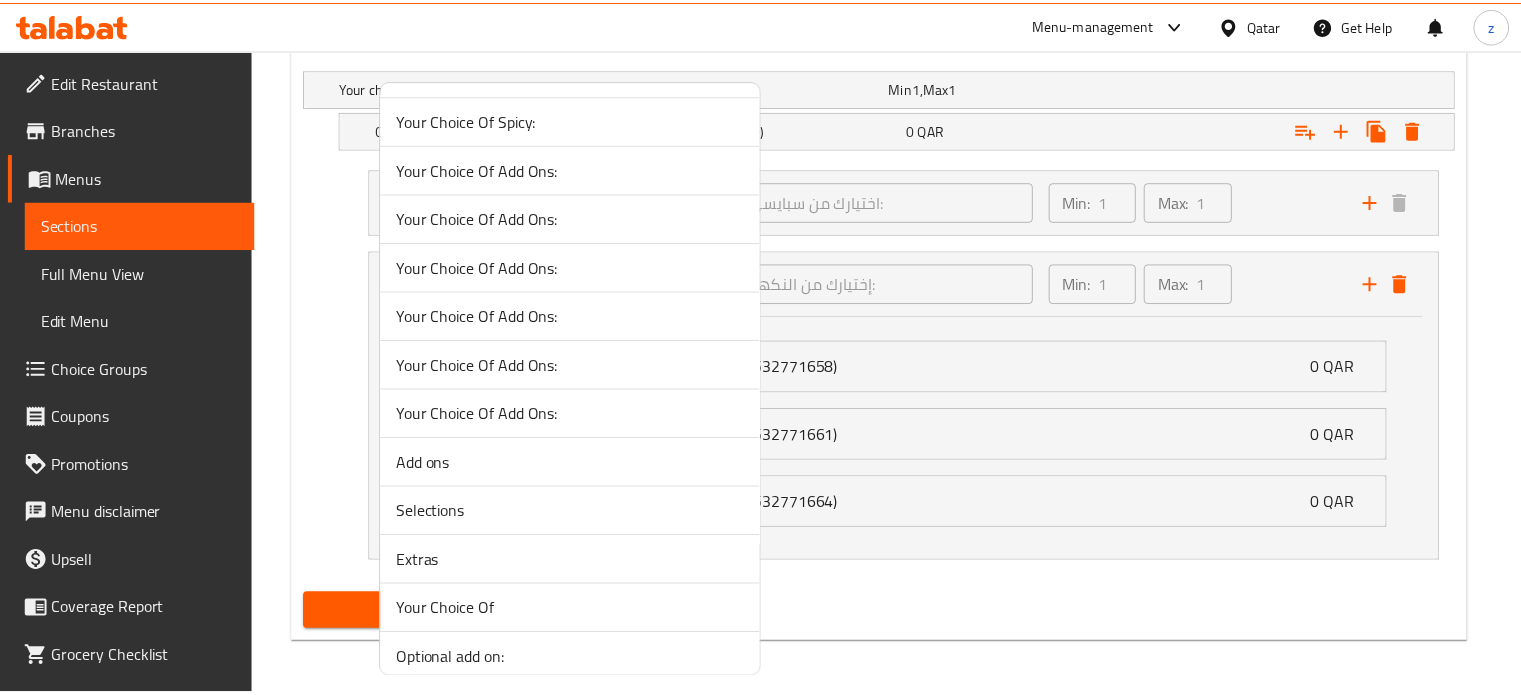 scroll, scrollTop: 896, scrollLeft: 0, axis: vertical 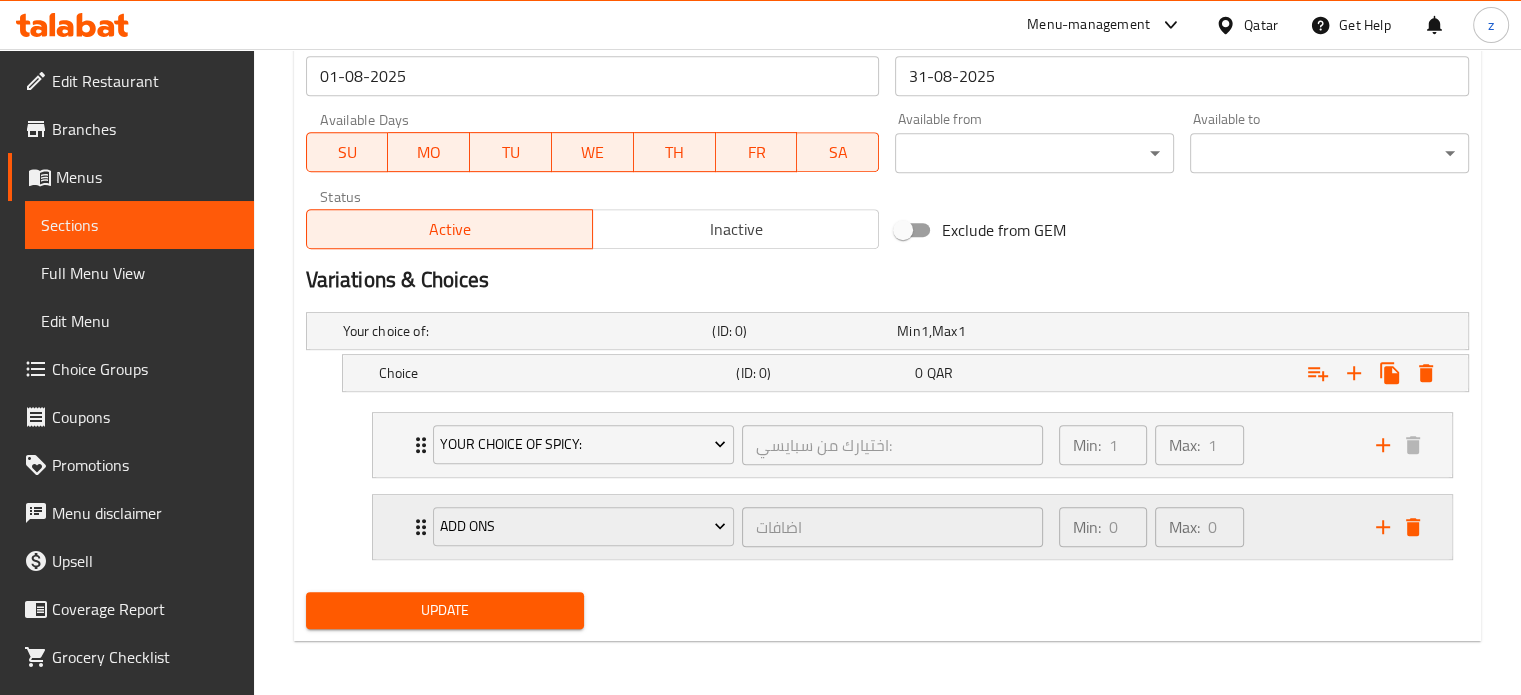 click on "Min: 0 ​ Max: 0 ​" at bounding box center [1205, 527] 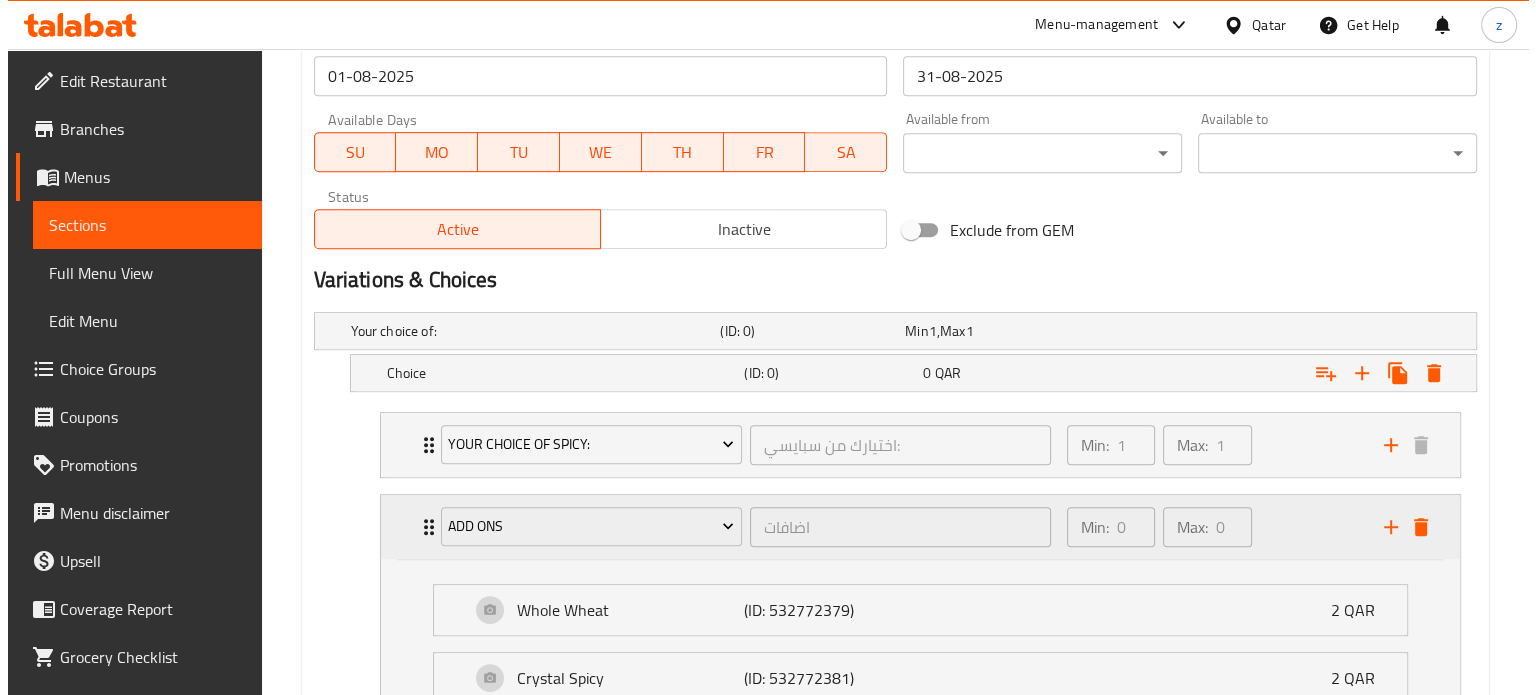 scroll, scrollTop: 1139, scrollLeft: 0, axis: vertical 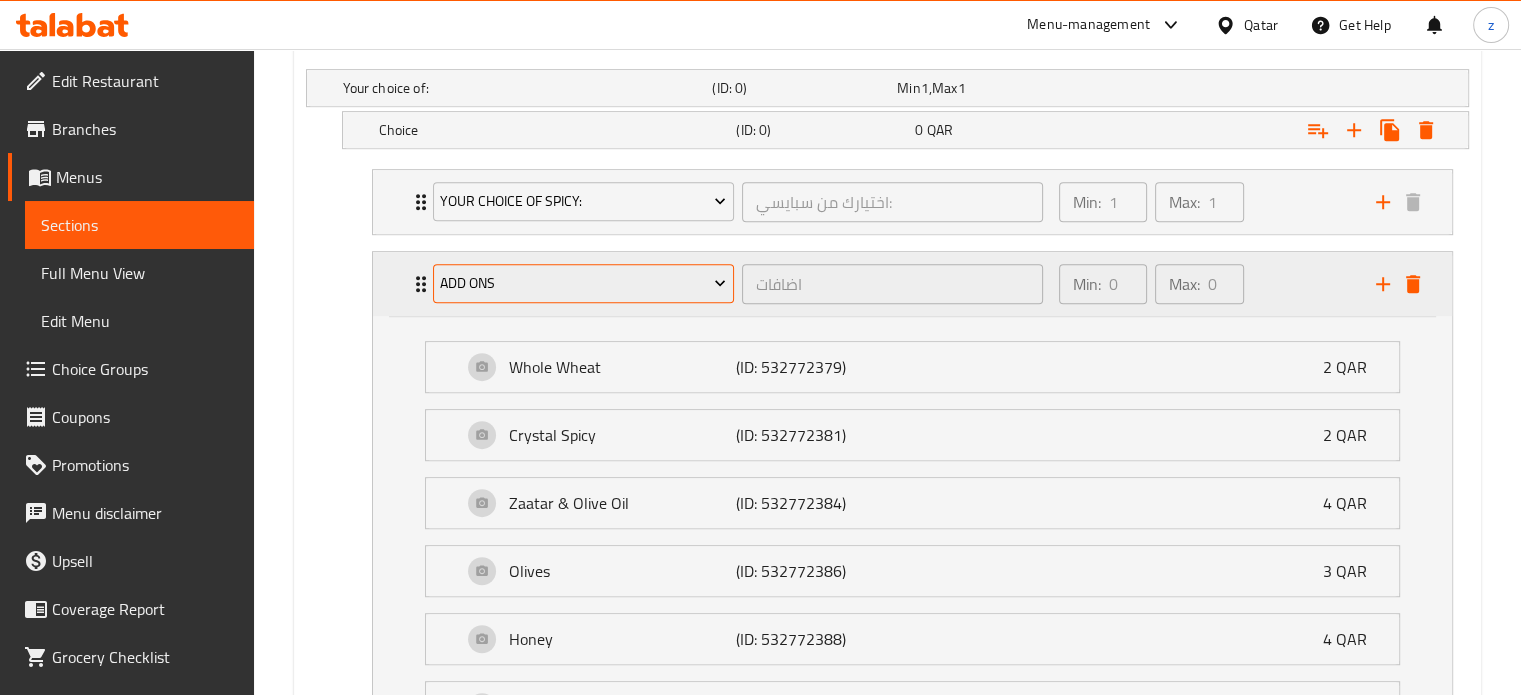 click on "Add ons" at bounding box center (583, 283) 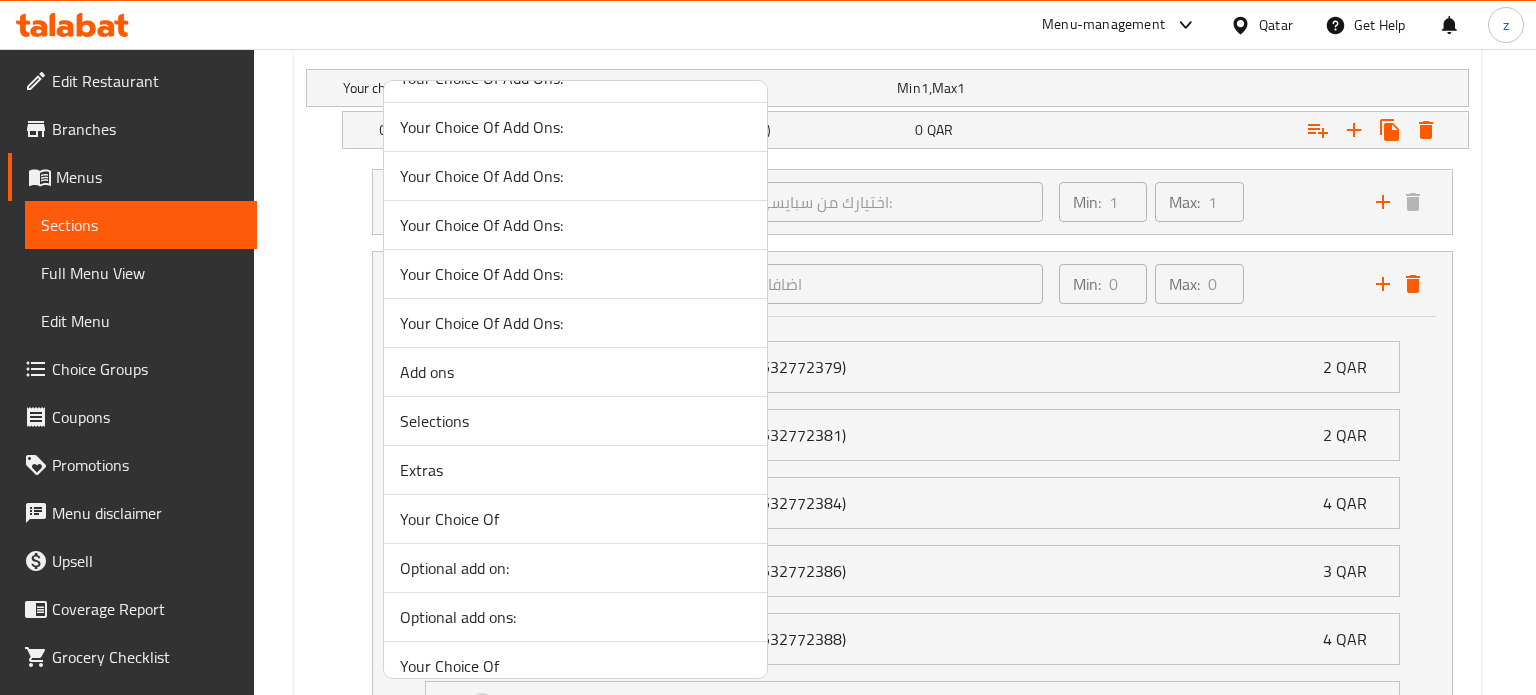 scroll, scrollTop: 2200, scrollLeft: 0, axis: vertical 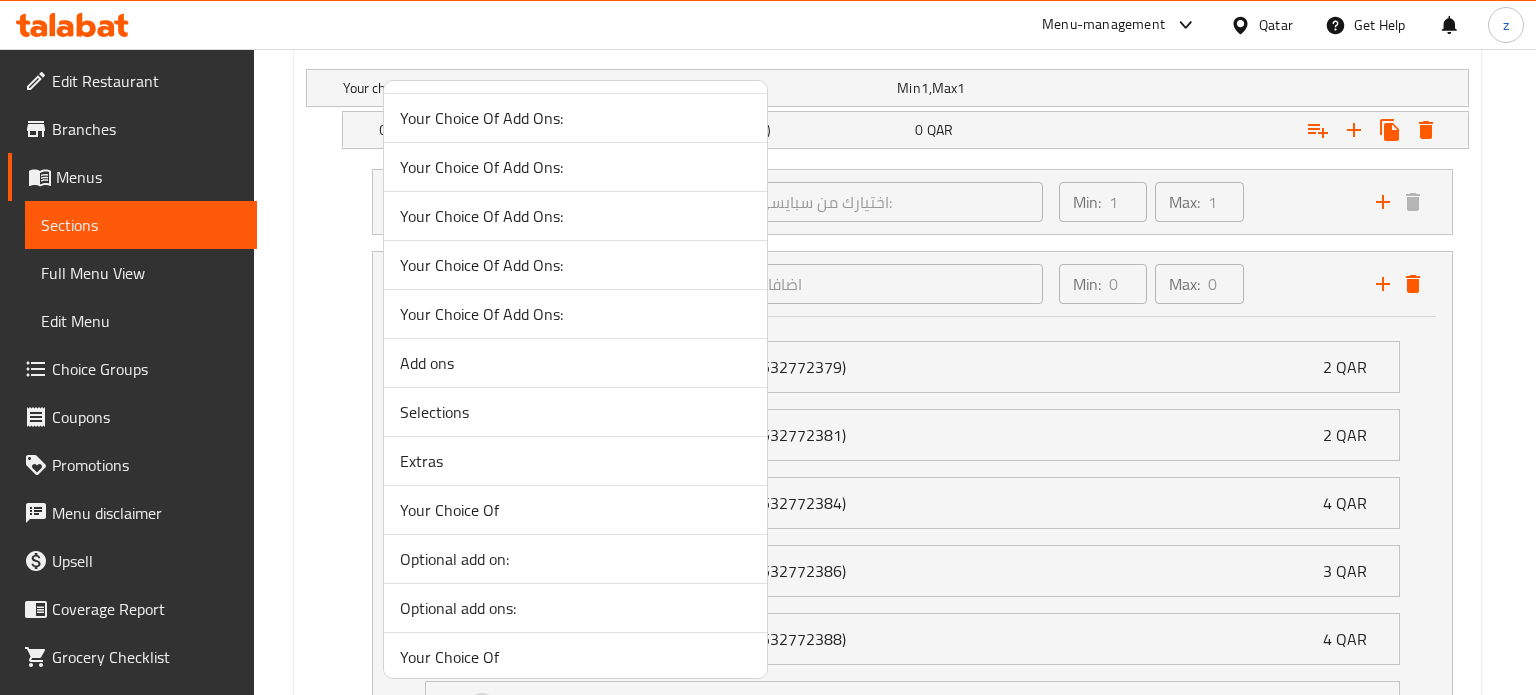 click on "Selections" at bounding box center [575, 412] 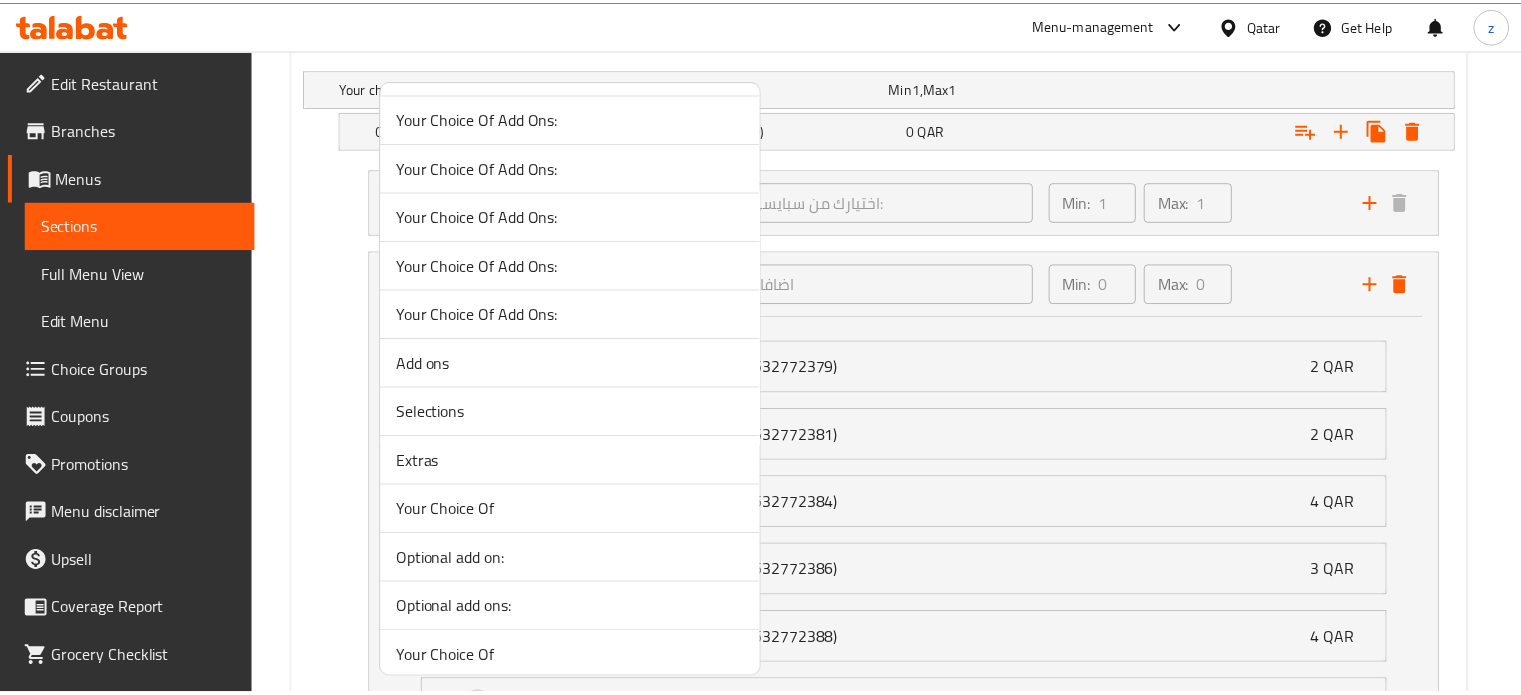 scroll, scrollTop: 896, scrollLeft: 0, axis: vertical 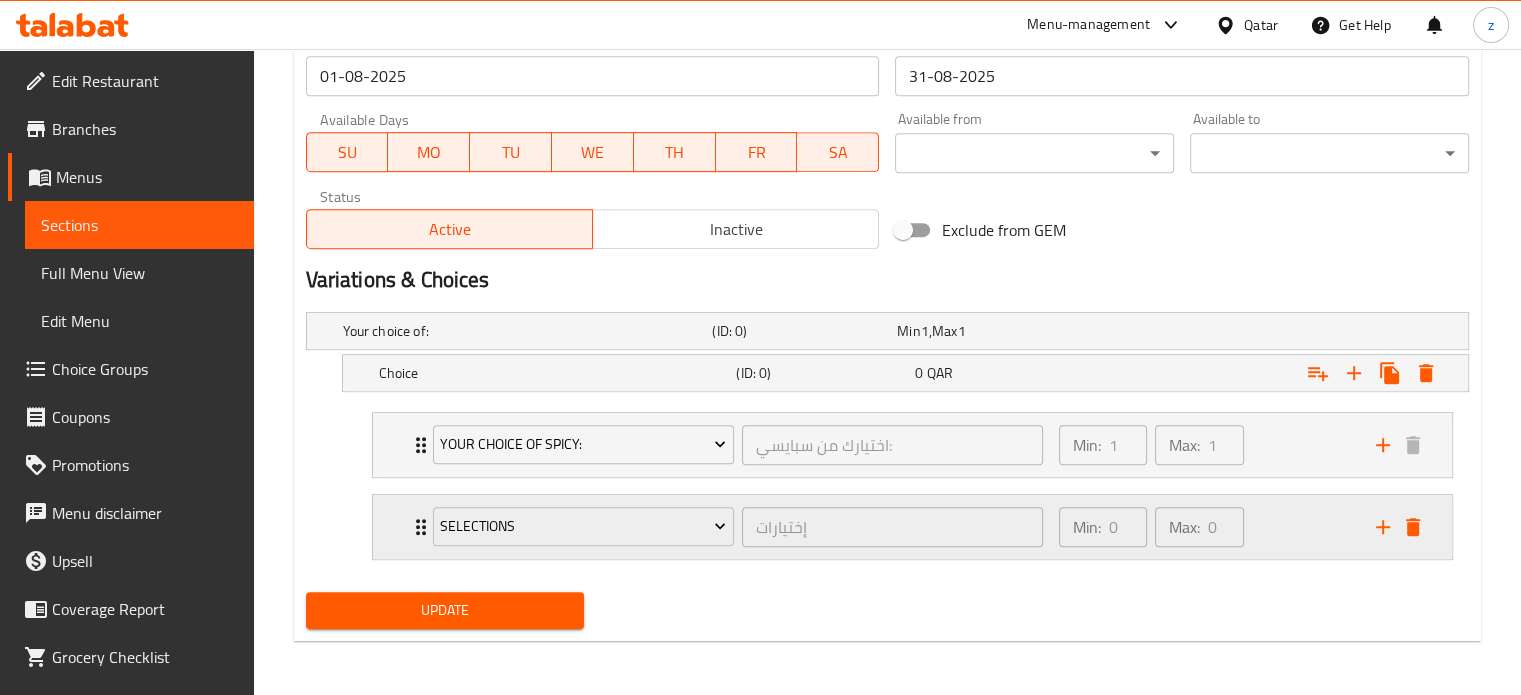 click on "Min: 0 ​ Max: 0 ​" at bounding box center (1205, 527) 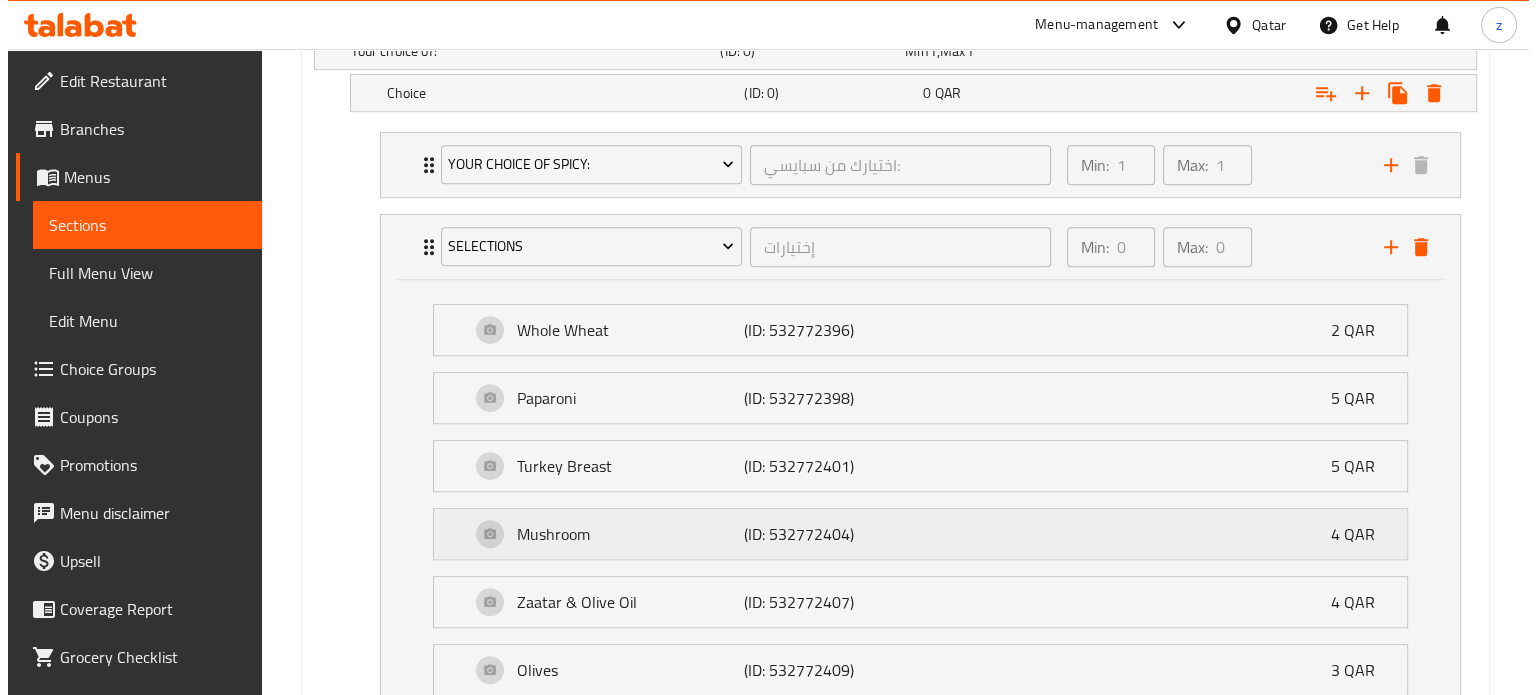 scroll, scrollTop: 1239, scrollLeft: 0, axis: vertical 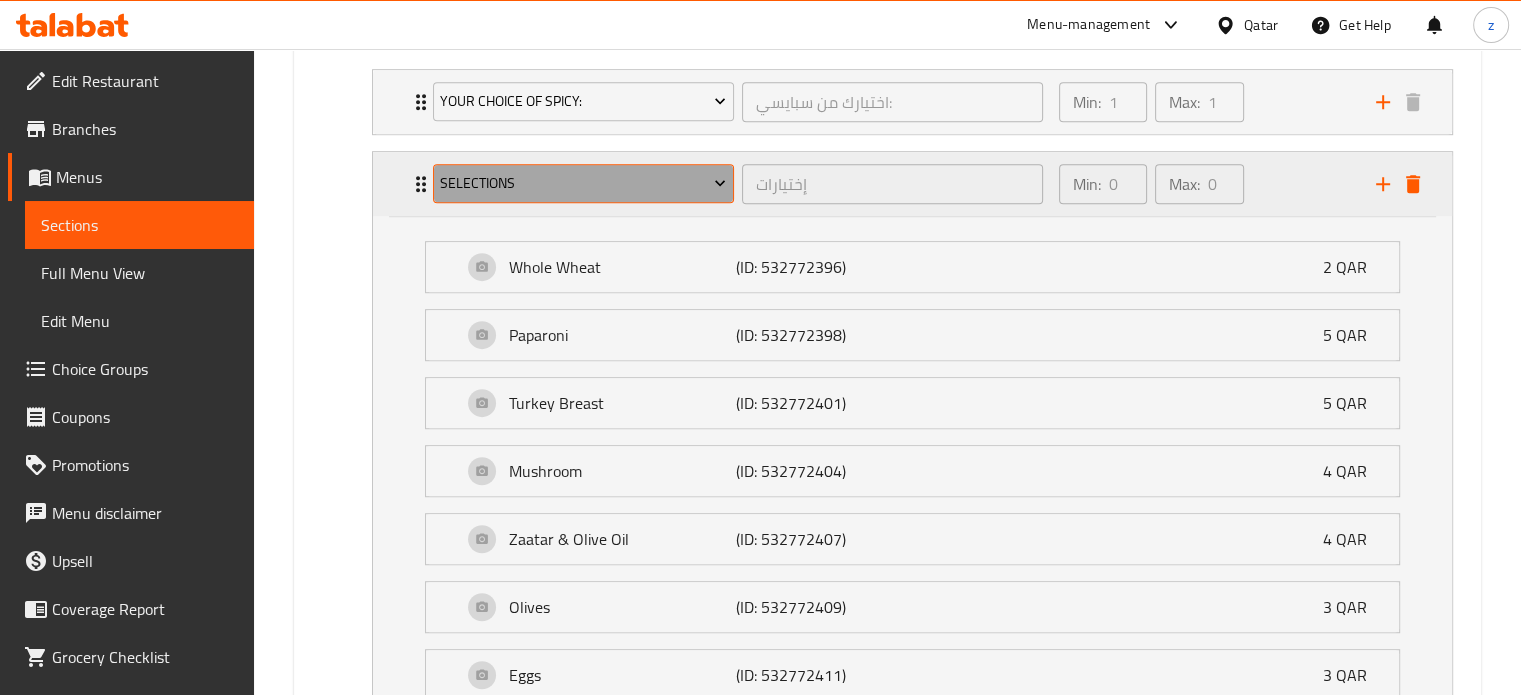 click on "Selections" at bounding box center [583, 183] 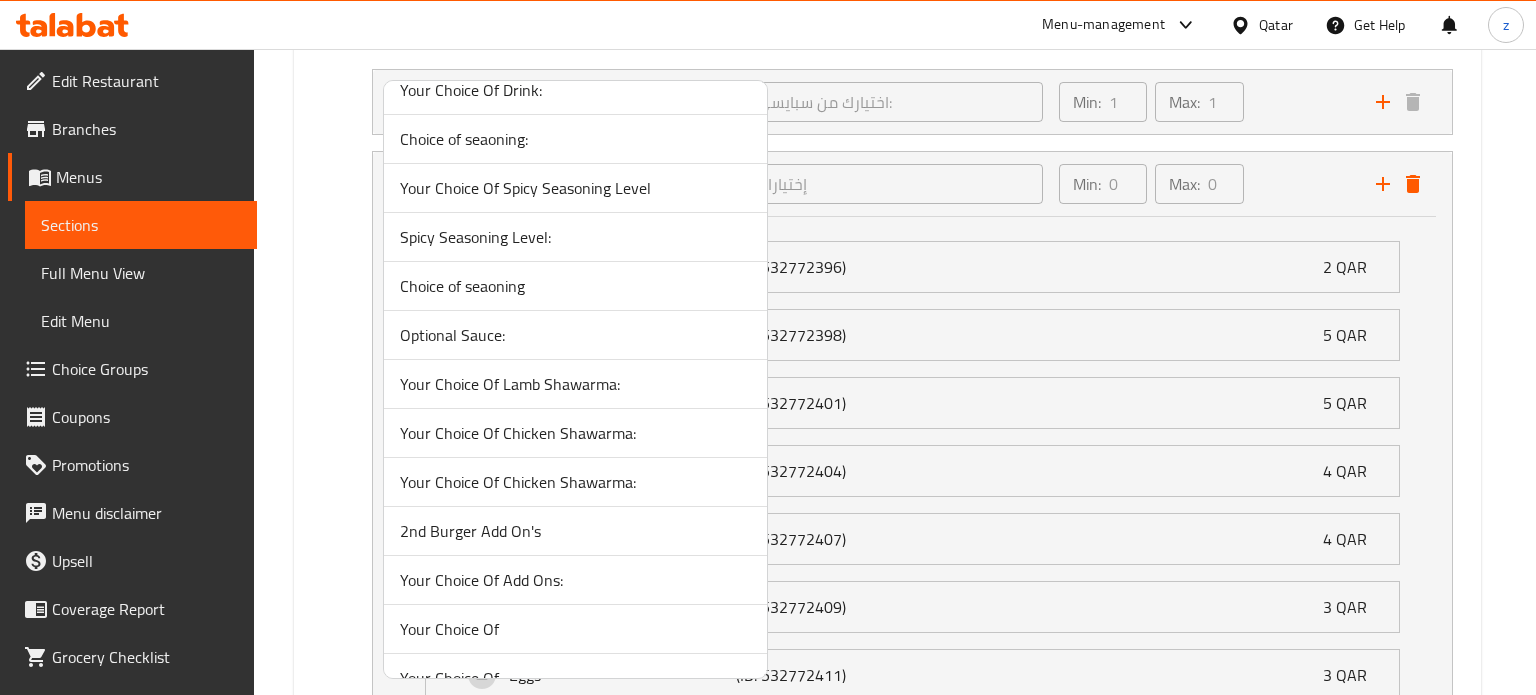 scroll, scrollTop: 3700, scrollLeft: 0, axis: vertical 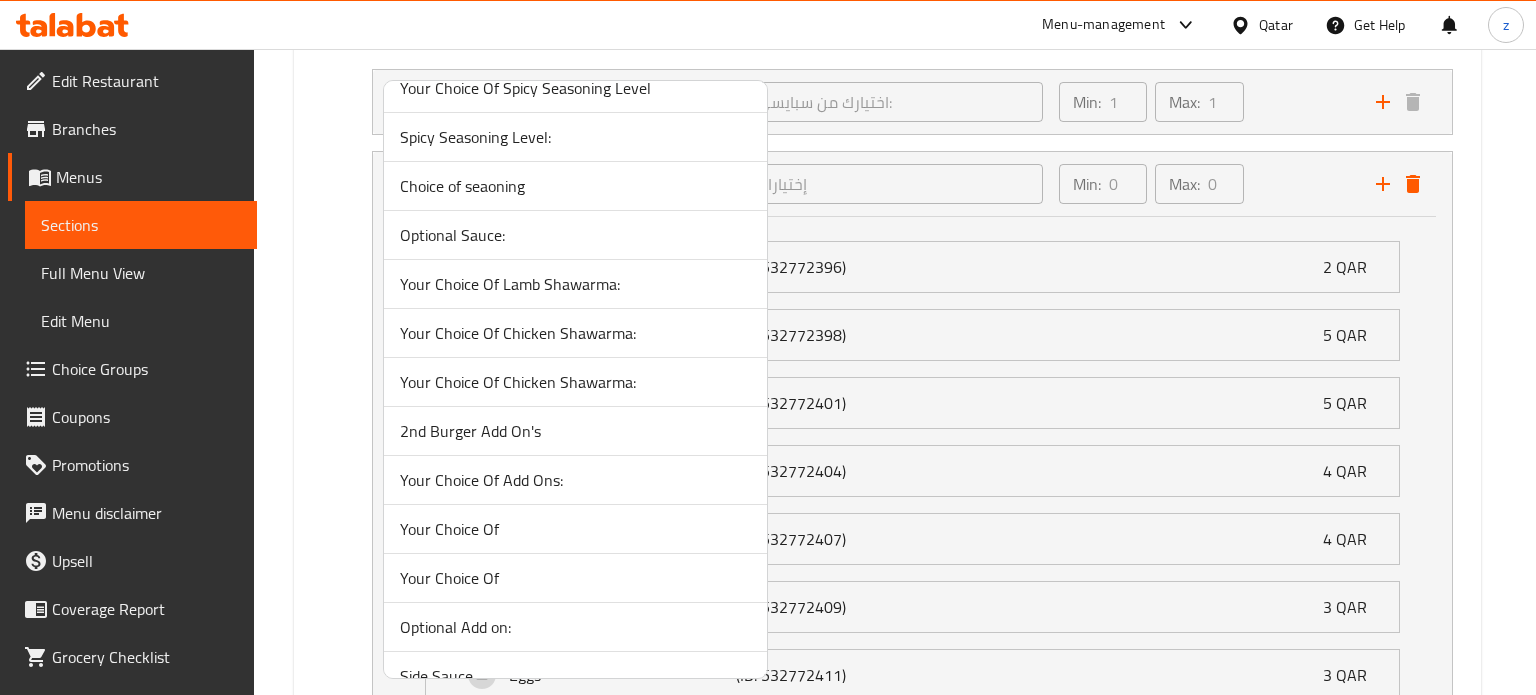 click on "Your Choice Of" at bounding box center [575, 529] 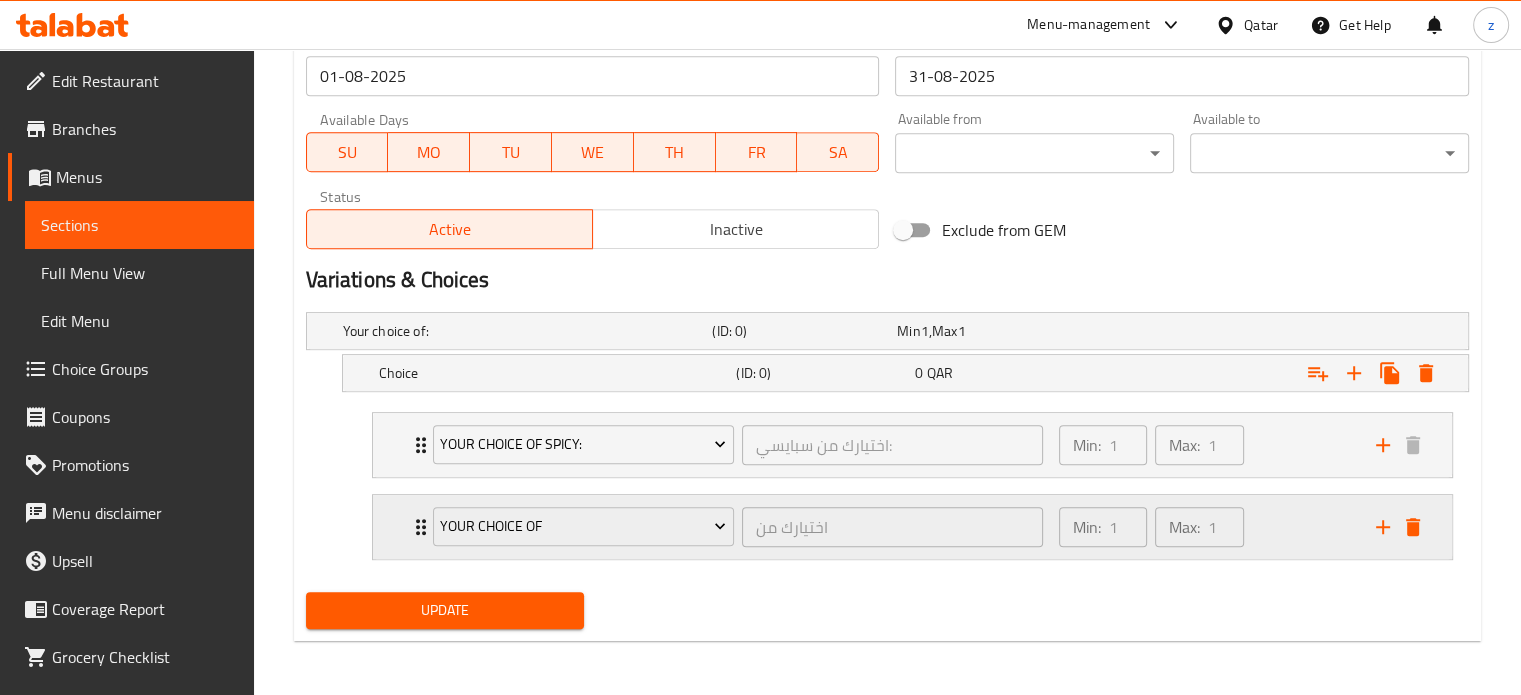 click on "Min: 1 ​ Max: 1 ​" at bounding box center [1205, 527] 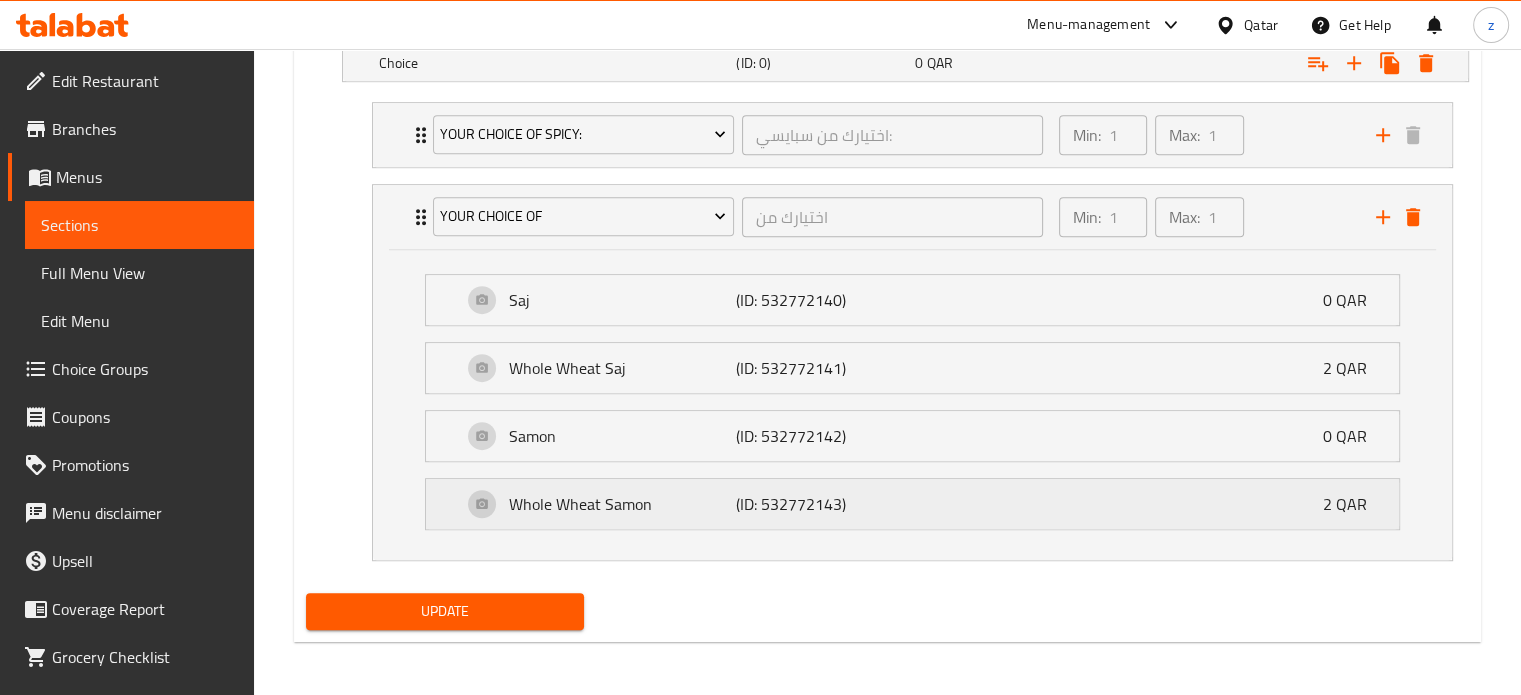 scroll, scrollTop: 1207, scrollLeft: 0, axis: vertical 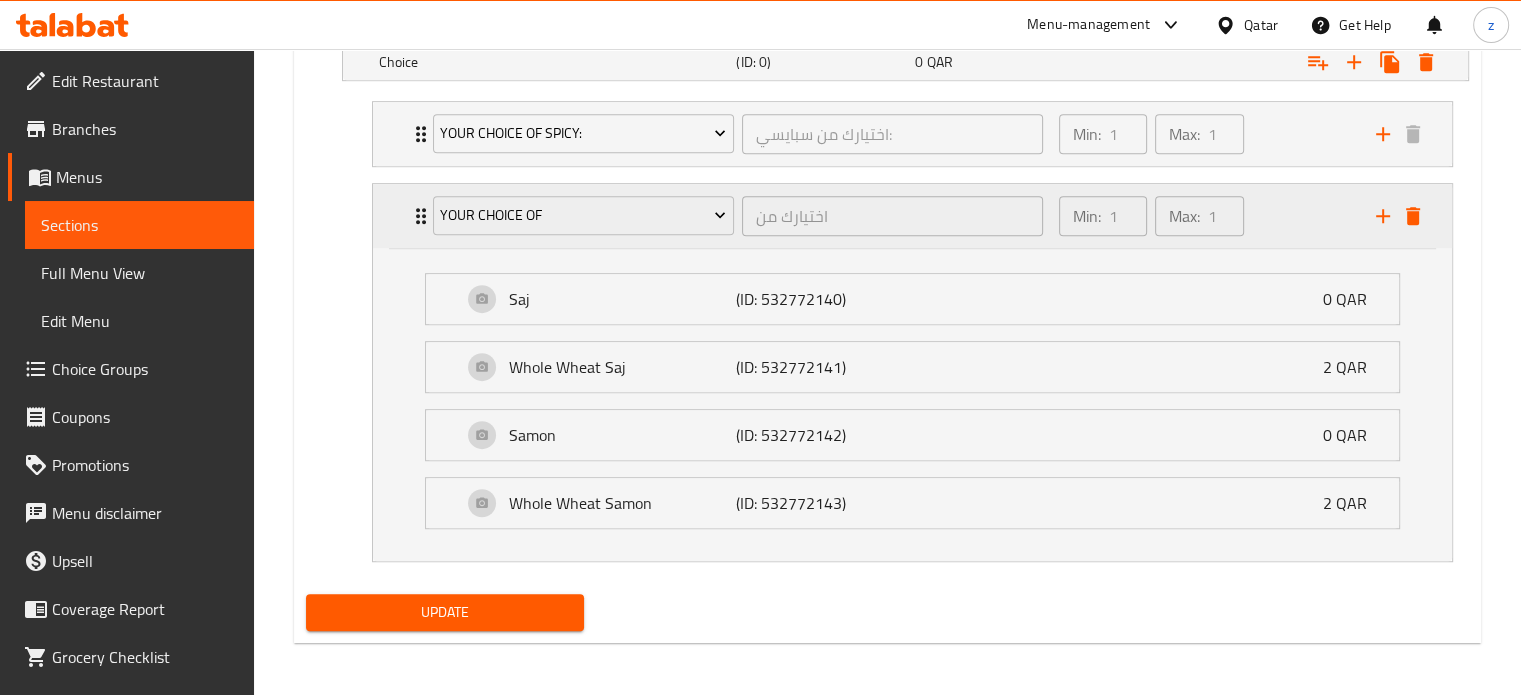 click on "Your Choice Of" at bounding box center (583, 216) 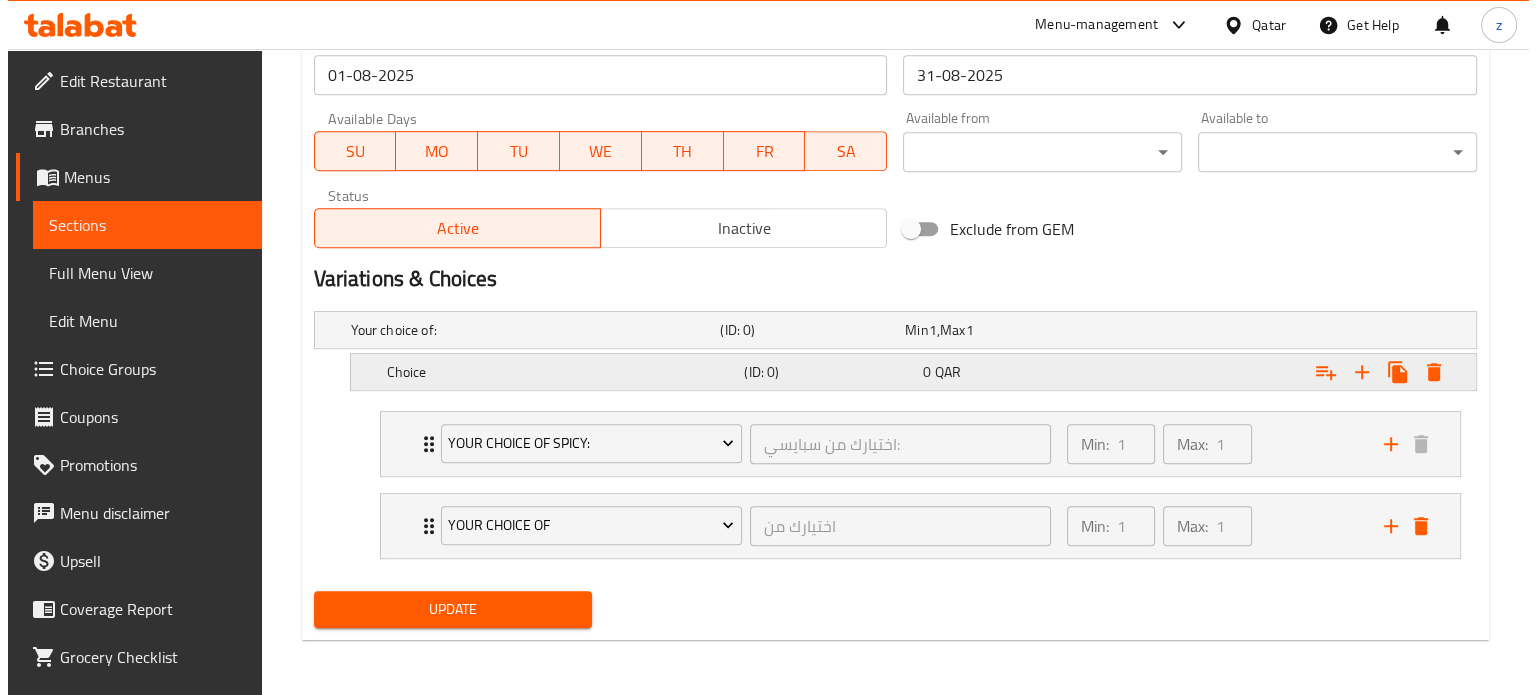 scroll, scrollTop: 896, scrollLeft: 0, axis: vertical 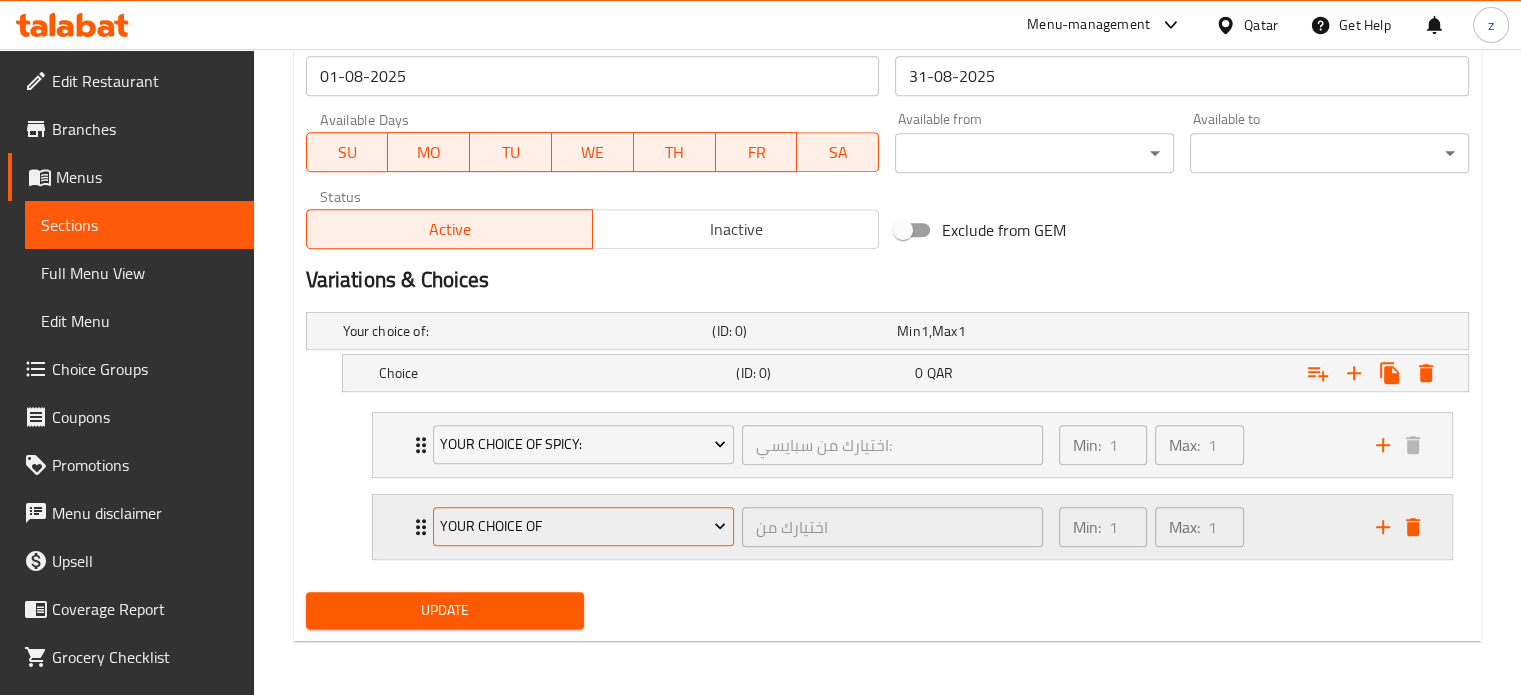 click 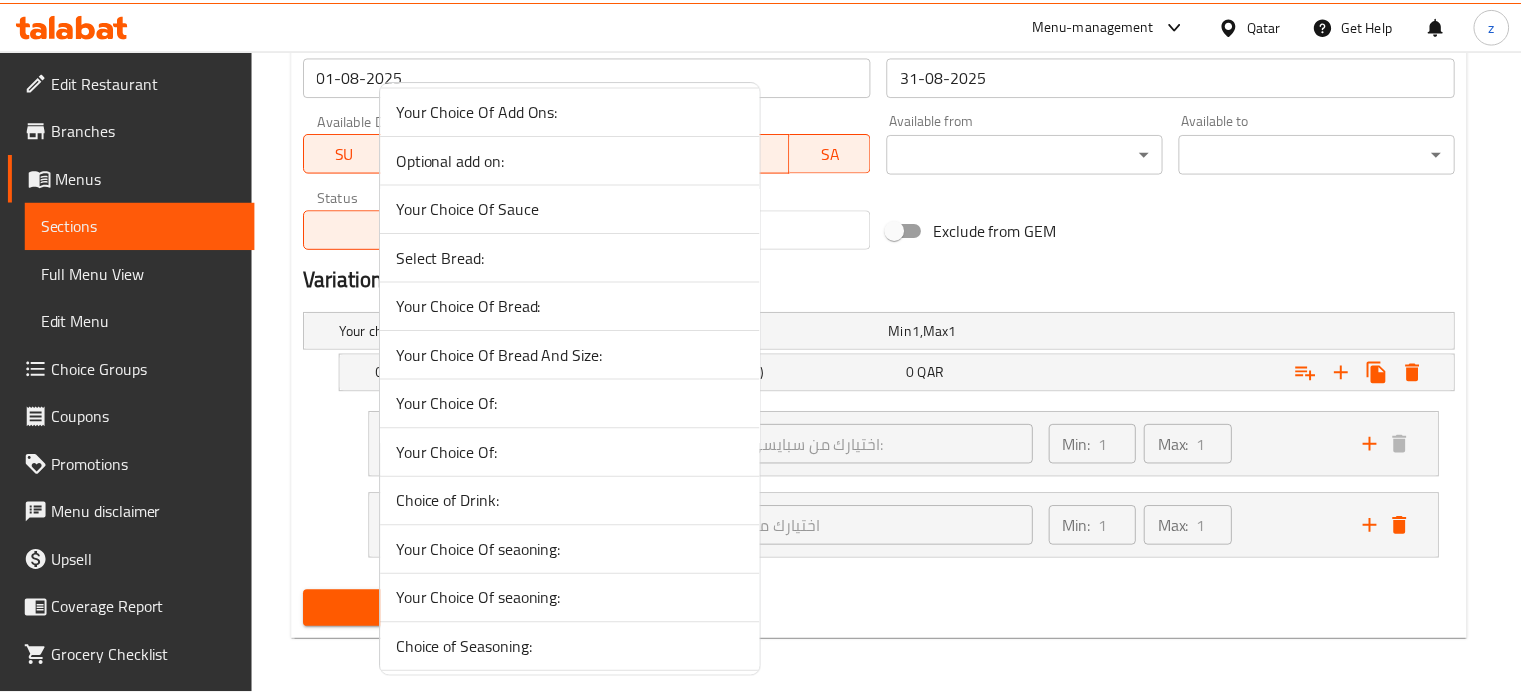 scroll, scrollTop: 200, scrollLeft: 0, axis: vertical 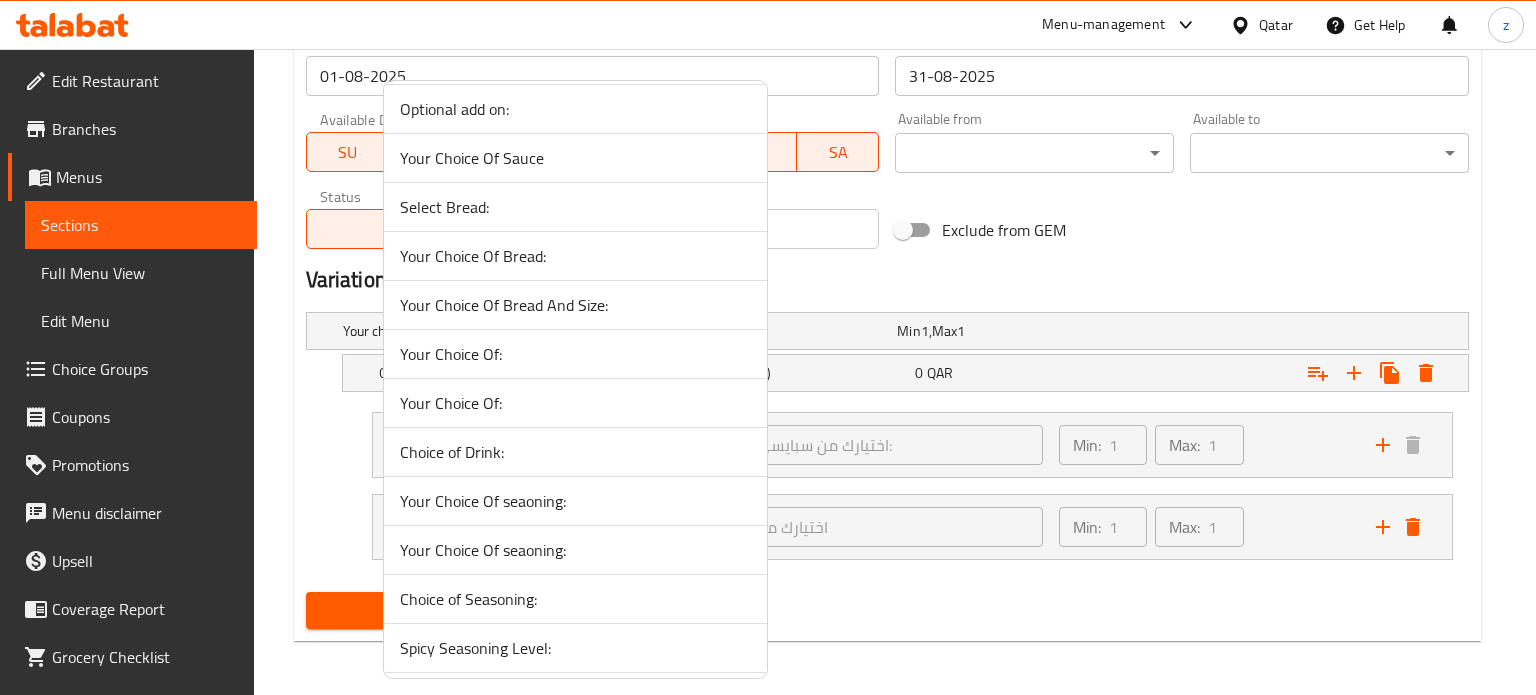 click on "Your Choice Of:" at bounding box center (575, 354) 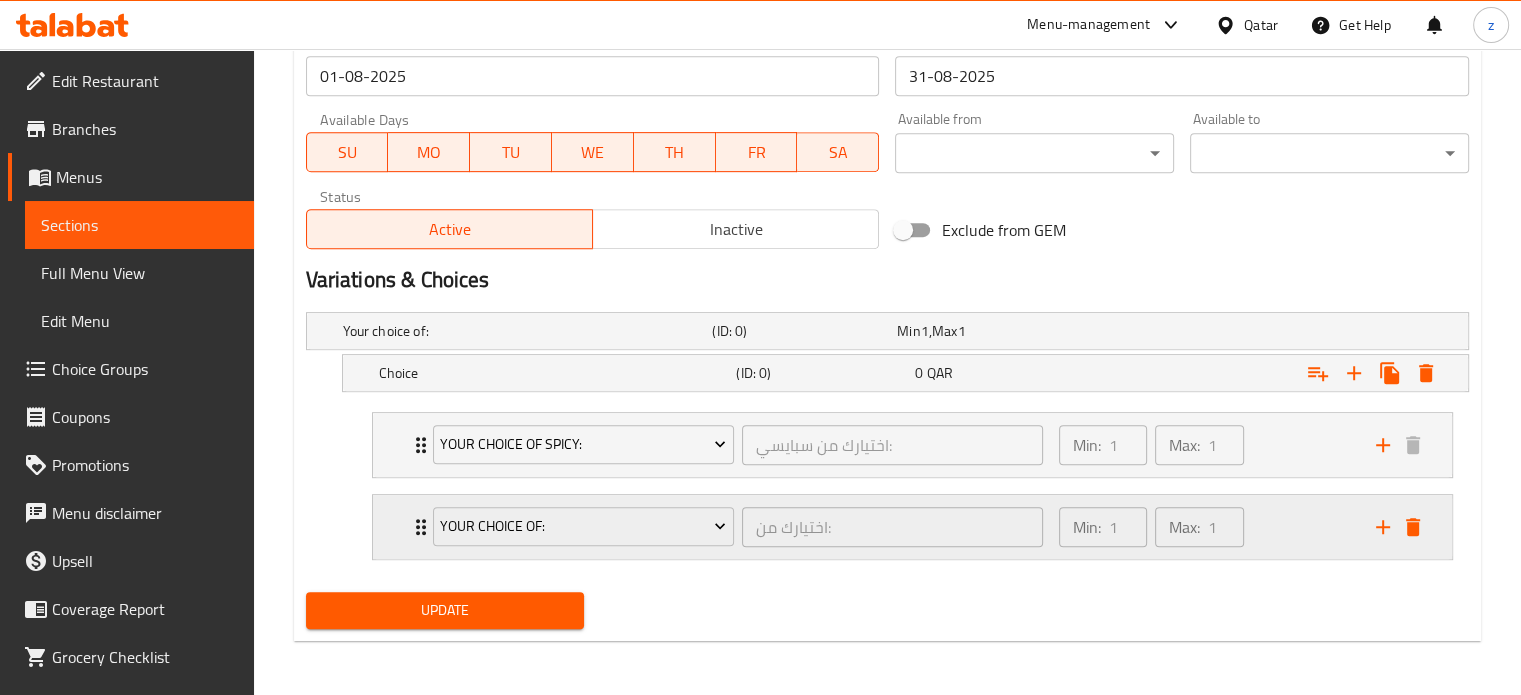 click on "Min: 1 ​ Max: 1 ​" at bounding box center (1205, 527) 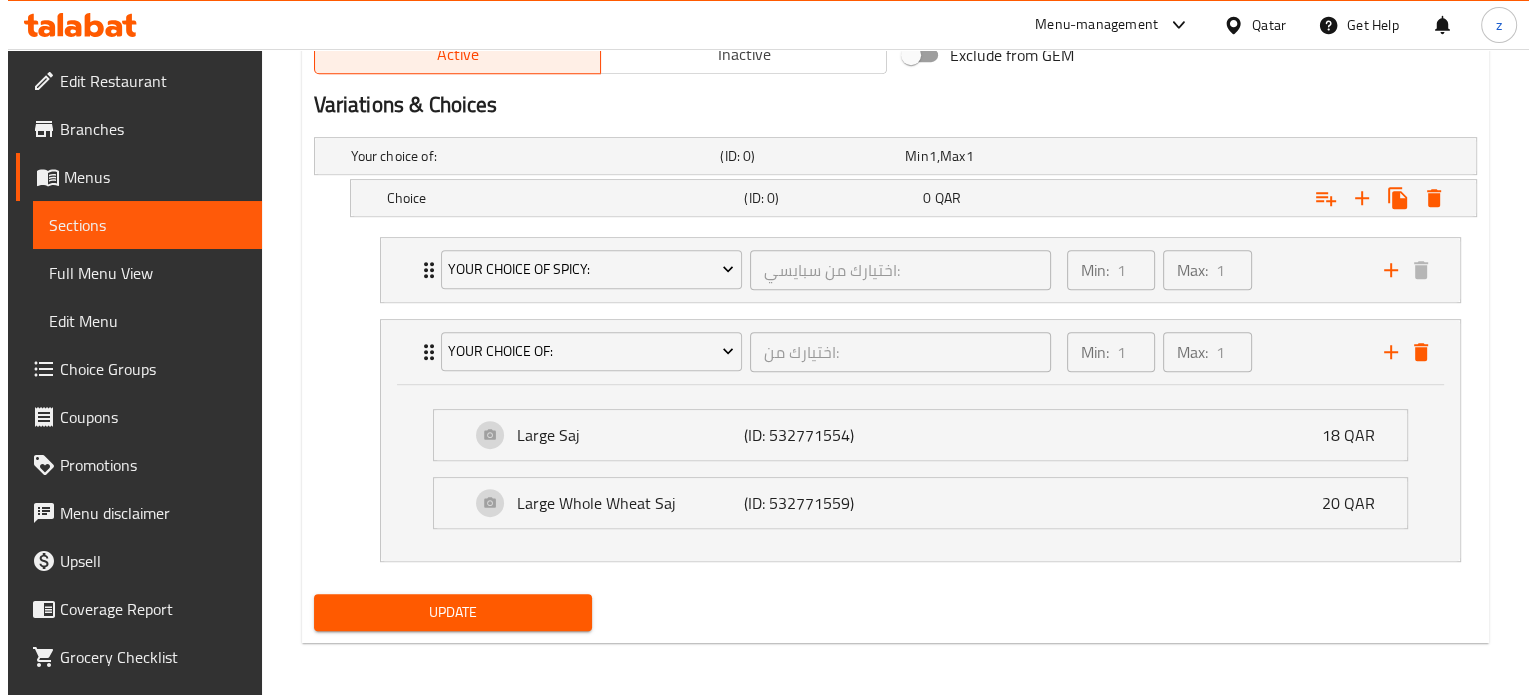scroll, scrollTop: 1072, scrollLeft: 0, axis: vertical 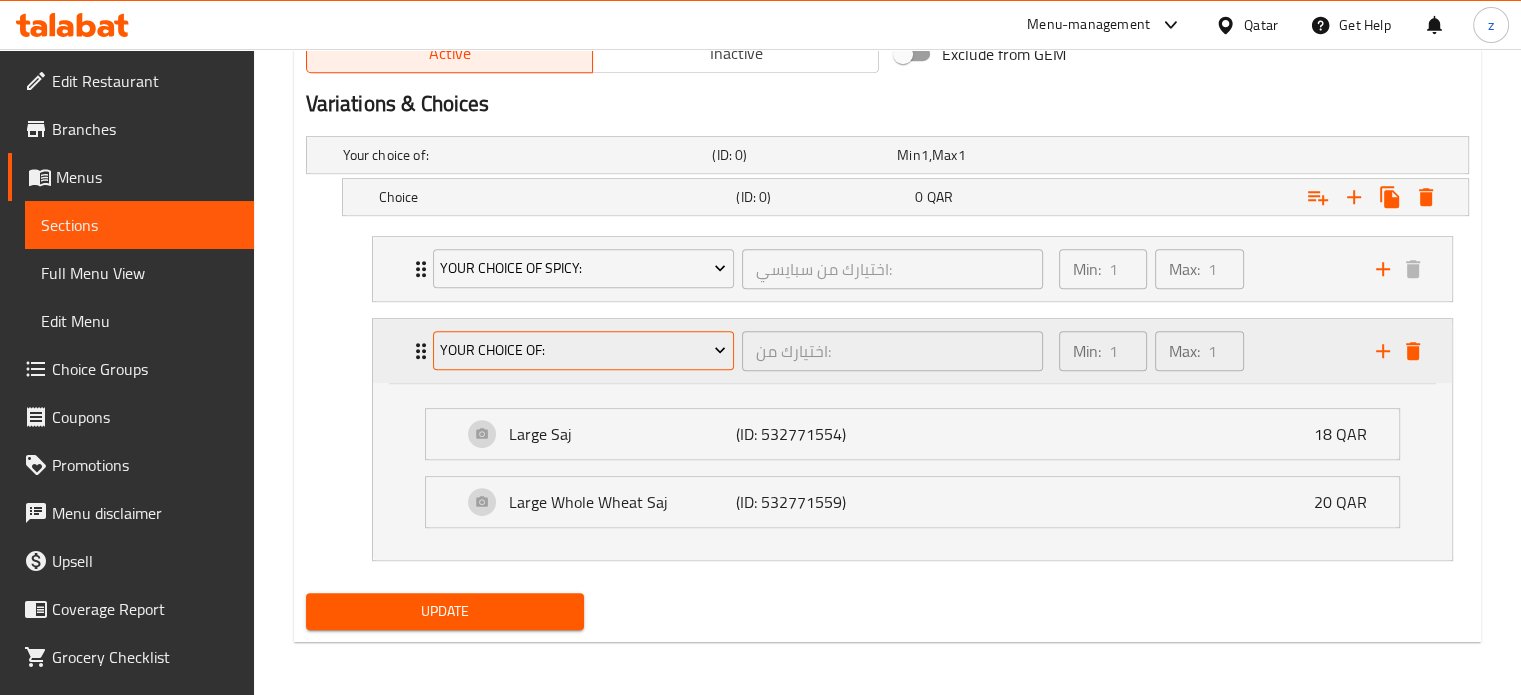 click on "Your Choice Of:" at bounding box center [583, 351] 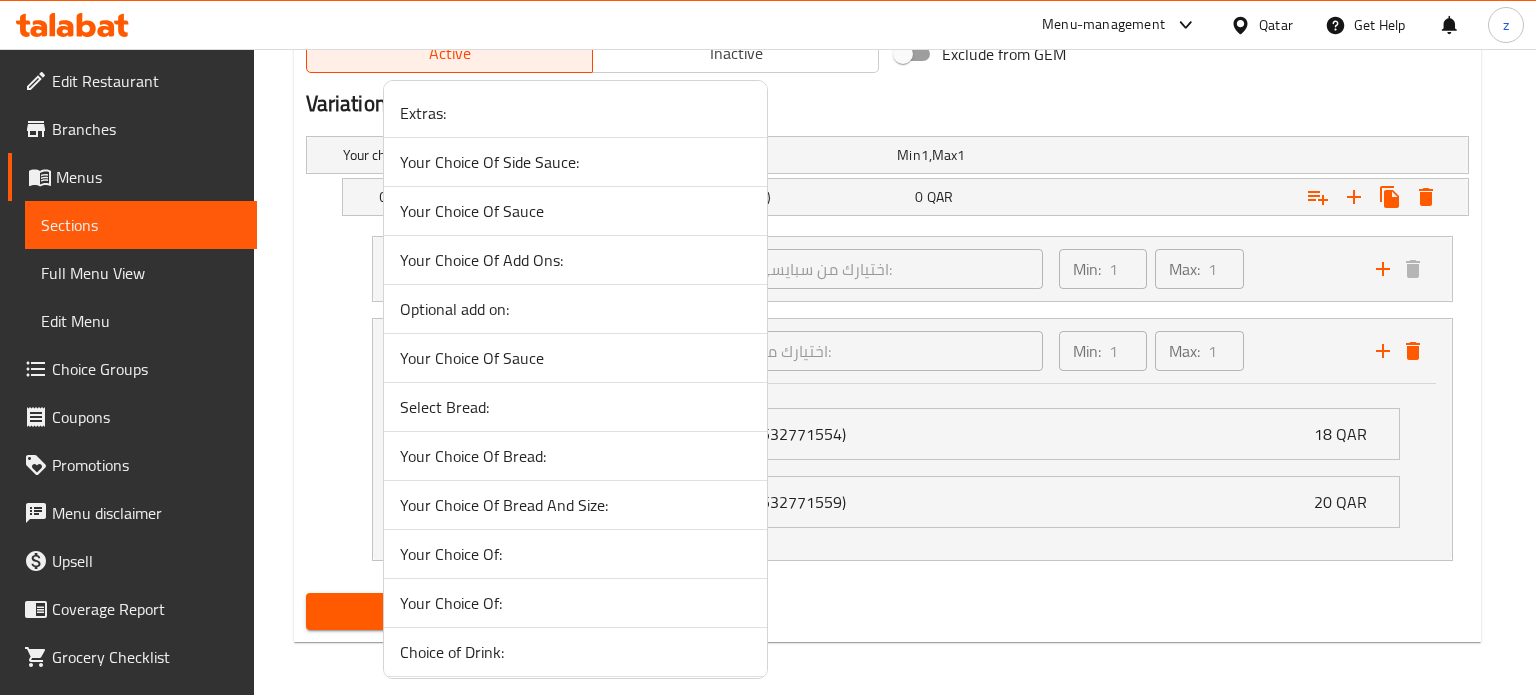 click on "Your Choice Of Side Sauce:" at bounding box center [575, 162] 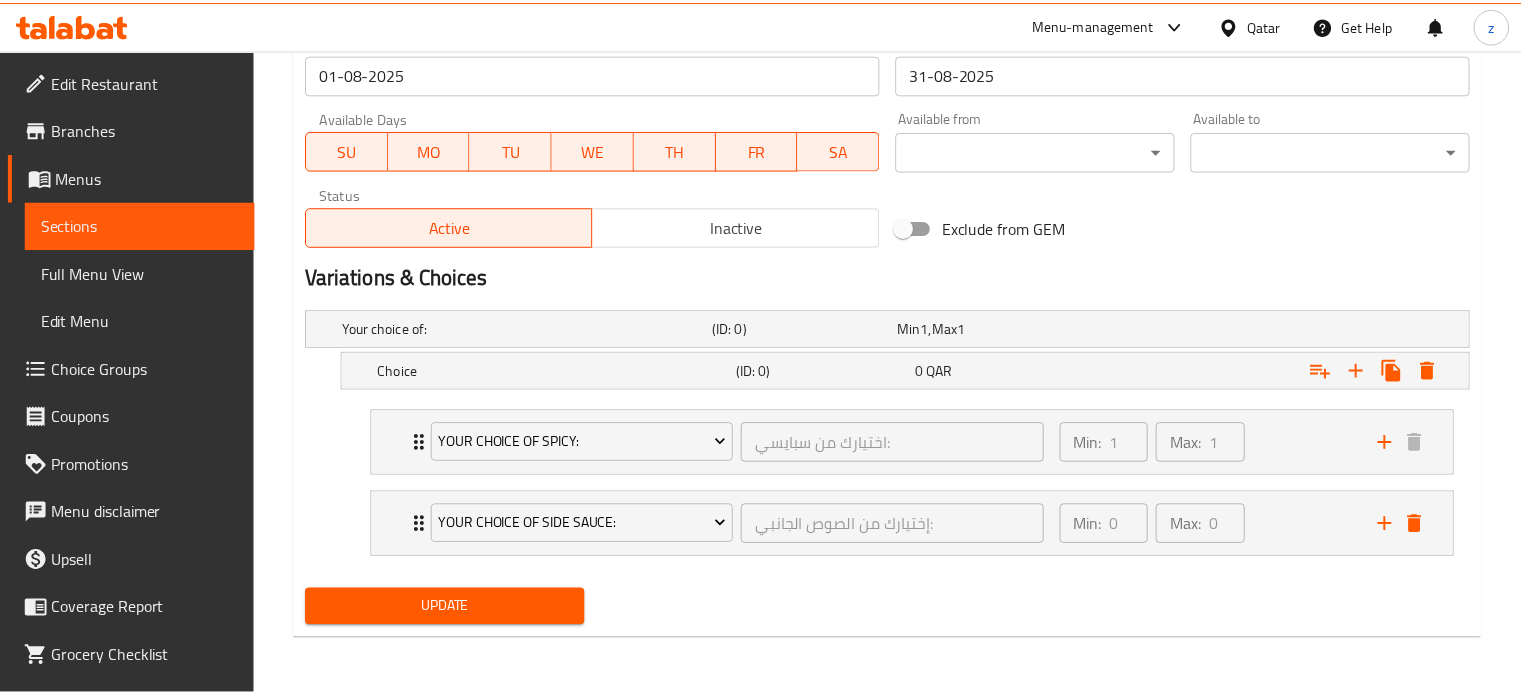 scroll, scrollTop: 896, scrollLeft: 0, axis: vertical 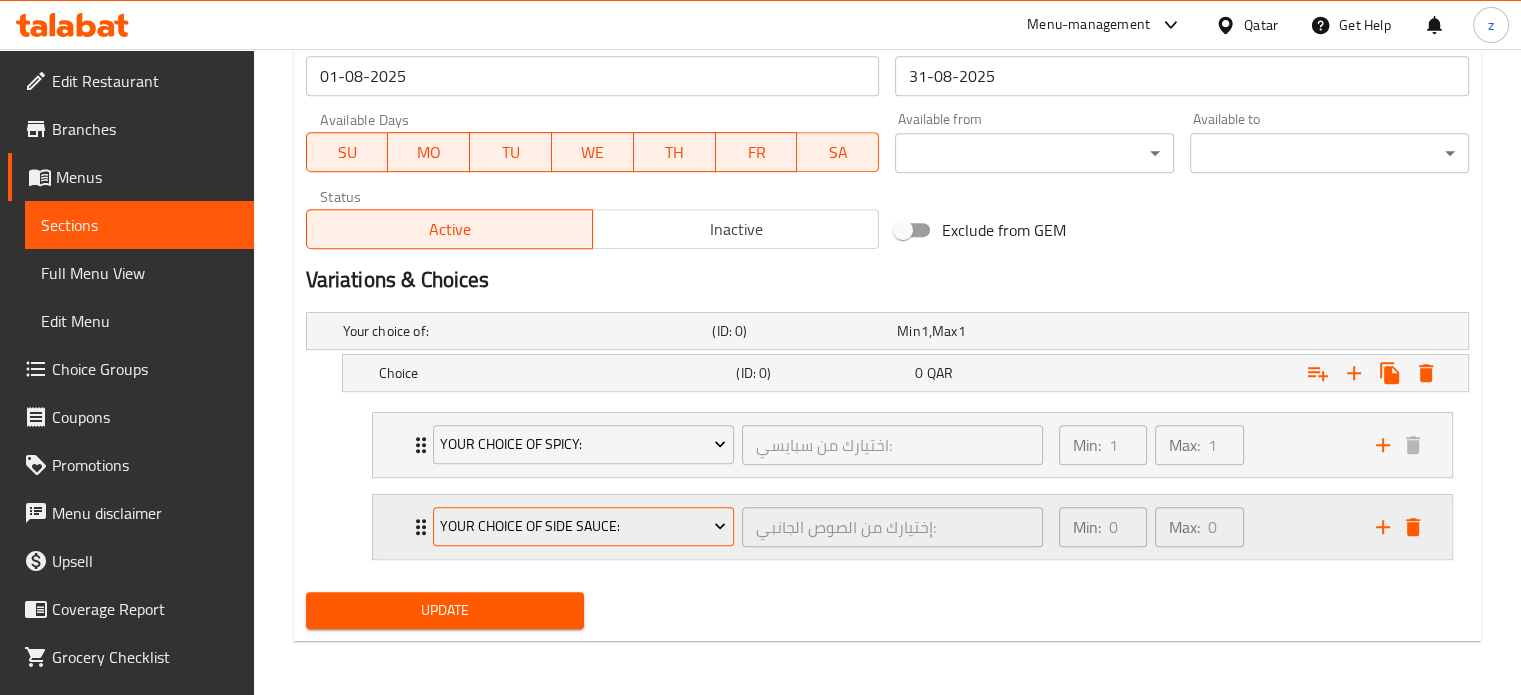 click on "Your Choice Of Side Sauce:" at bounding box center (583, 526) 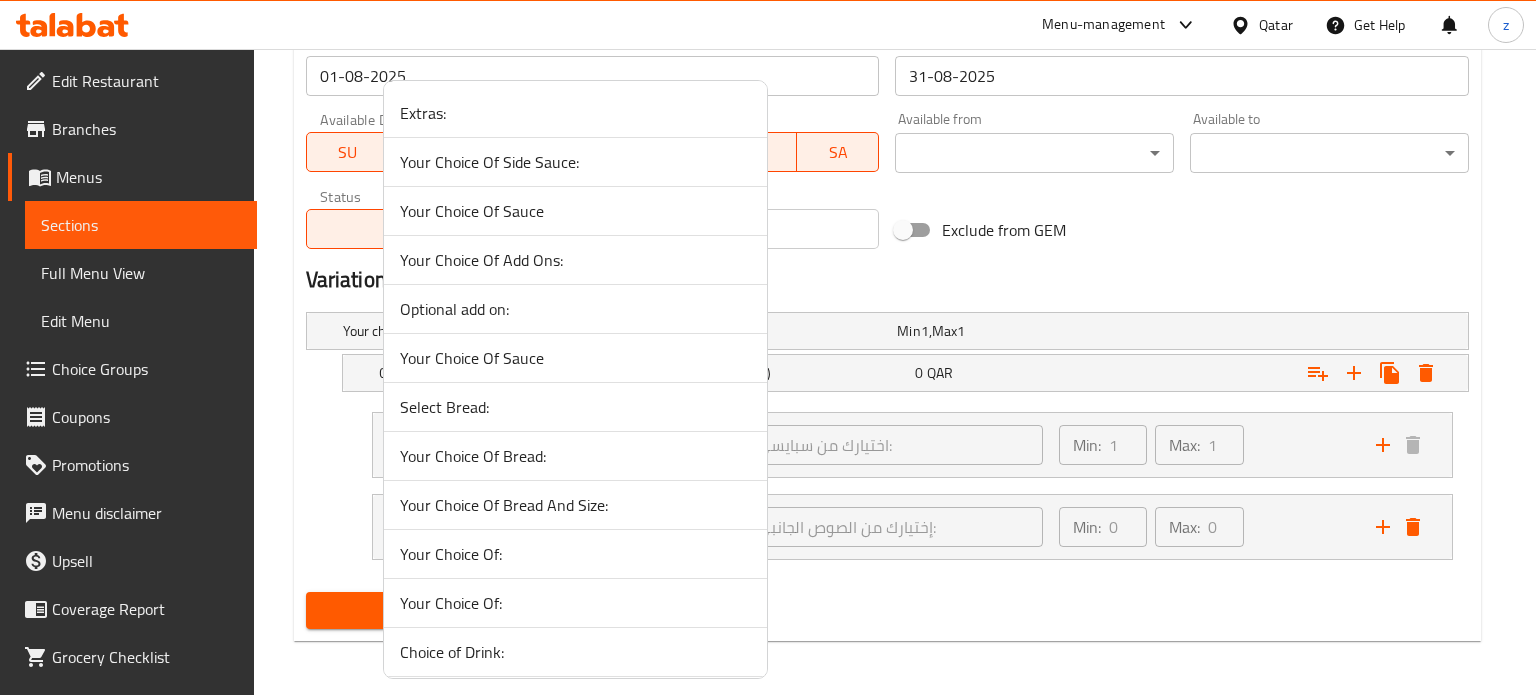 click on "Your Choice Of Sauce" at bounding box center [575, 211] 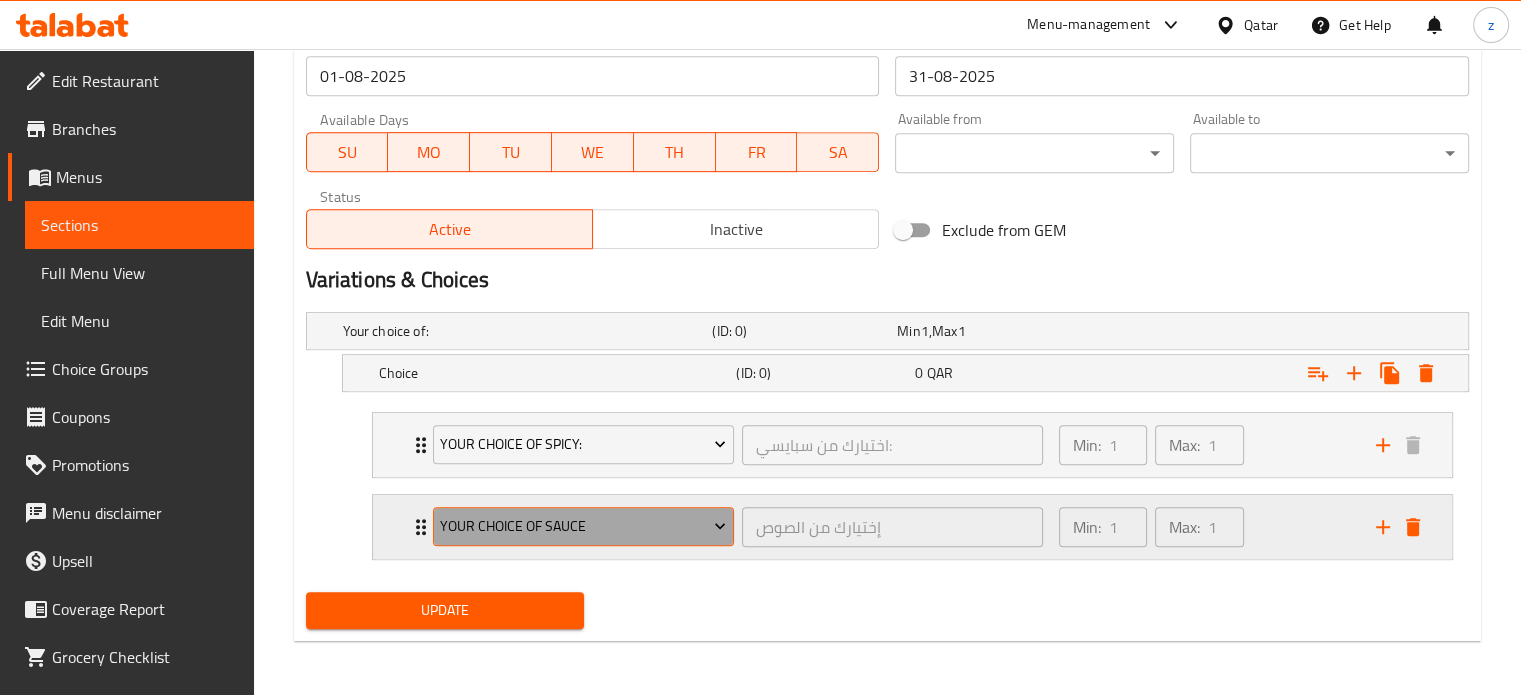 click on "Your Choice Of Sauce" at bounding box center [583, 527] 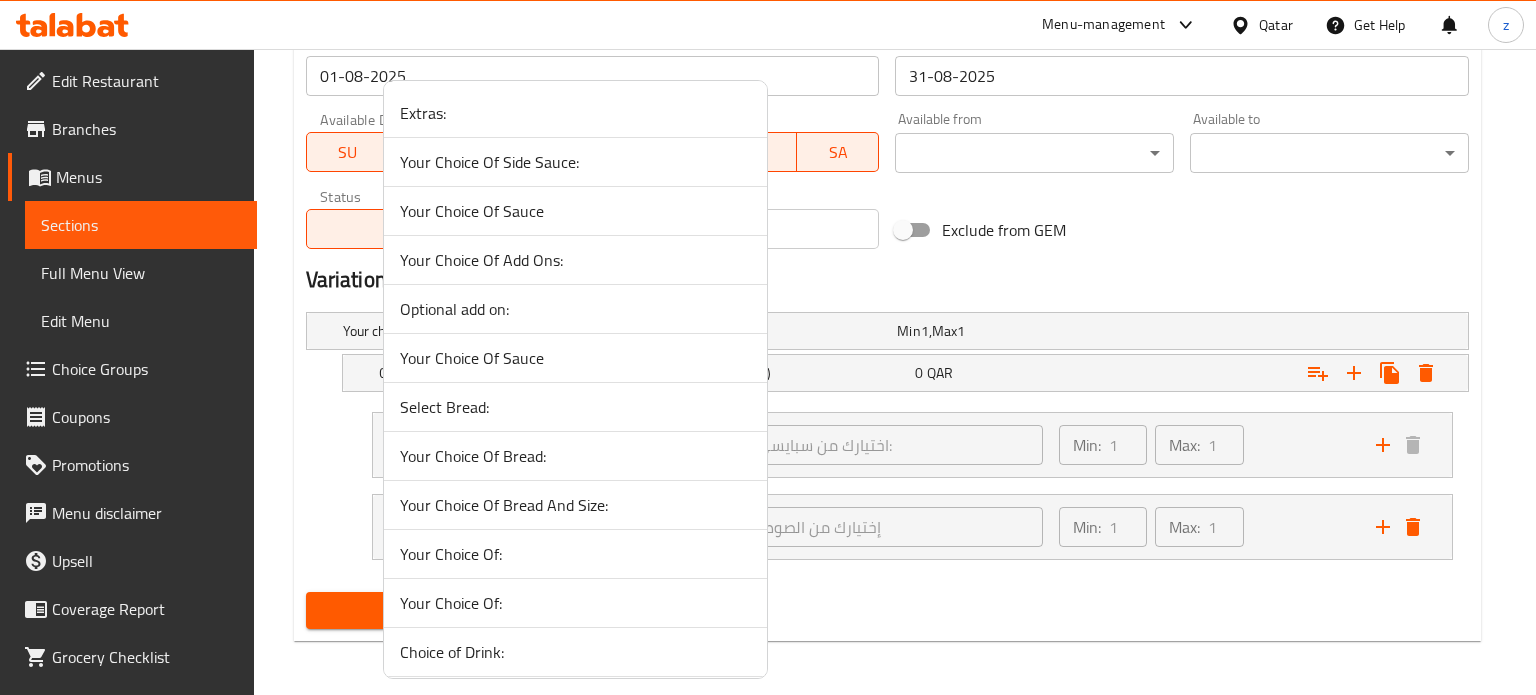 click on "Your Choice Of Add Ons:" at bounding box center (575, 260) 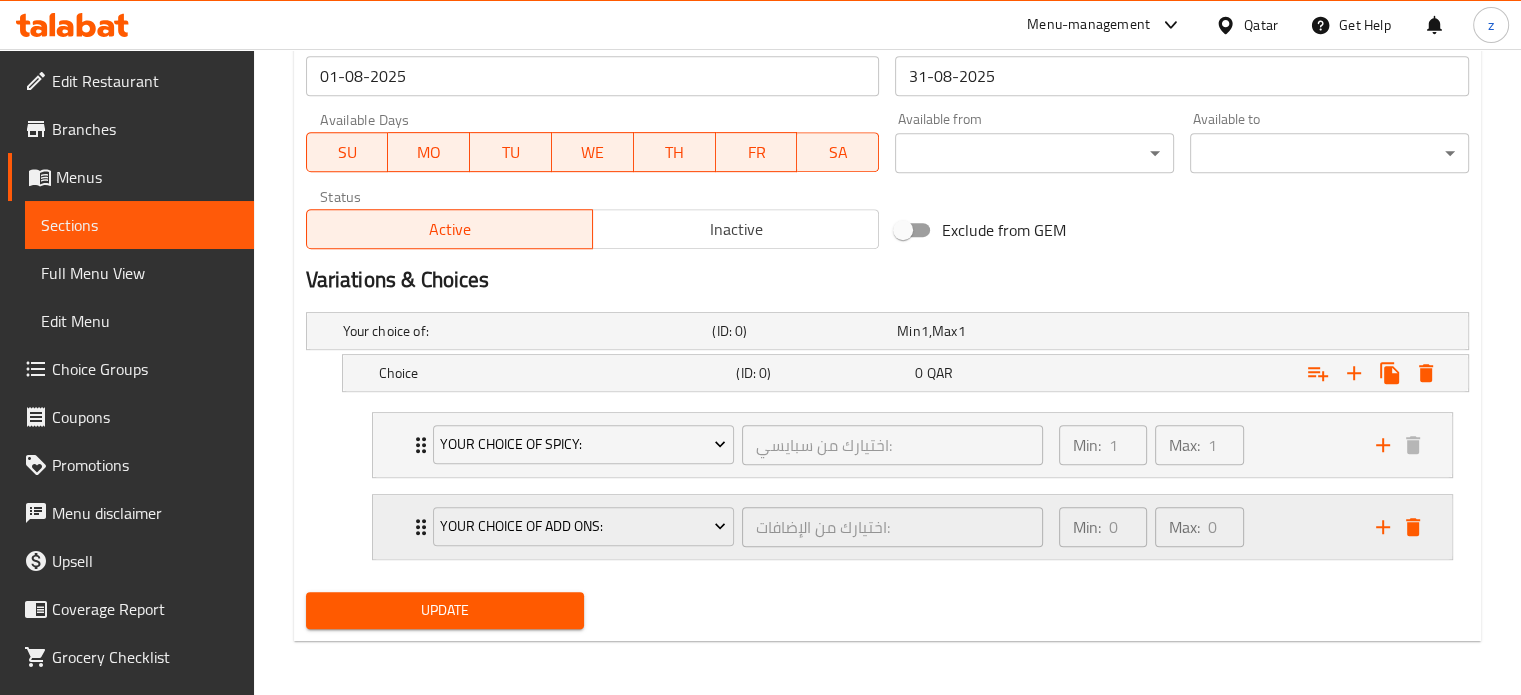 click on "Min: 0 ​ Max: 0 ​" at bounding box center (1205, 527) 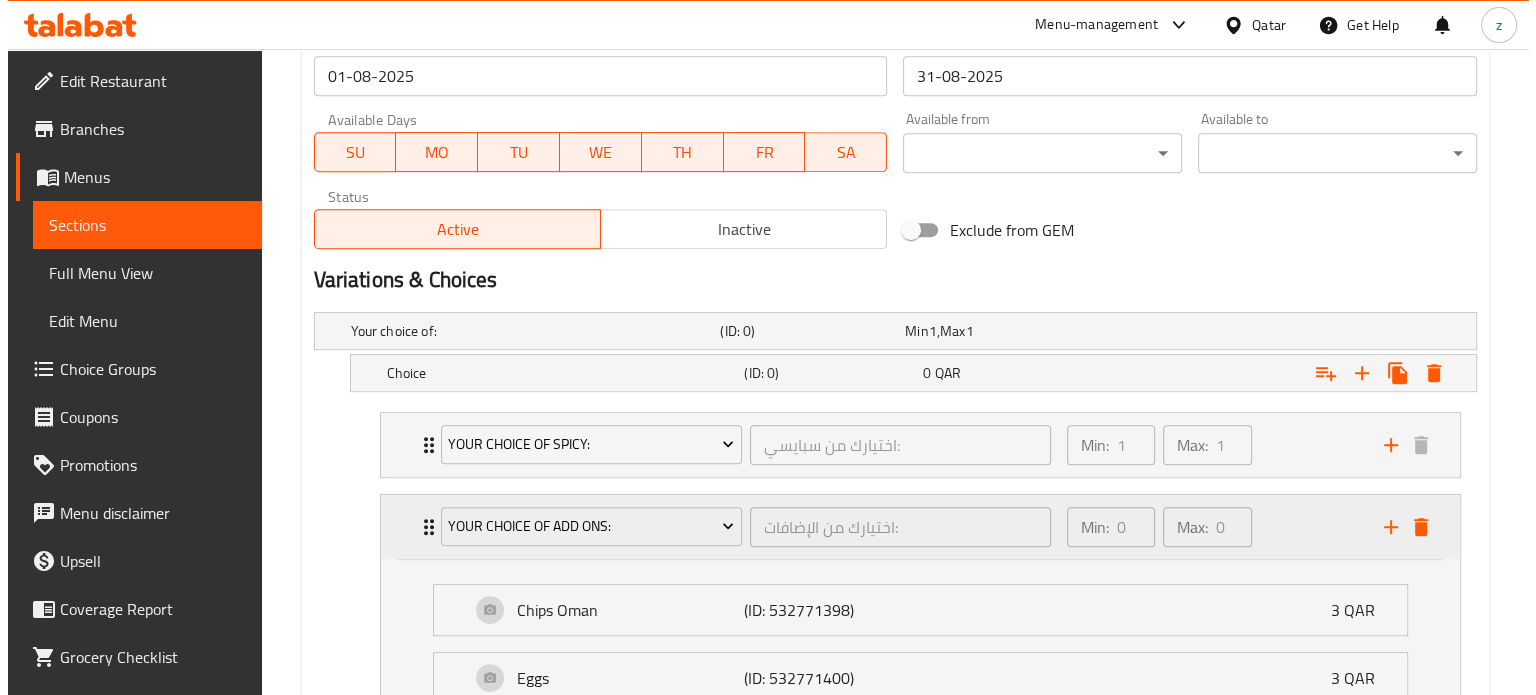 scroll, scrollTop: 1096, scrollLeft: 0, axis: vertical 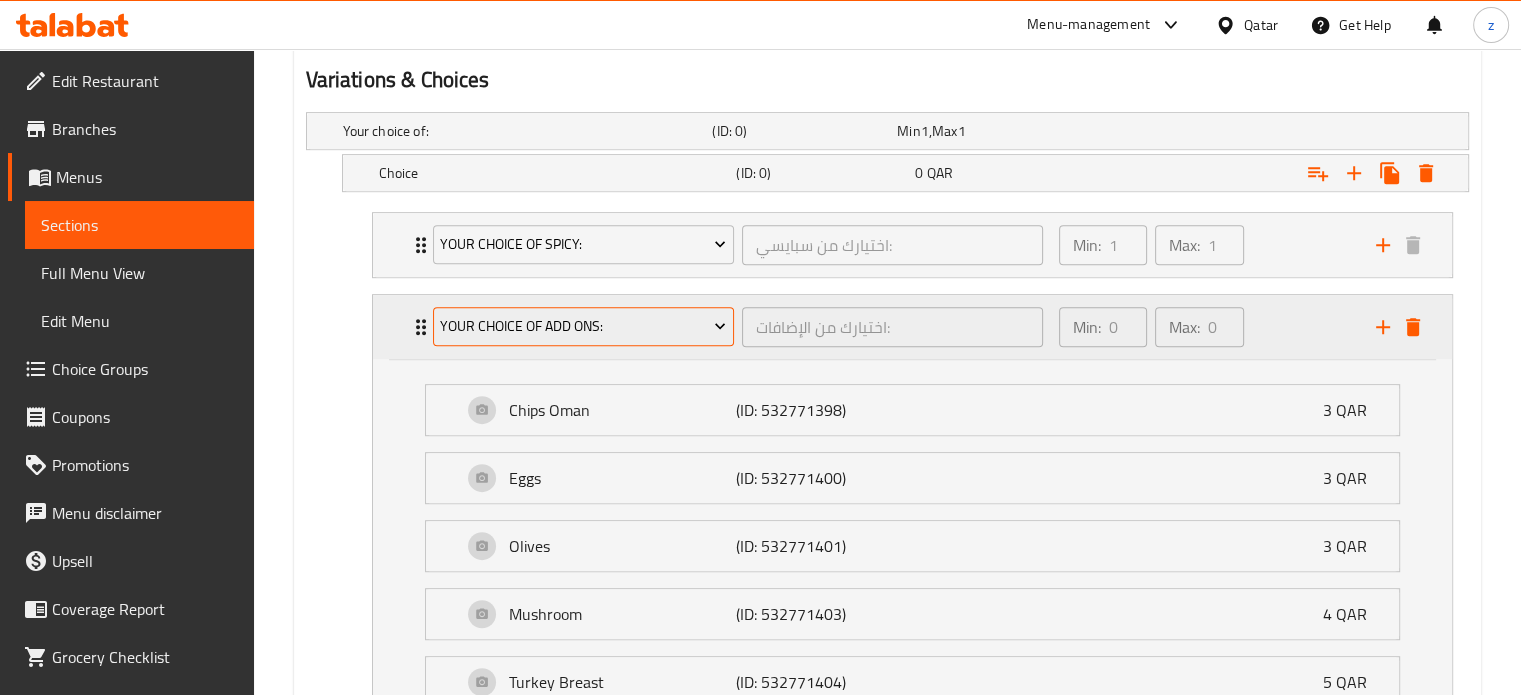 click on "Your Choice Of Add Ons:" at bounding box center [583, 326] 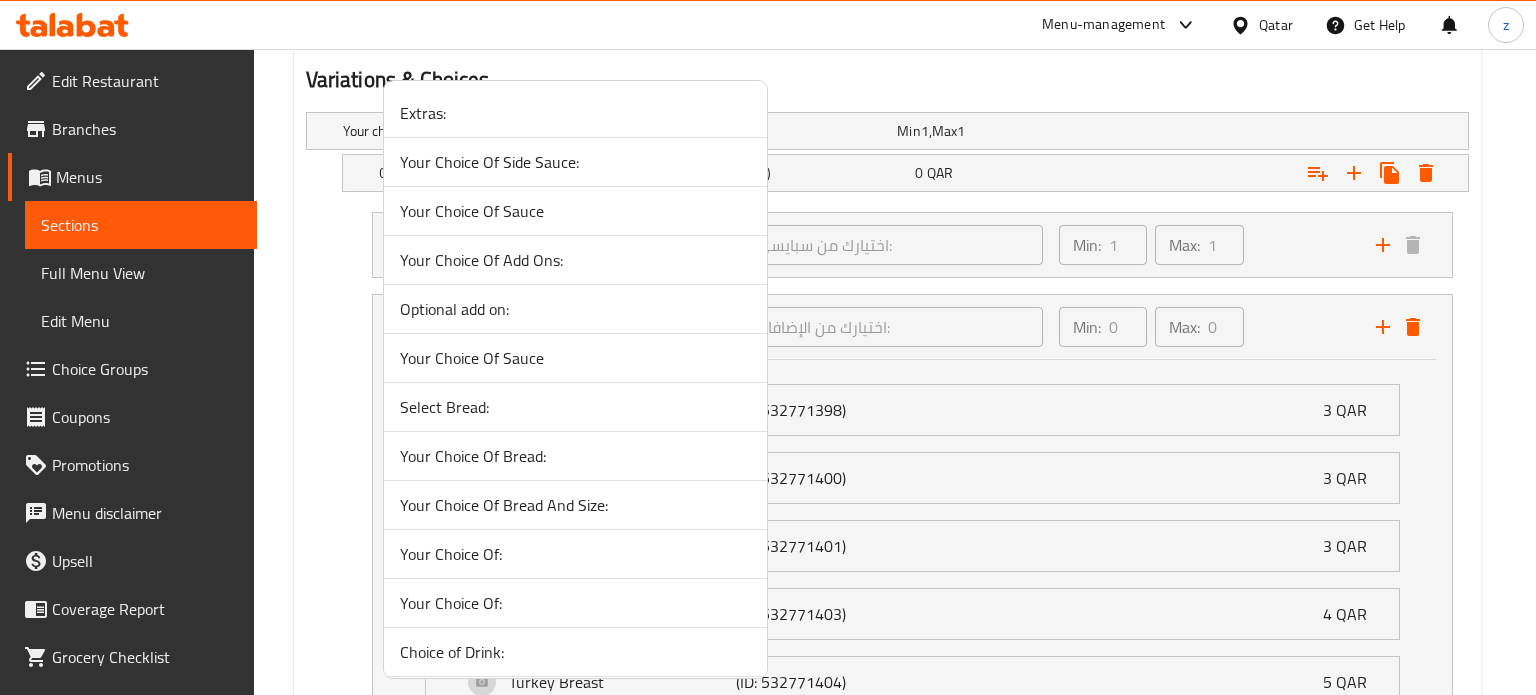 click on "Optional add on:" at bounding box center [575, 309] 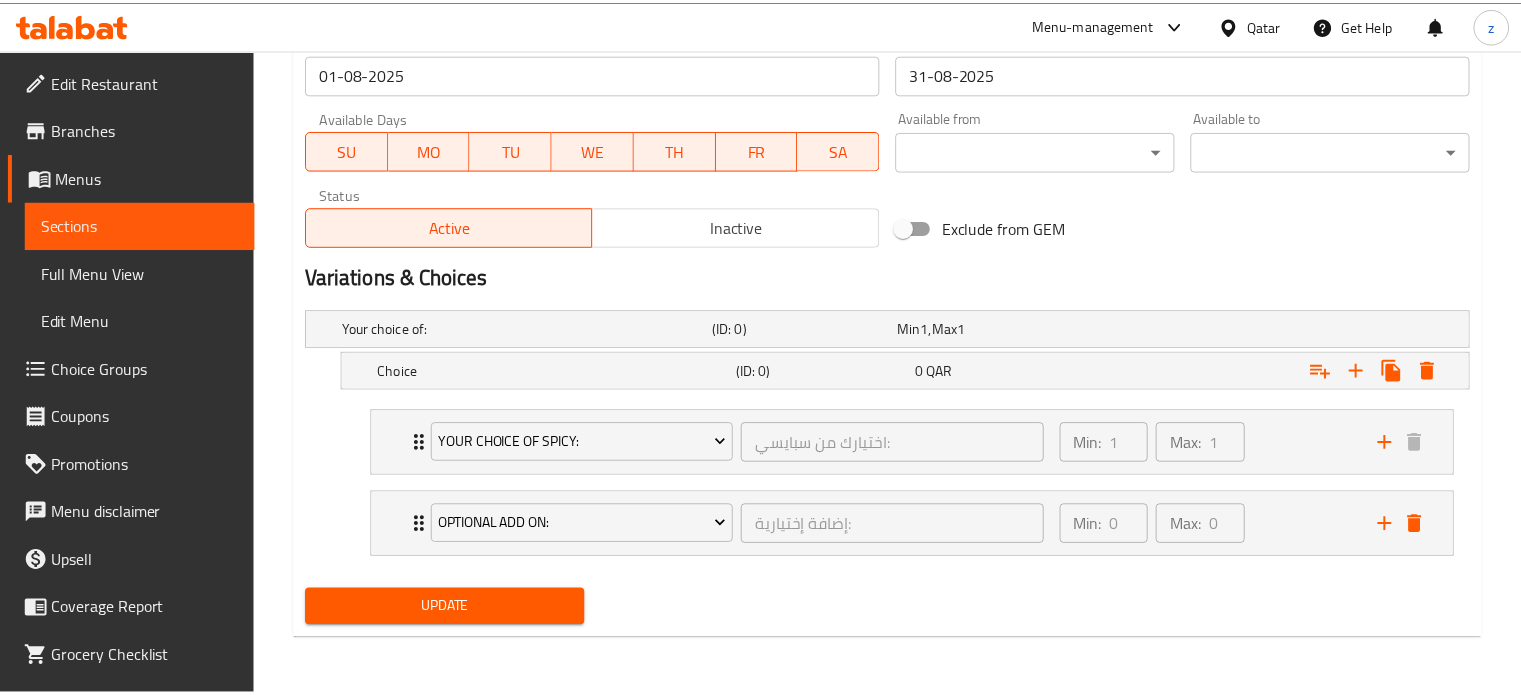 scroll, scrollTop: 896, scrollLeft: 0, axis: vertical 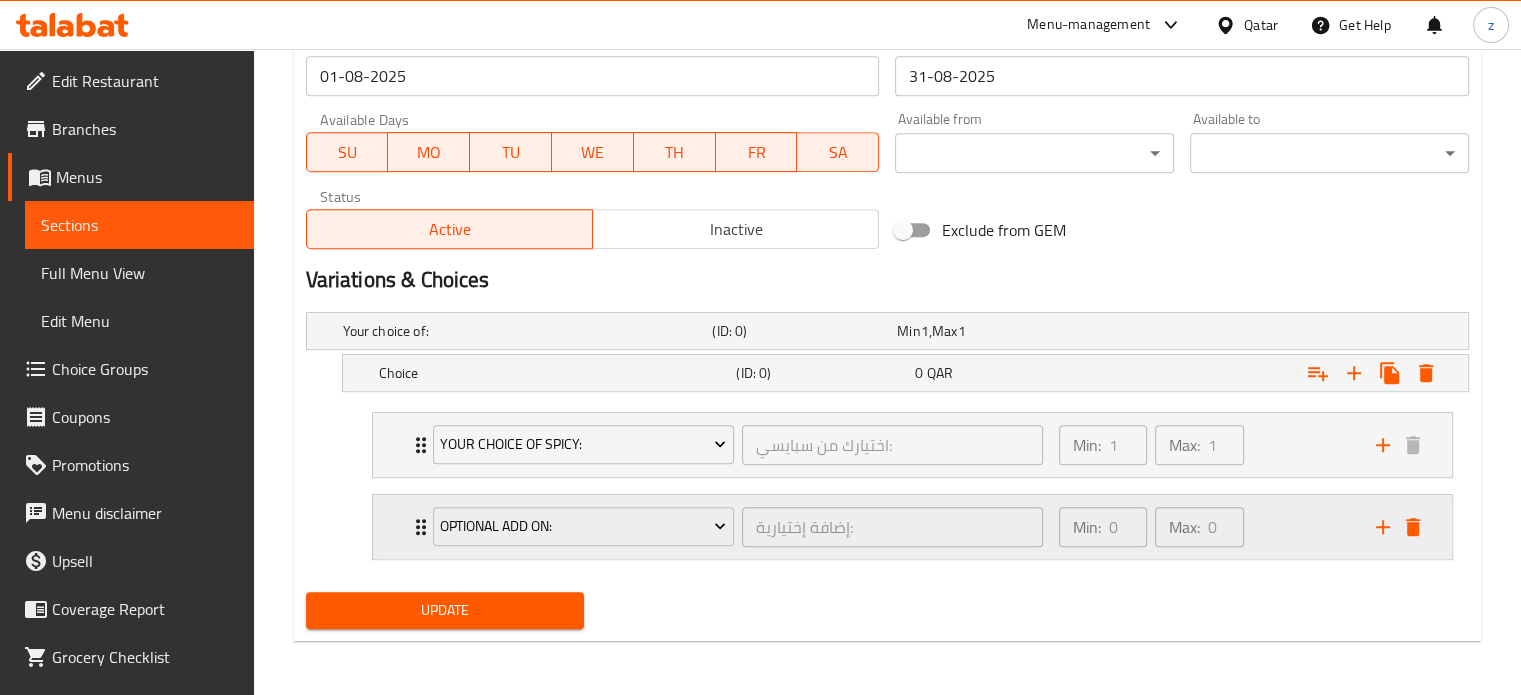 click on "Min: 0 ​ Max: 0 ​" at bounding box center [1205, 527] 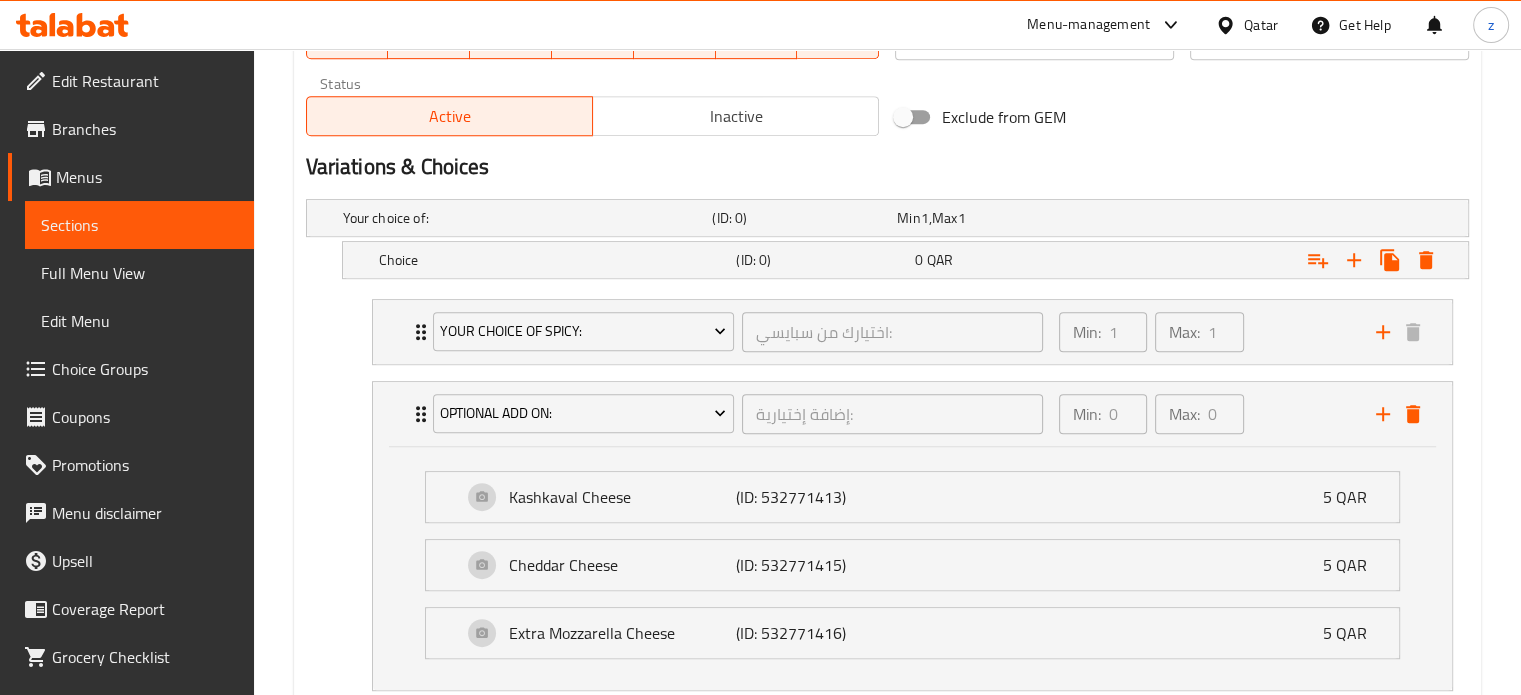 scroll, scrollTop: 1096, scrollLeft: 0, axis: vertical 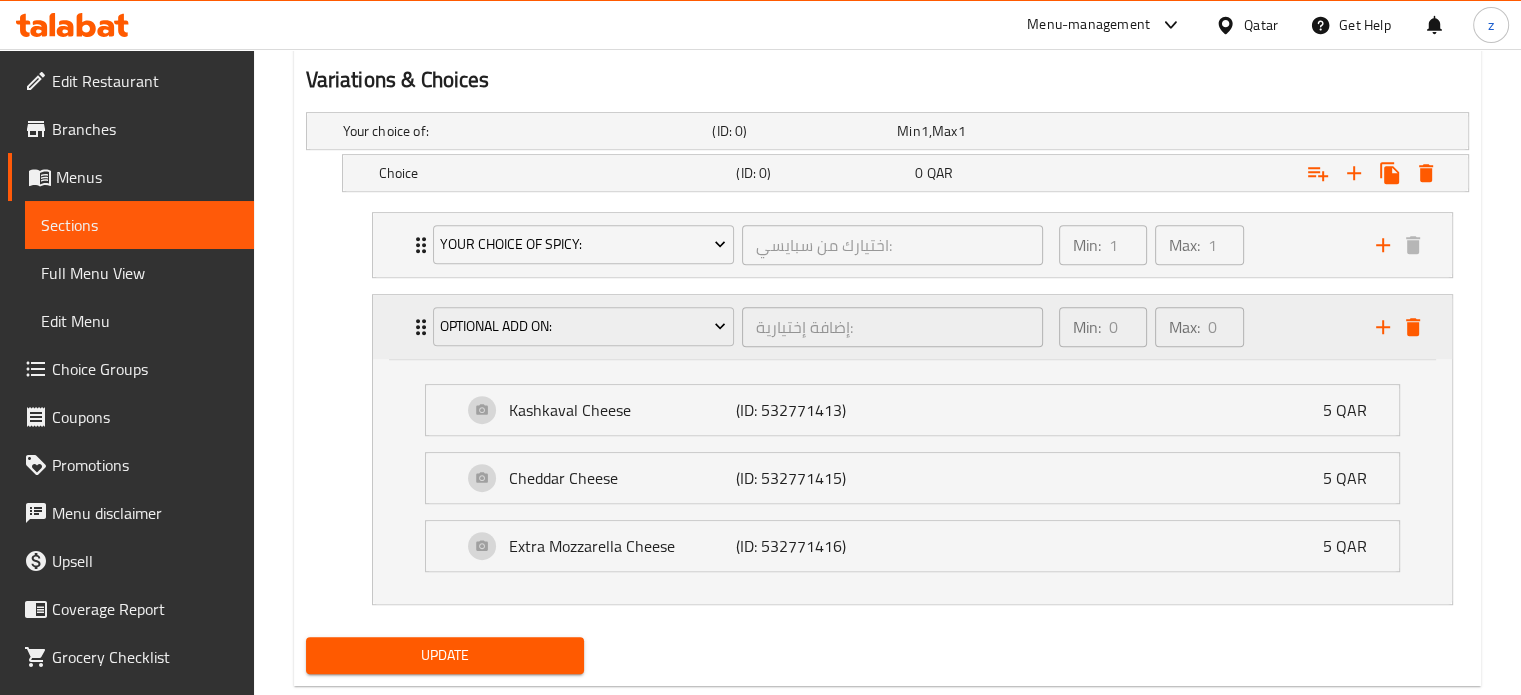 click on "Optional add on:" at bounding box center (583, 327) 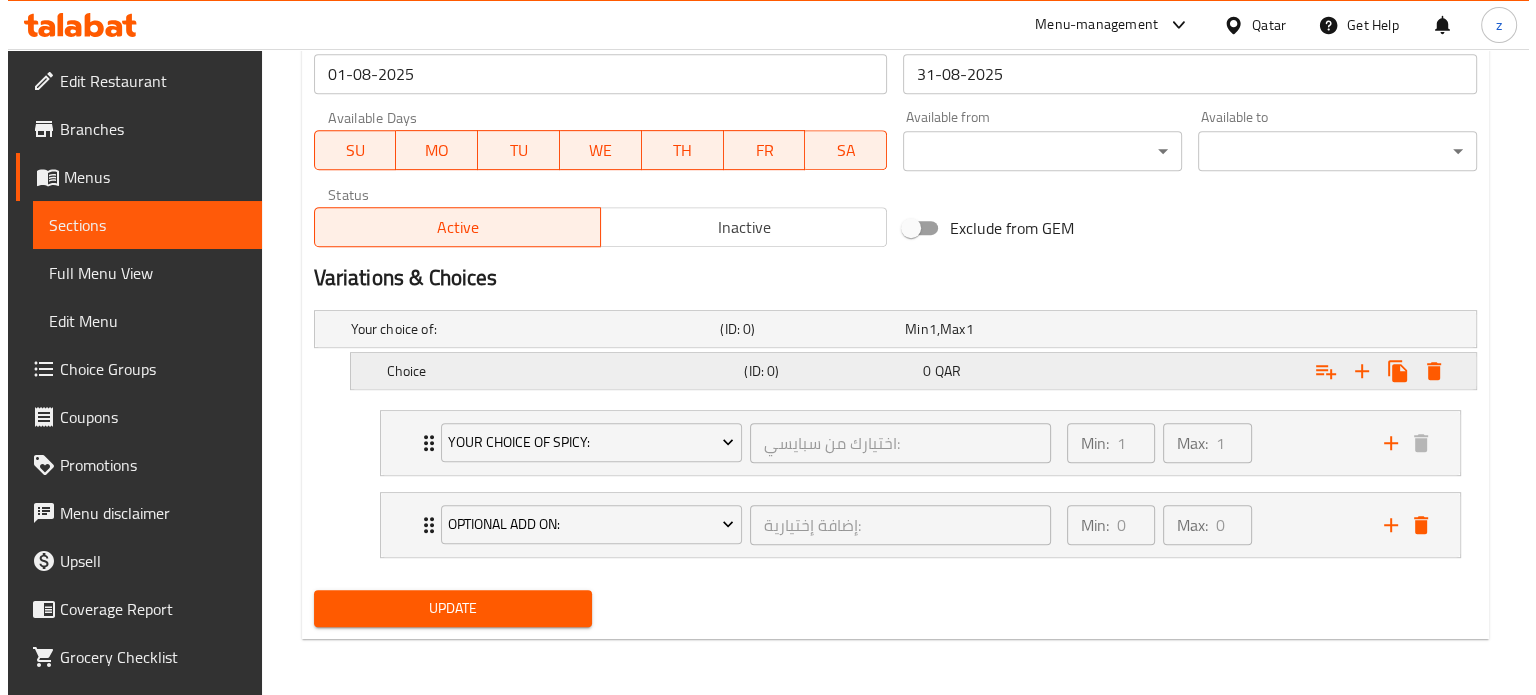 scroll, scrollTop: 896, scrollLeft: 0, axis: vertical 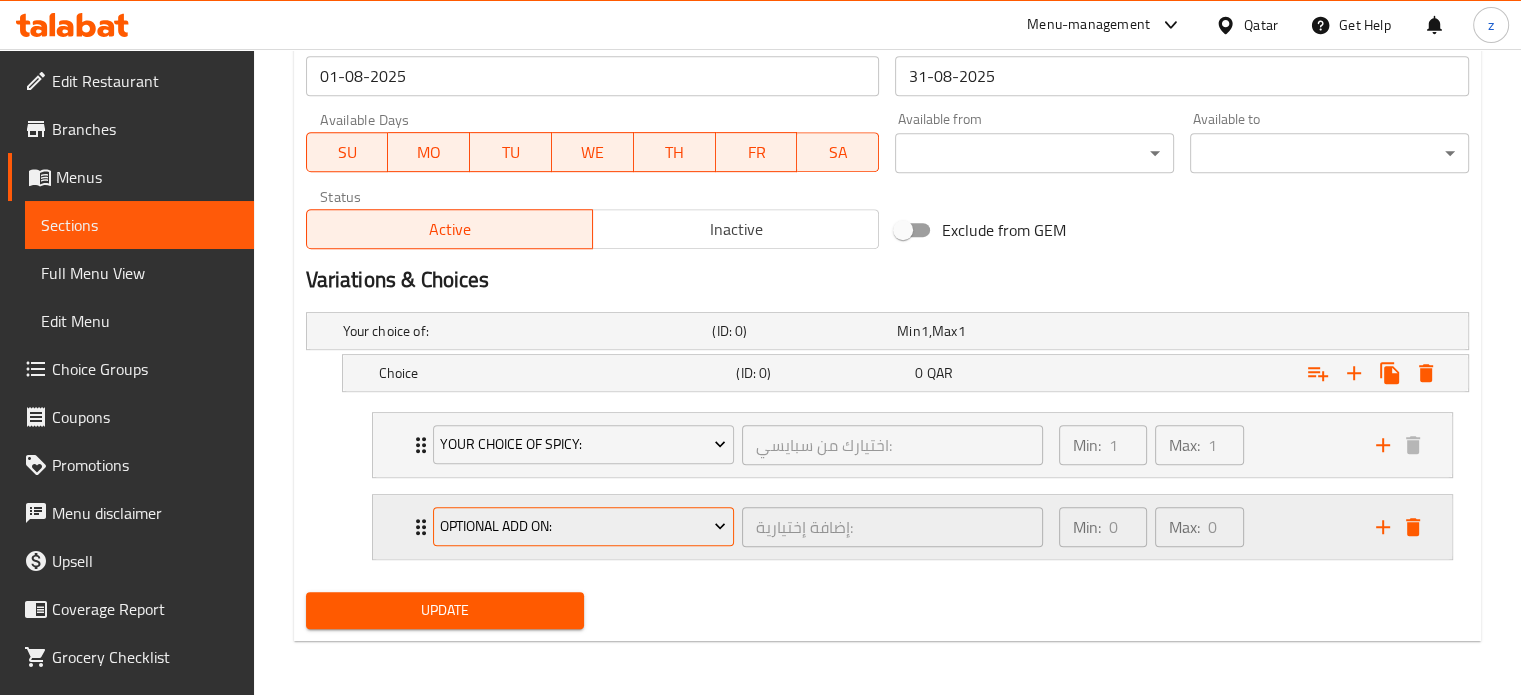 click on "Optional add on:" at bounding box center [583, 526] 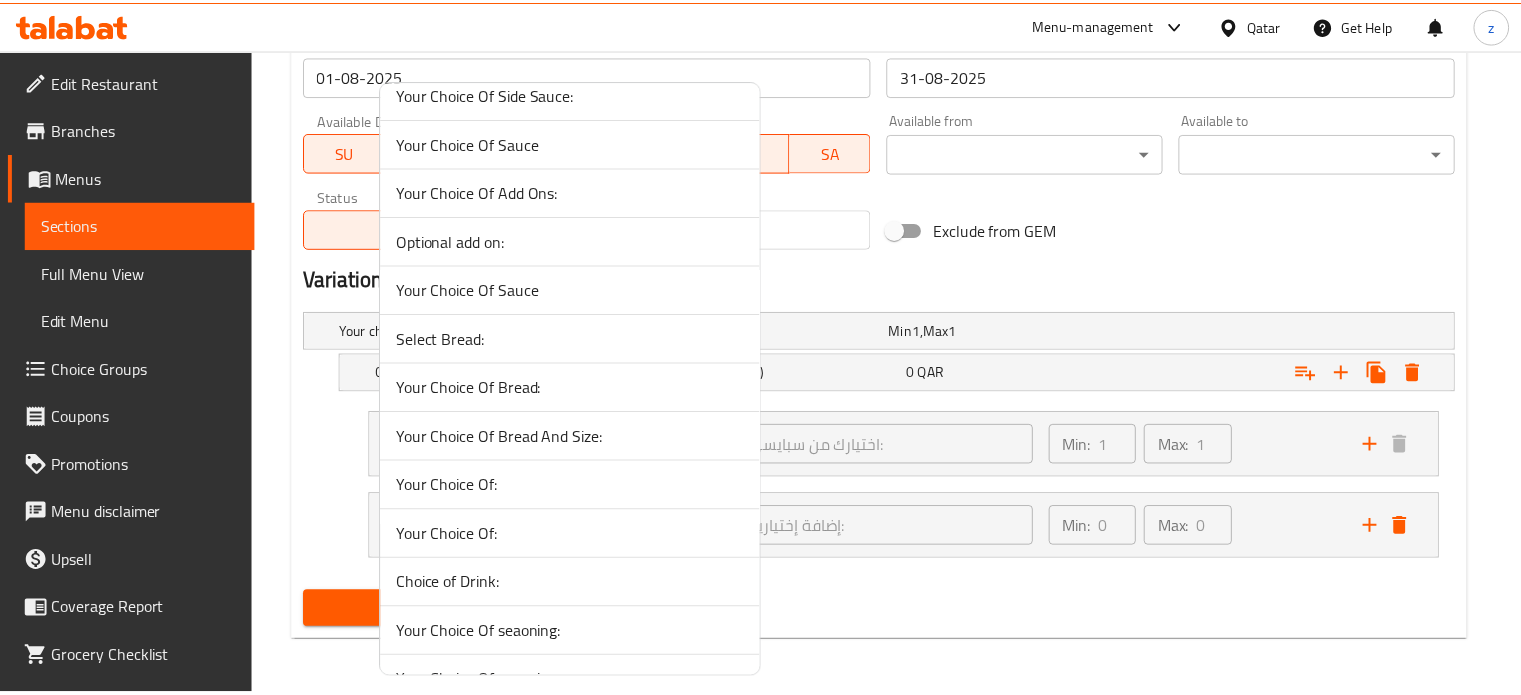 scroll, scrollTop: 100, scrollLeft: 0, axis: vertical 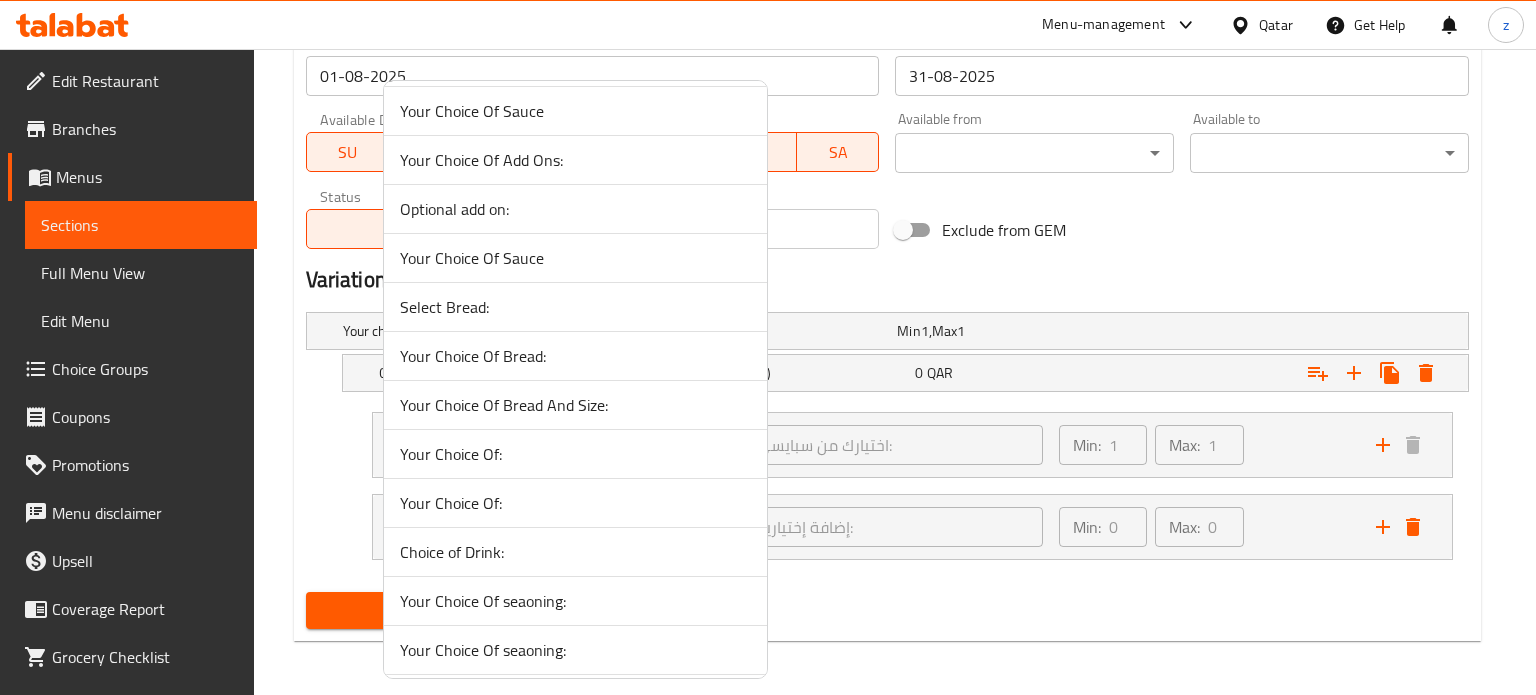 click on "Your Choice Of Bread And Size:" at bounding box center (575, 405) 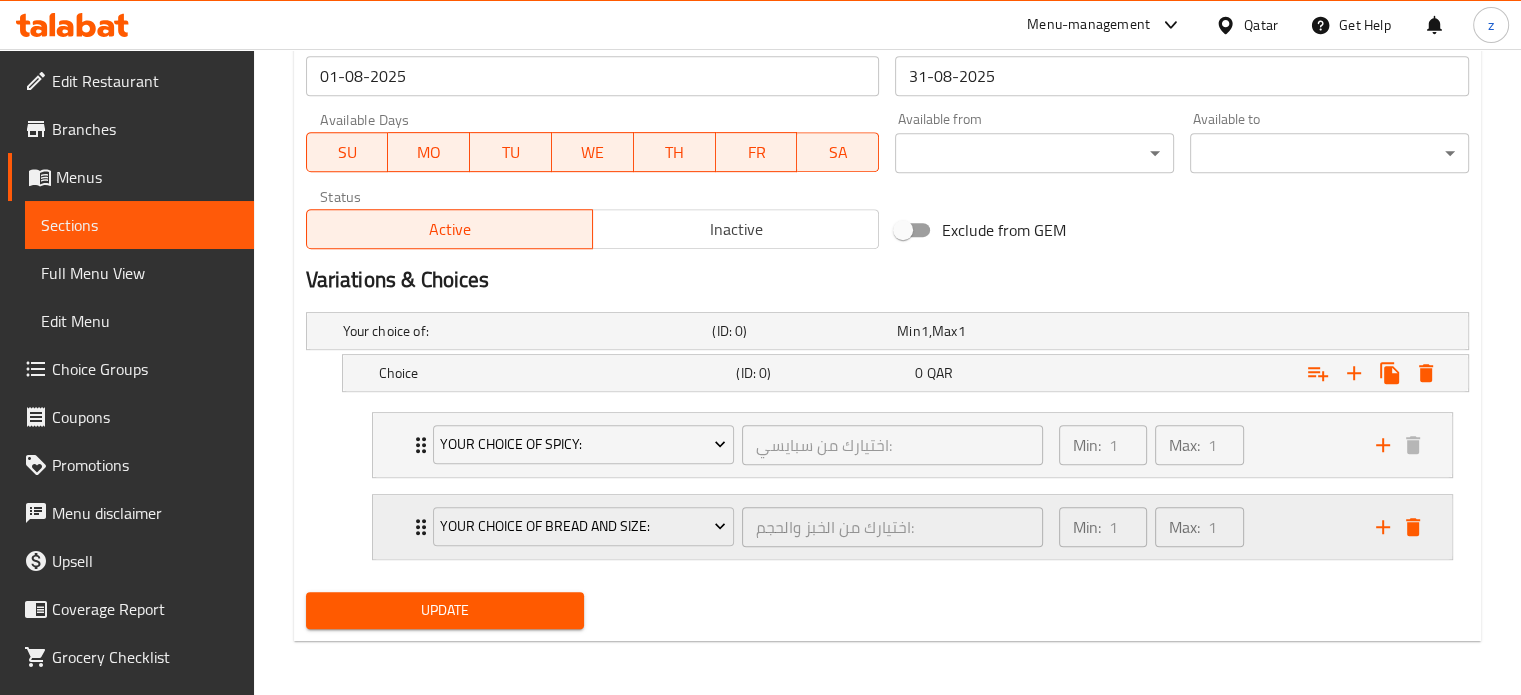 click on "Min: 1 ​ Max: 1 ​" at bounding box center (1205, 527) 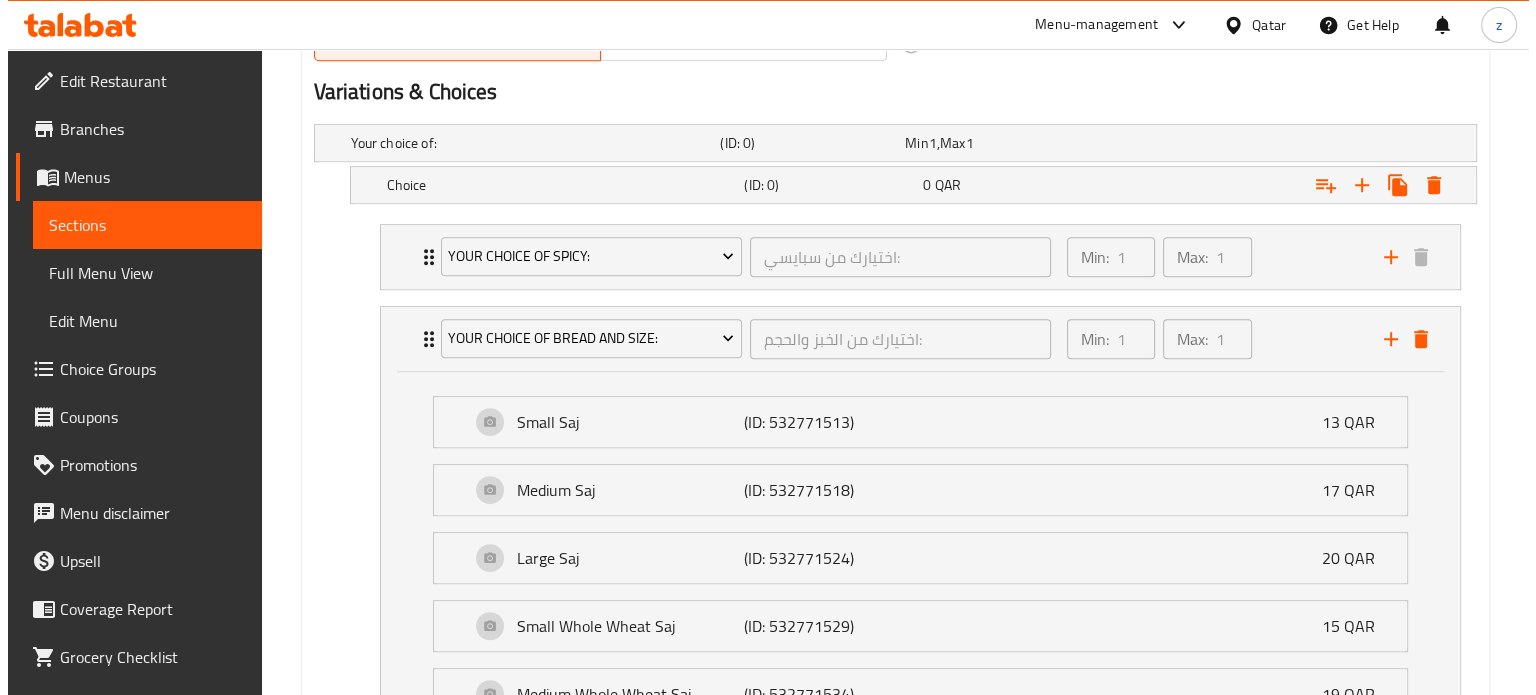 scroll, scrollTop: 1096, scrollLeft: 0, axis: vertical 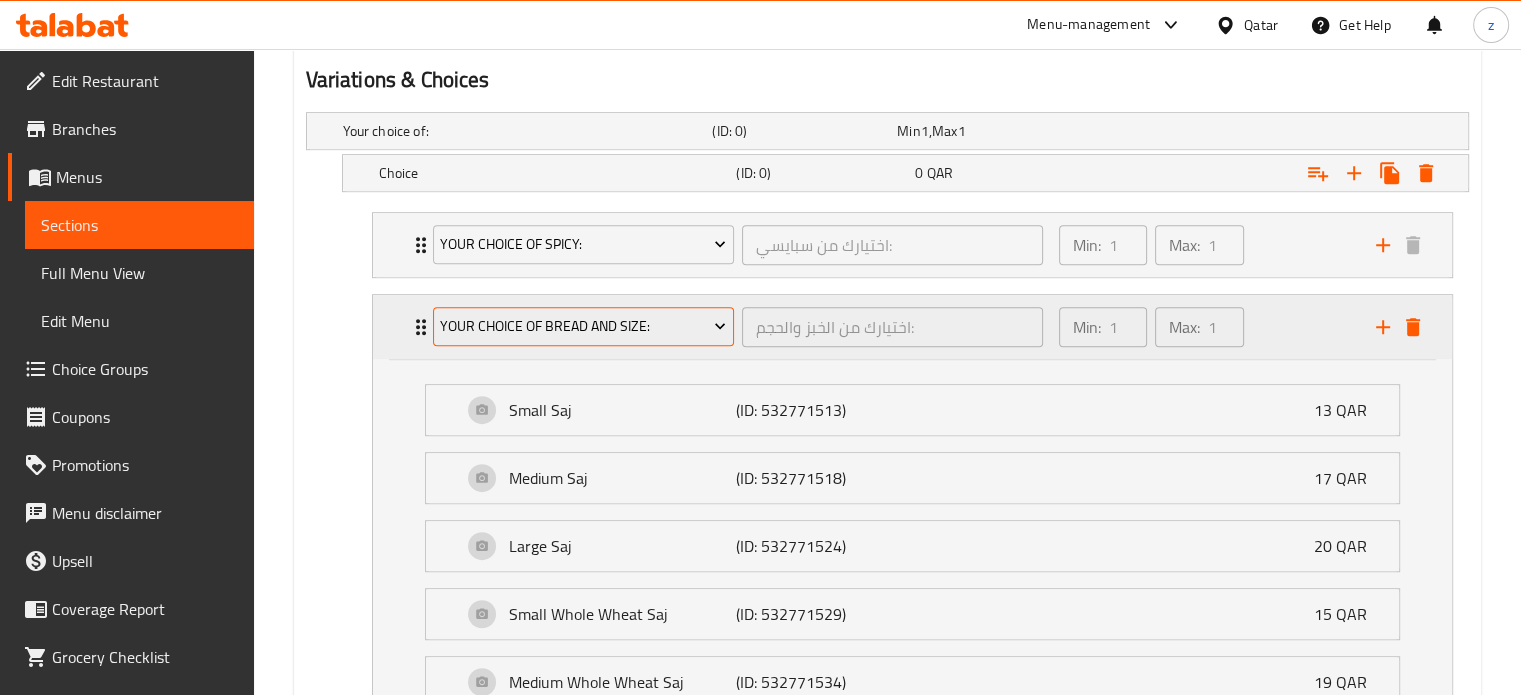 click on "Your Choice Of Bread And Size:" at bounding box center (583, 326) 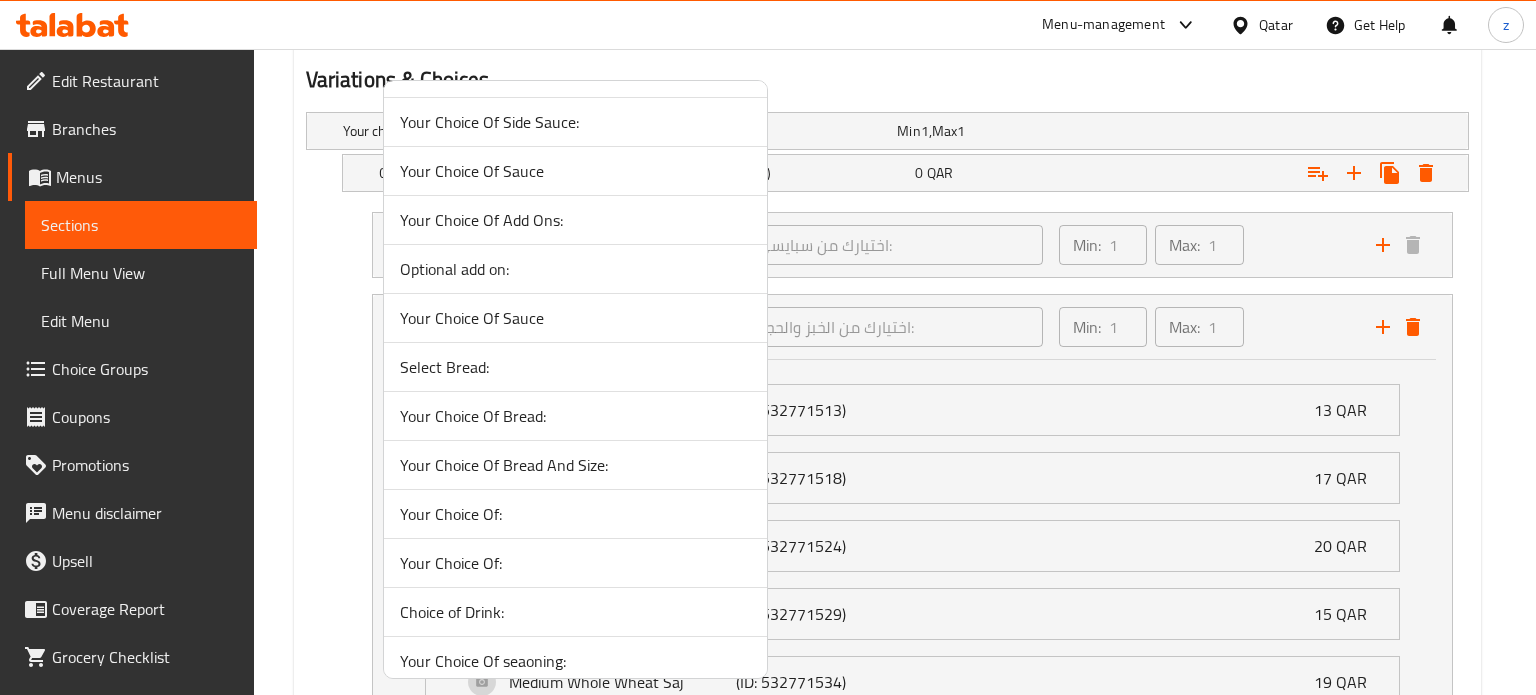 scroll, scrollTop: 100, scrollLeft: 0, axis: vertical 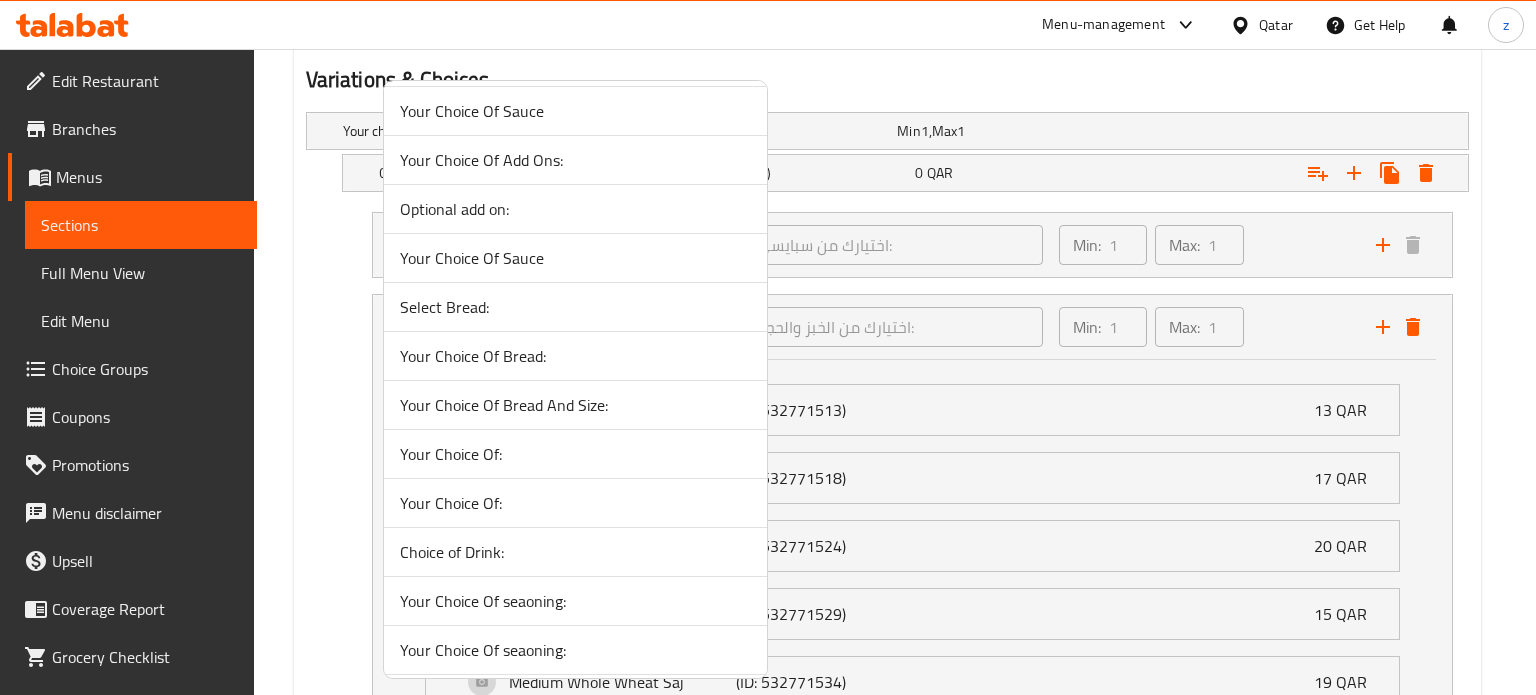 click on "Choice of Drink:" at bounding box center (575, 552) 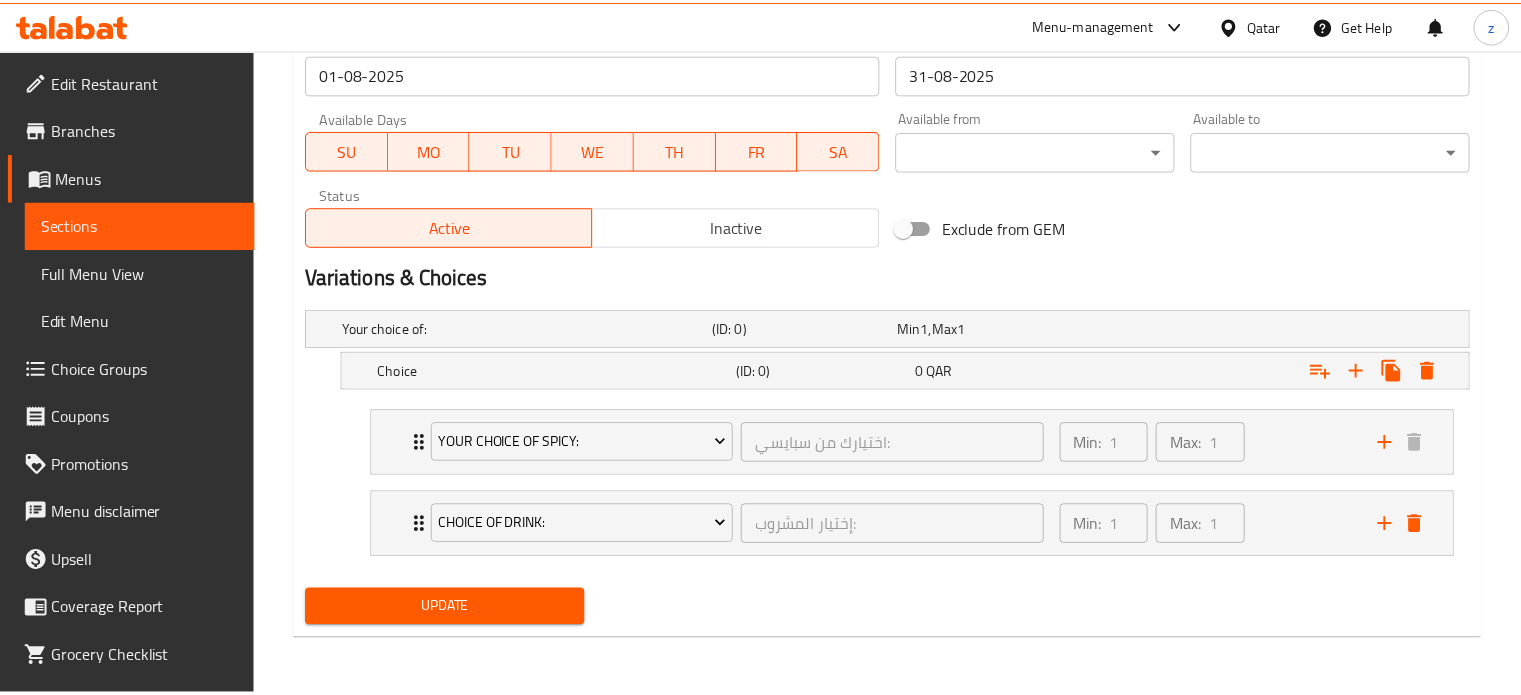 scroll, scrollTop: 896, scrollLeft: 0, axis: vertical 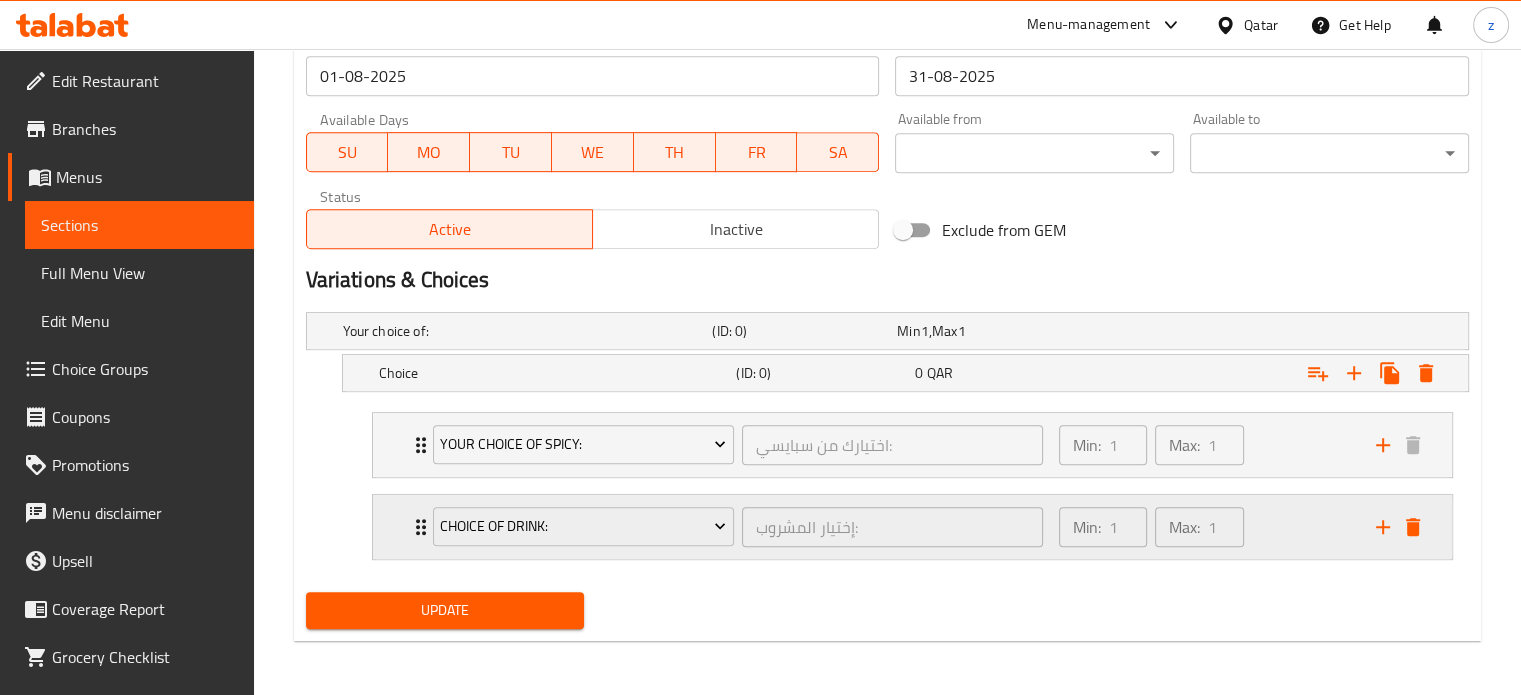 click on "Min: 1 ​ Max: 1 ​" at bounding box center (1205, 527) 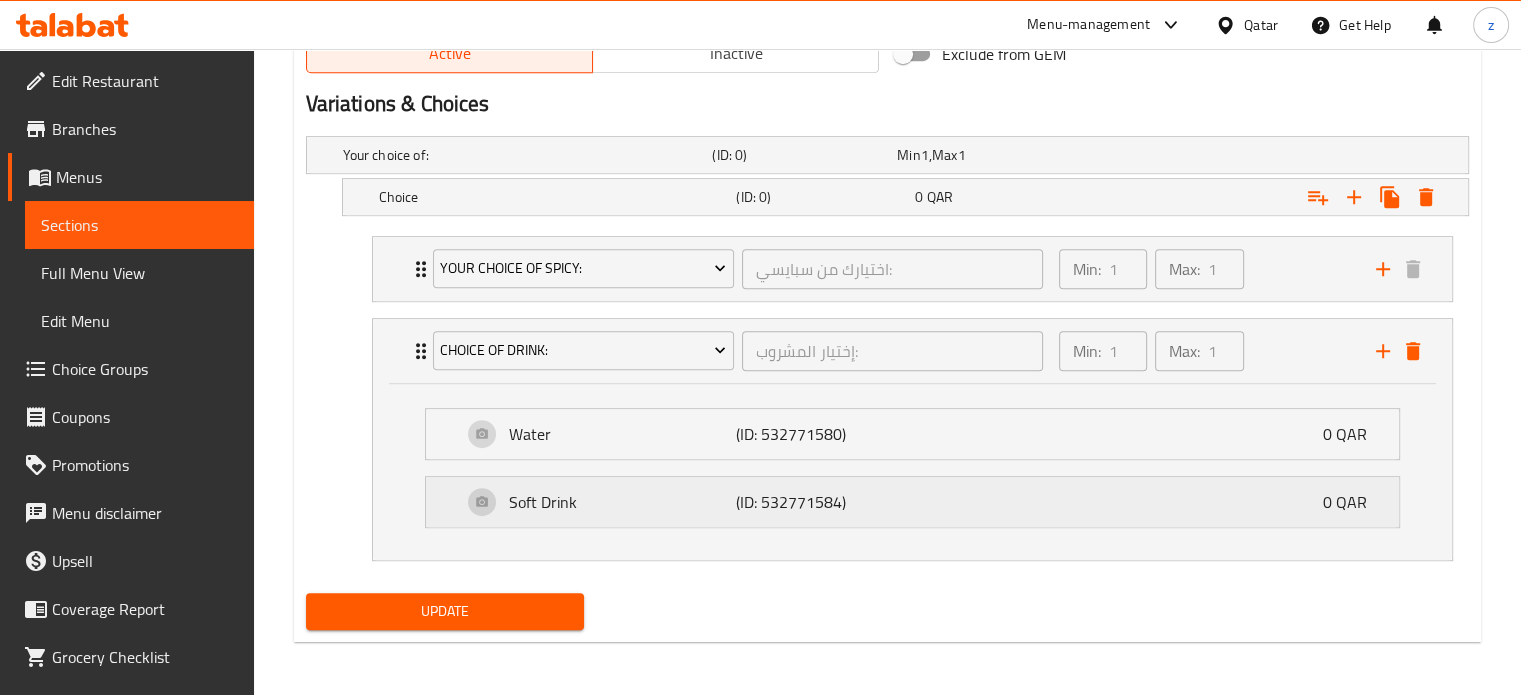 click on "Soft Drink (ID: 532771584) 0 QAR" at bounding box center [918, 502] 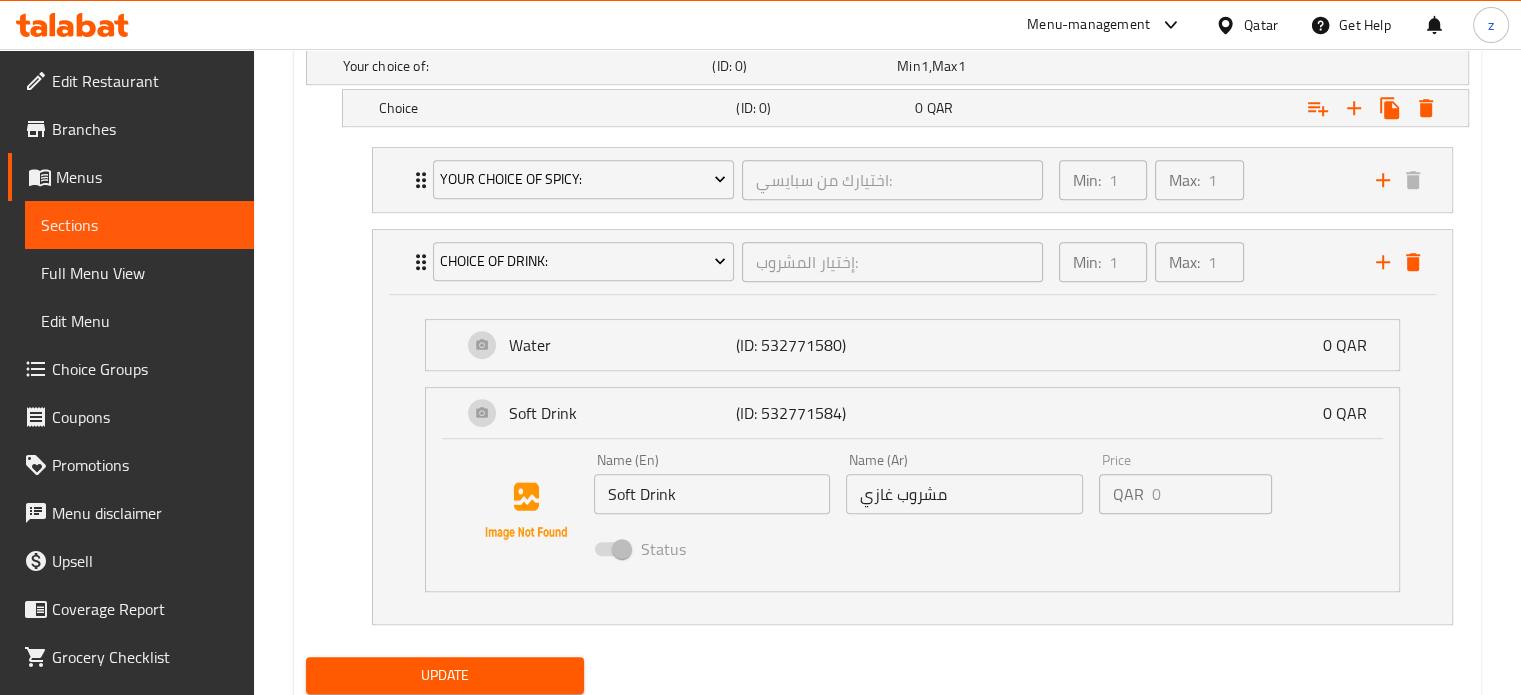 scroll, scrollTop: 1196, scrollLeft: 0, axis: vertical 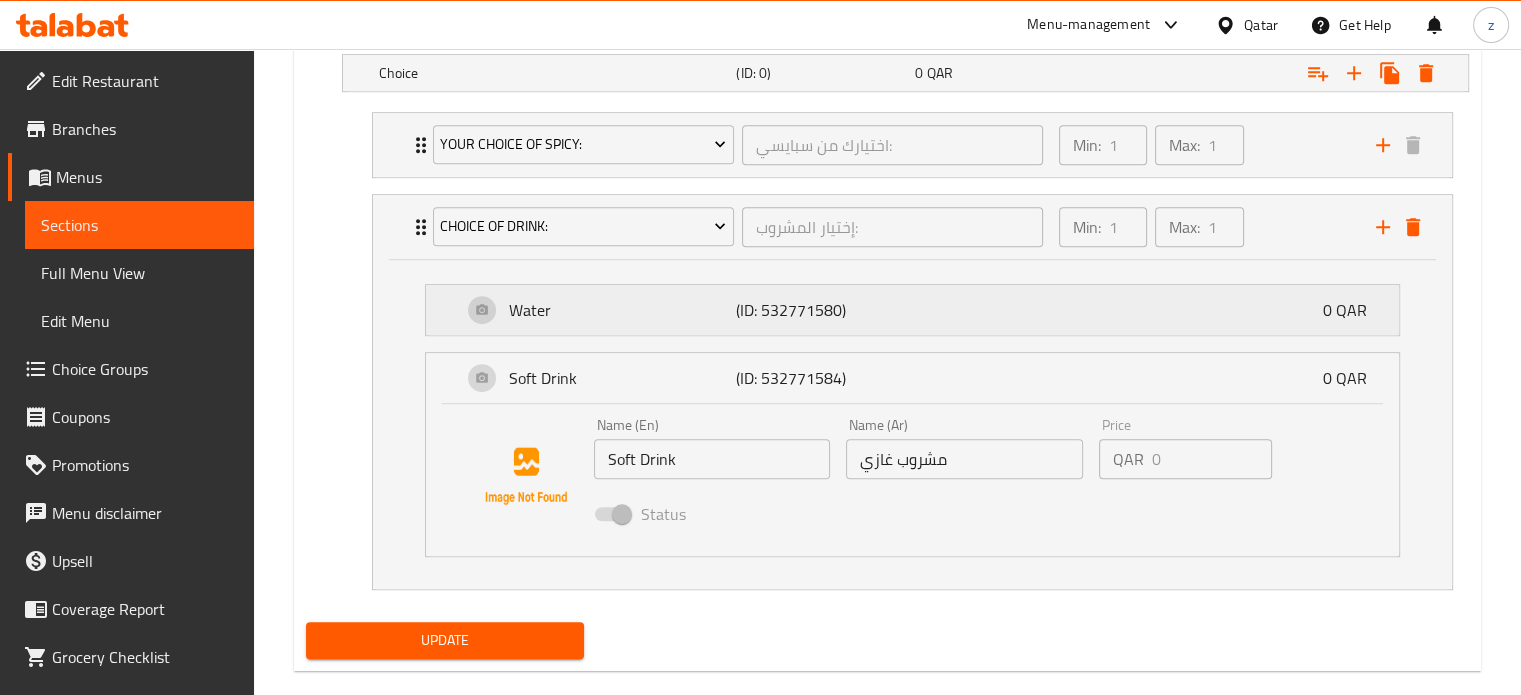 click on "Water (ID: 532771580) 0 QAR" at bounding box center [918, 310] 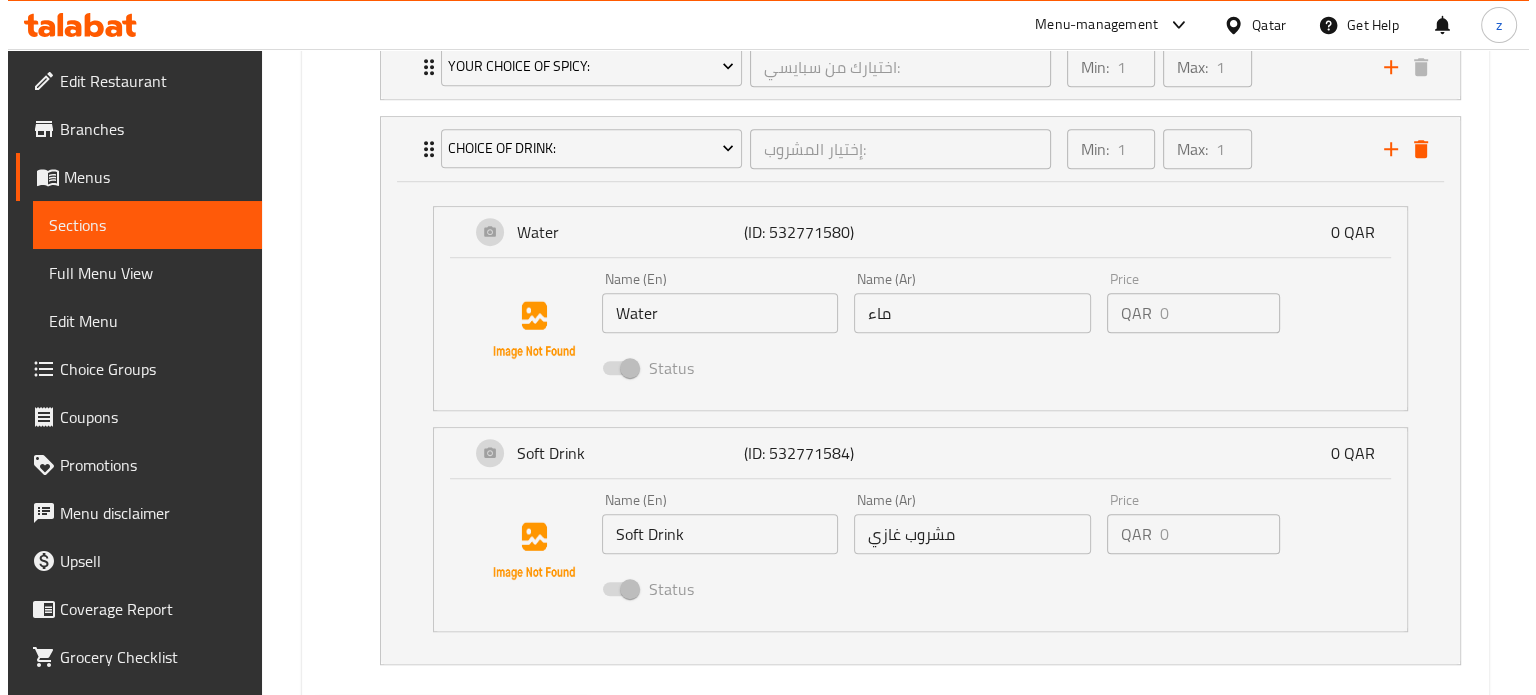 scroll, scrollTop: 1177, scrollLeft: 0, axis: vertical 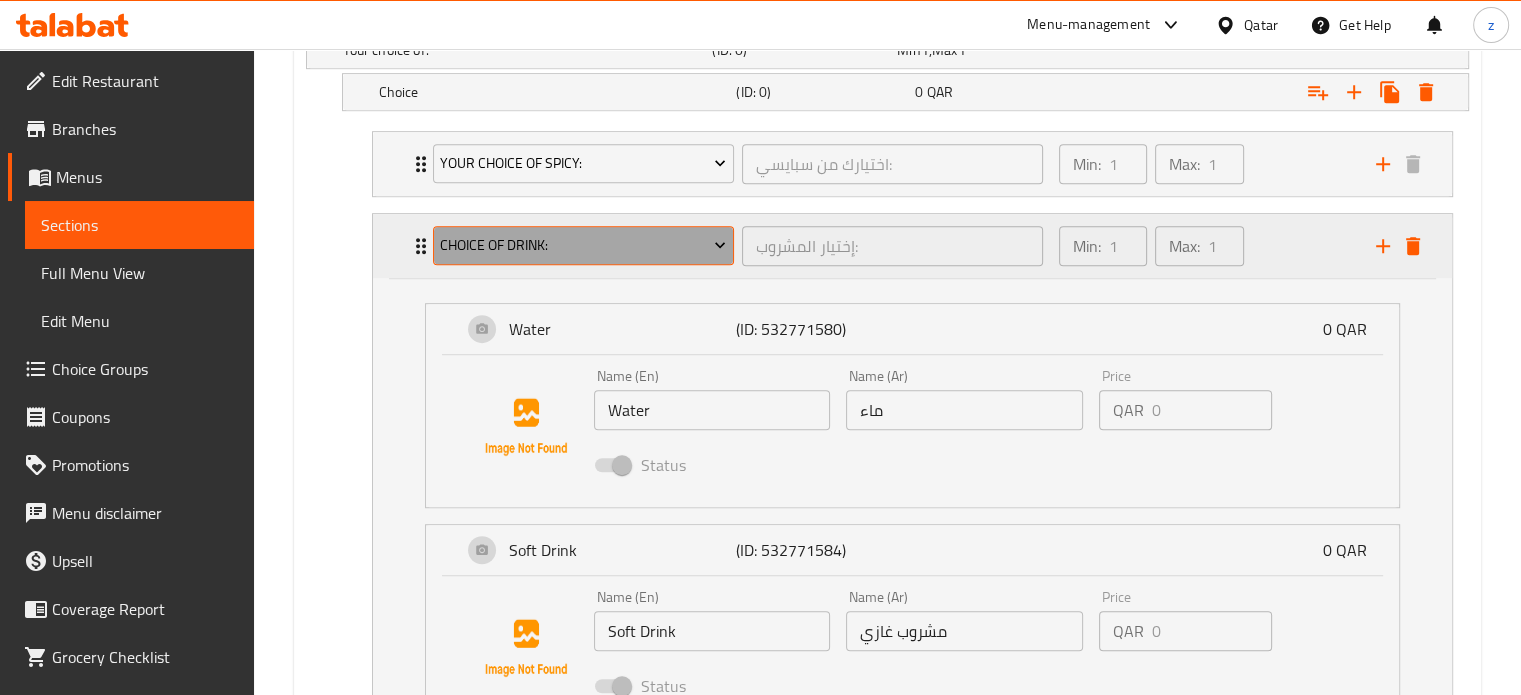 click on "Choice of Drink:" at bounding box center (583, 245) 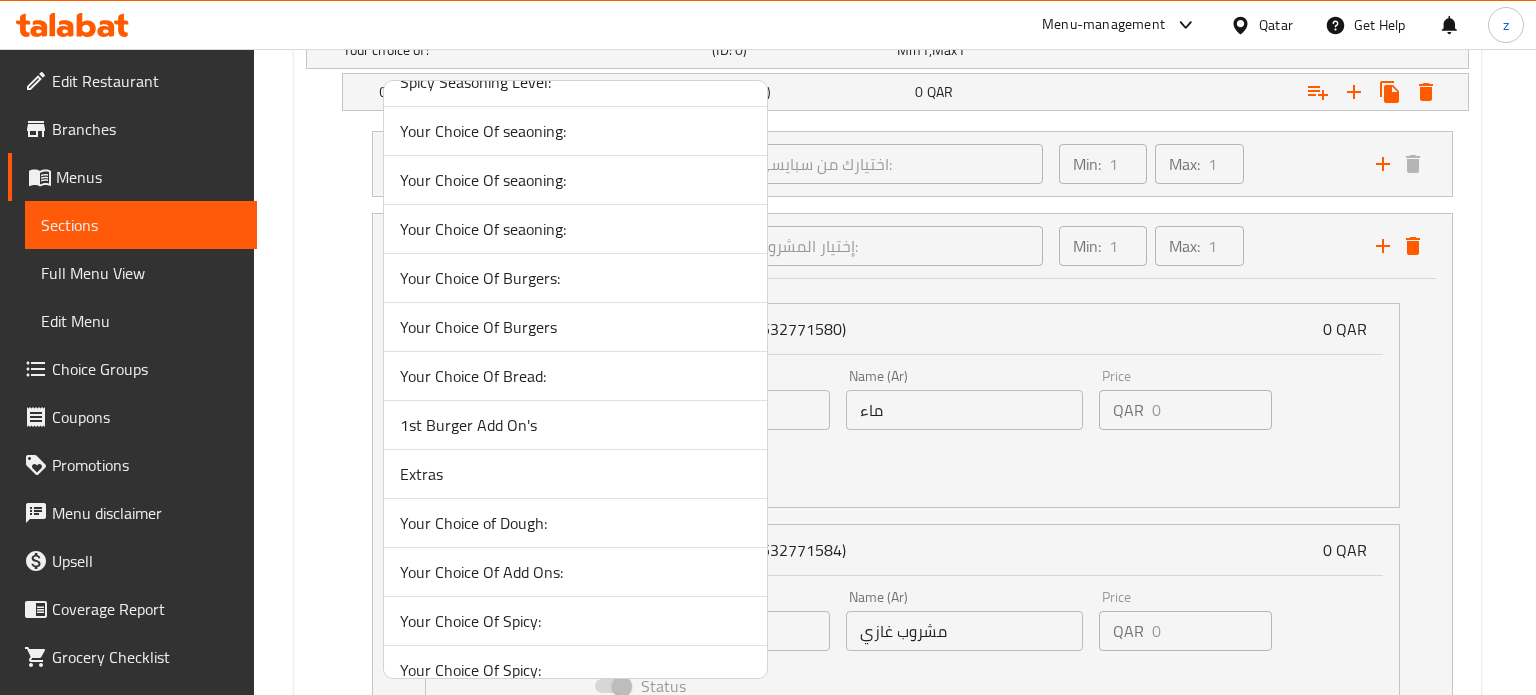 scroll, scrollTop: 800, scrollLeft: 0, axis: vertical 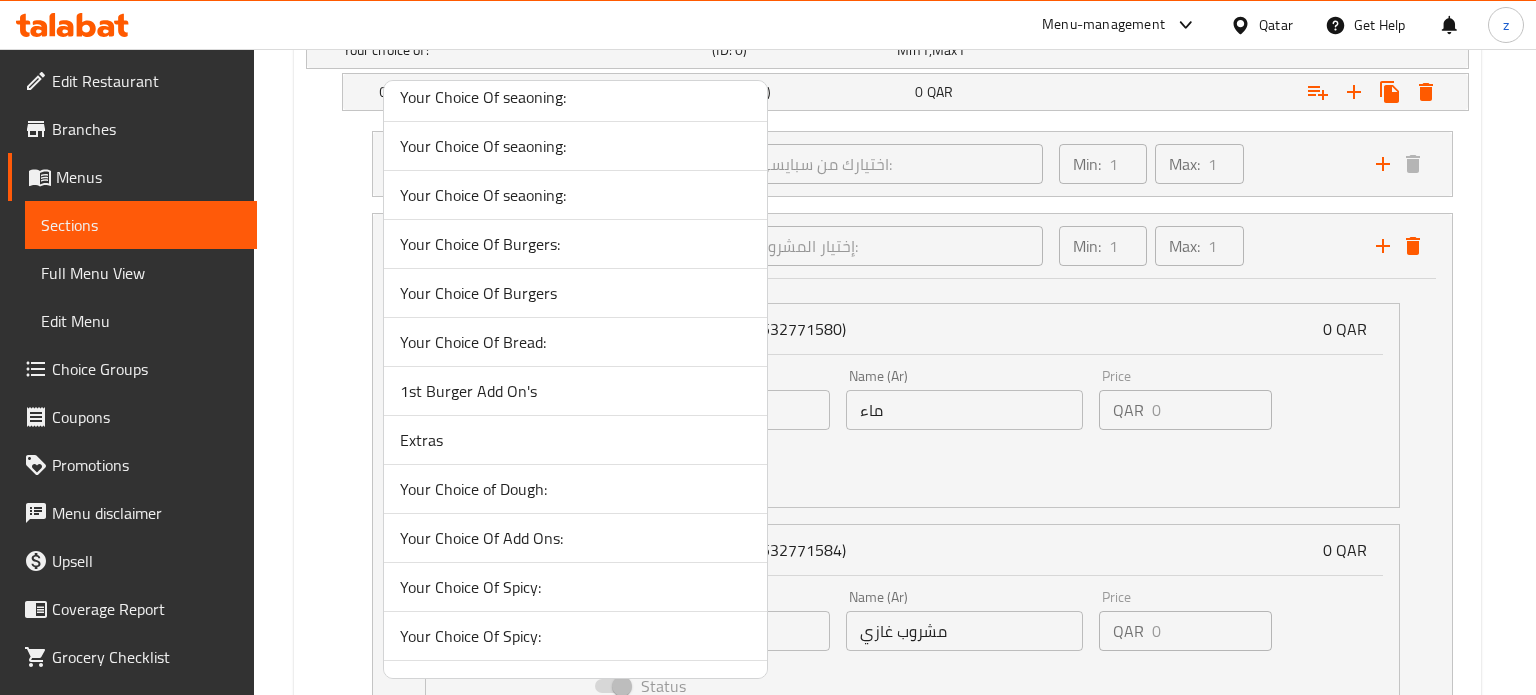 click on "Your Choice of Dough:" at bounding box center (575, 489) 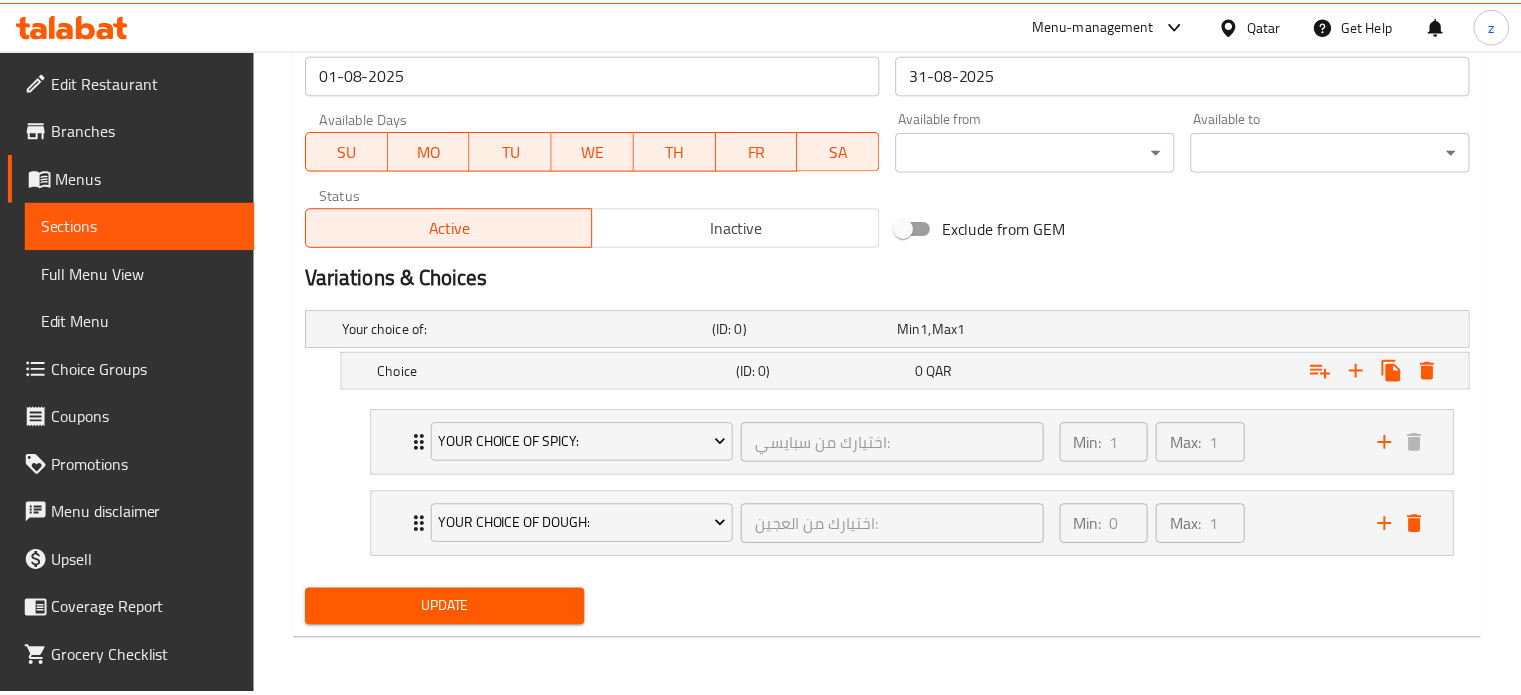 scroll, scrollTop: 896, scrollLeft: 0, axis: vertical 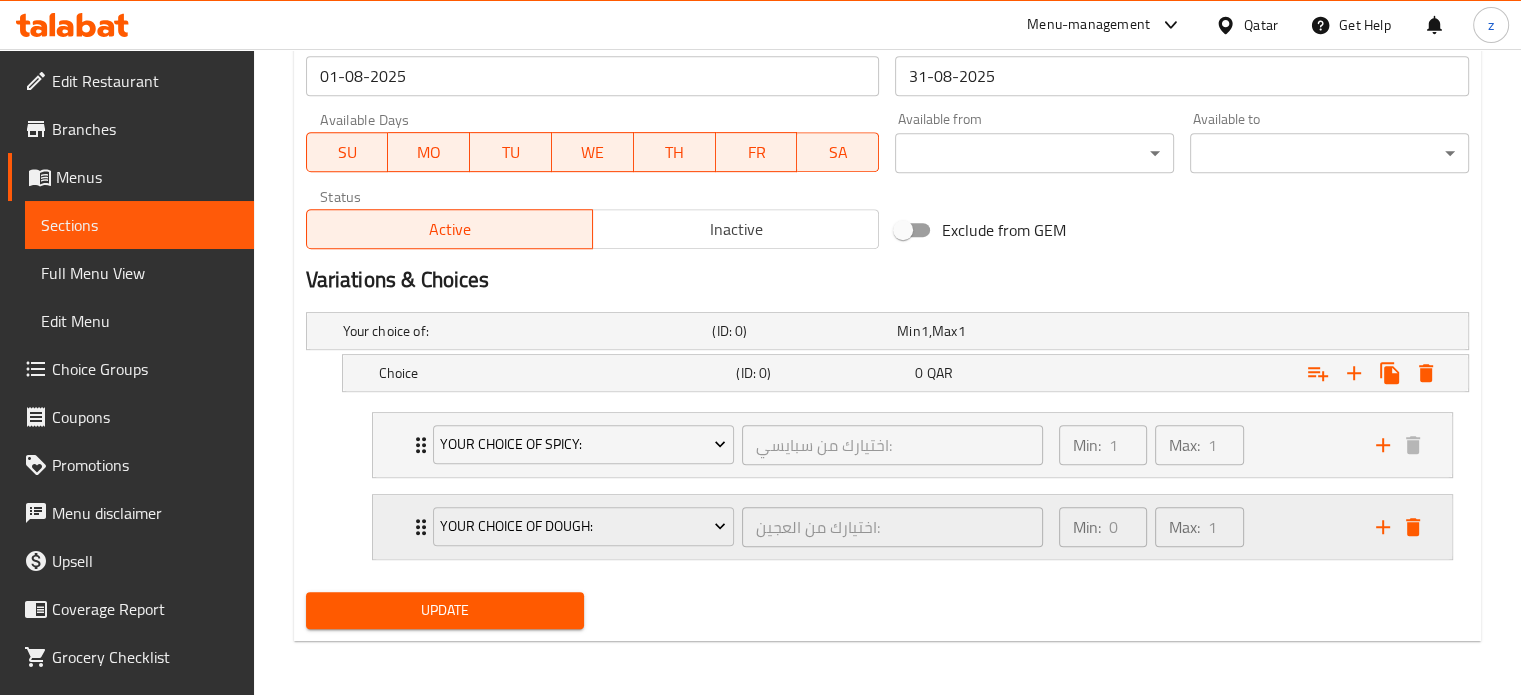 click on "Min: 0 ​ Max: 1 ​" at bounding box center [1205, 527] 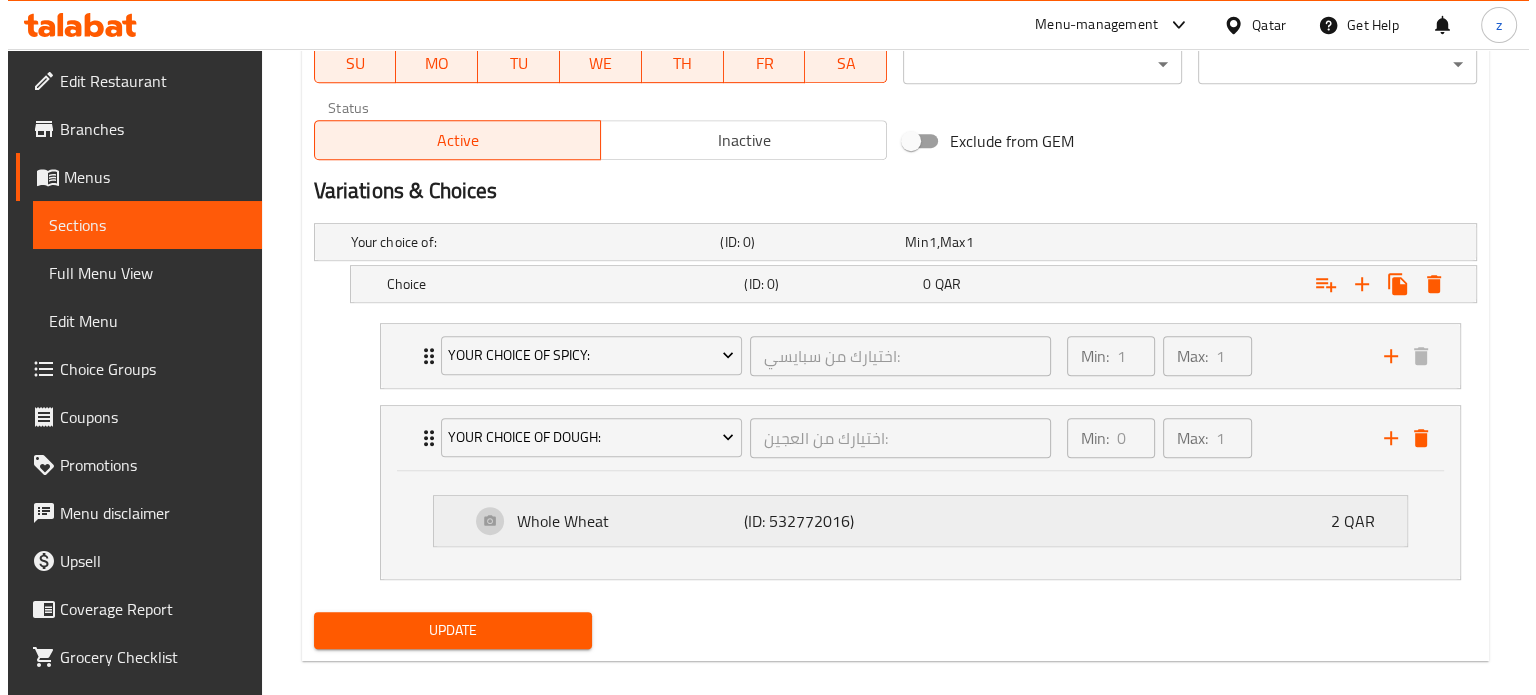 scroll, scrollTop: 1004, scrollLeft: 0, axis: vertical 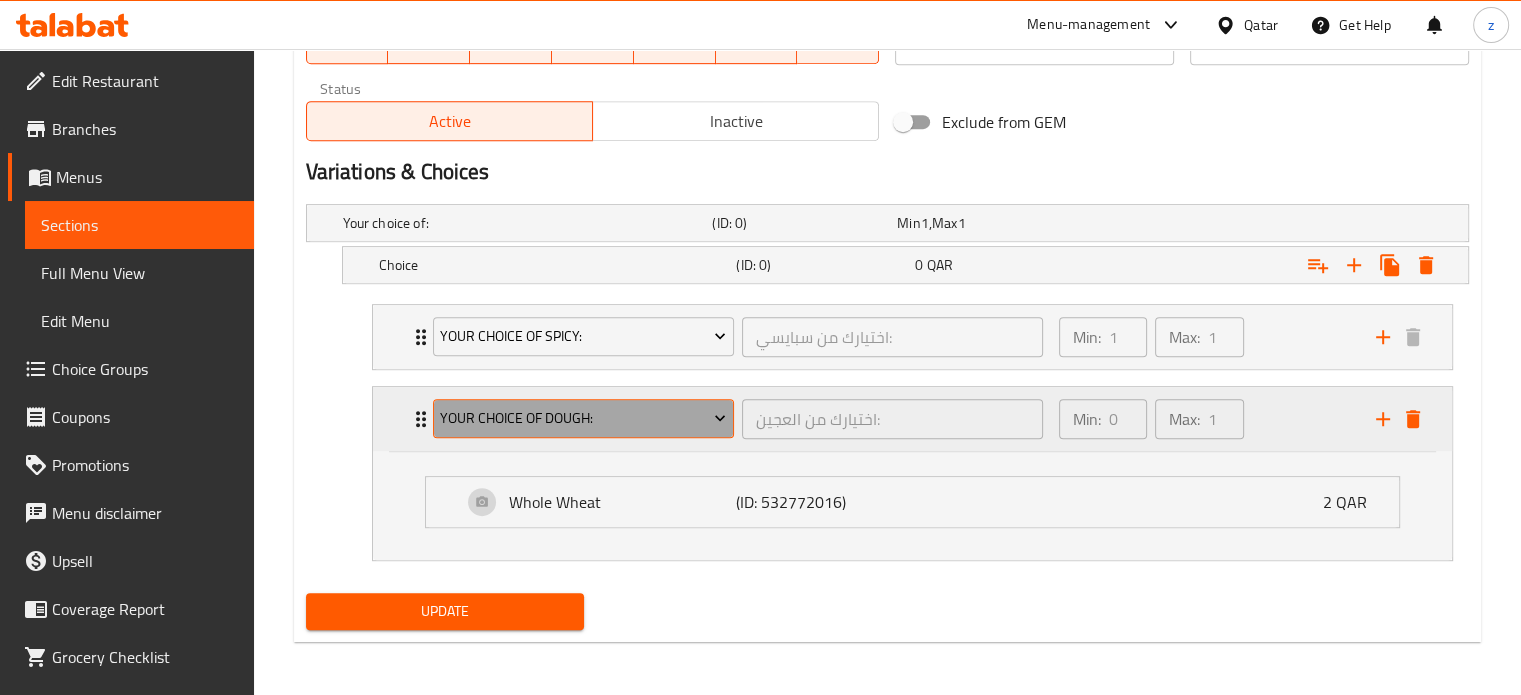 click on "Your Choice of Dough:" at bounding box center (583, 418) 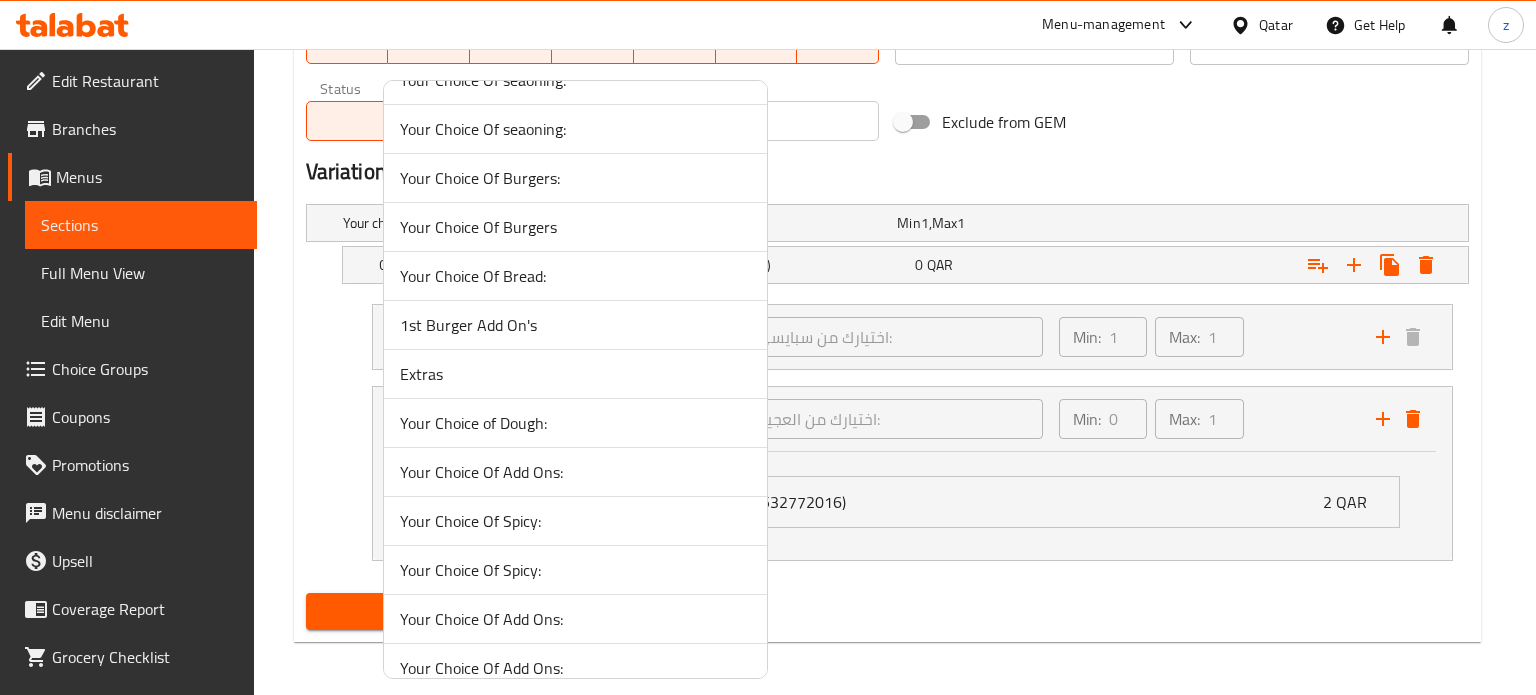 scroll, scrollTop: 900, scrollLeft: 0, axis: vertical 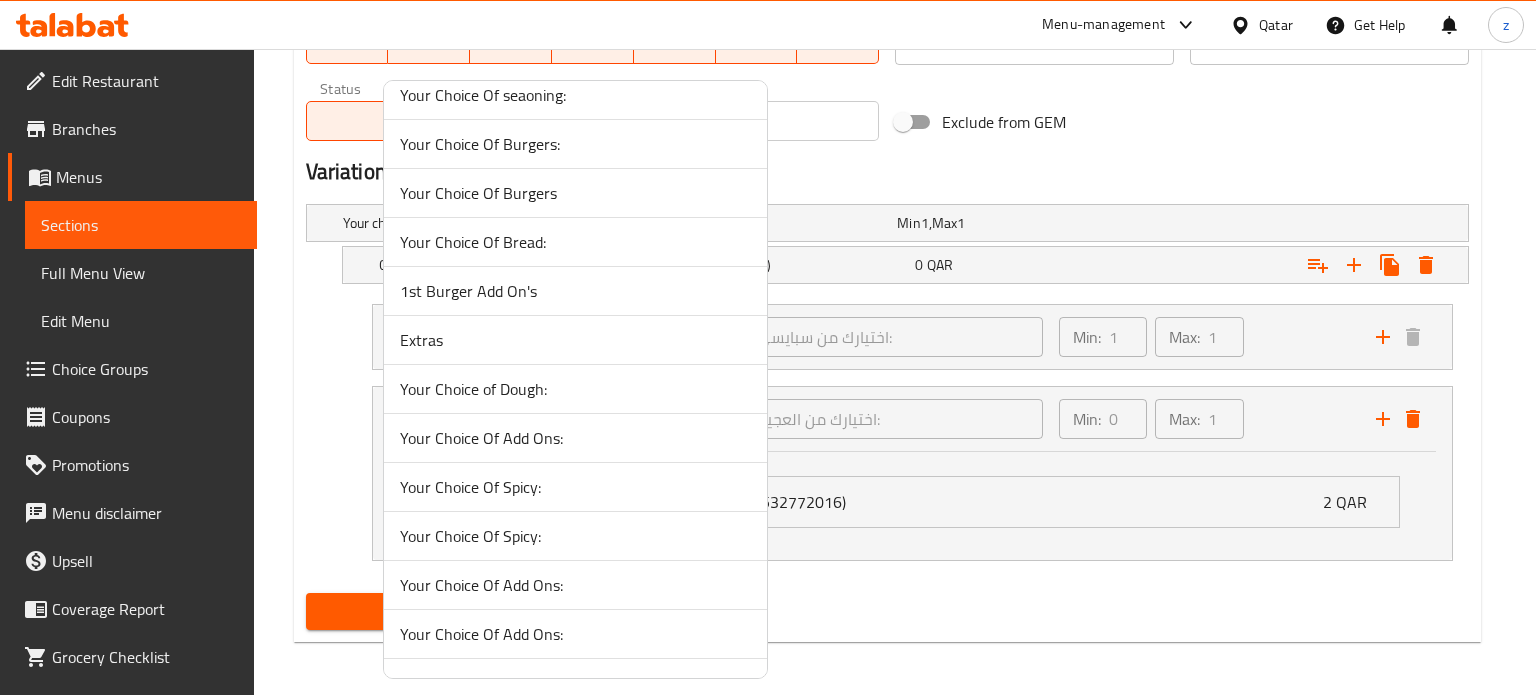 click on "Your Choice Of Add Ons:" at bounding box center (575, 438) 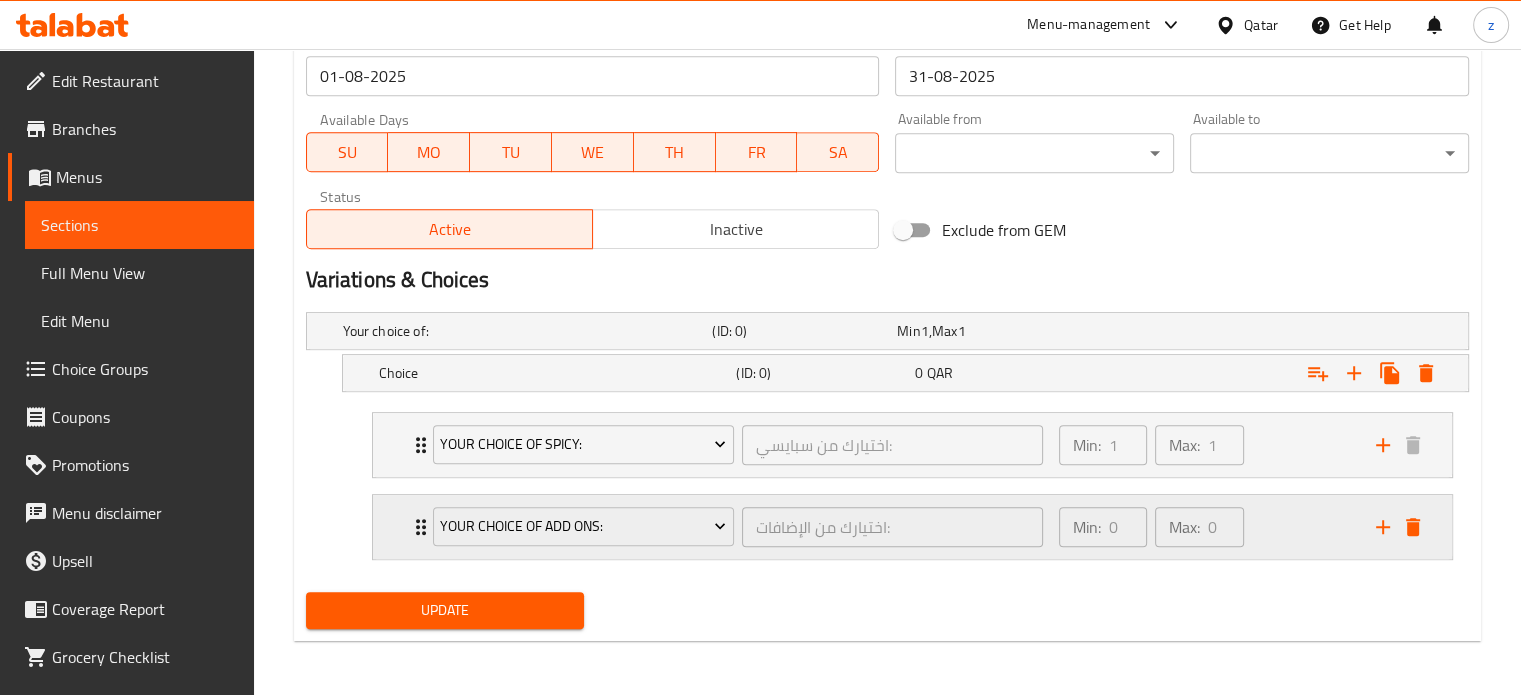 click on "Min: 0 ​ Max: 0 ​" at bounding box center (1205, 527) 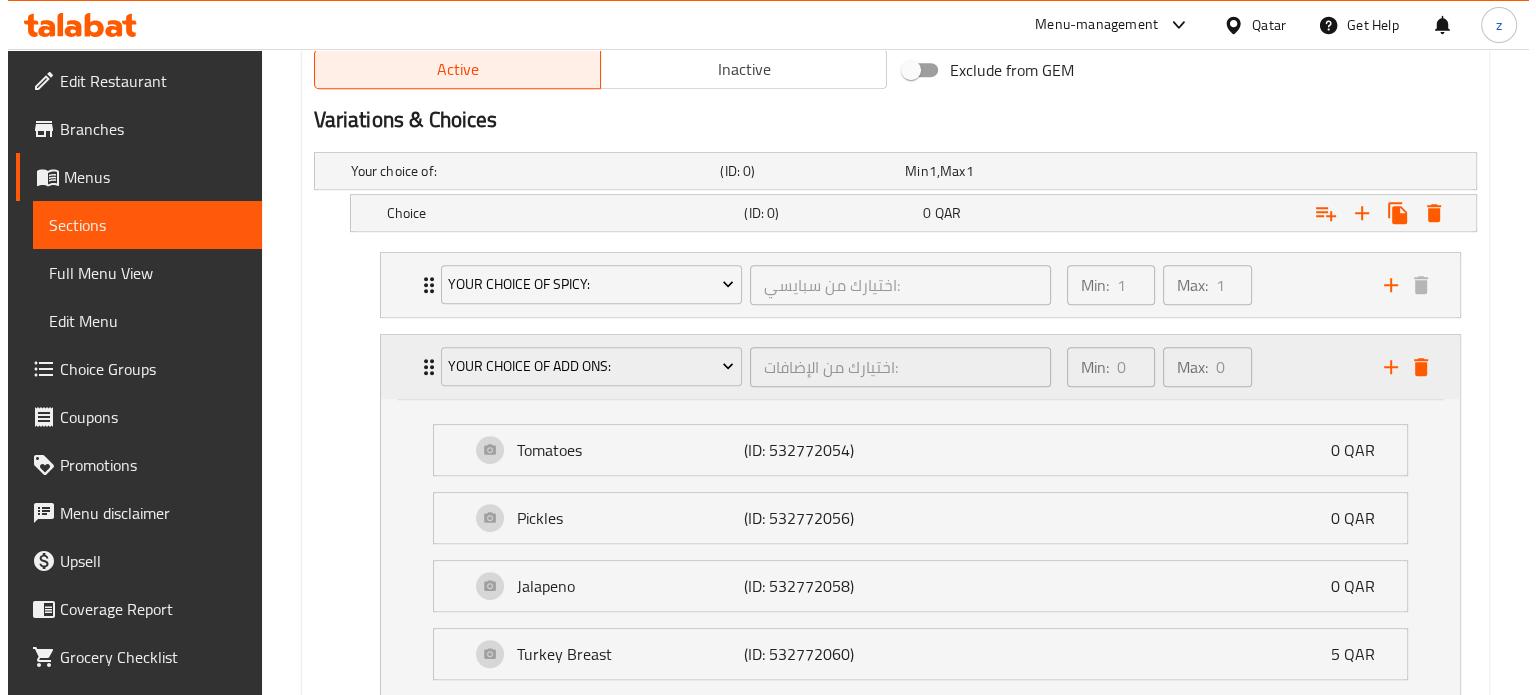 scroll, scrollTop: 1104, scrollLeft: 0, axis: vertical 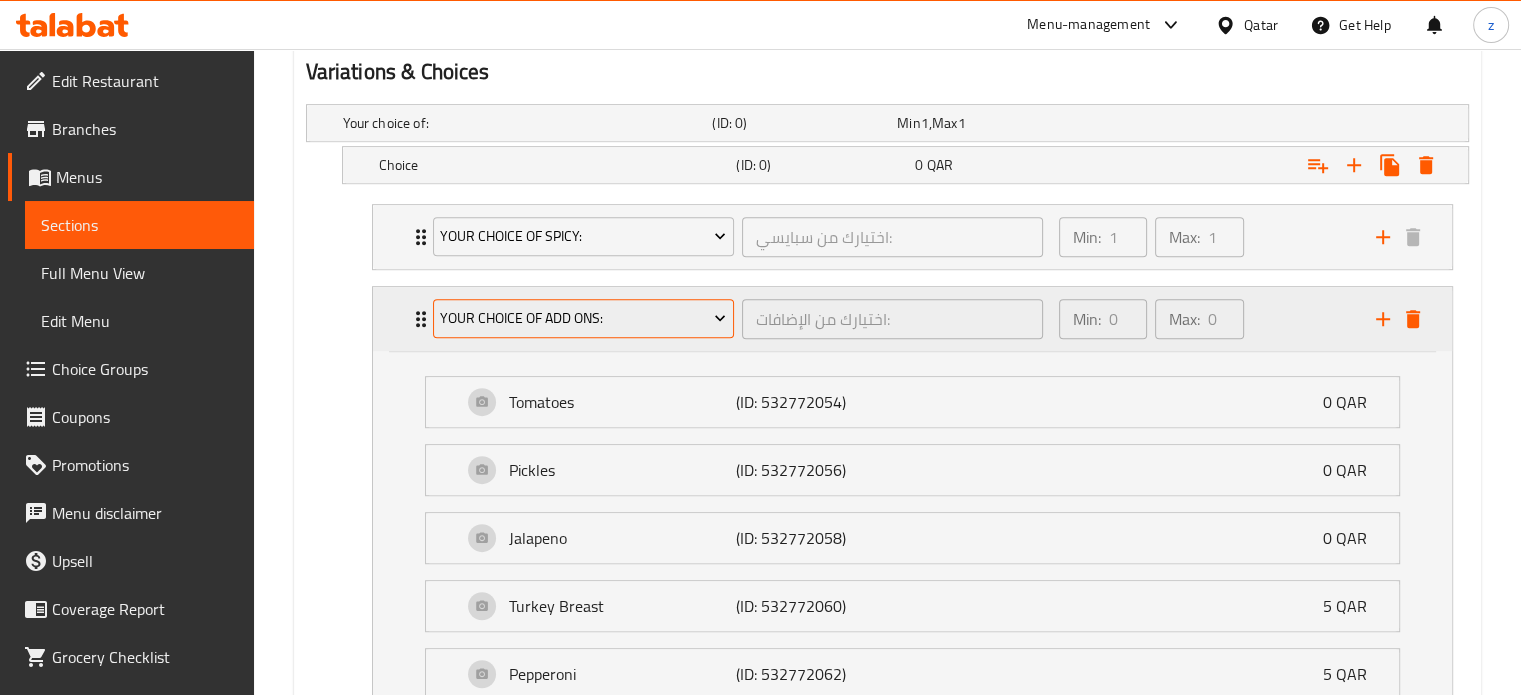 click on "Your Choice Of Add Ons:" at bounding box center (583, 318) 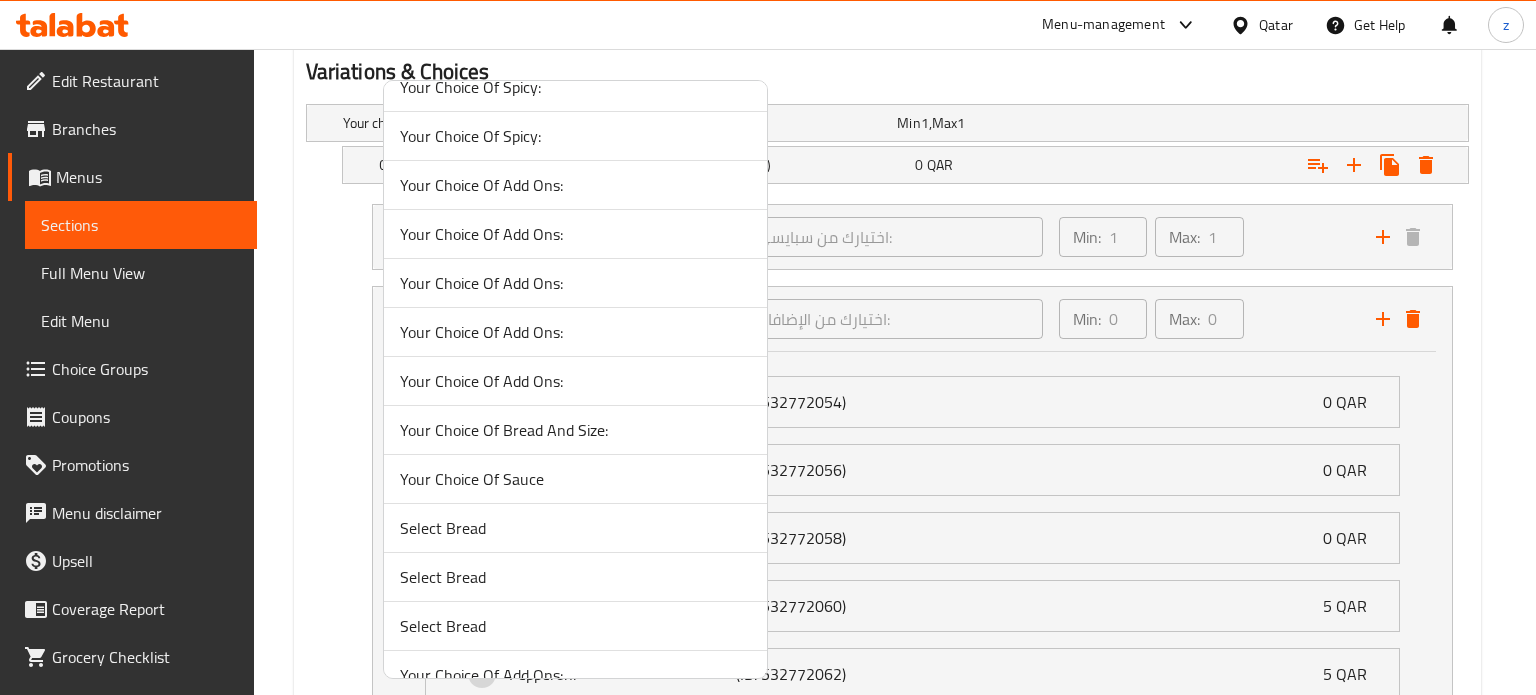 scroll, scrollTop: 1500, scrollLeft: 0, axis: vertical 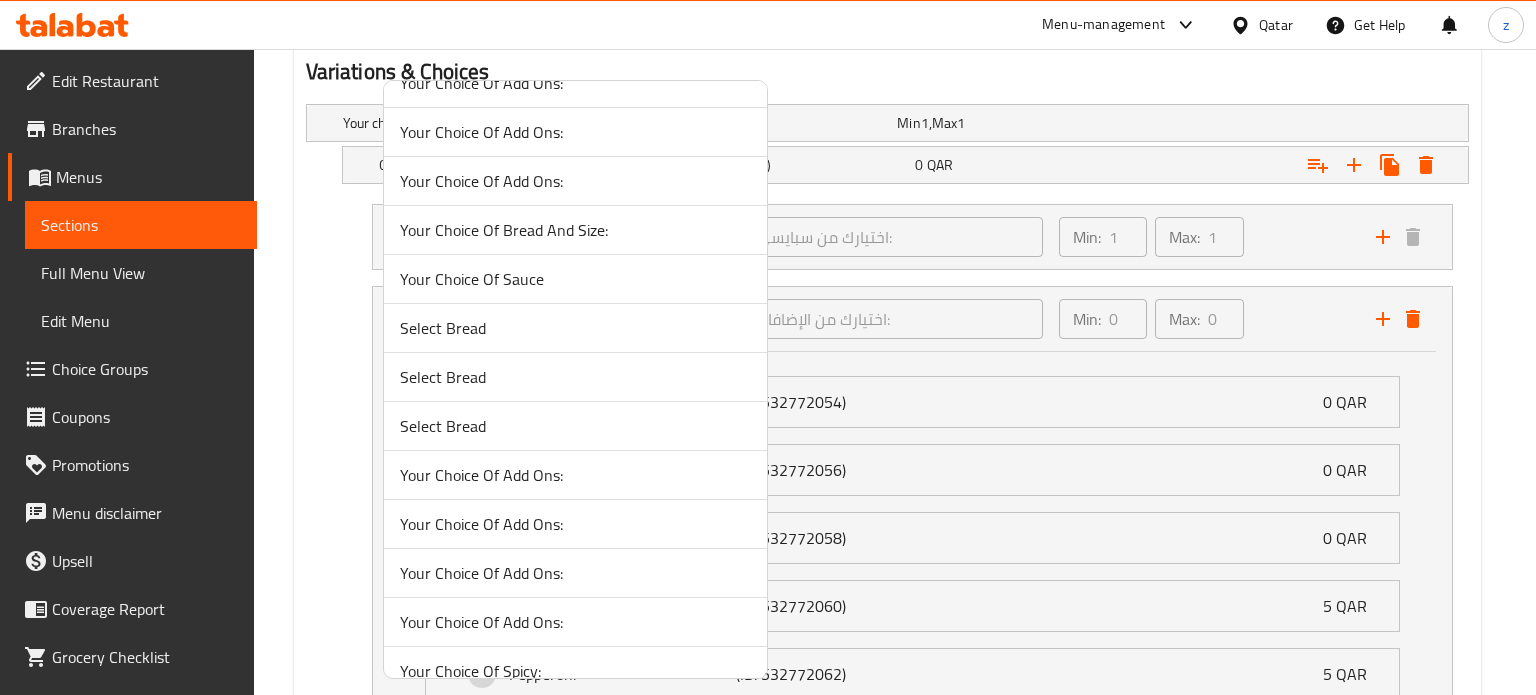 click on "Your Choice Of Add Ons:" at bounding box center [575, 475] 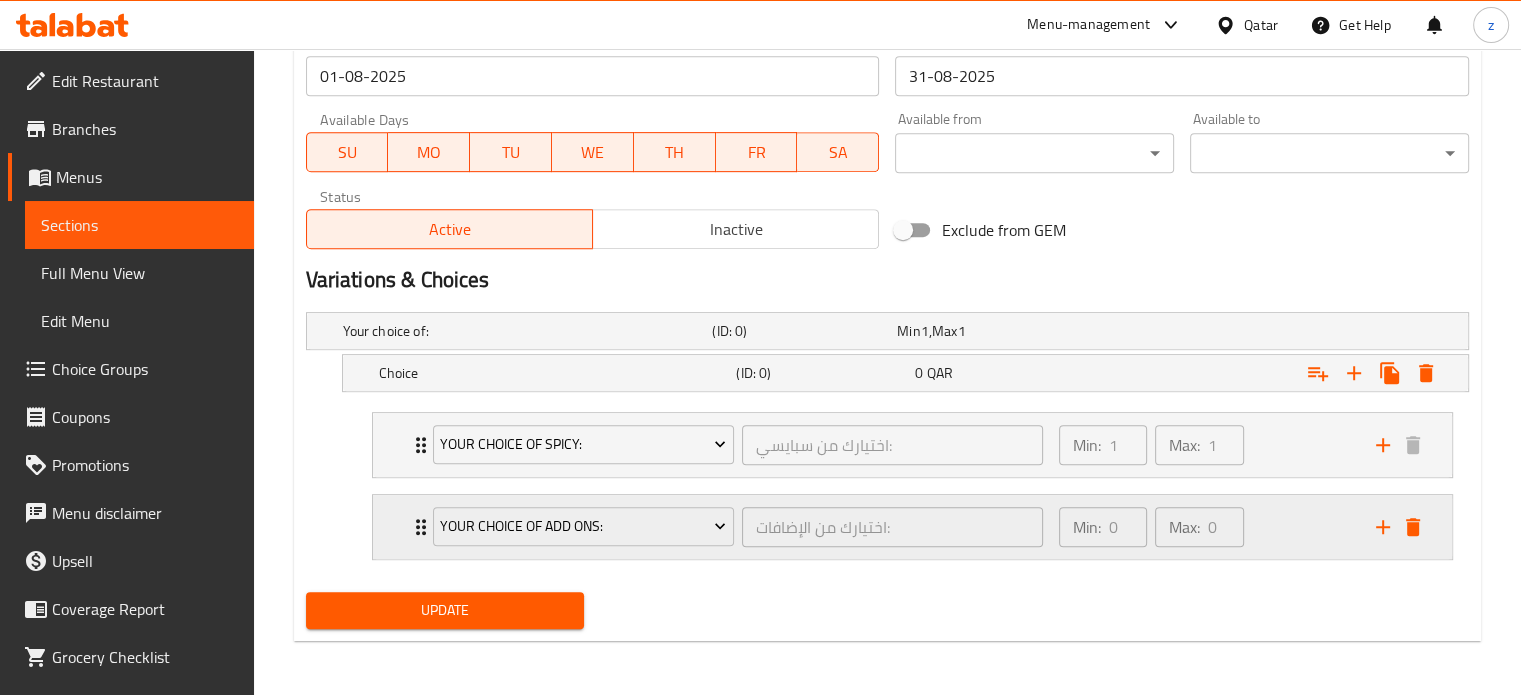 click on "Min: 0 ​ Max: 0 ​" at bounding box center (1205, 527) 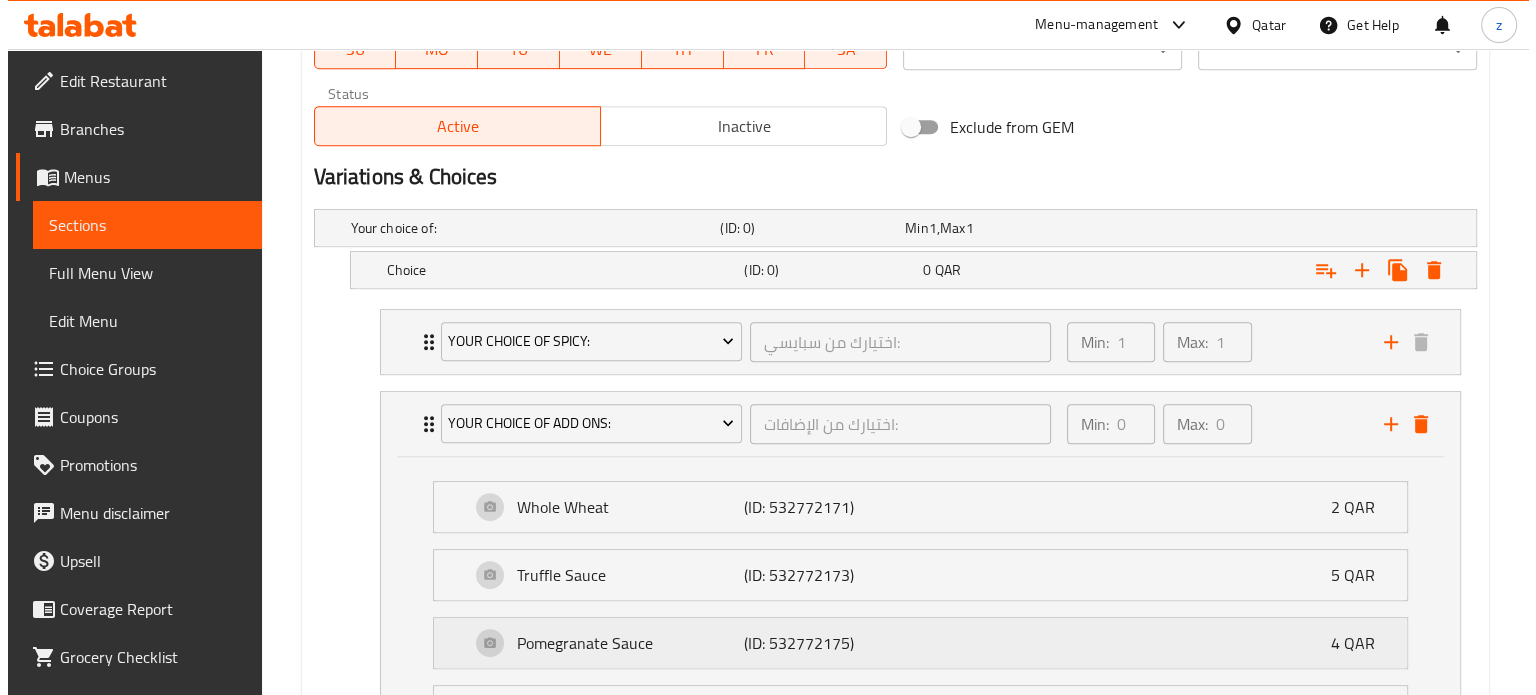scroll, scrollTop: 1104, scrollLeft: 0, axis: vertical 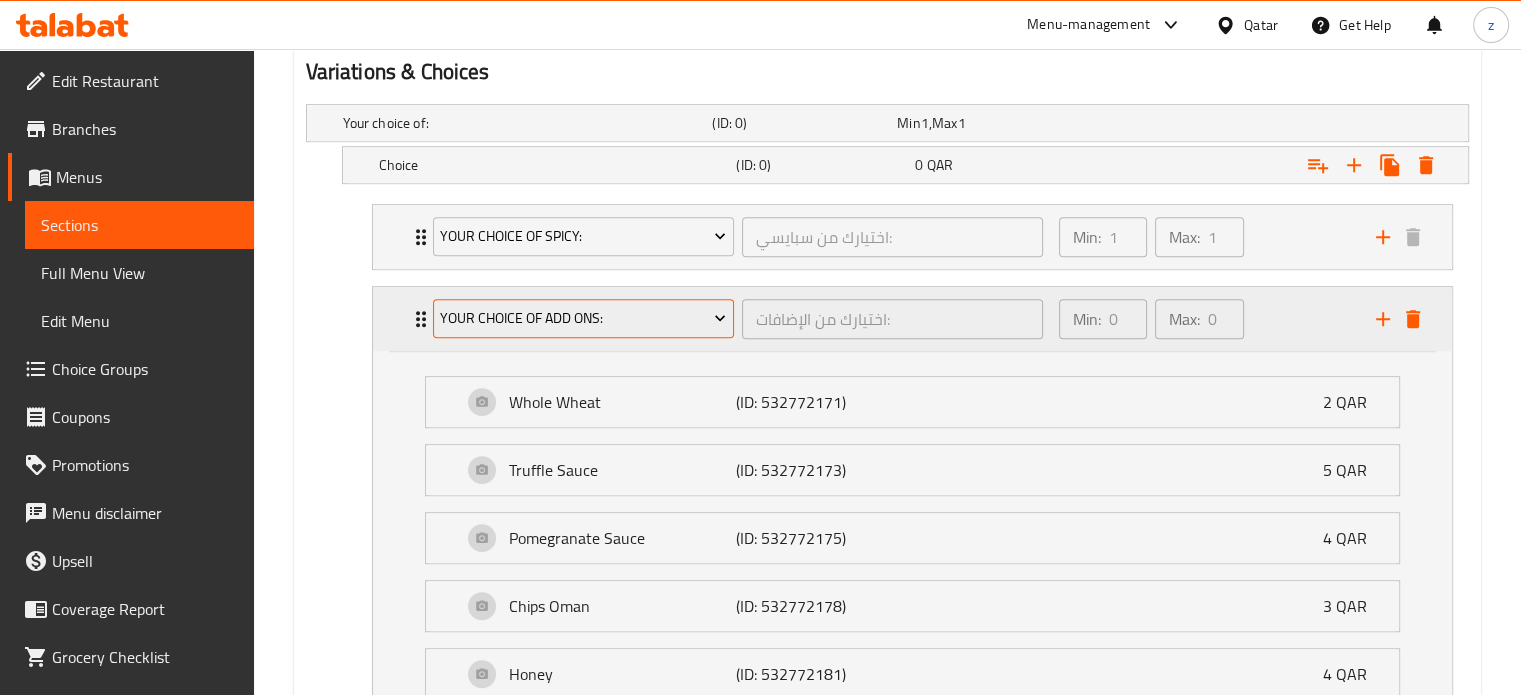 click on "Your Choice Of Add Ons:" at bounding box center [583, 318] 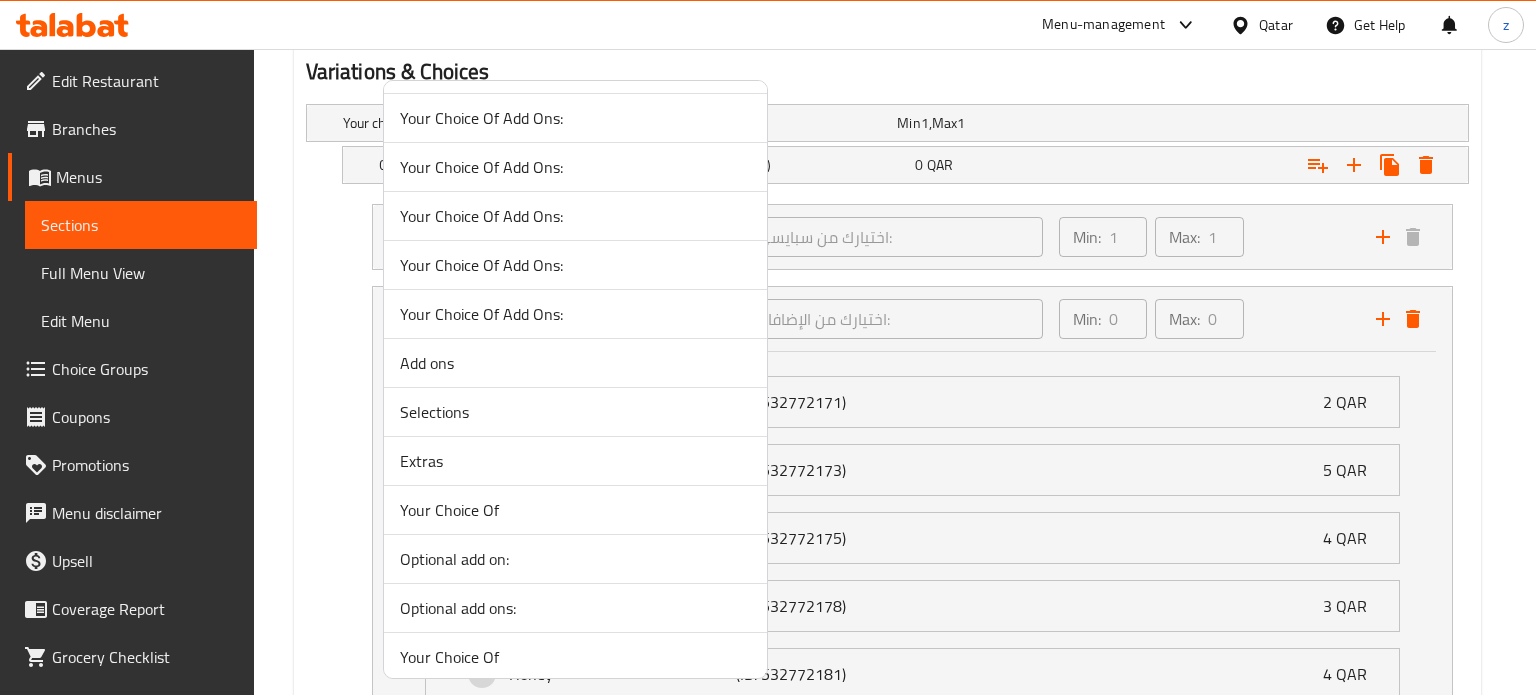 scroll, scrollTop: 2300, scrollLeft: 0, axis: vertical 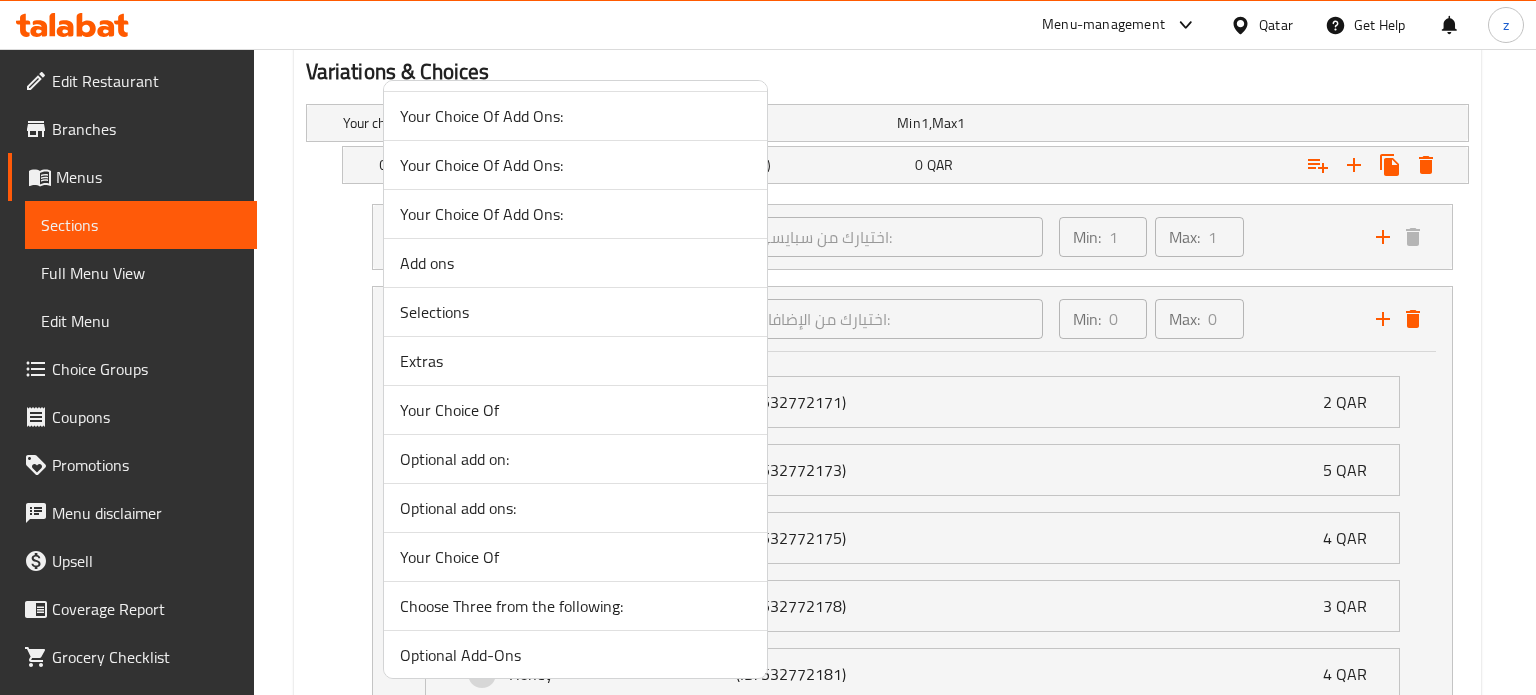 click on "Your Choice Of" at bounding box center (575, 557) 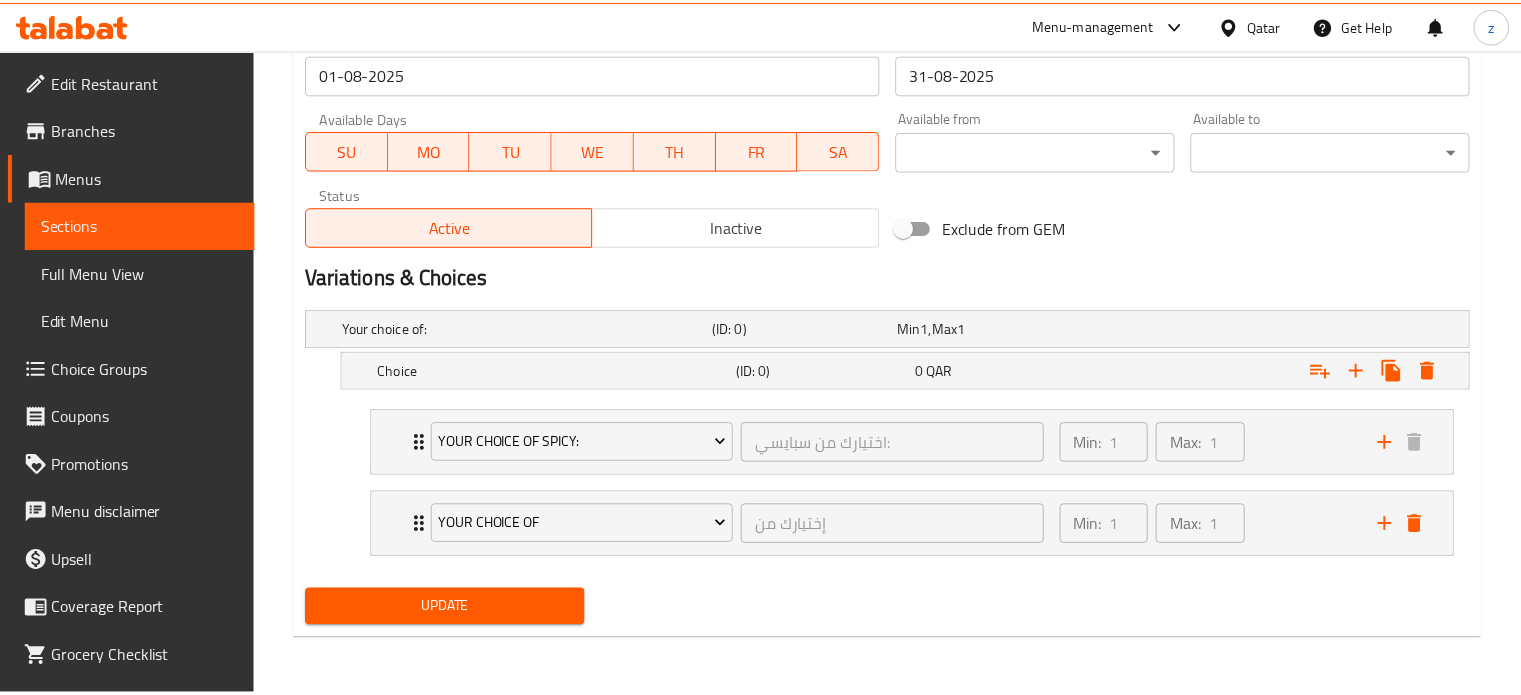 scroll, scrollTop: 896, scrollLeft: 0, axis: vertical 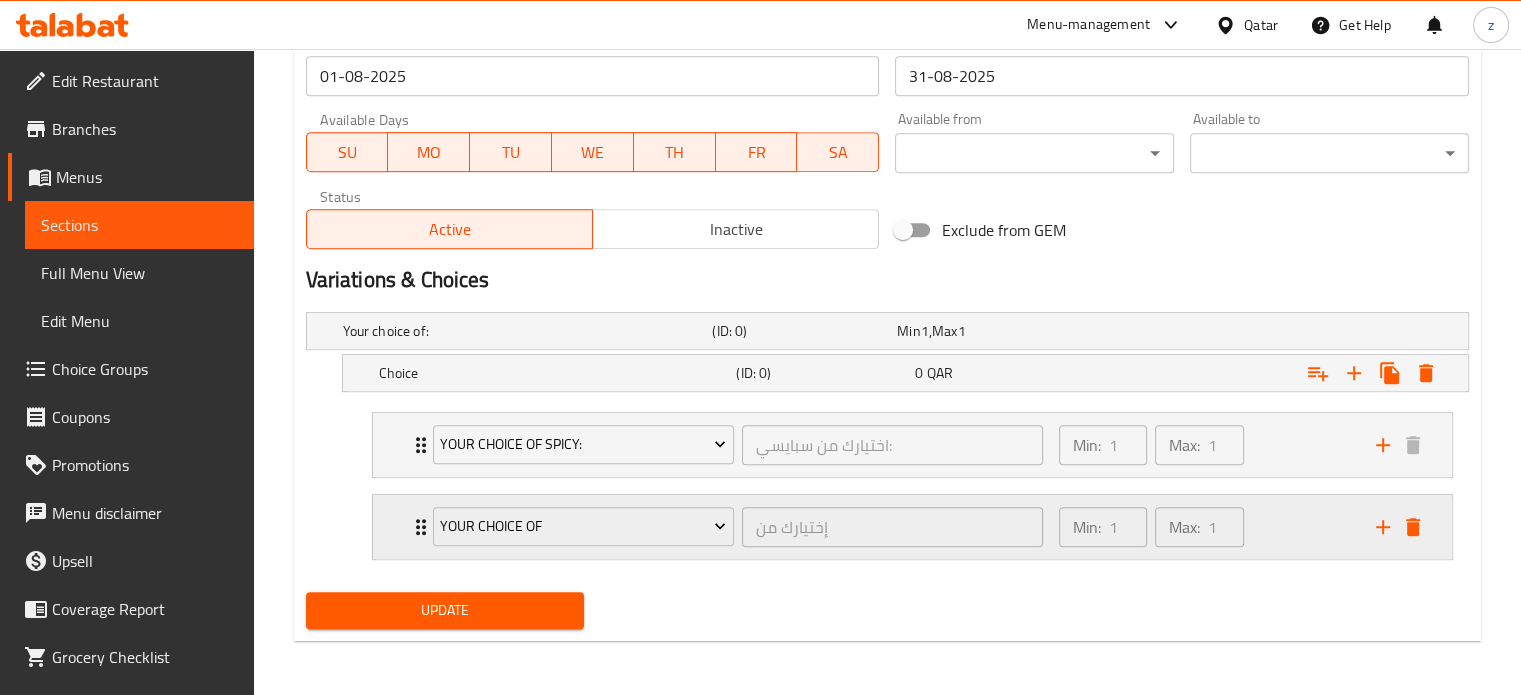 click on "Min: 1 ​ Max: 1 ​" at bounding box center [1205, 527] 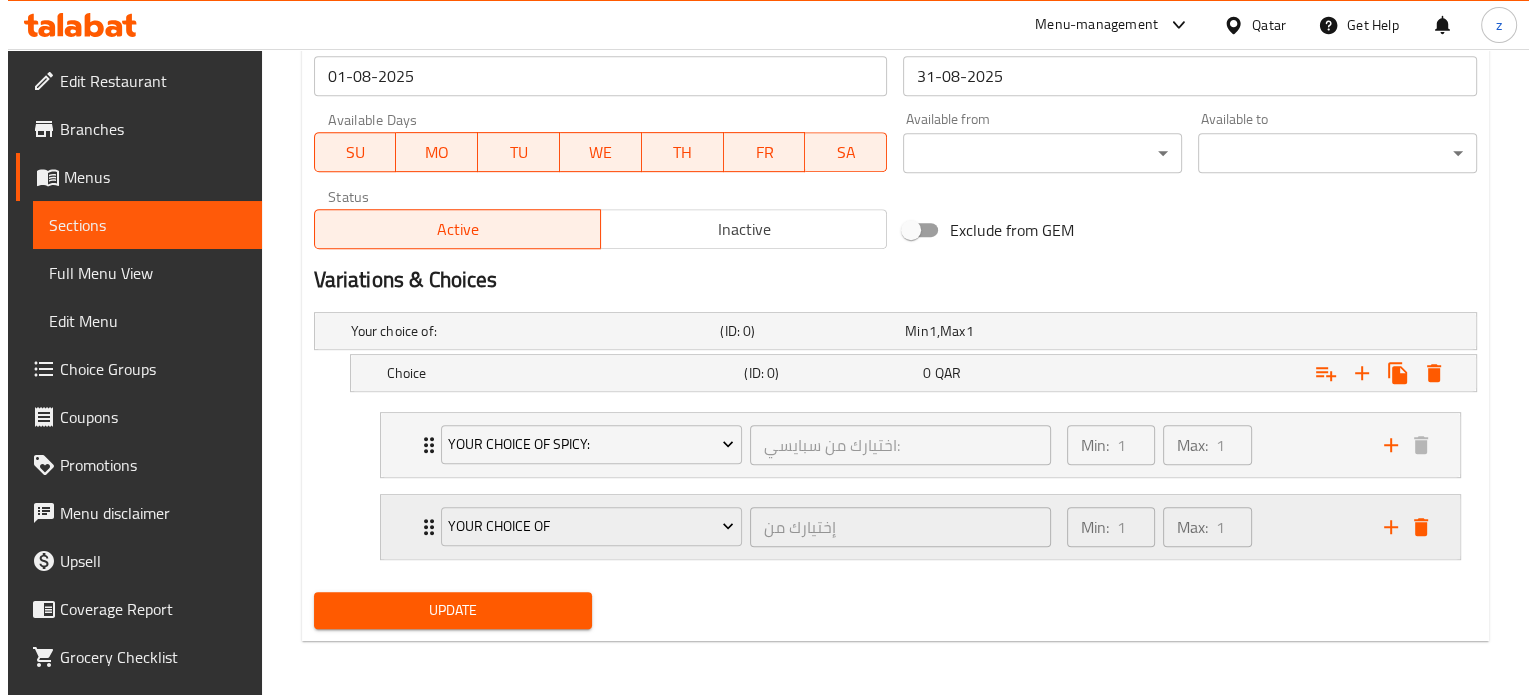 scroll, scrollTop: 1104, scrollLeft: 0, axis: vertical 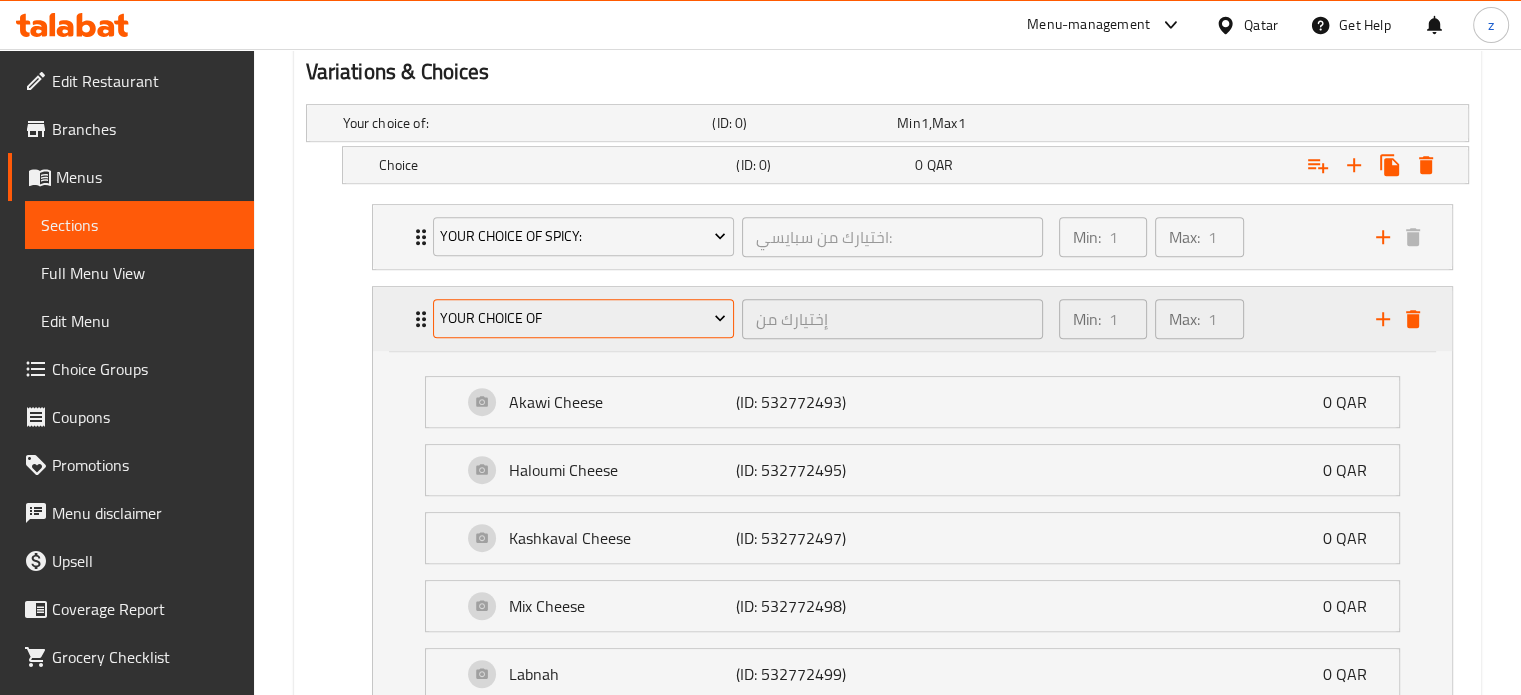 click on "Your Choice Of" at bounding box center (583, 318) 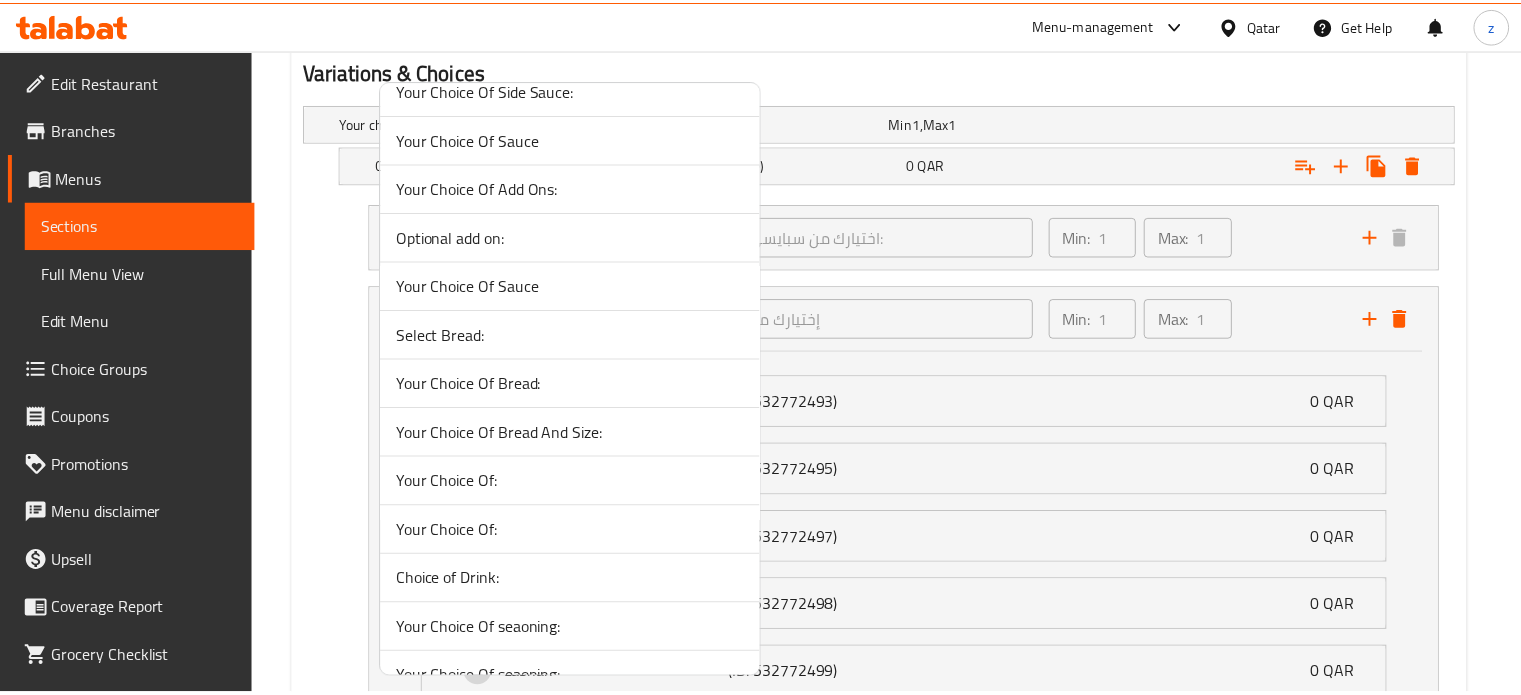 scroll, scrollTop: 0, scrollLeft: 0, axis: both 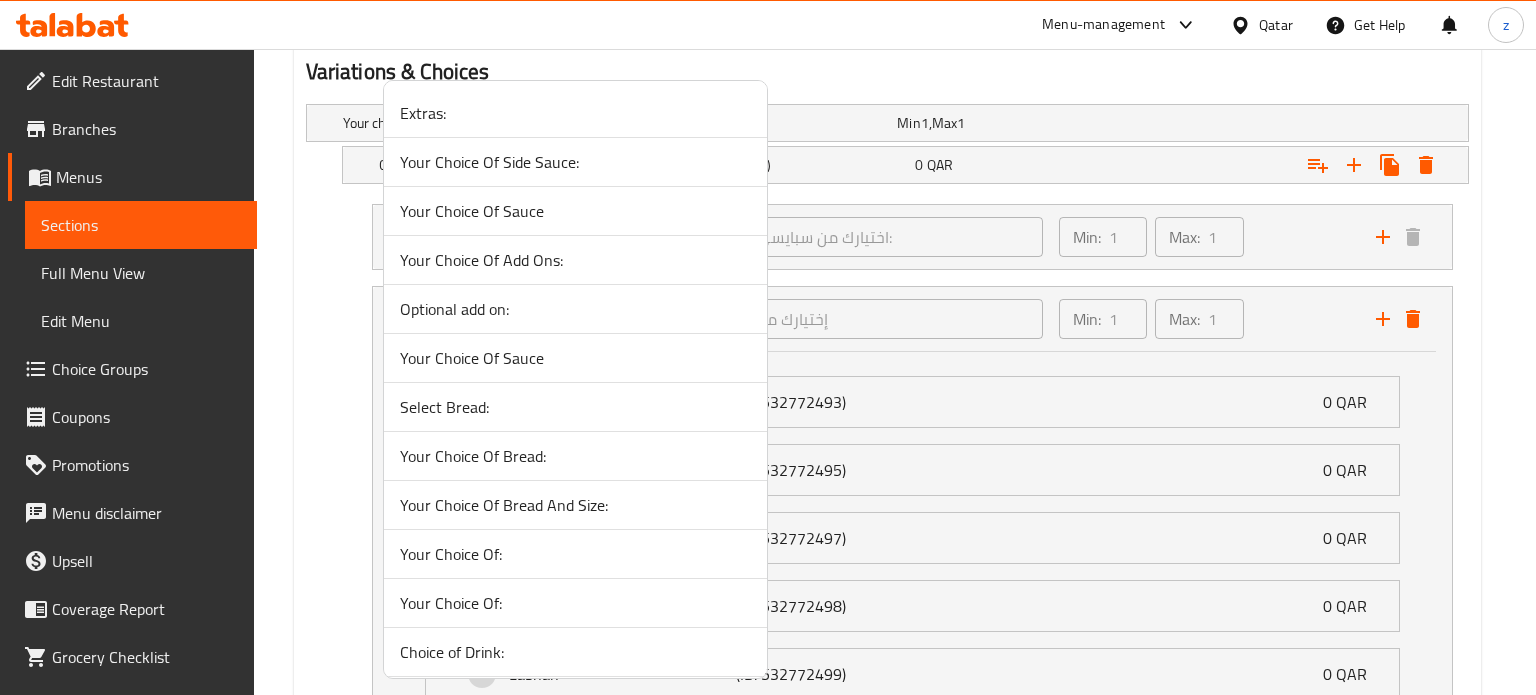 click at bounding box center (768, 347) 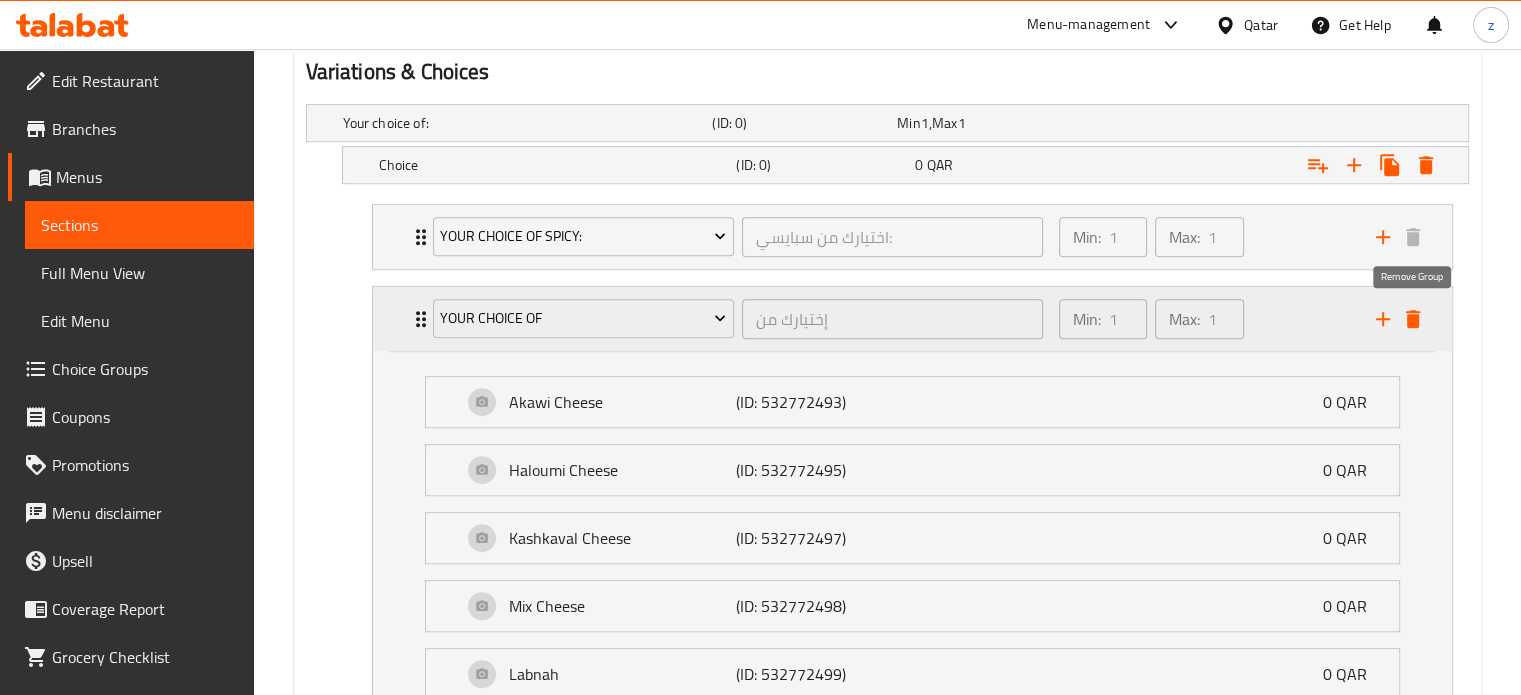 click 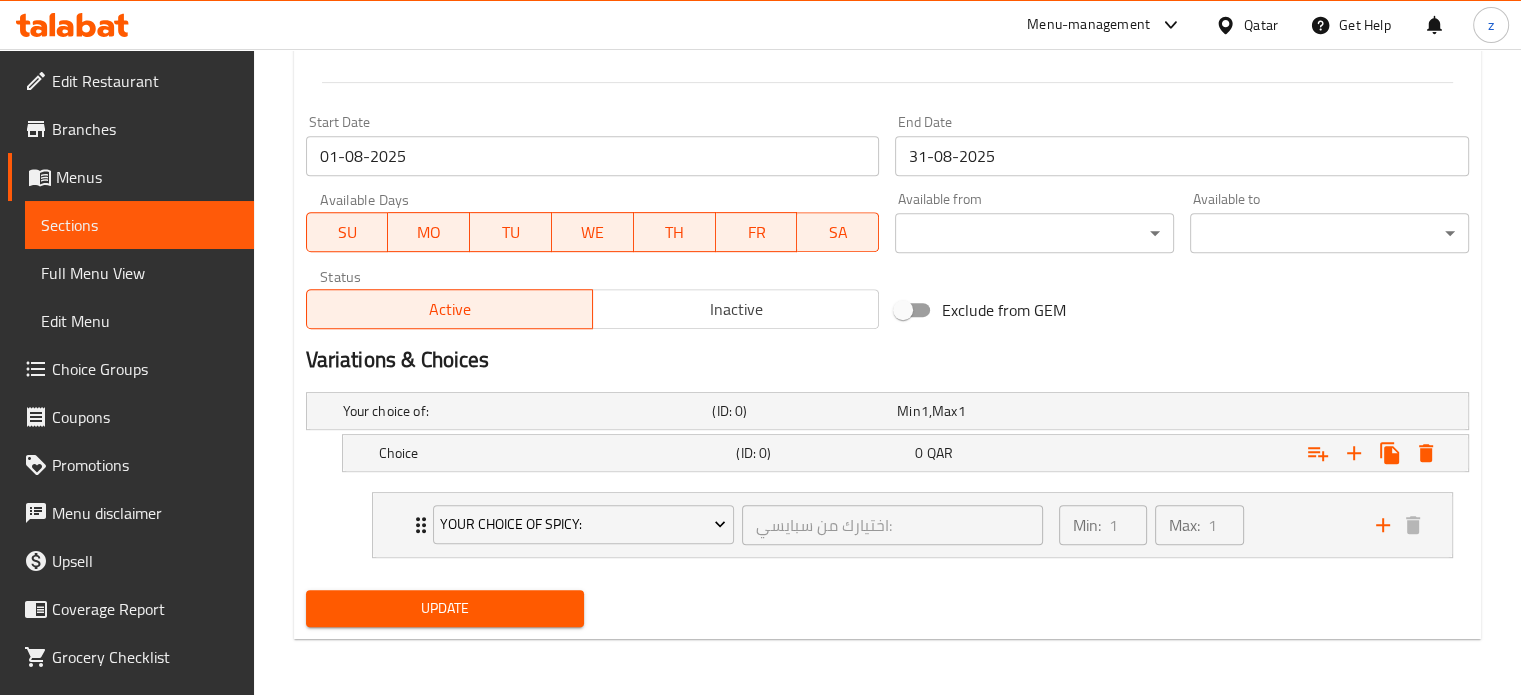scroll, scrollTop: 814, scrollLeft: 0, axis: vertical 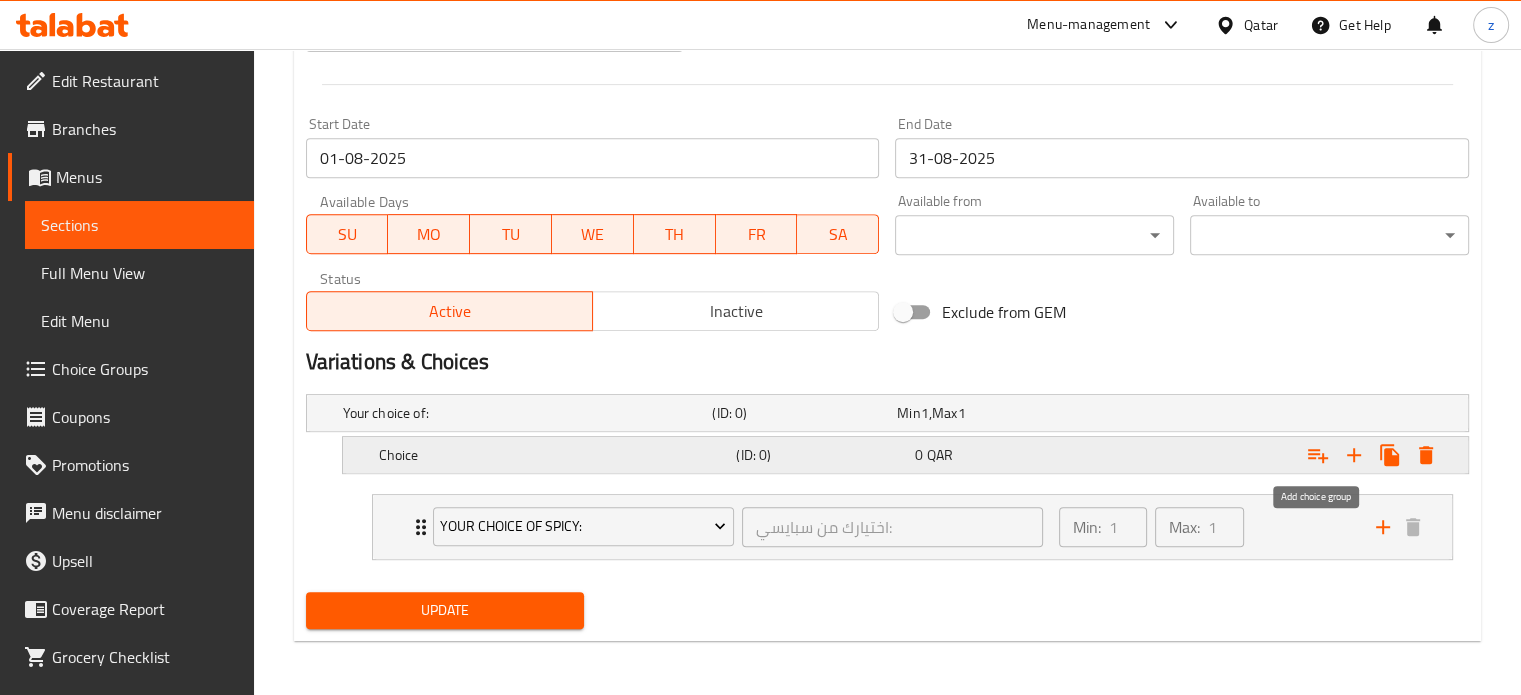 click 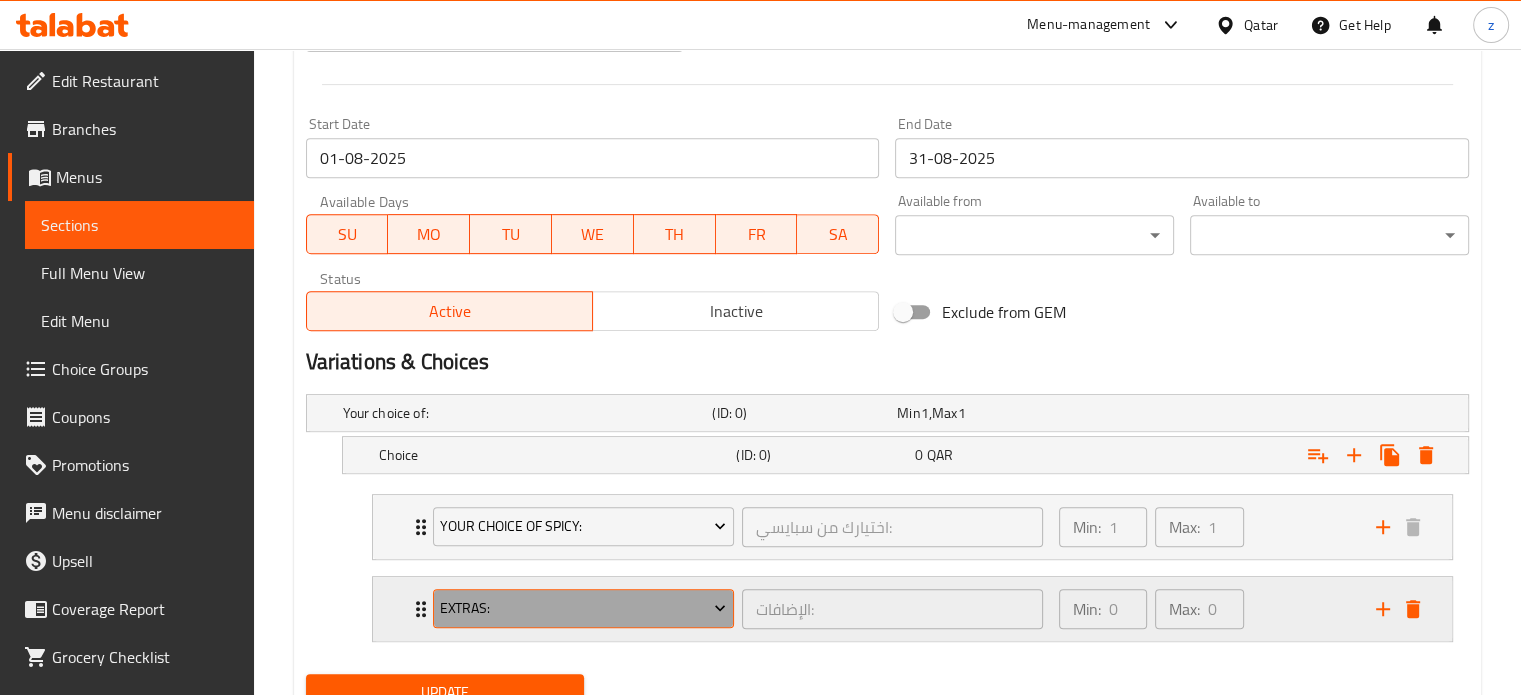 click 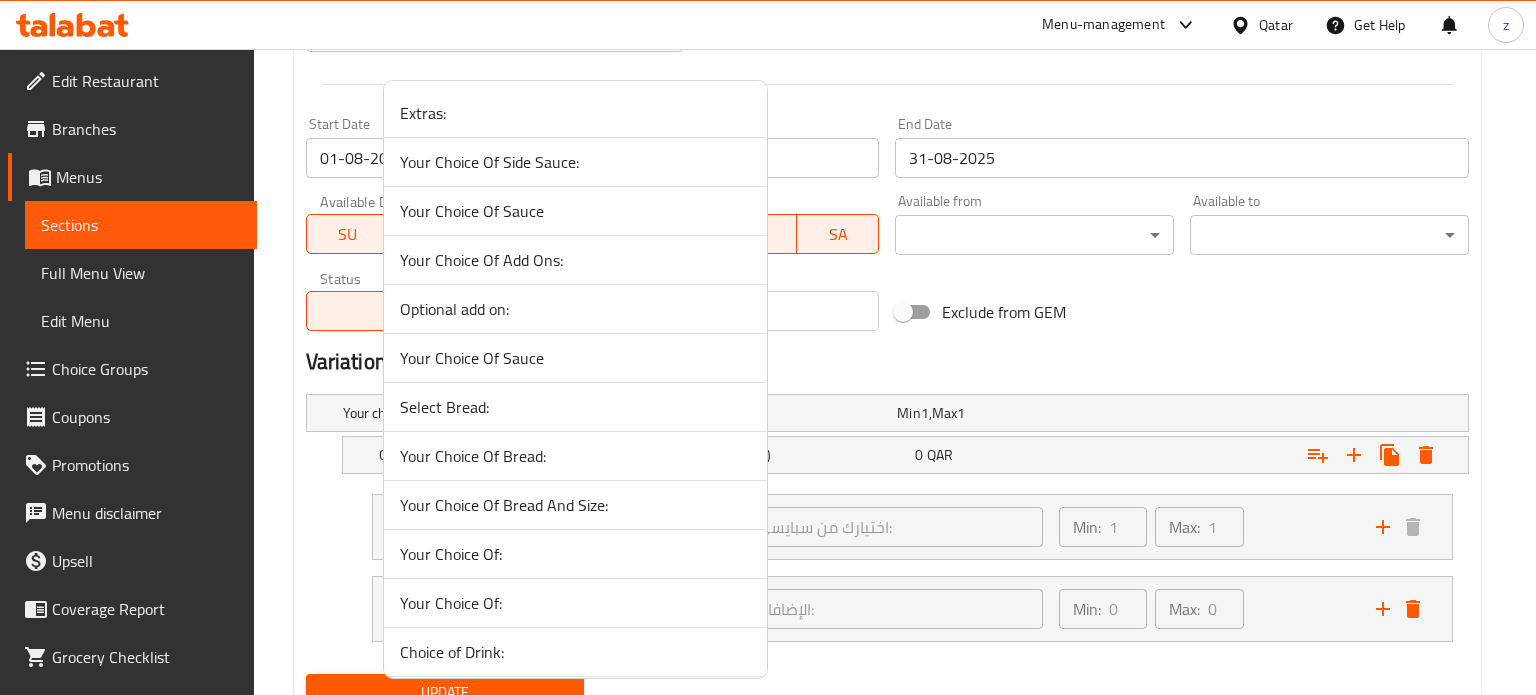 click at bounding box center (768, 347) 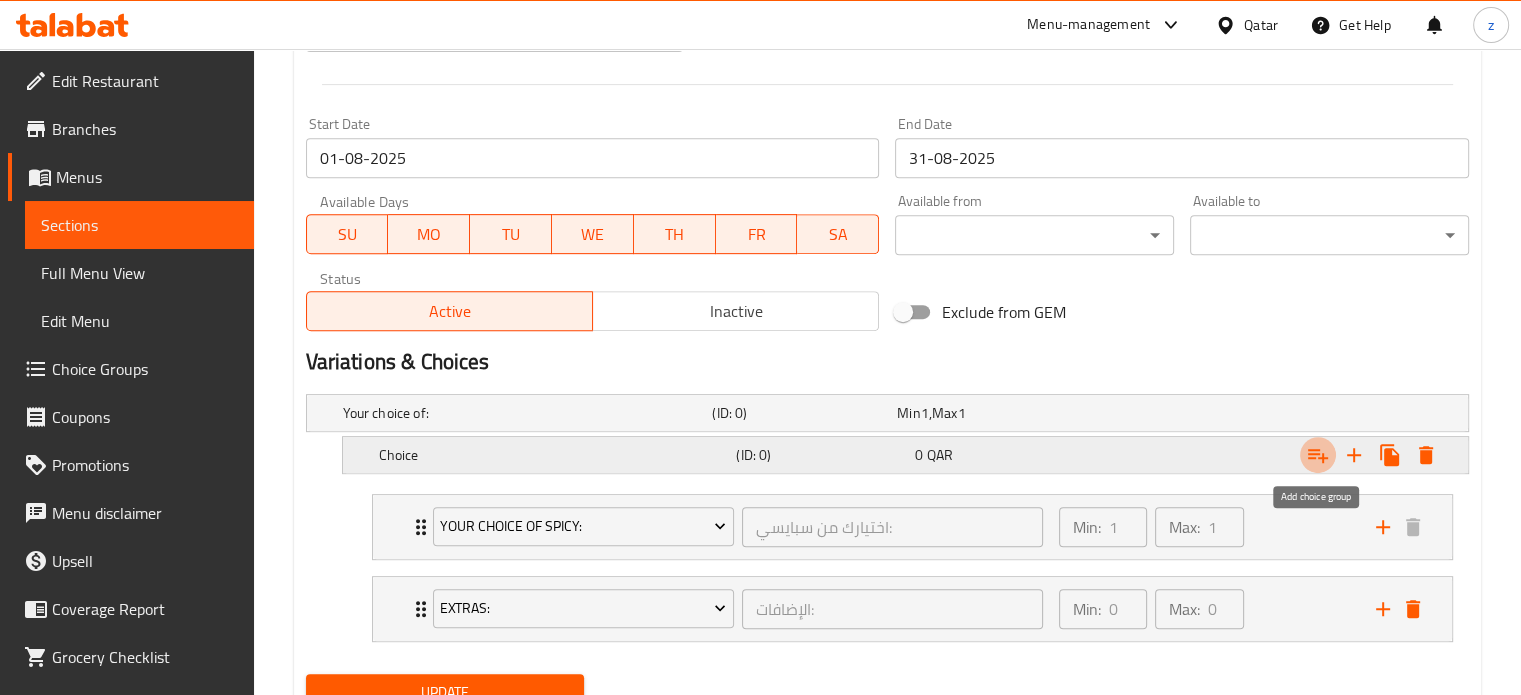 click 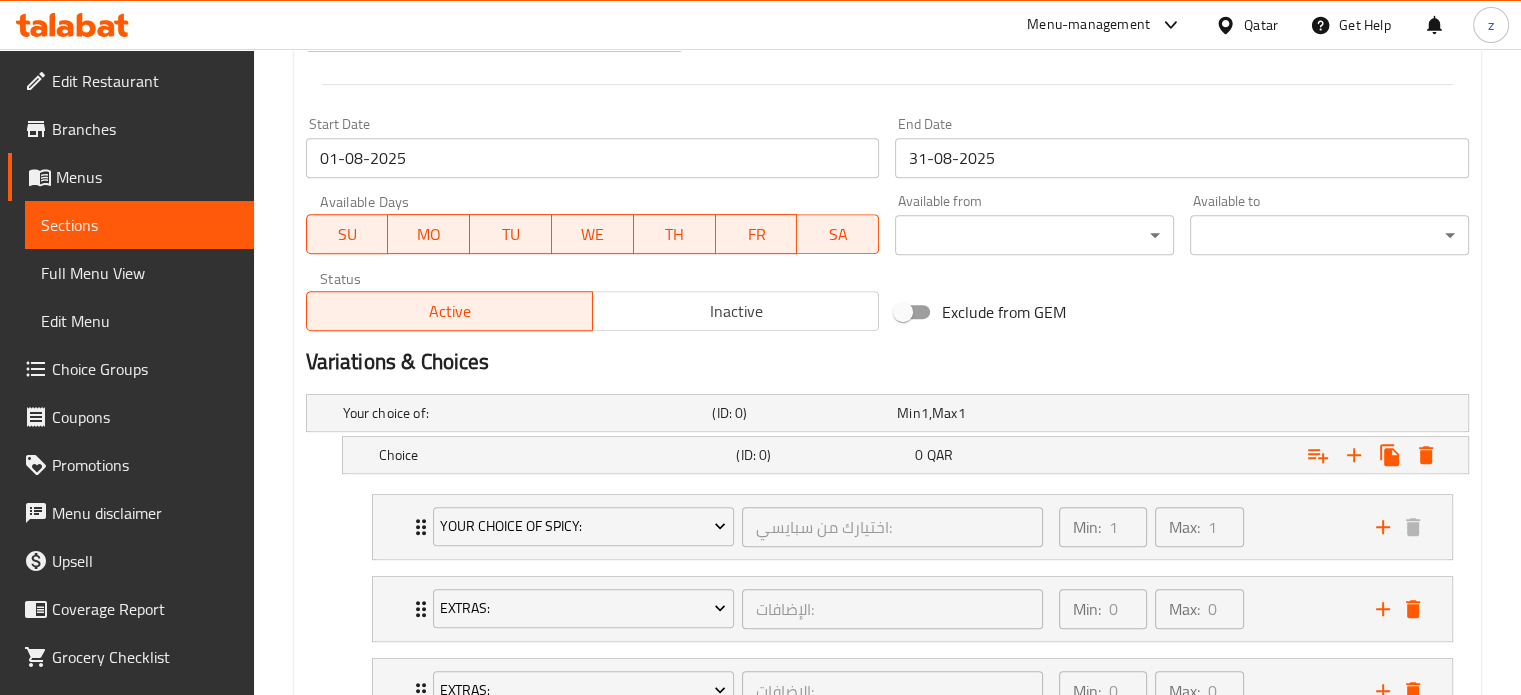 scroll, scrollTop: 977, scrollLeft: 0, axis: vertical 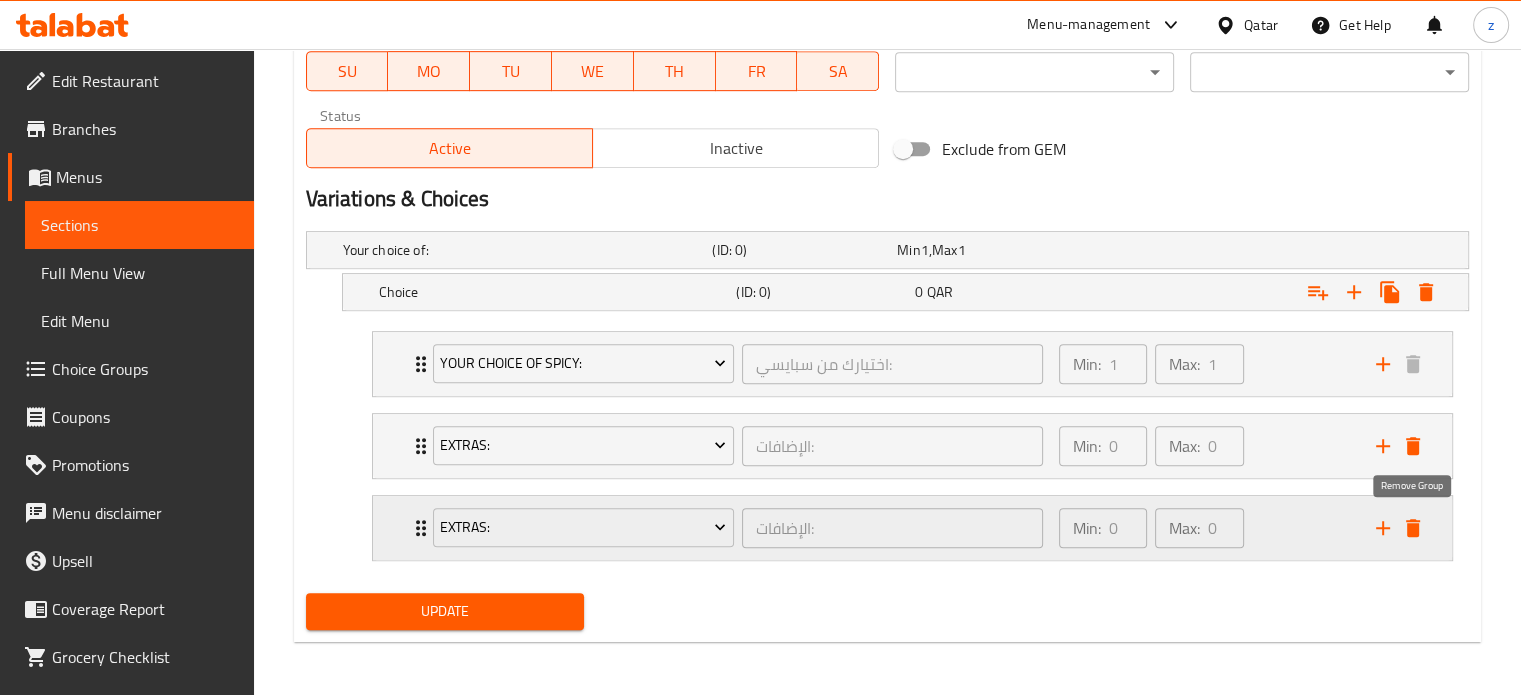 click 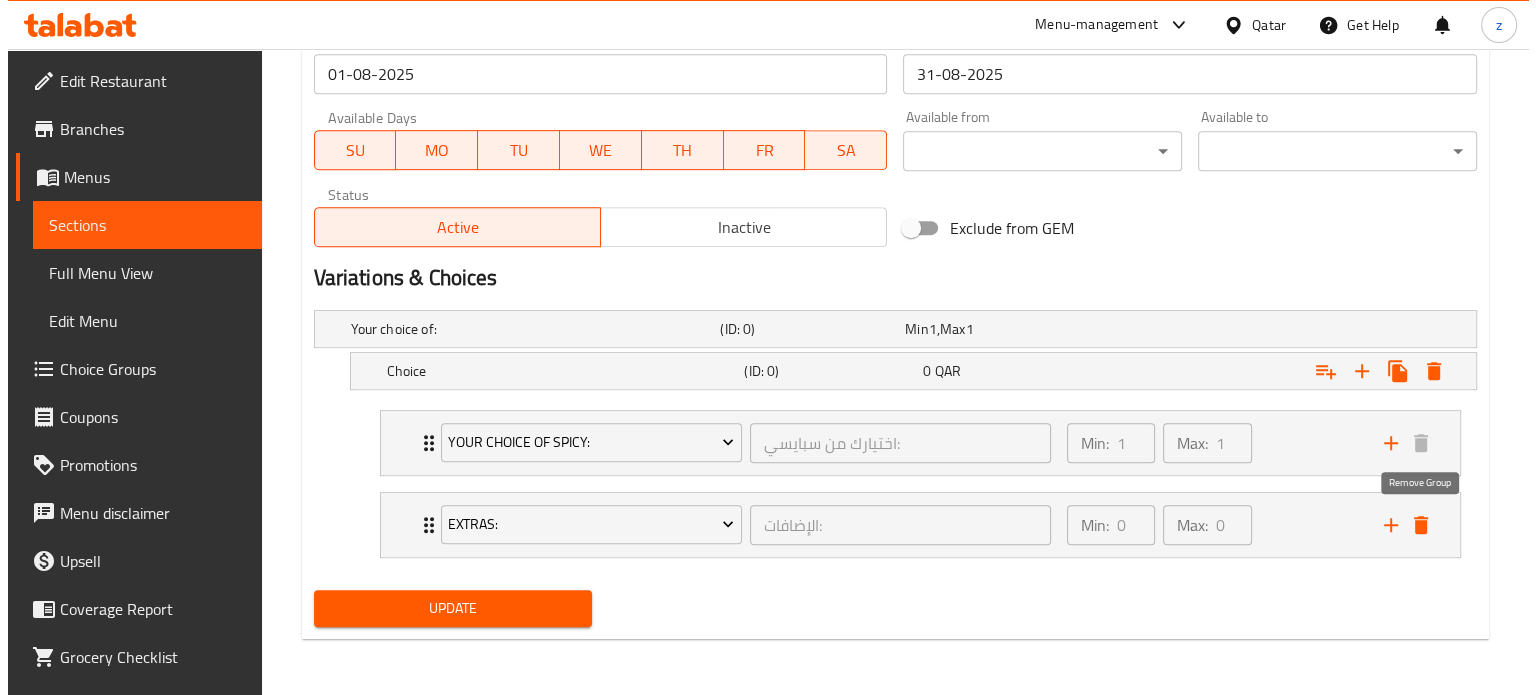 scroll, scrollTop: 896, scrollLeft: 0, axis: vertical 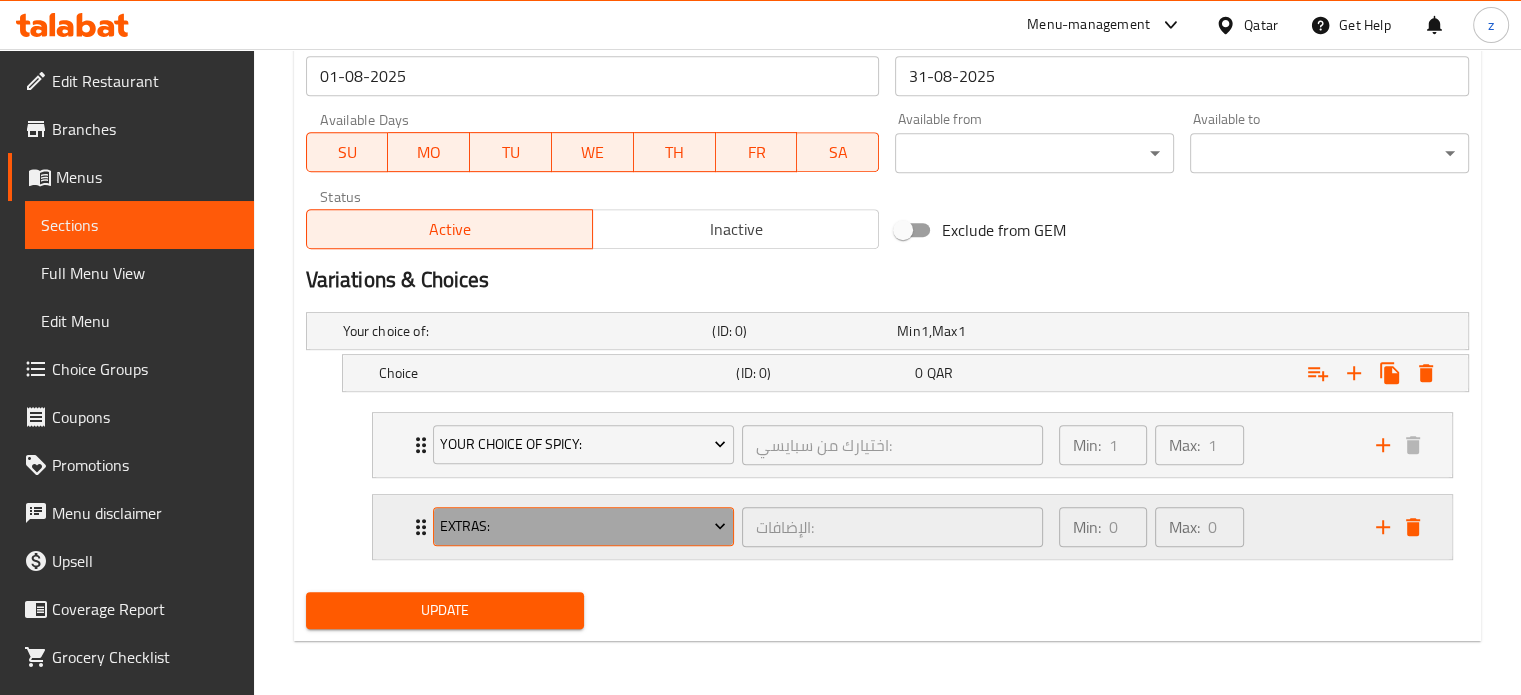 click 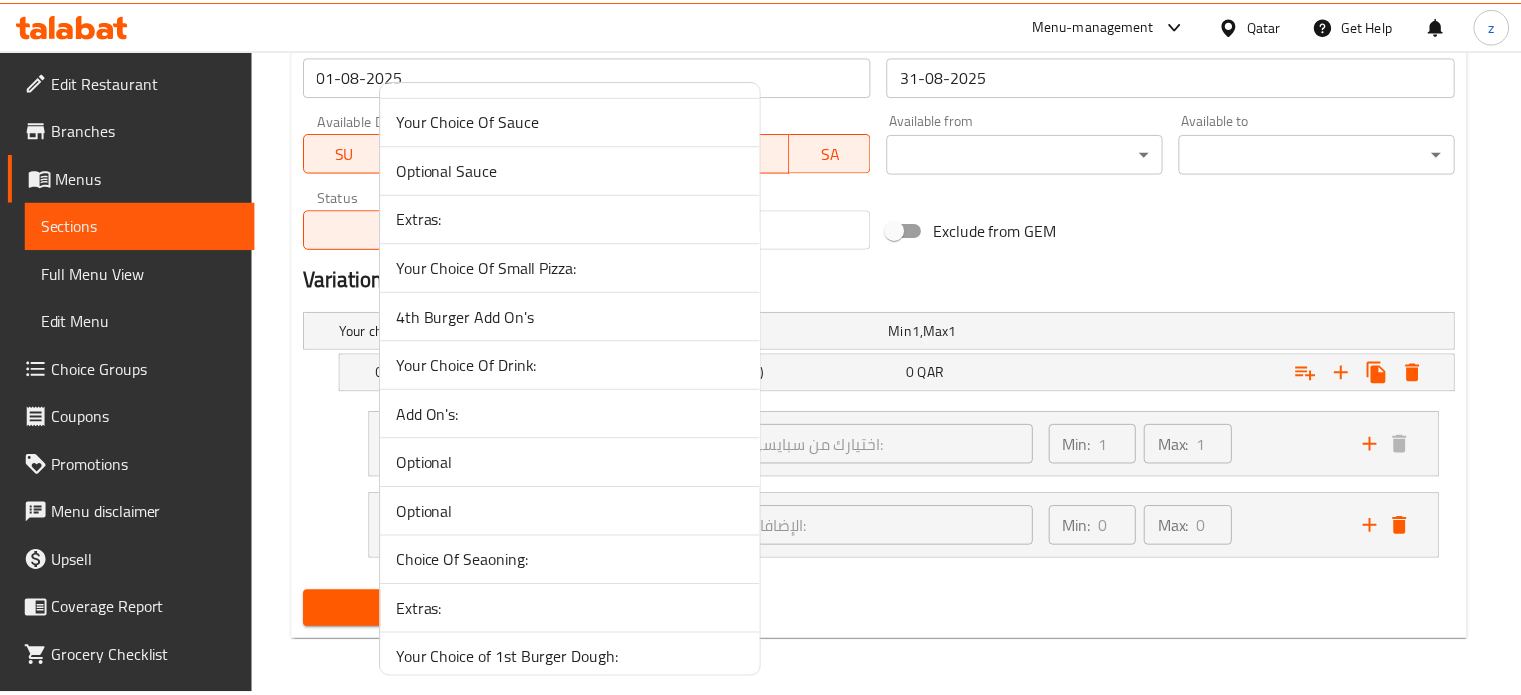 scroll, scrollTop: 5420, scrollLeft: 0, axis: vertical 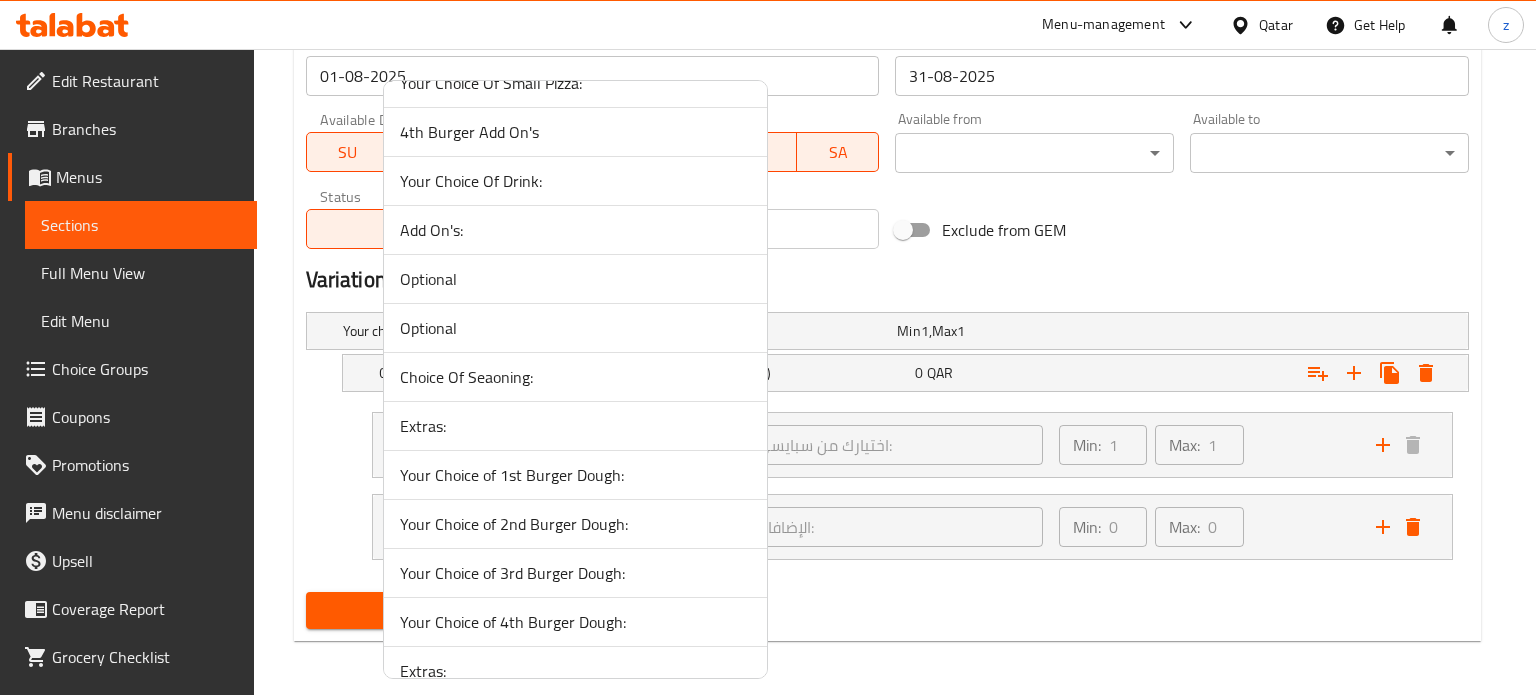 click on "Extras:" at bounding box center (575, 671) 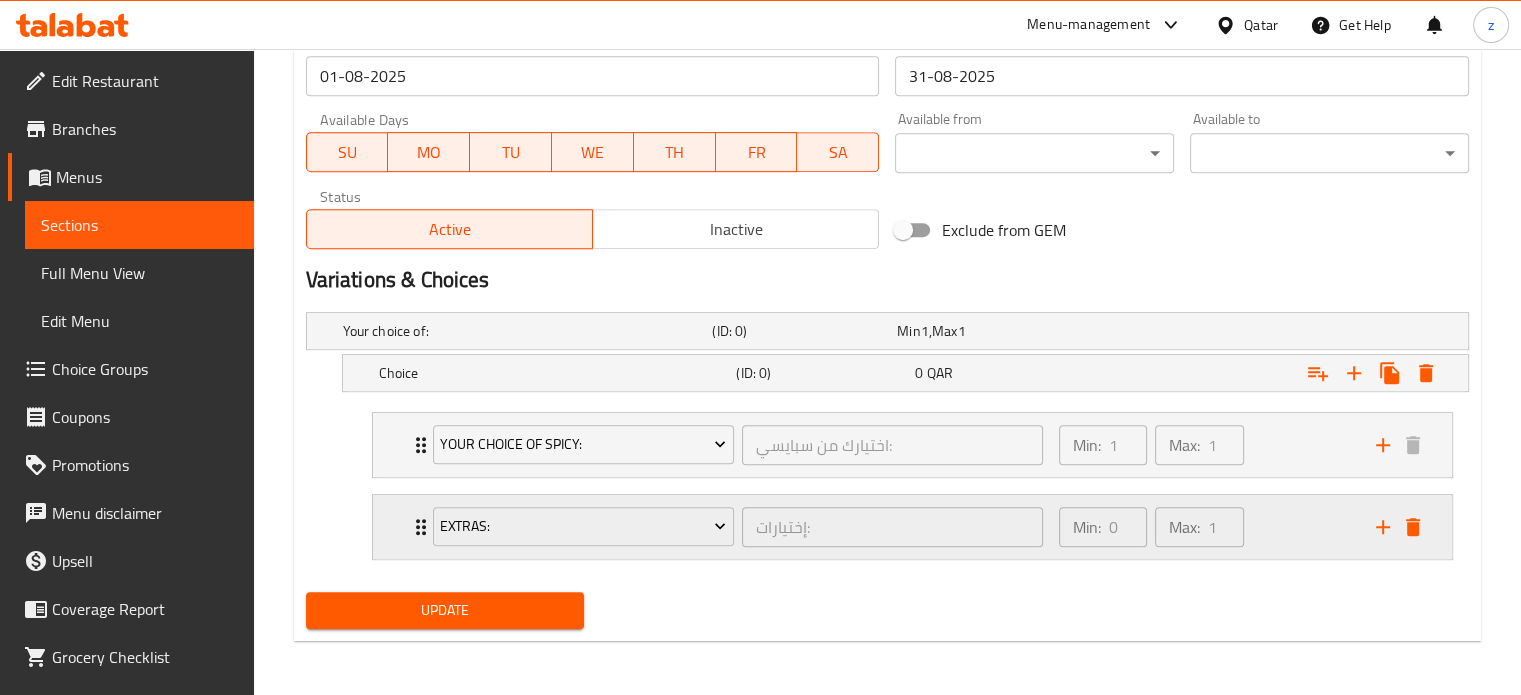 click on "Min: 0 ​ Max: 1 ​" at bounding box center [1205, 527] 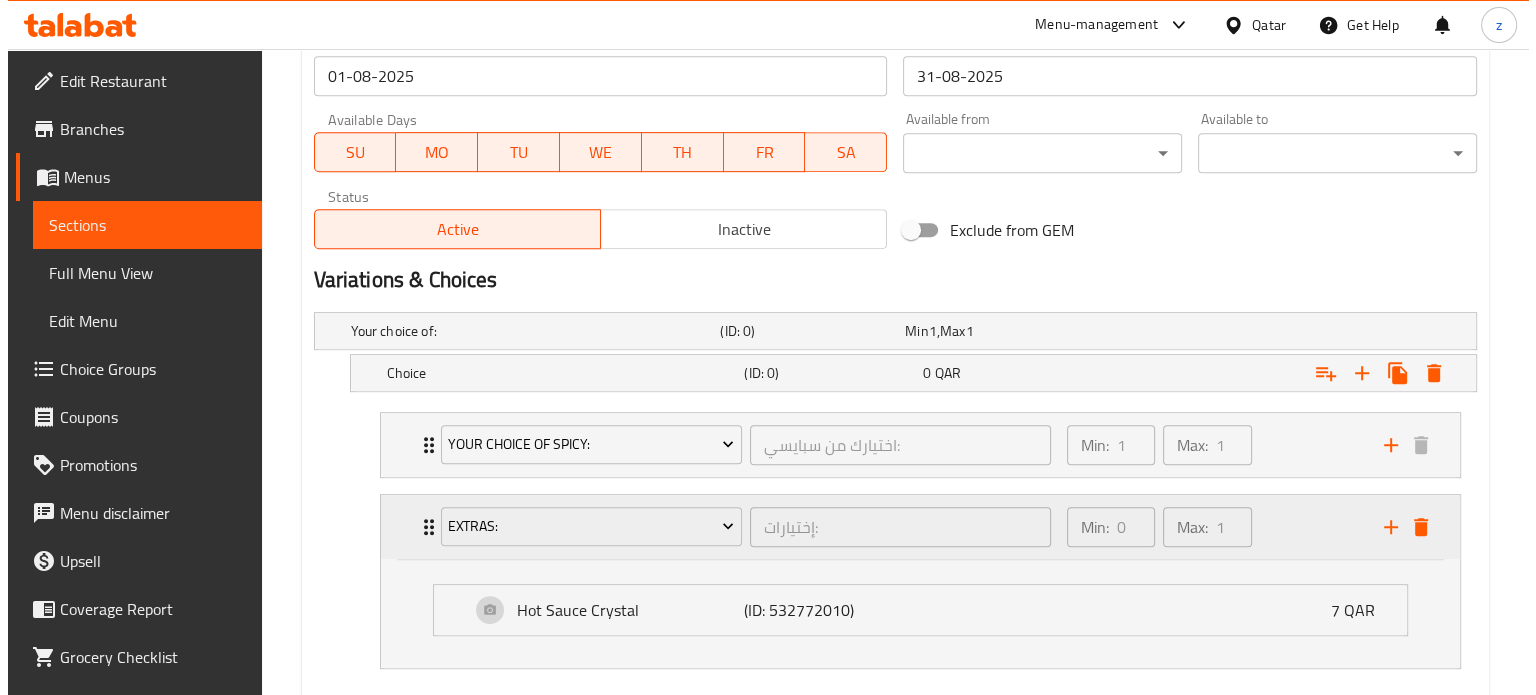 scroll, scrollTop: 996, scrollLeft: 0, axis: vertical 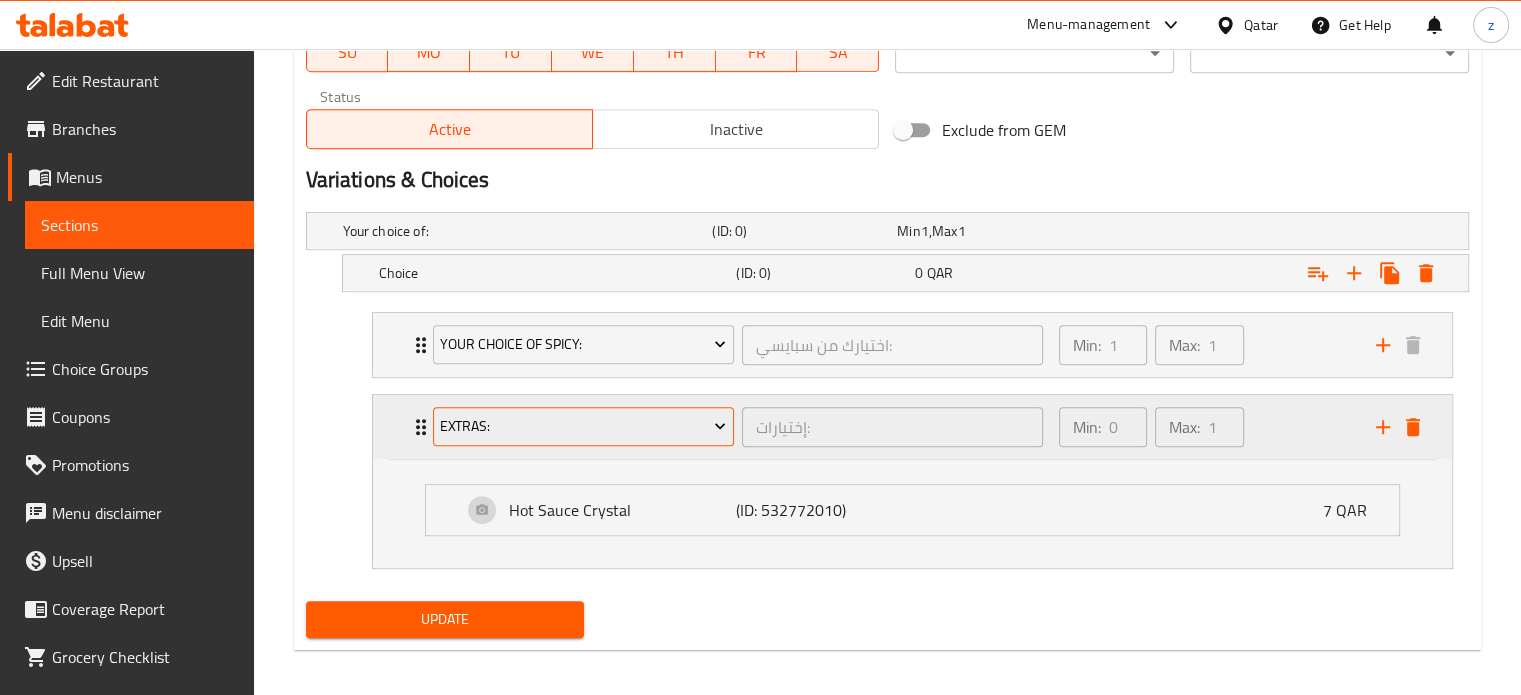 click on "Extras:" at bounding box center (583, 426) 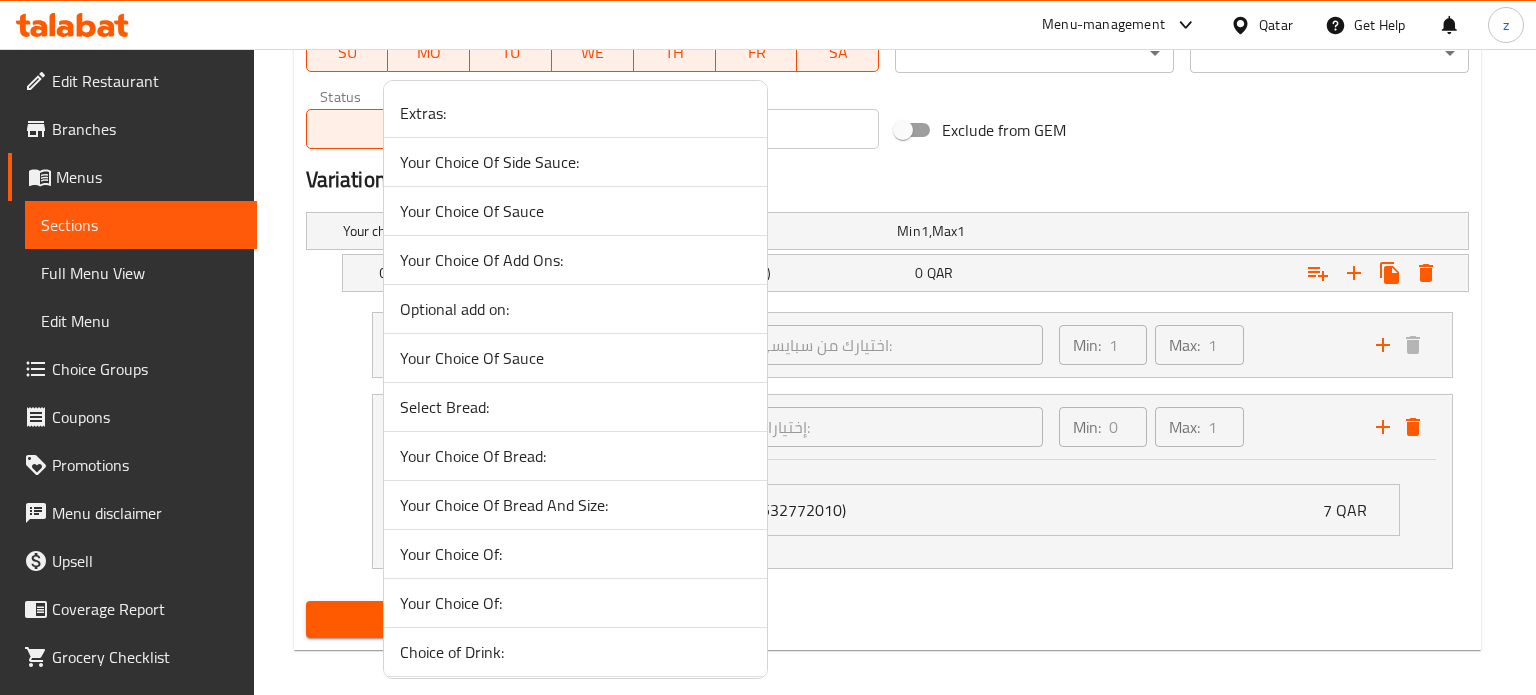 click on "Choice of Drink:" at bounding box center [575, 652] 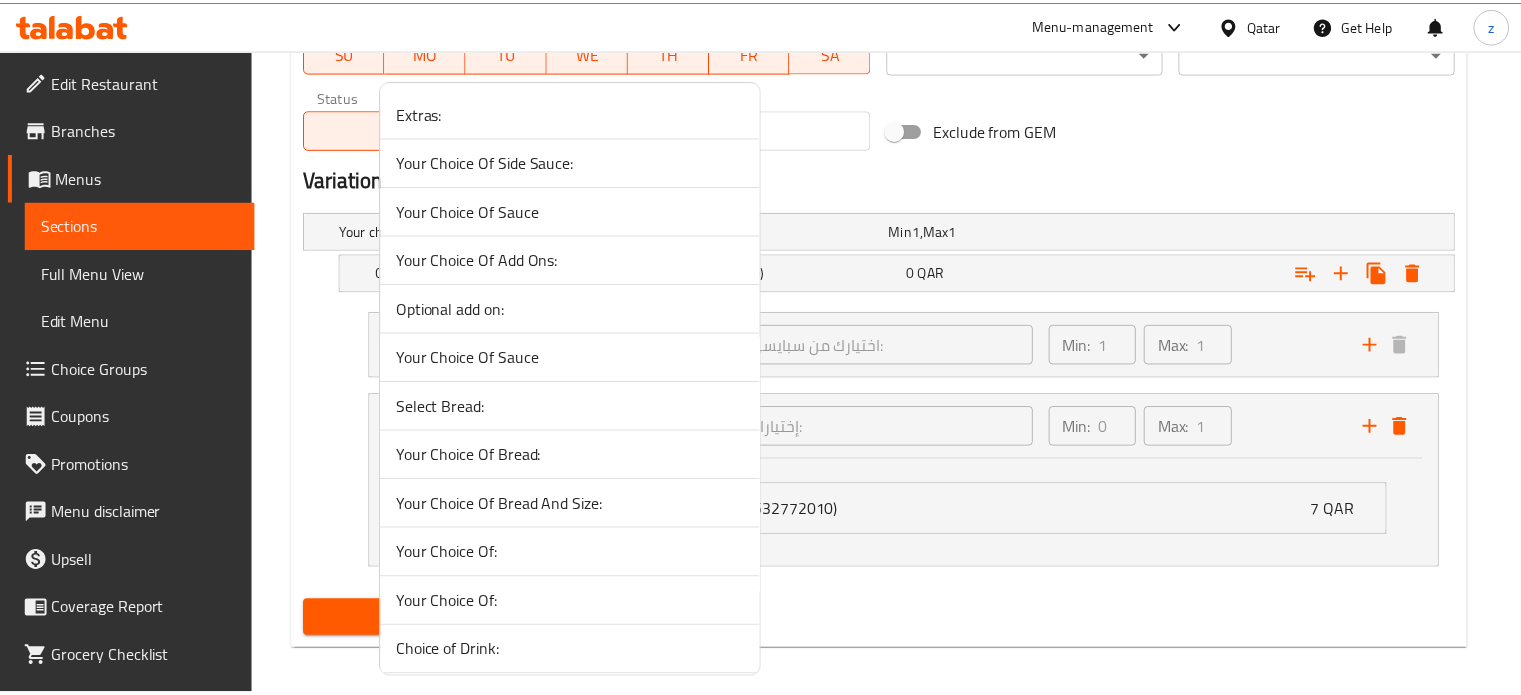 scroll, scrollTop: 896, scrollLeft: 0, axis: vertical 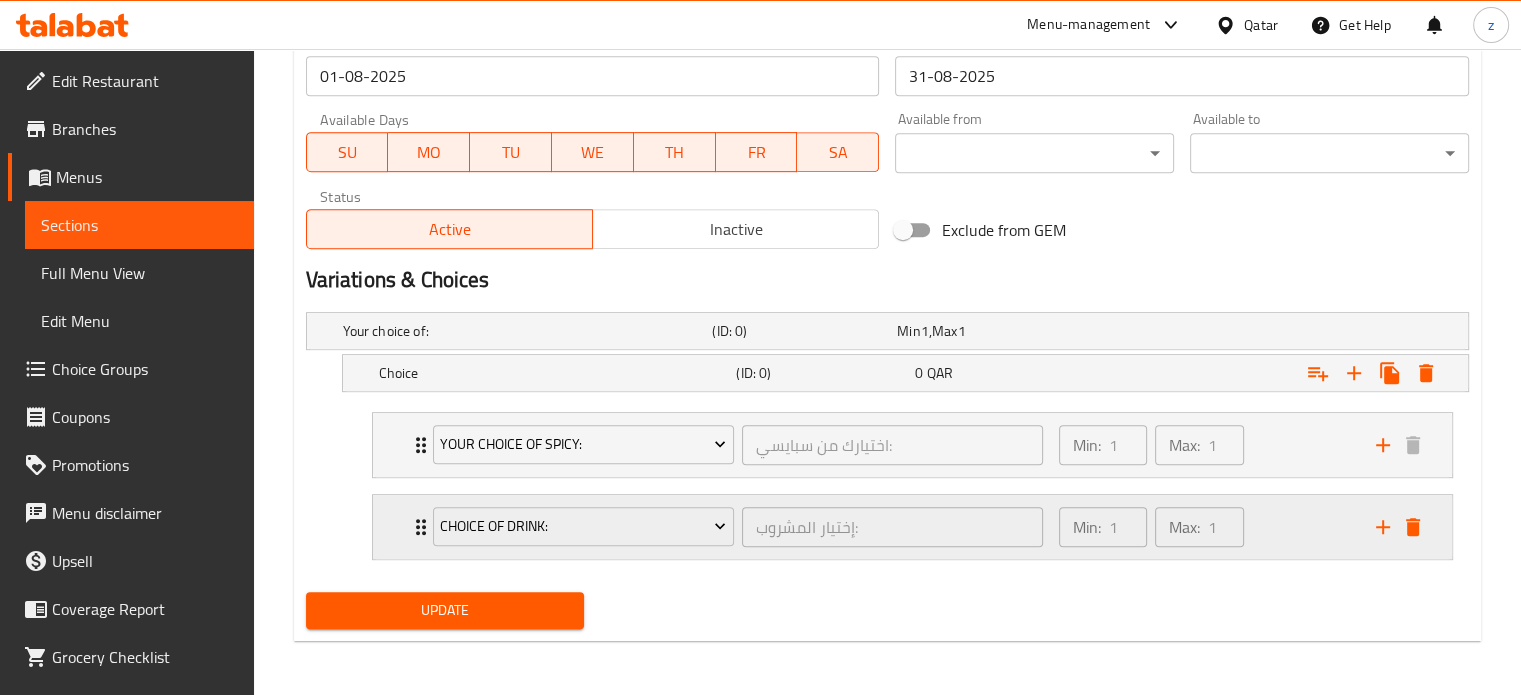 click on "Min: 1 ​ Max: 1 ​" at bounding box center [1205, 527] 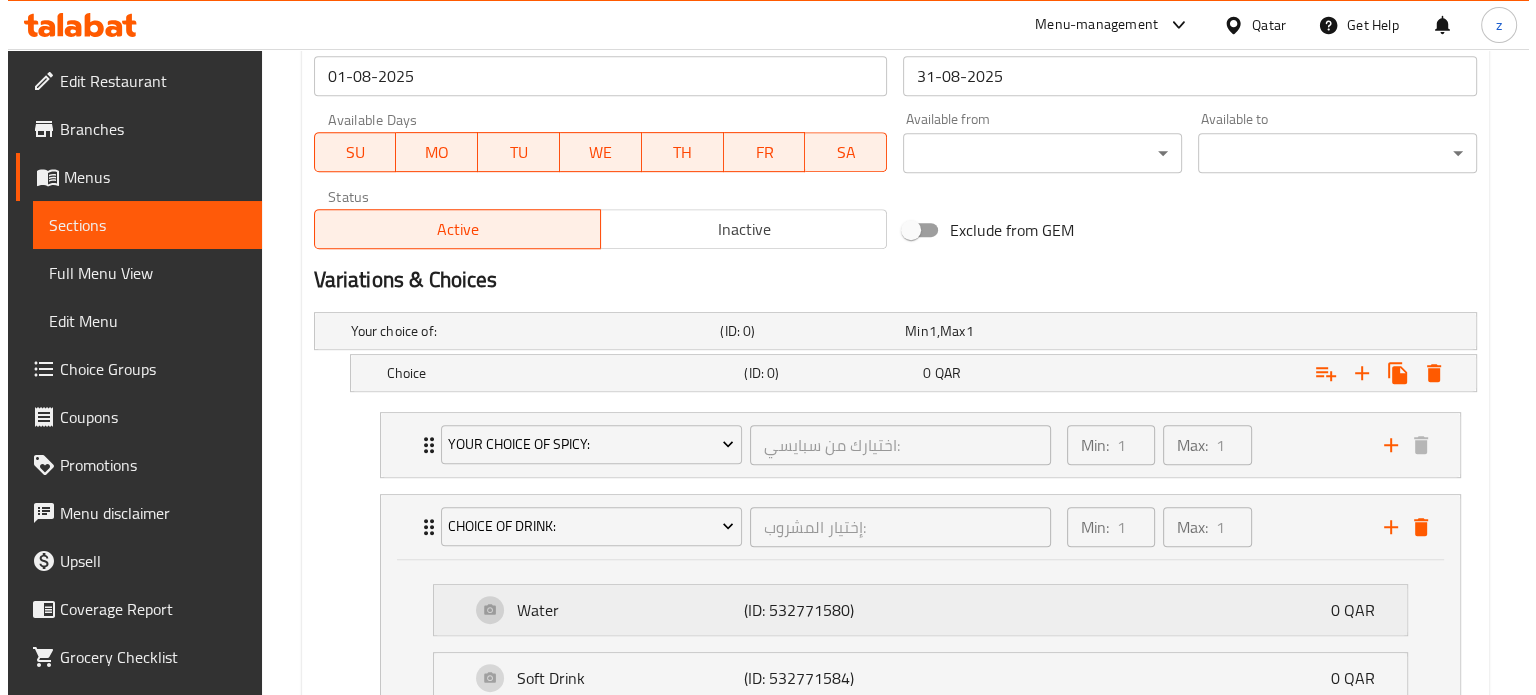 scroll, scrollTop: 996, scrollLeft: 0, axis: vertical 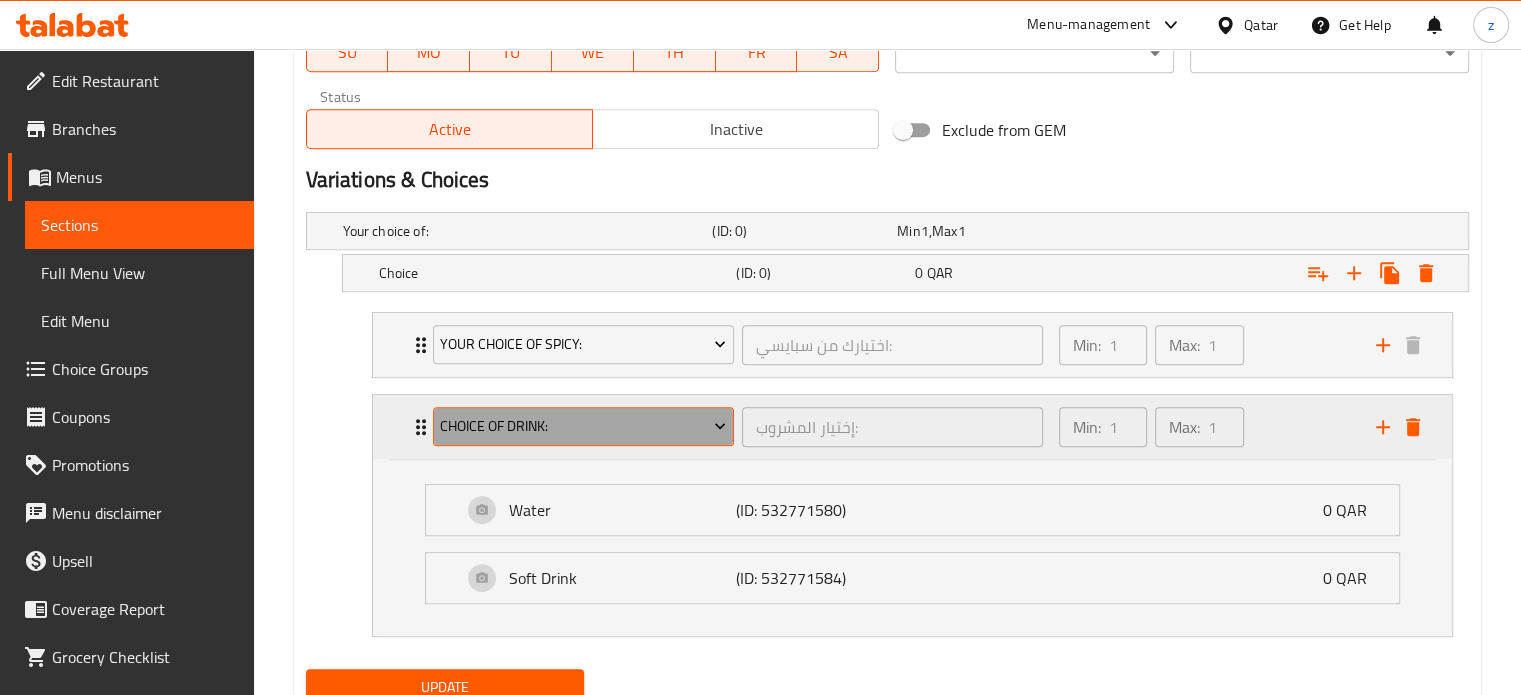 click on "Choice of Drink:" at bounding box center [583, 426] 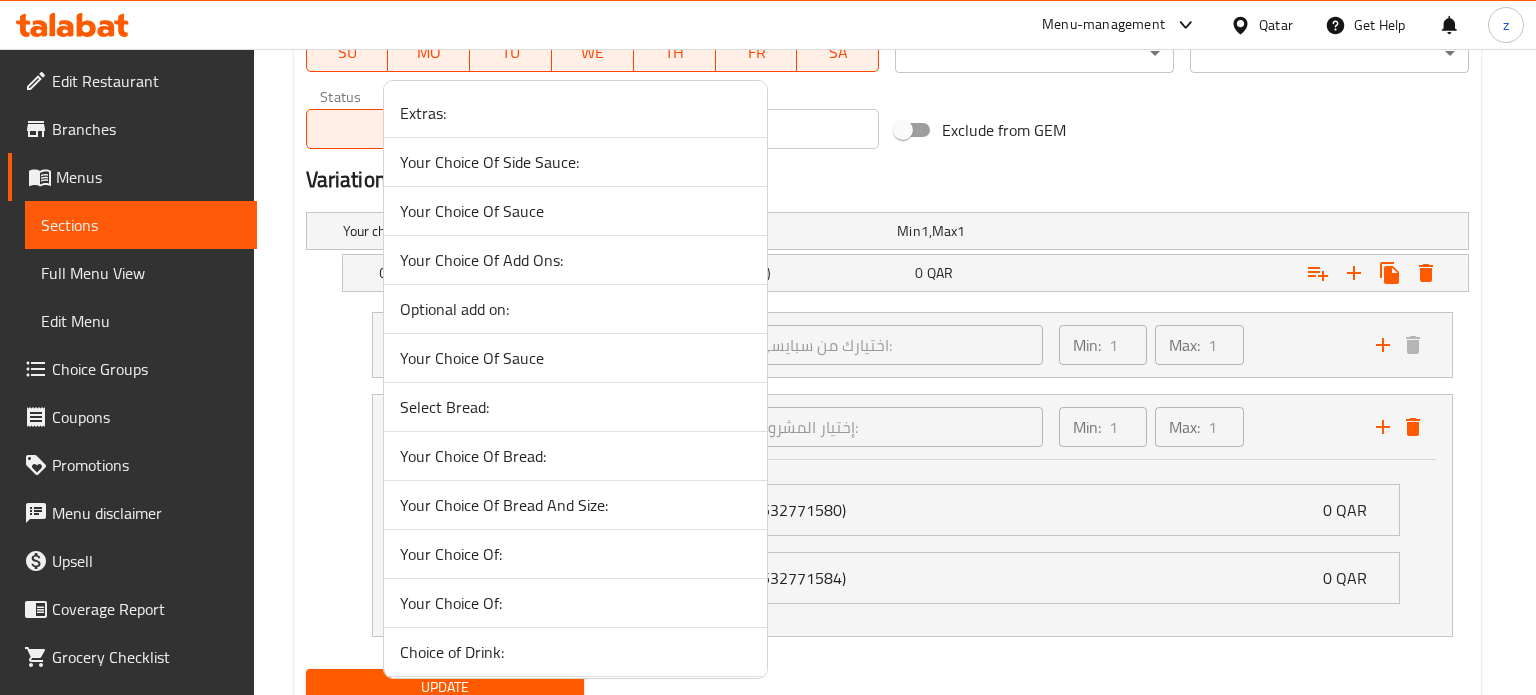 click on "Optional add on:" at bounding box center (575, 309) 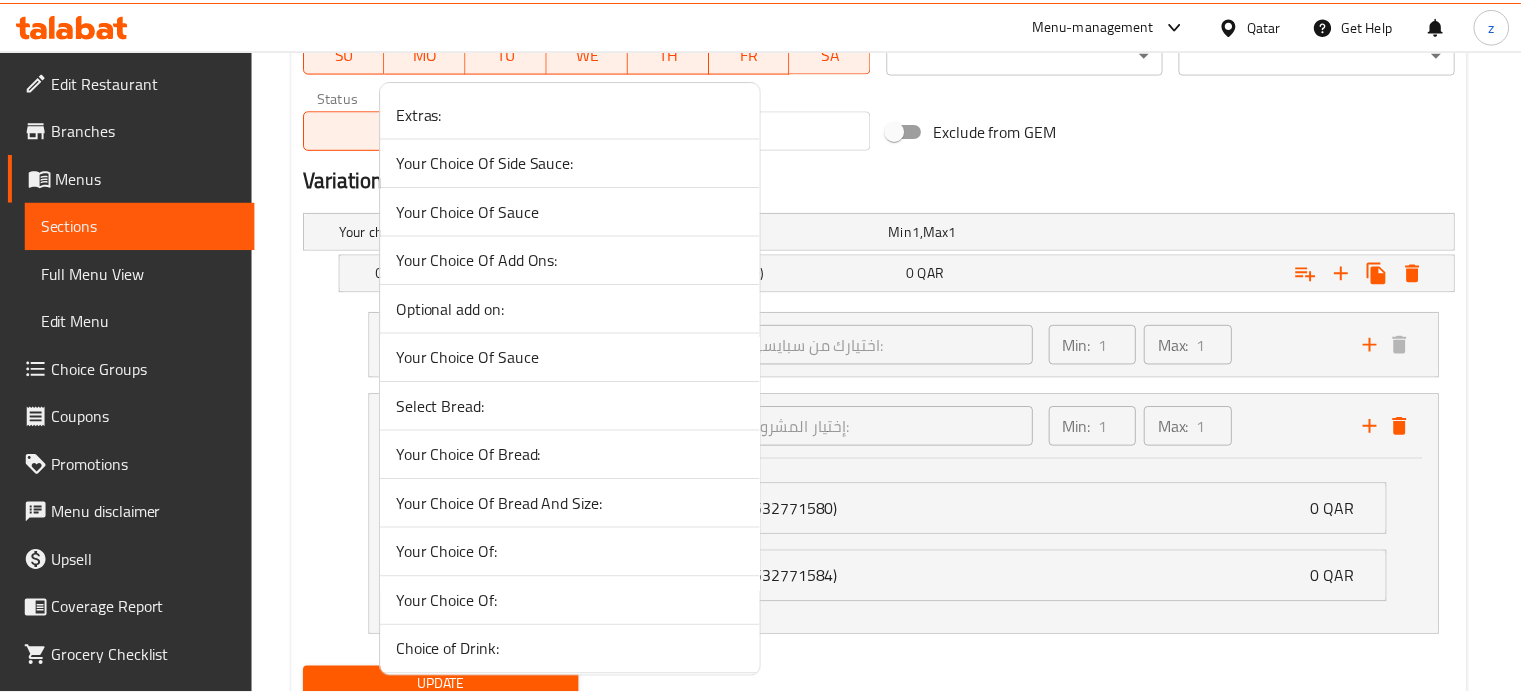 scroll, scrollTop: 896, scrollLeft: 0, axis: vertical 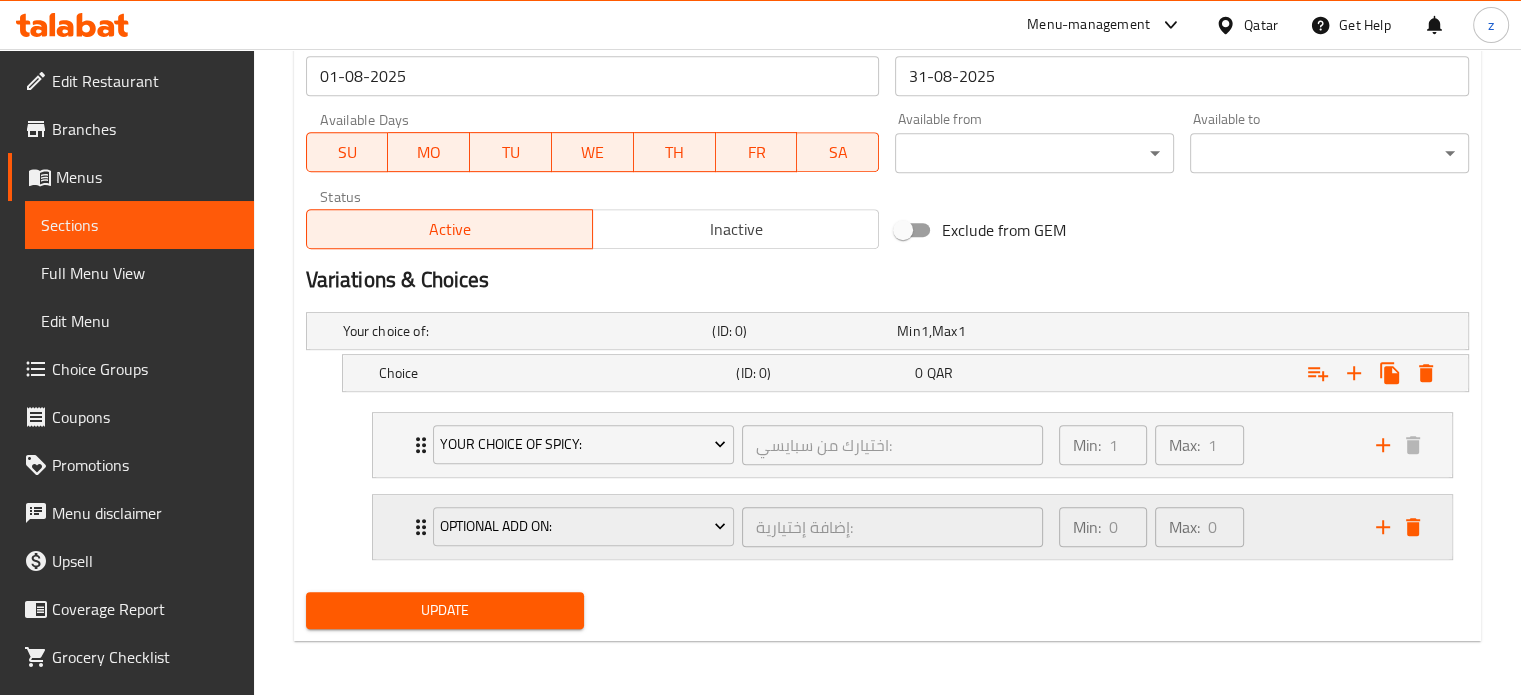 click on "Min: 0 ​ Max: 0 ​" at bounding box center [1205, 527] 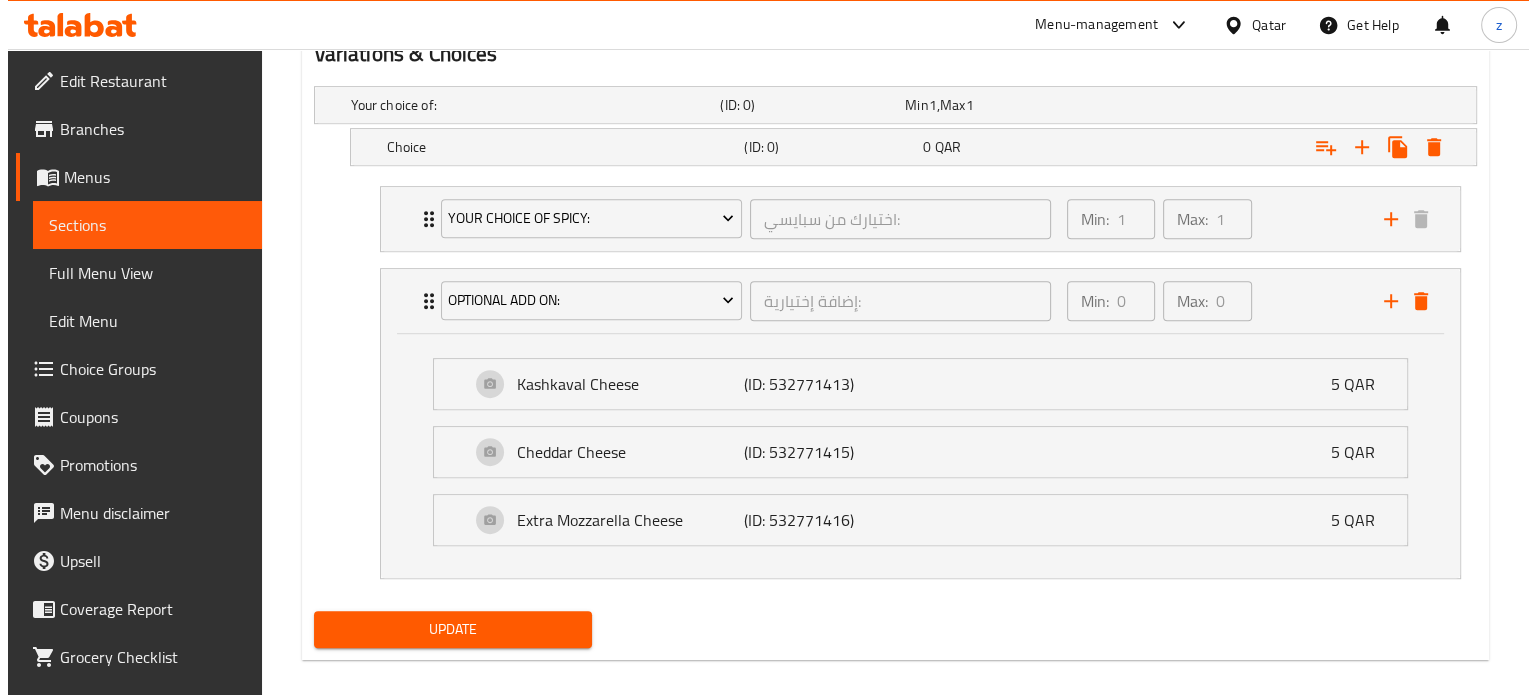 scroll, scrollTop: 1139, scrollLeft: 0, axis: vertical 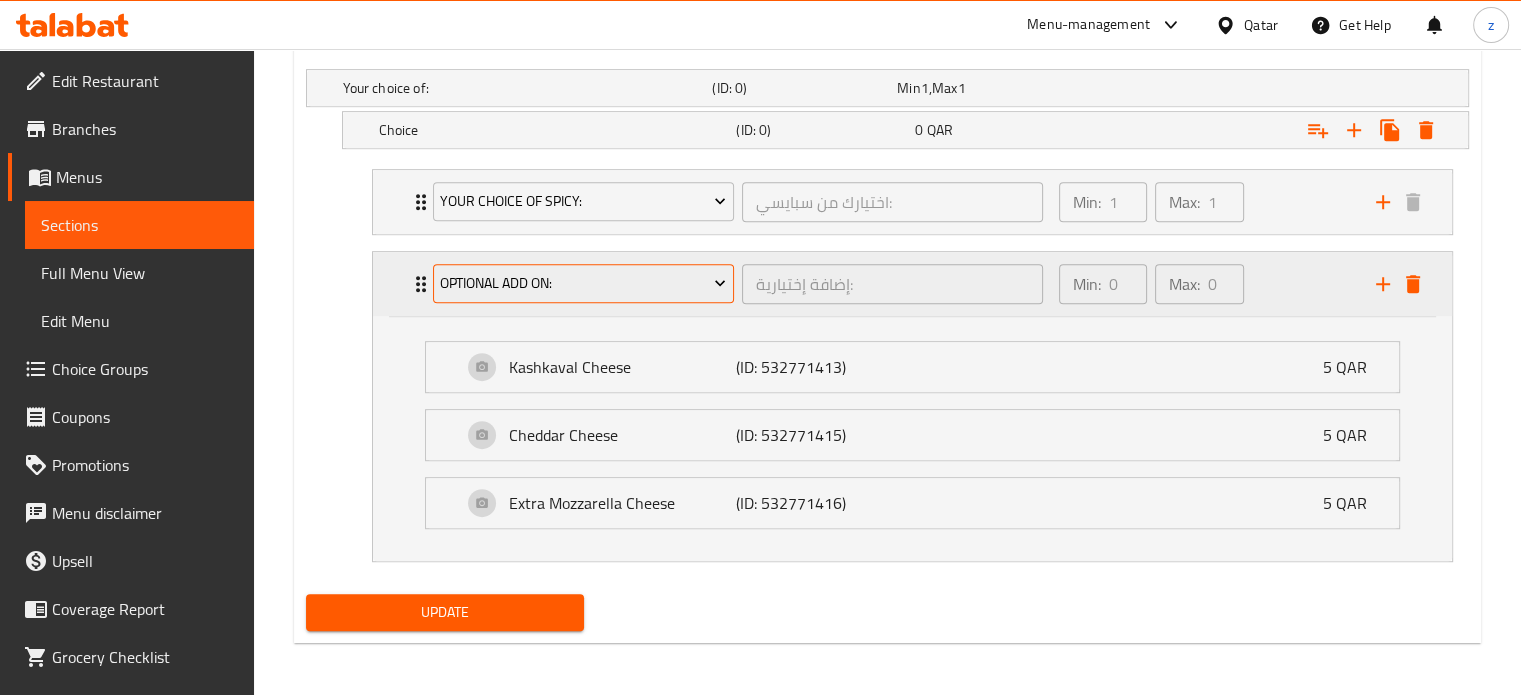 click on "Optional add on:" at bounding box center (583, 283) 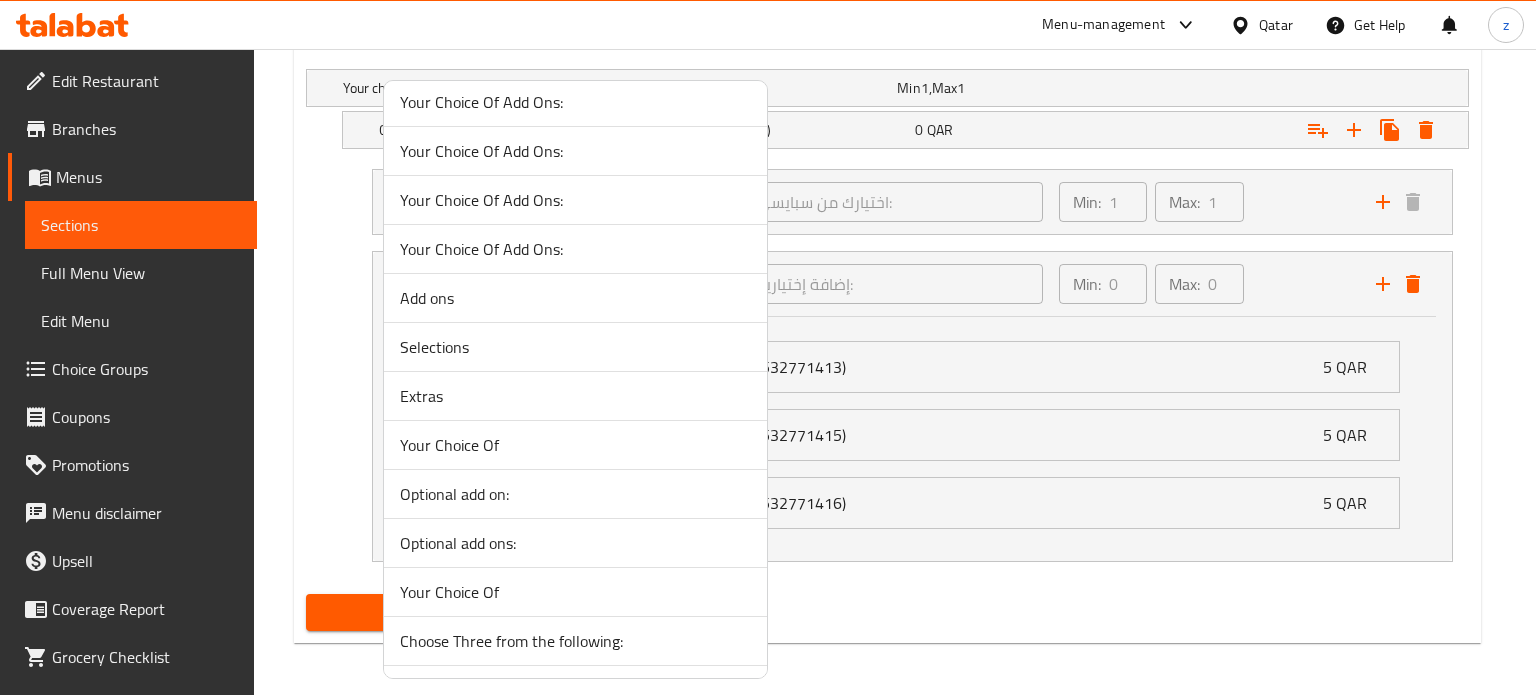 scroll, scrollTop: 2300, scrollLeft: 0, axis: vertical 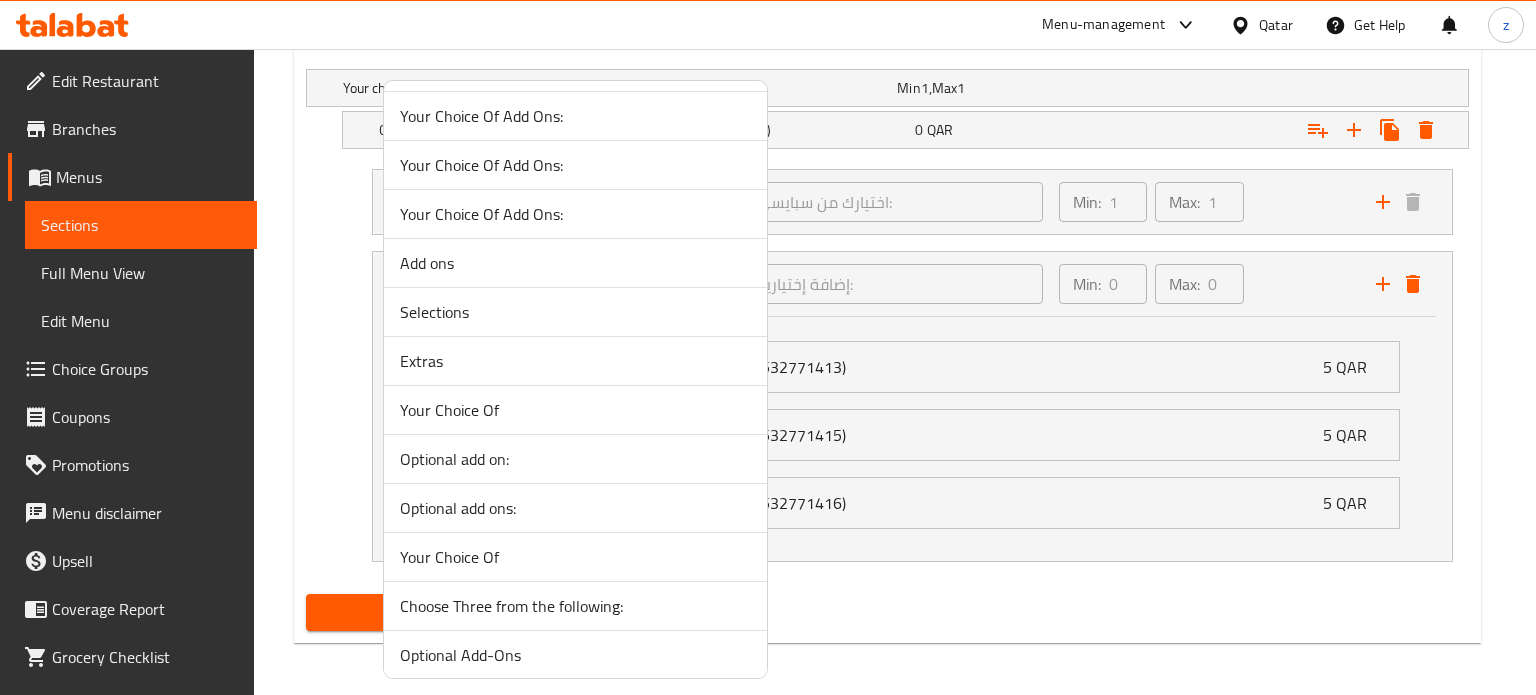 click on "Extras" at bounding box center (575, 361) 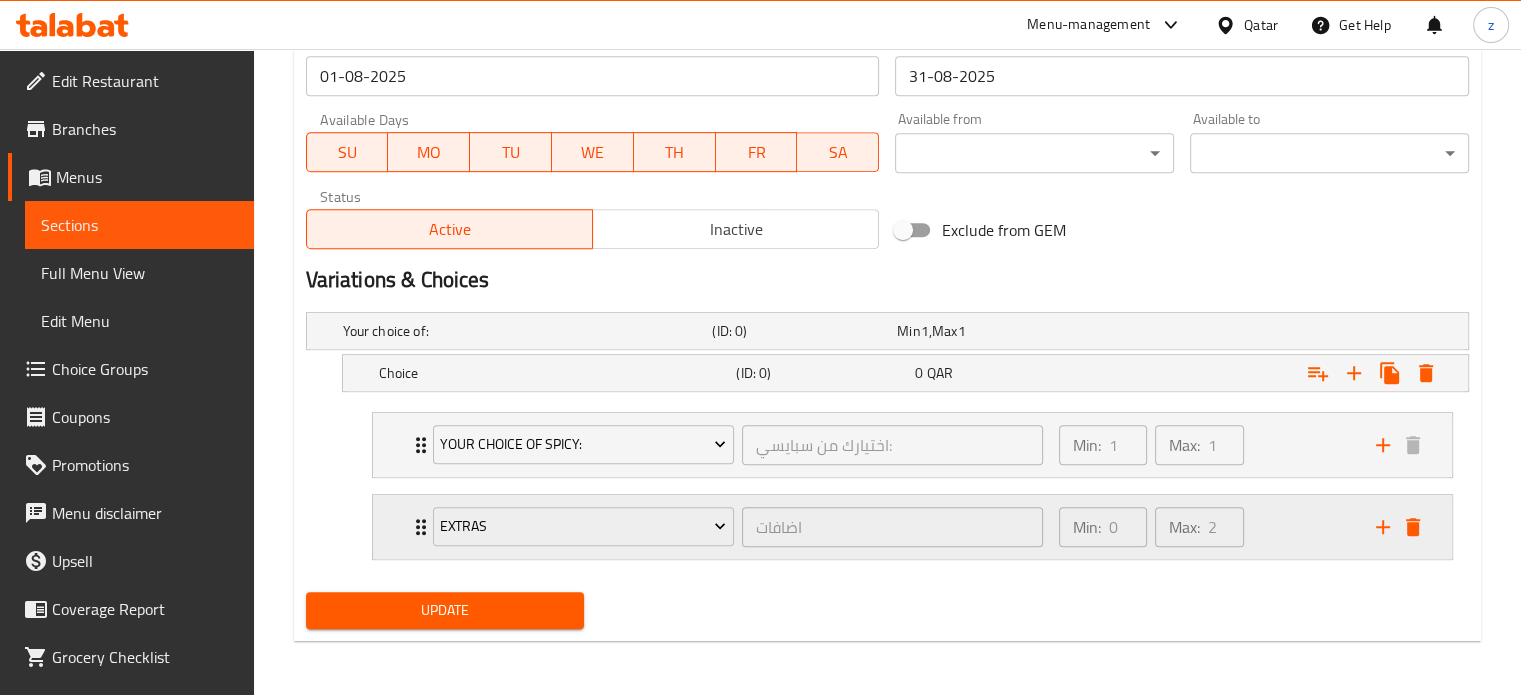 click on "Min: 0 ​ Max: 2 ​" at bounding box center (1205, 527) 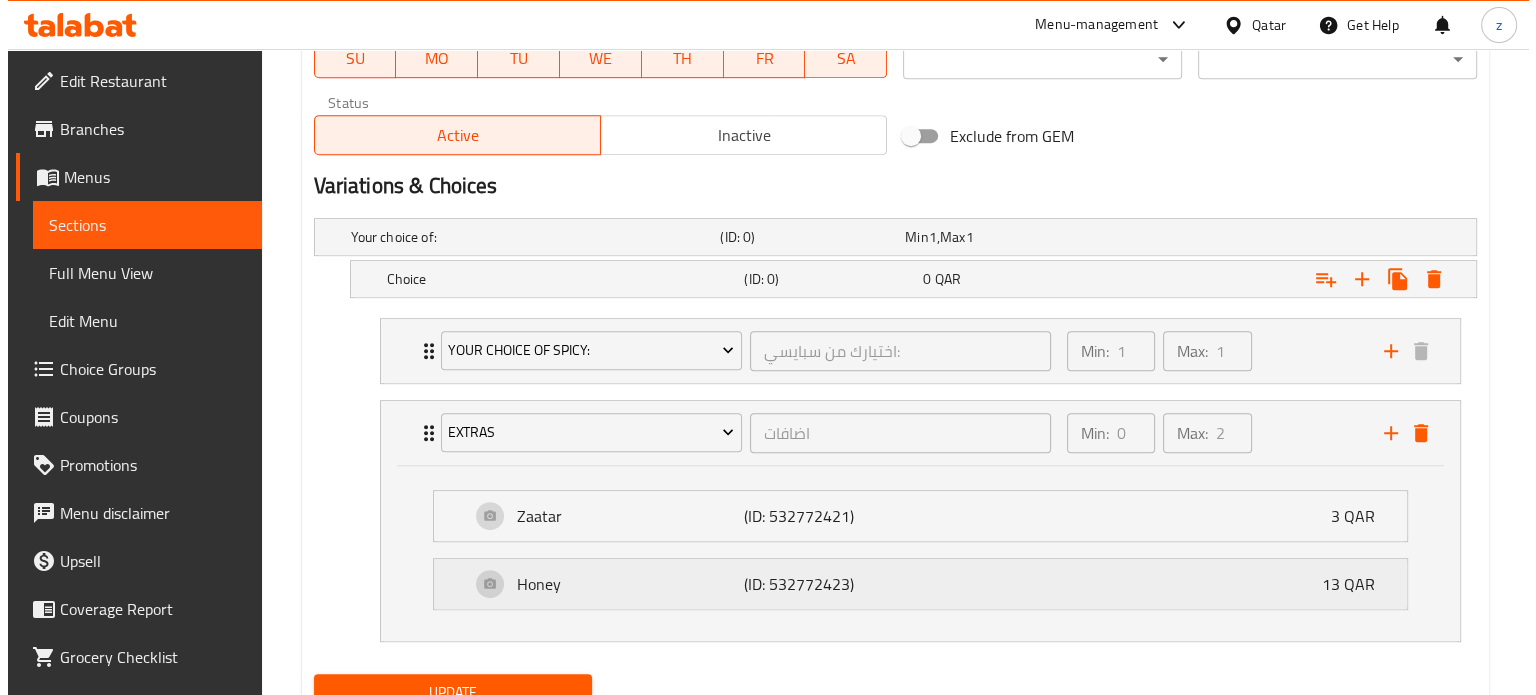 scroll, scrollTop: 1072, scrollLeft: 0, axis: vertical 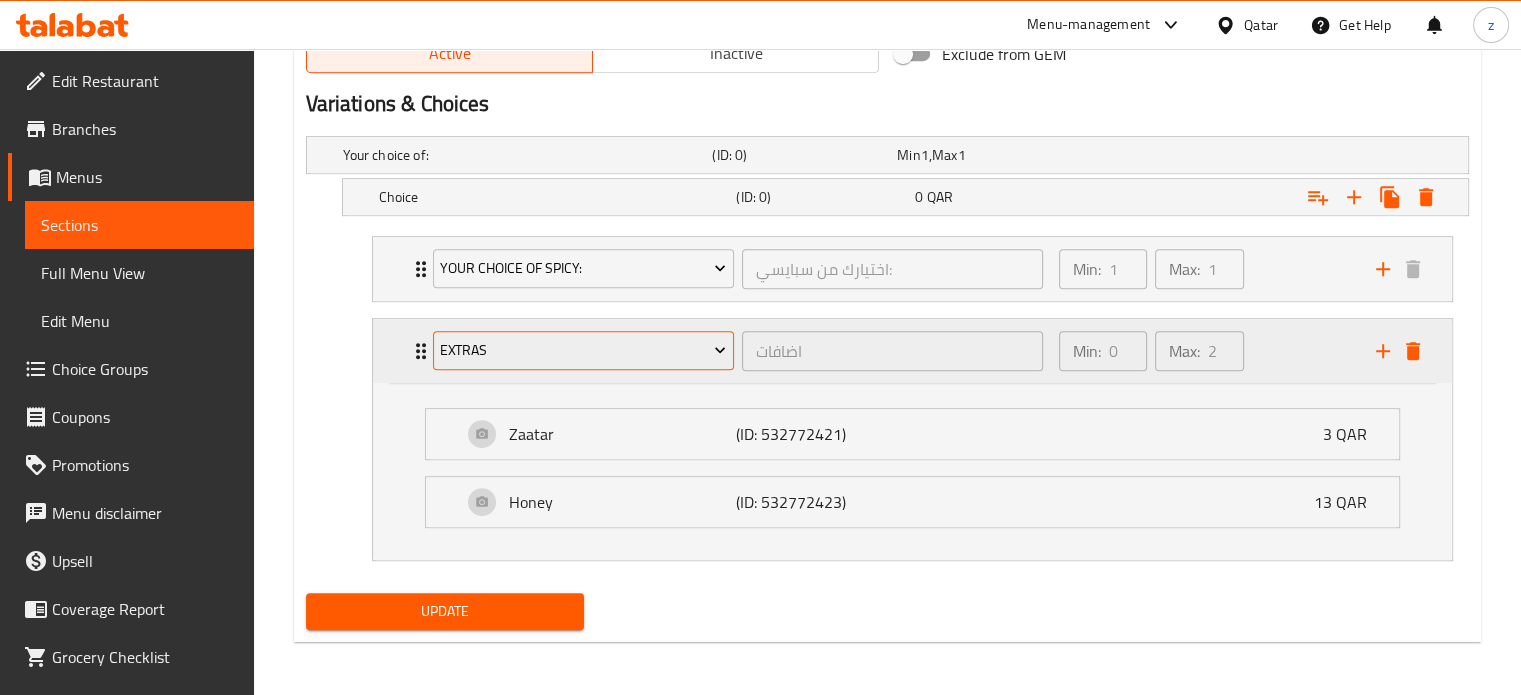 click on "Extras" at bounding box center [583, 350] 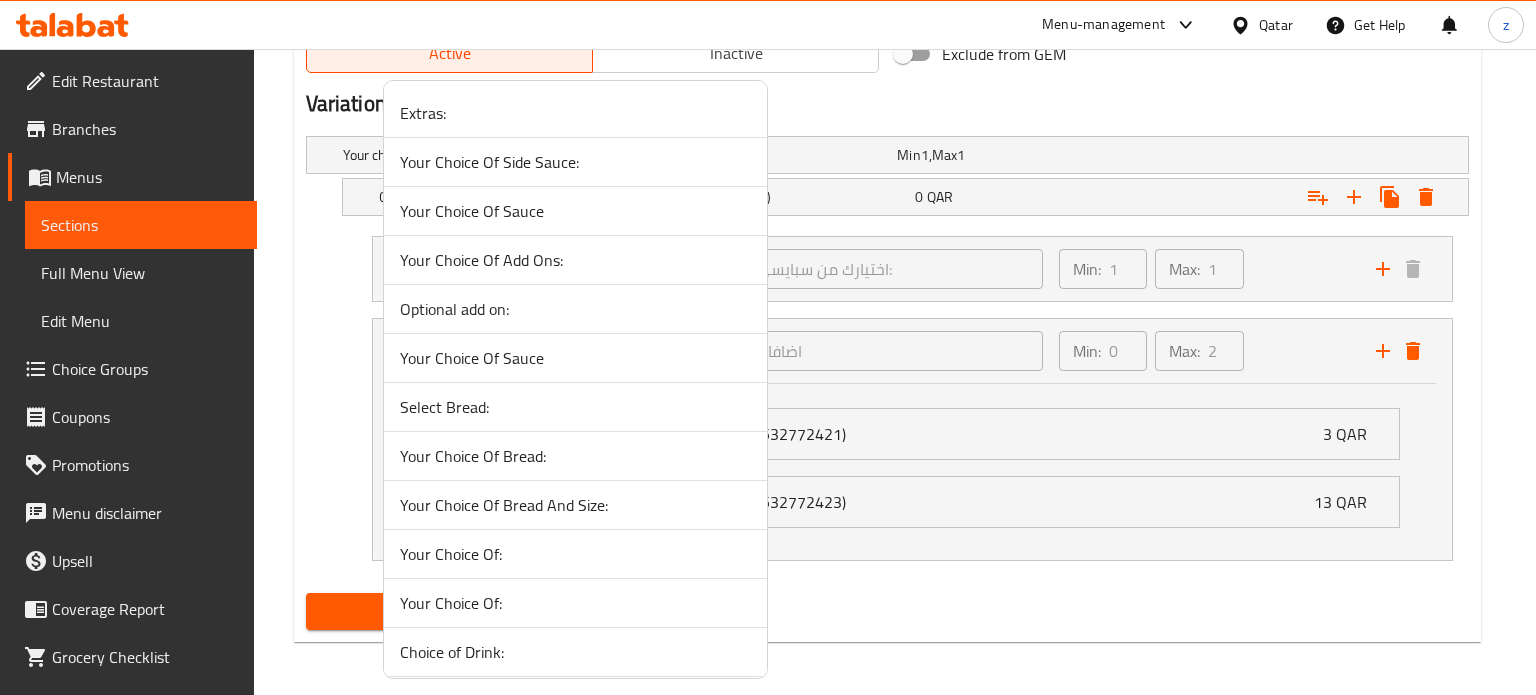 click on "Your Choice Of Side Sauce:" at bounding box center [575, 162] 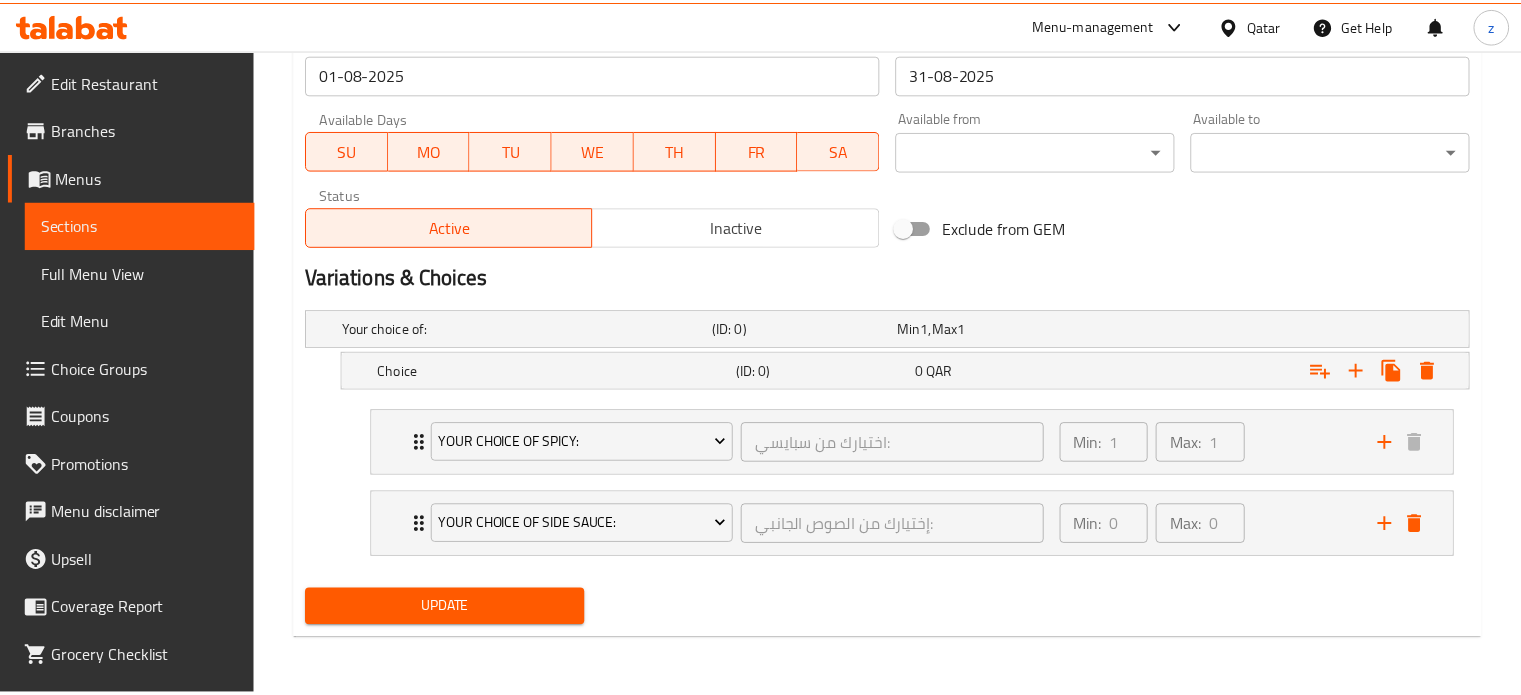 scroll, scrollTop: 896, scrollLeft: 0, axis: vertical 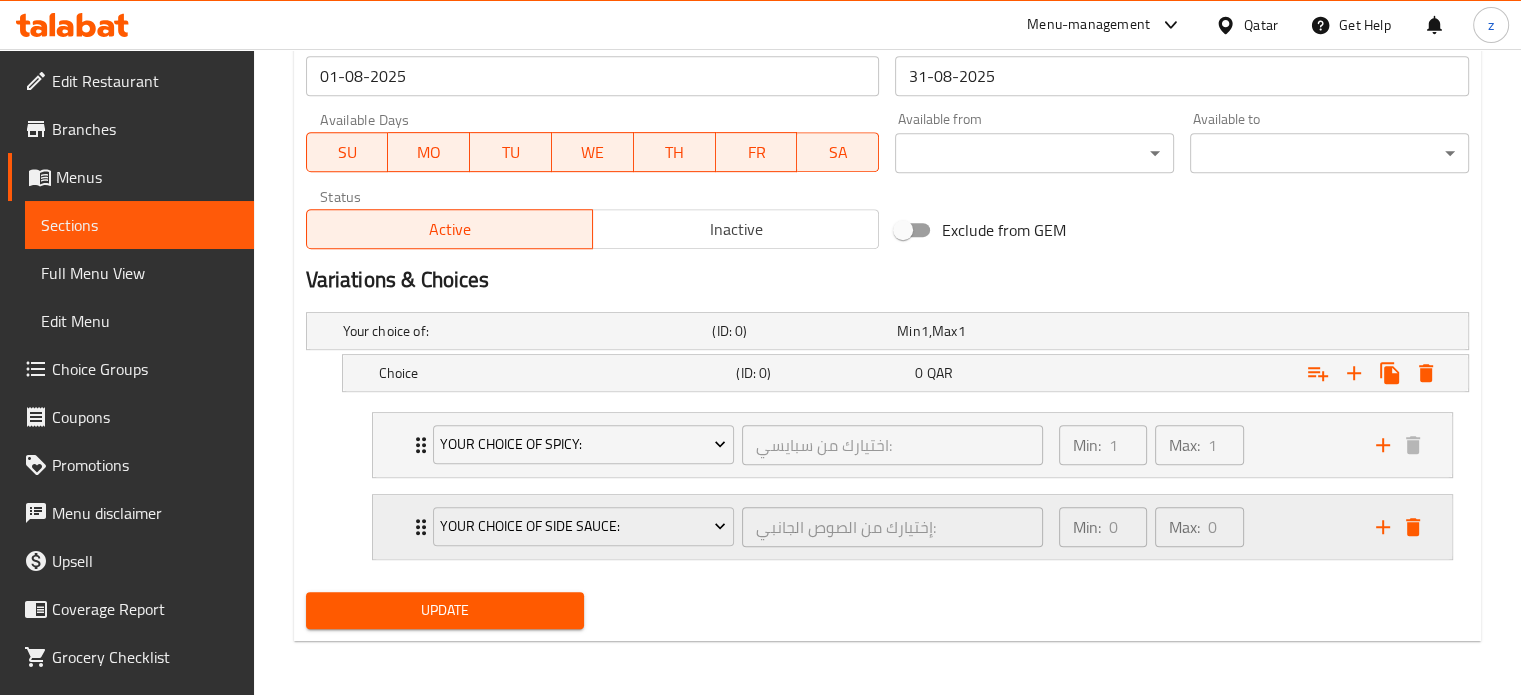 click on "Min: 0 ​ Max: 0 ​" at bounding box center [1205, 527] 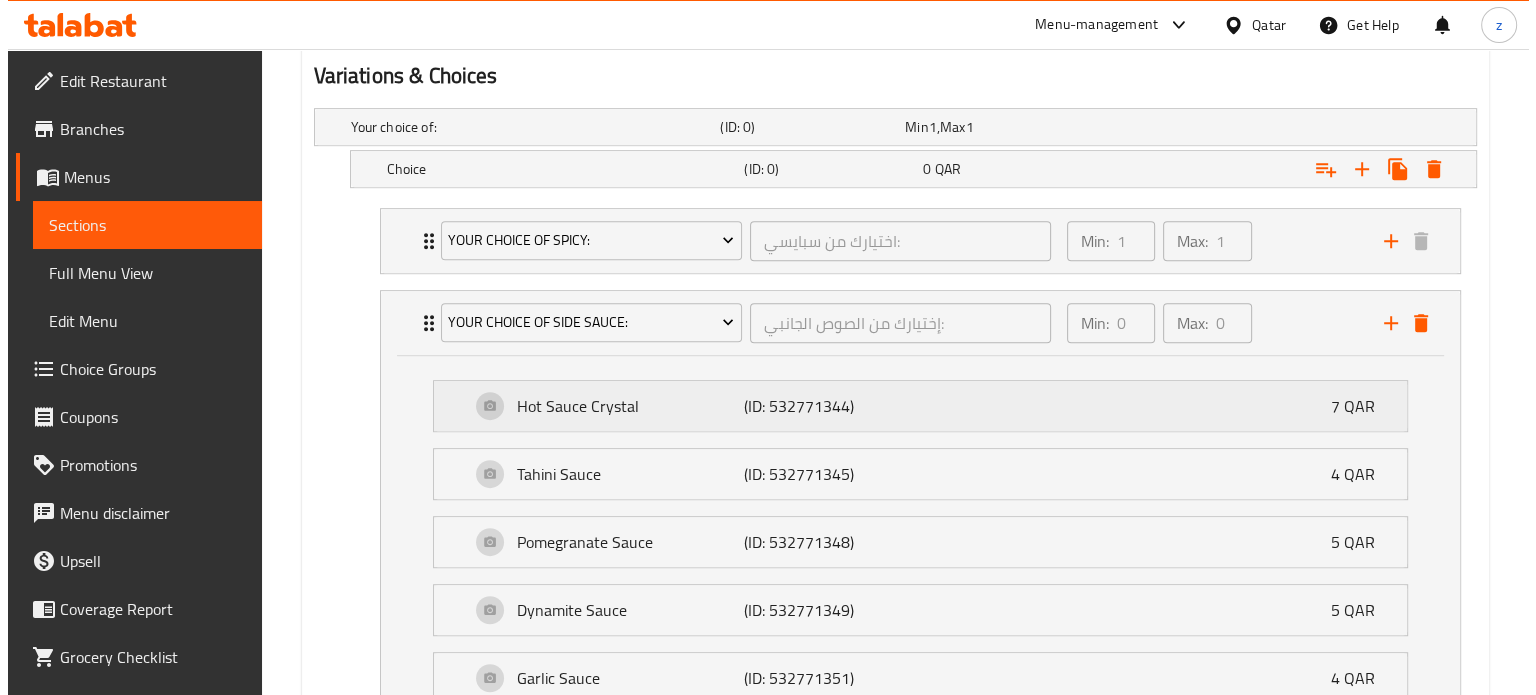scroll, scrollTop: 1272, scrollLeft: 0, axis: vertical 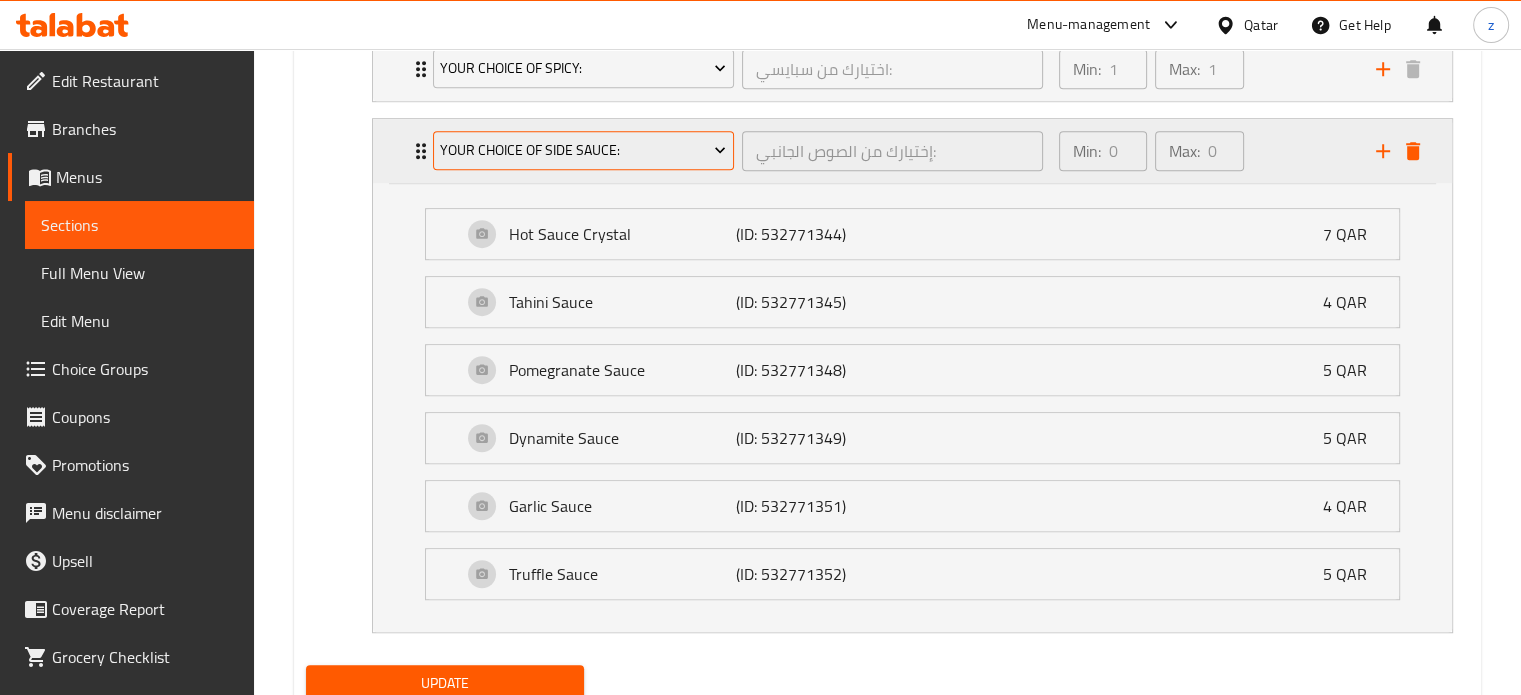click on "Your Choice Of Side Sauce:" at bounding box center (583, 150) 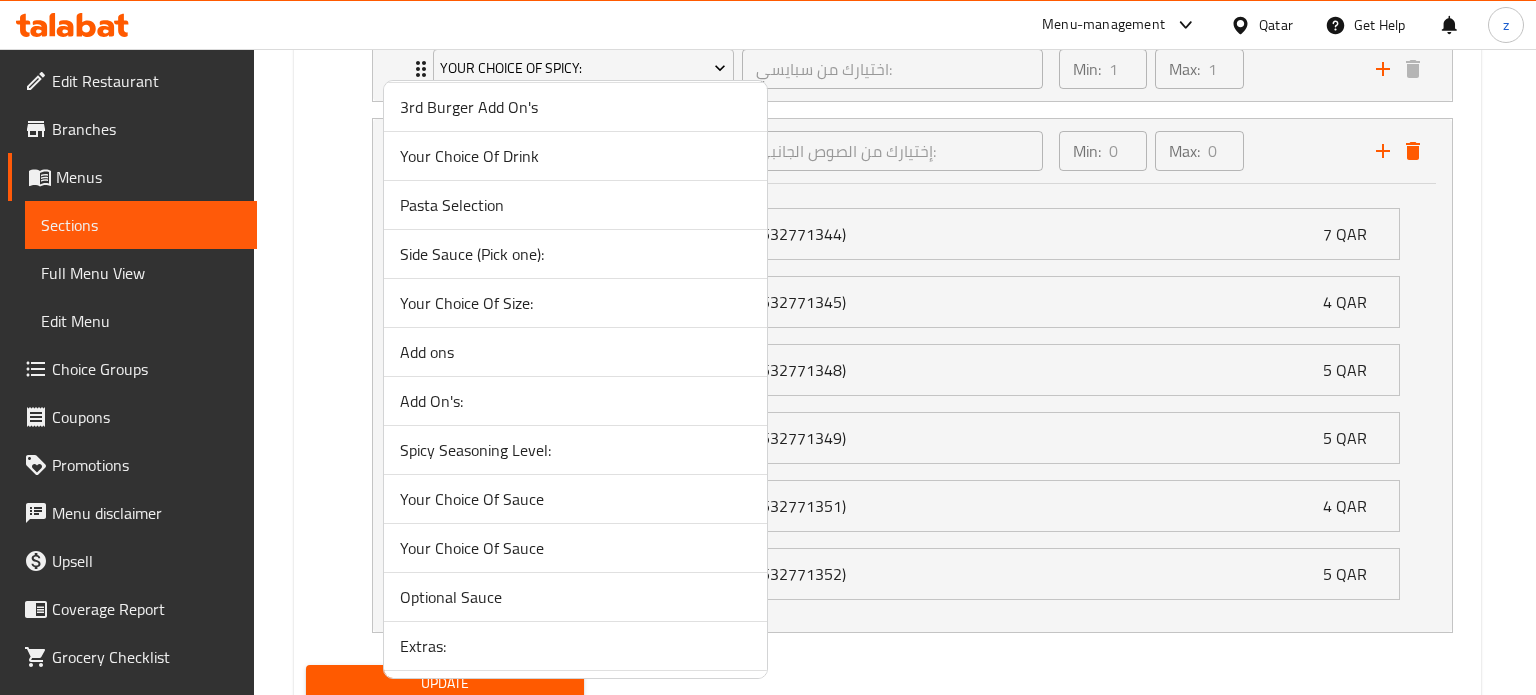 scroll, scrollTop: 4561, scrollLeft: 0, axis: vertical 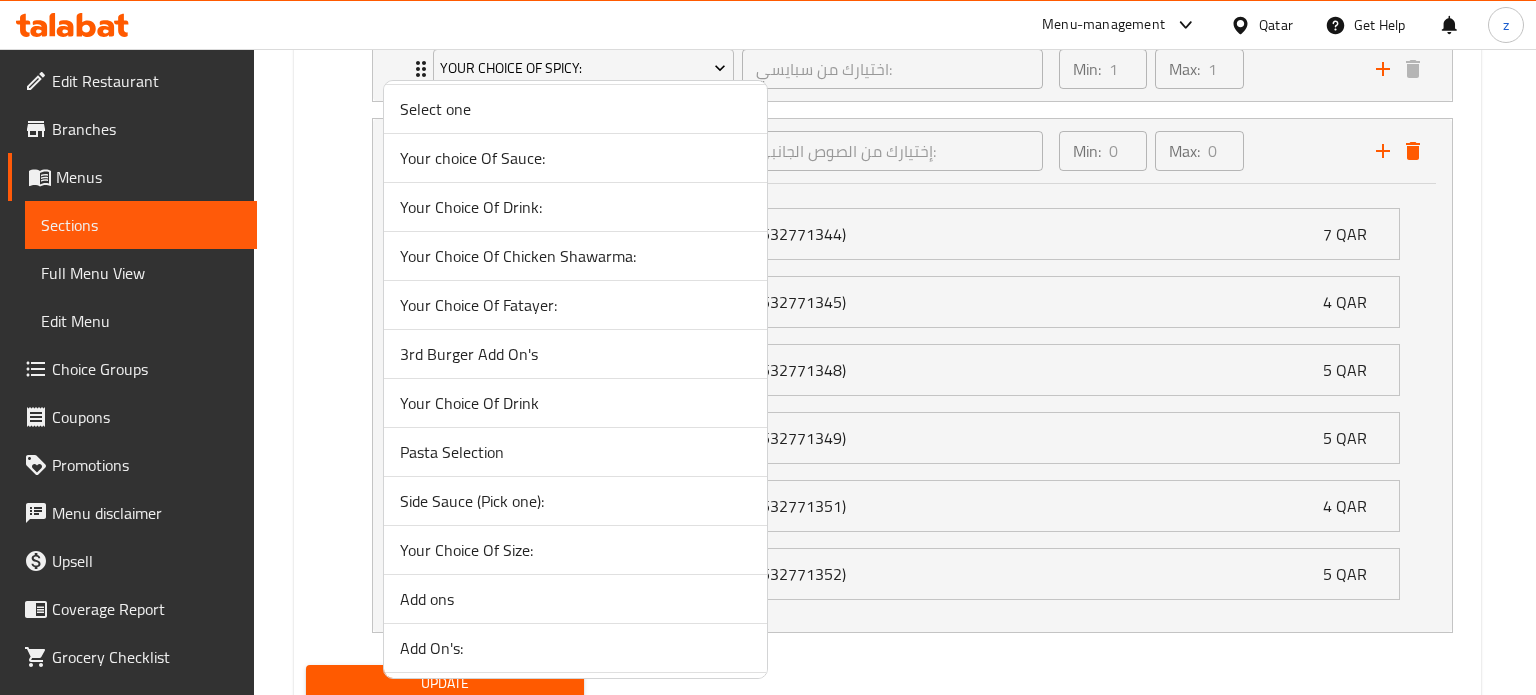 click on "Your Choice Of Drink" at bounding box center (575, 403) 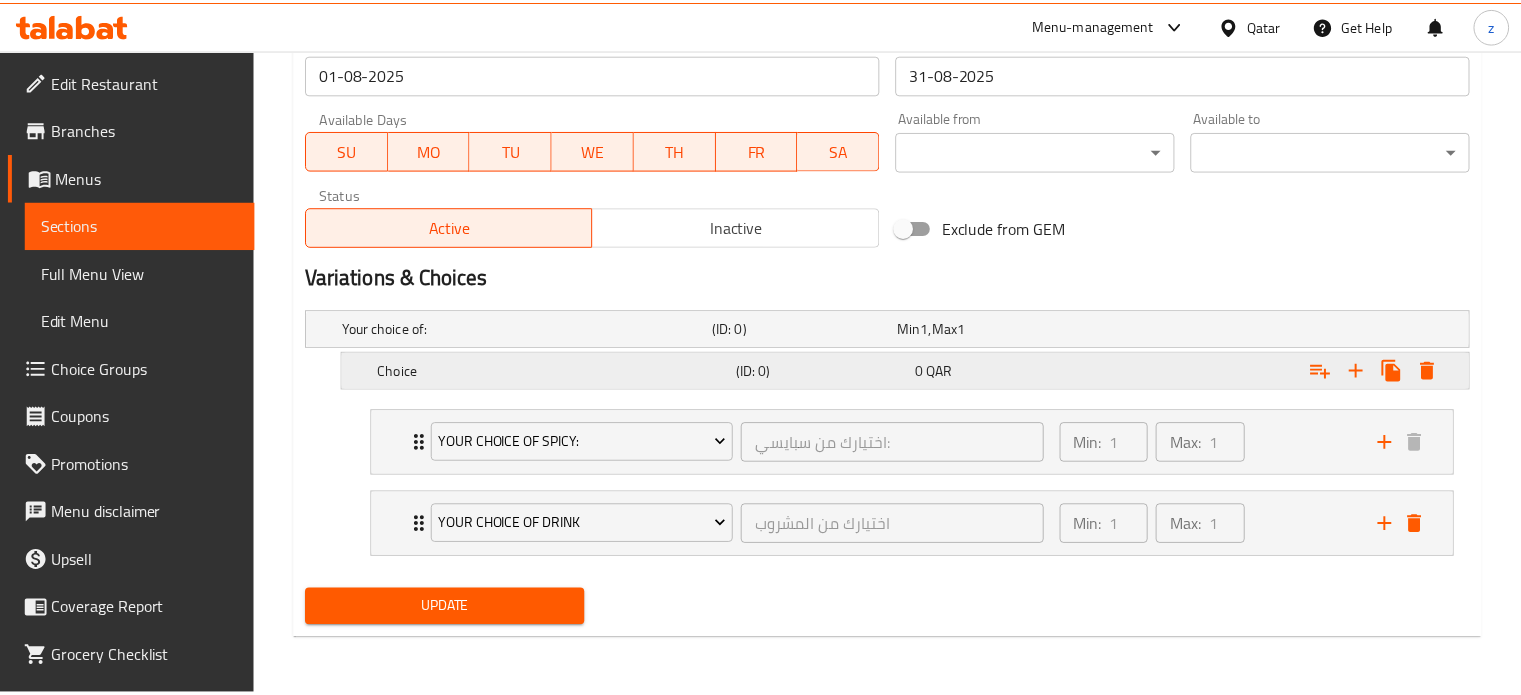 scroll, scrollTop: 896, scrollLeft: 0, axis: vertical 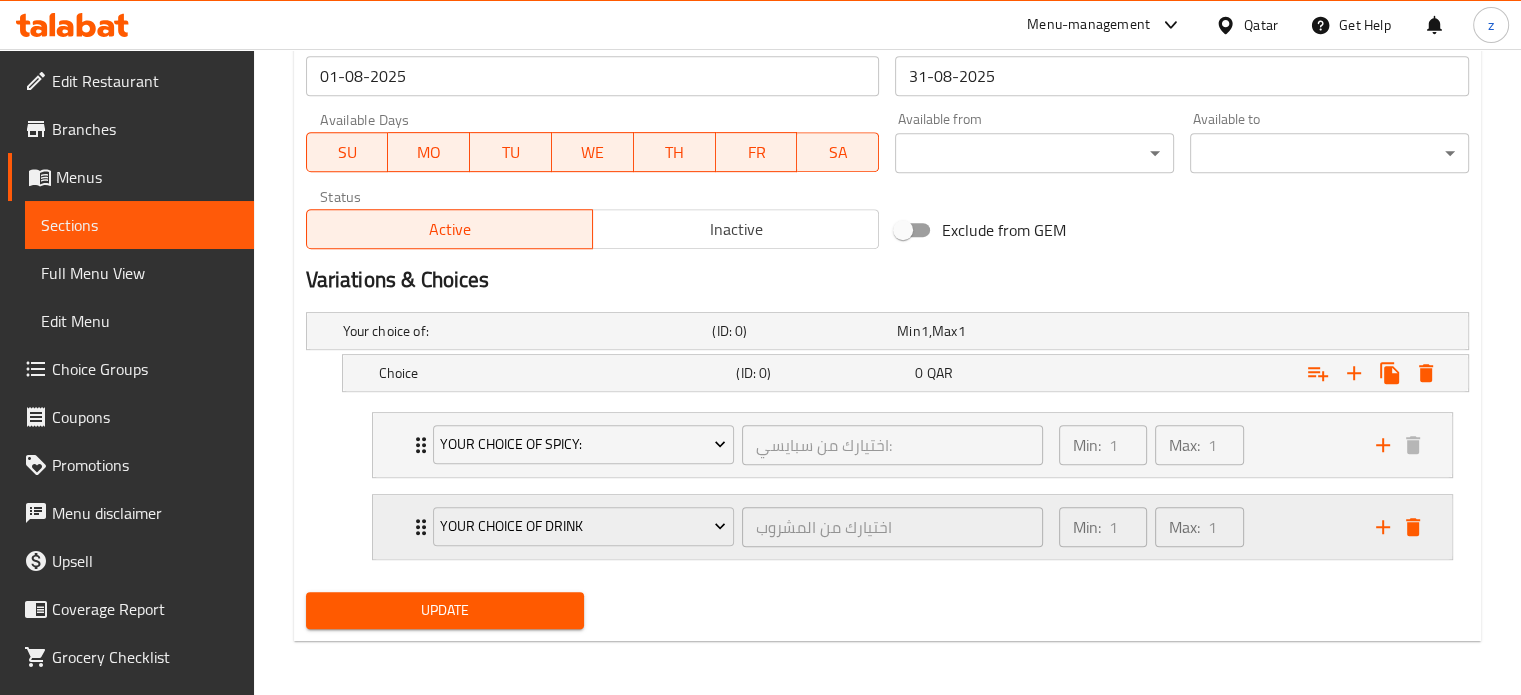click on "Min: 1 ​ Max: 1 ​" at bounding box center (1151, 527) 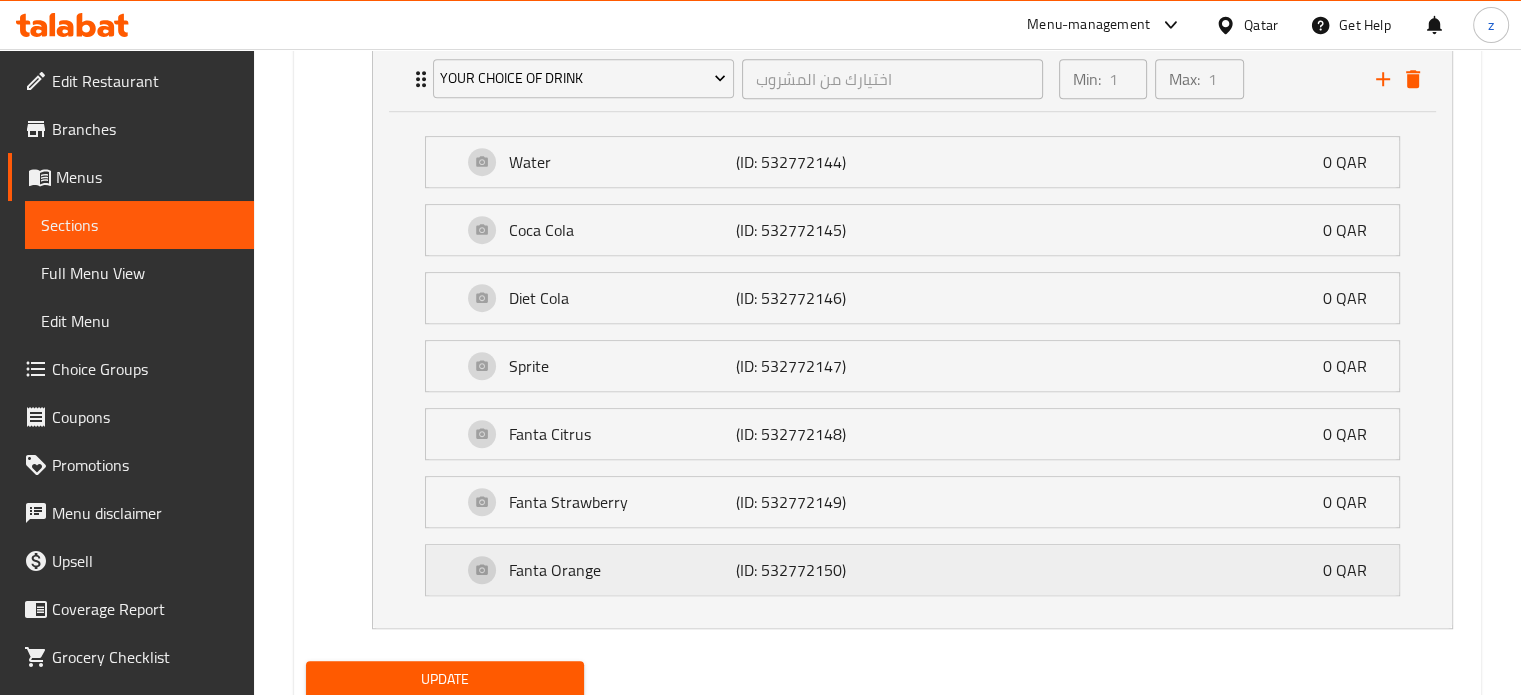 scroll, scrollTop: 1409, scrollLeft: 0, axis: vertical 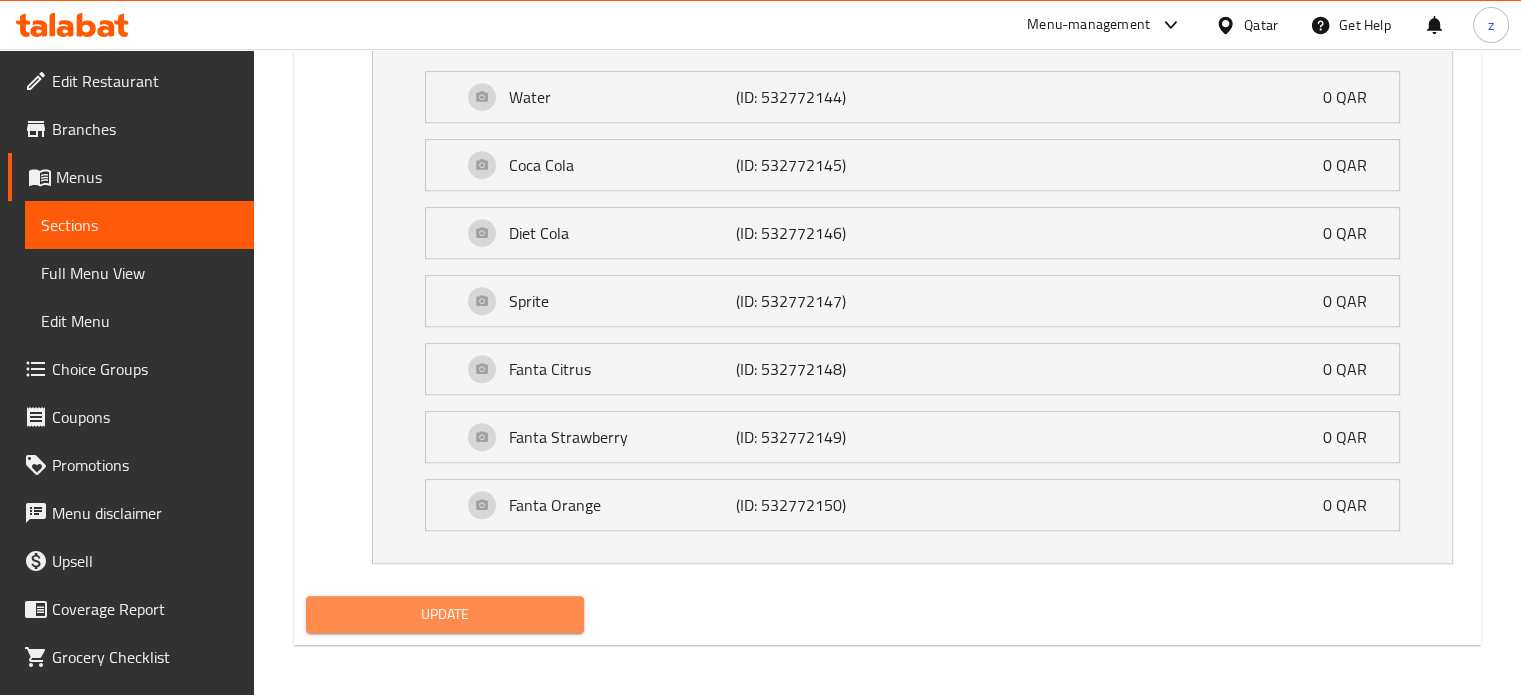 click on "Update" at bounding box center (445, 614) 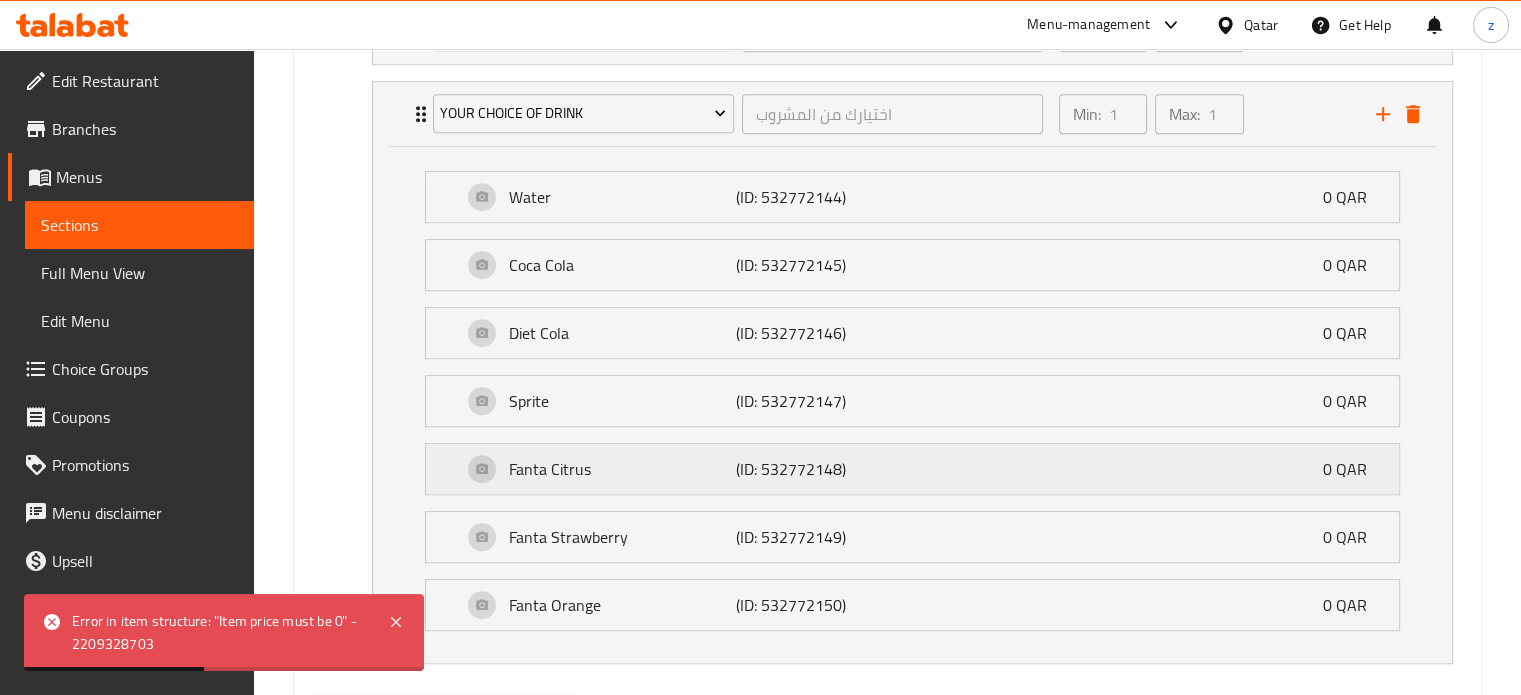 scroll, scrollTop: 1409, scrollLeft: 0, axis: vertical 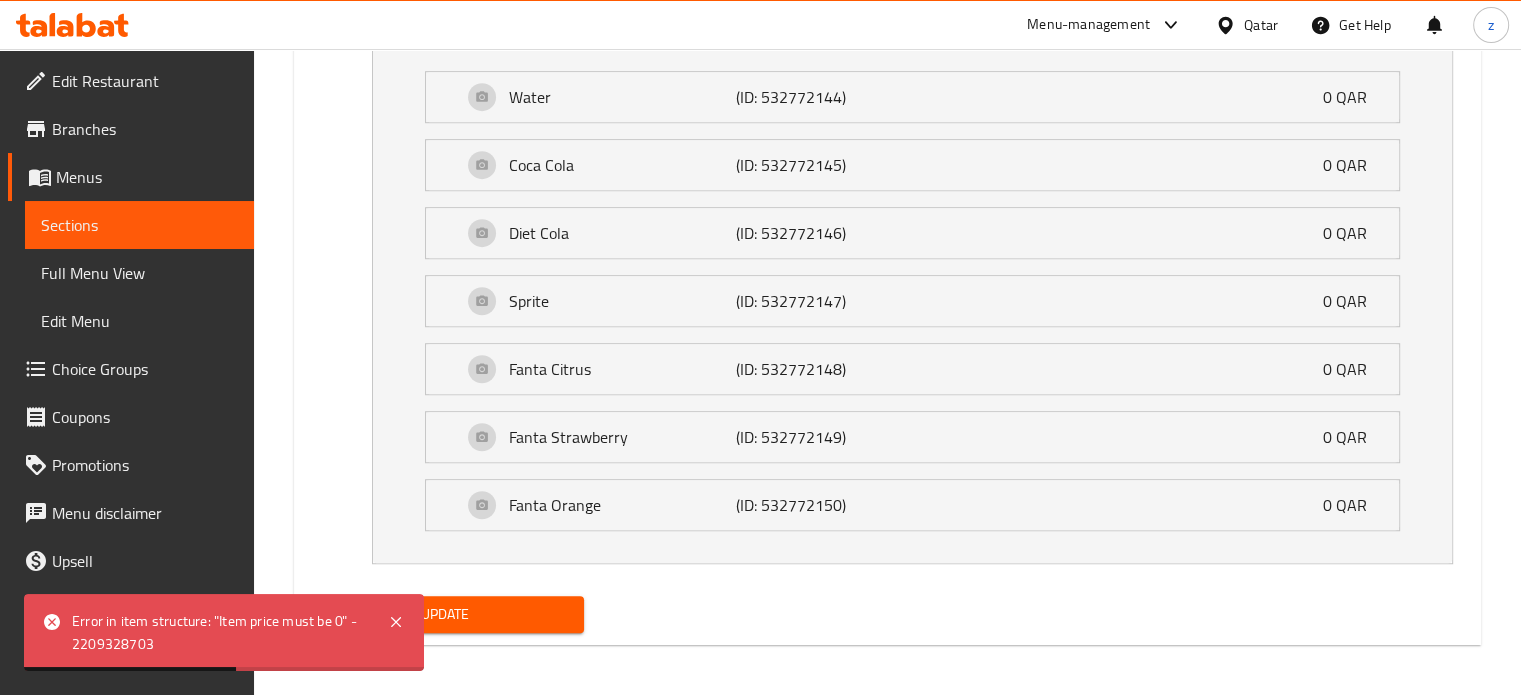 click on "Update" at bounding box center [445, 614] 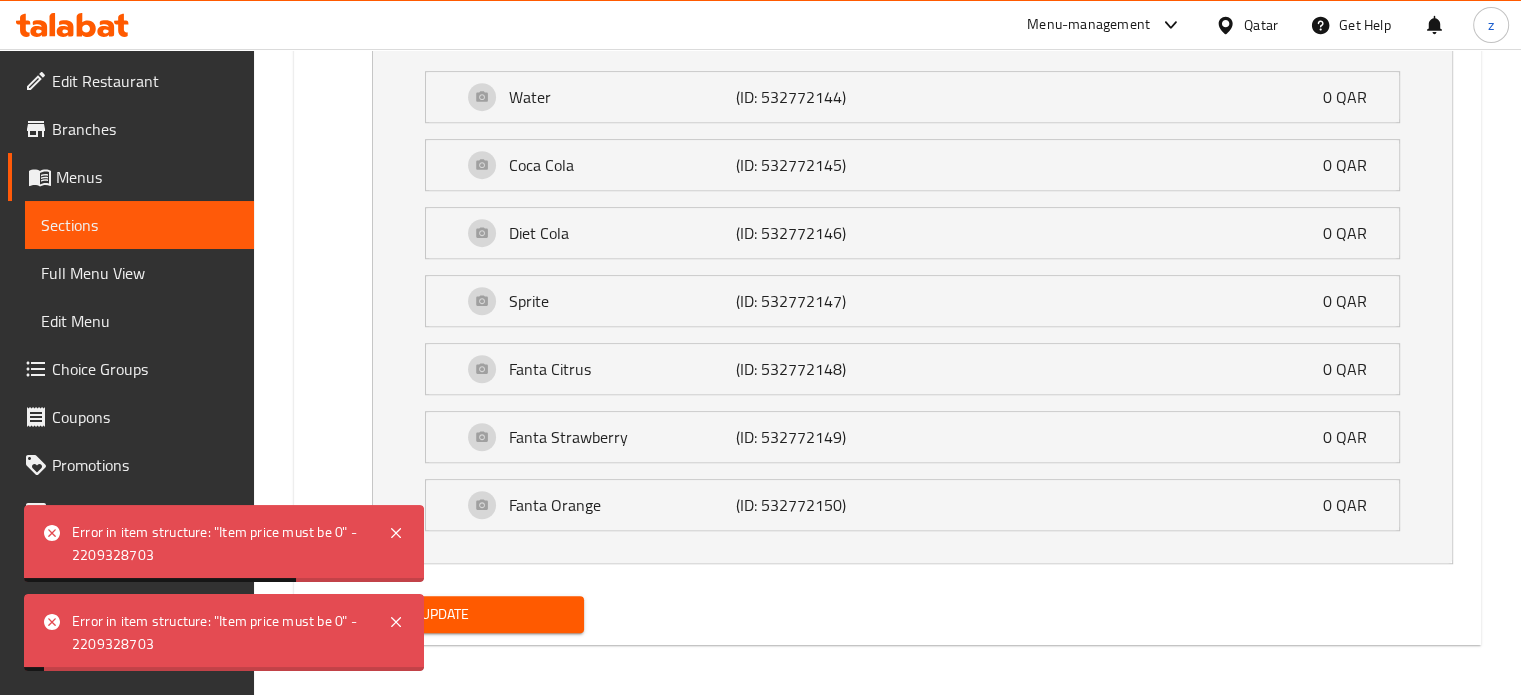 click on "Update" at bounding box center [445, 614] 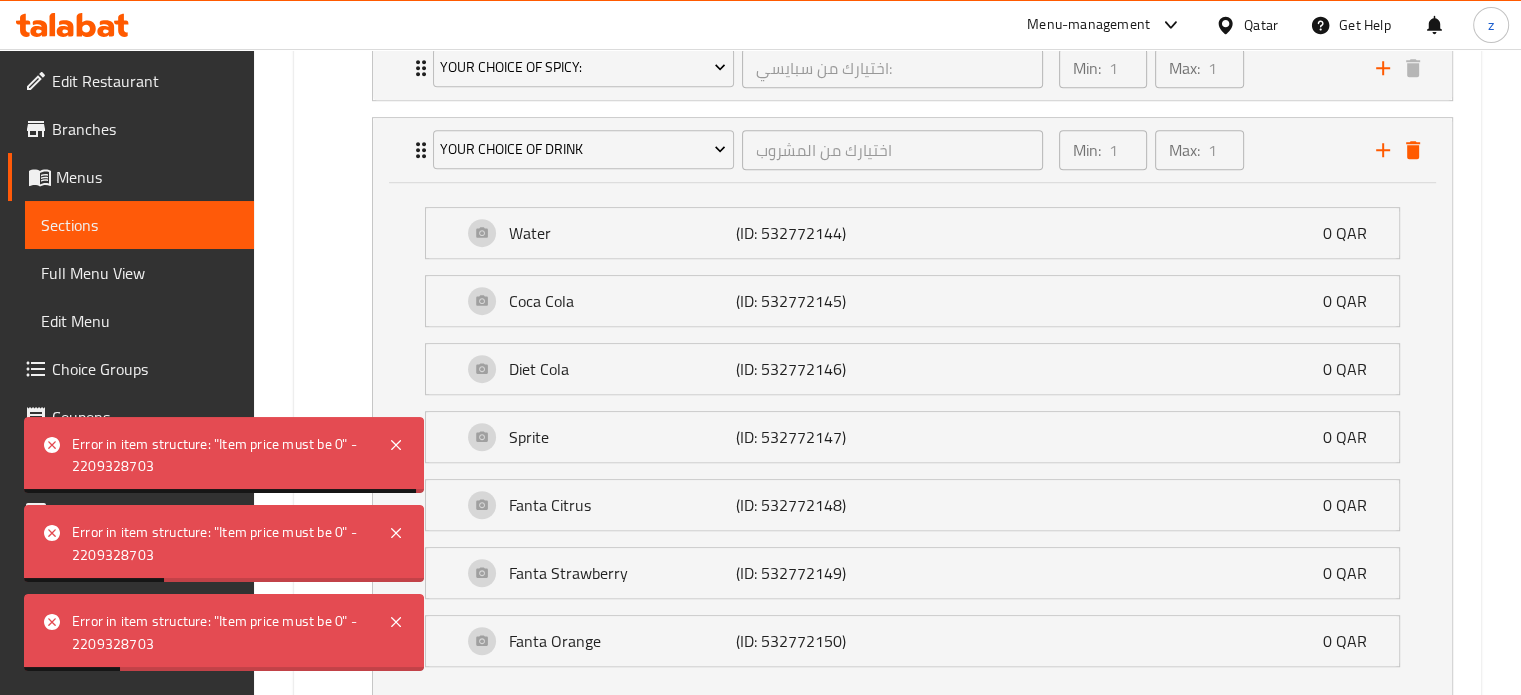scroll, scrollTop: 1109, scrollLeft: 0, axis: vertical 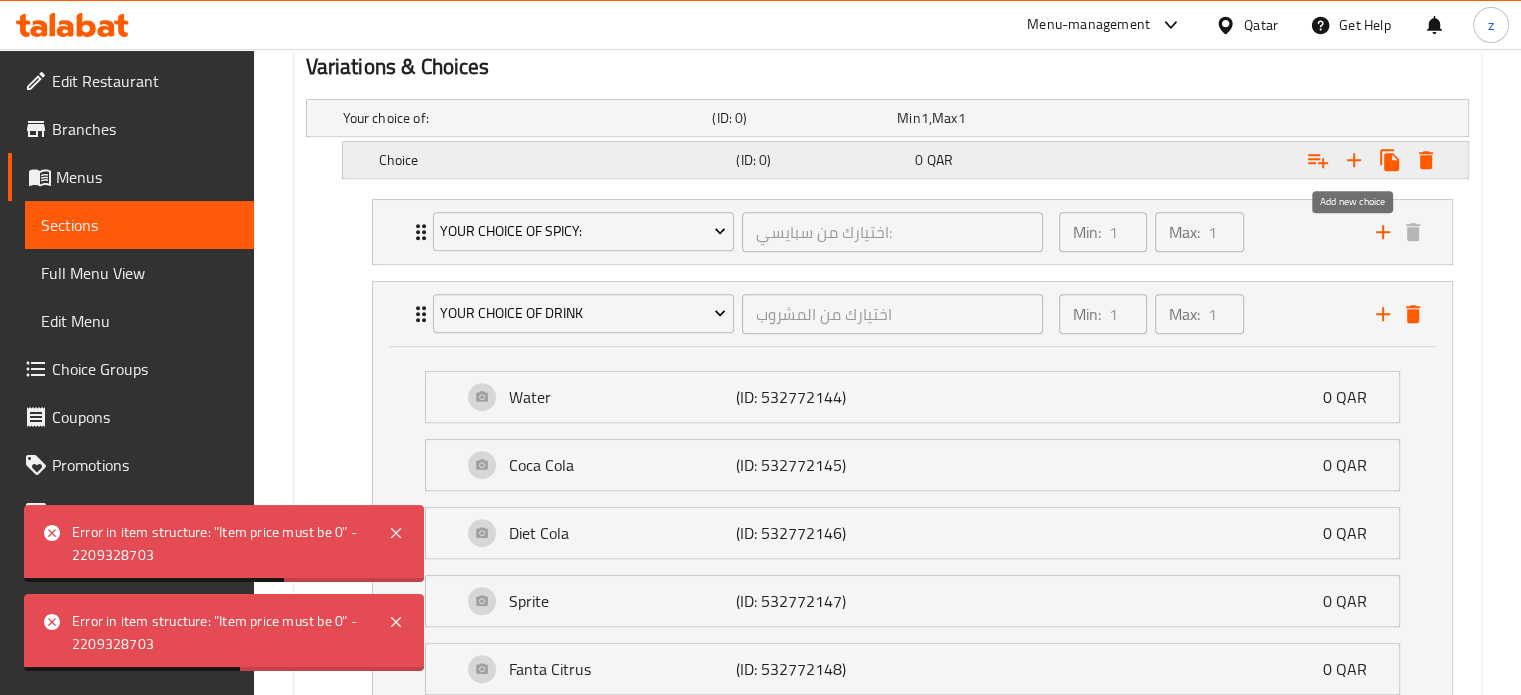 click 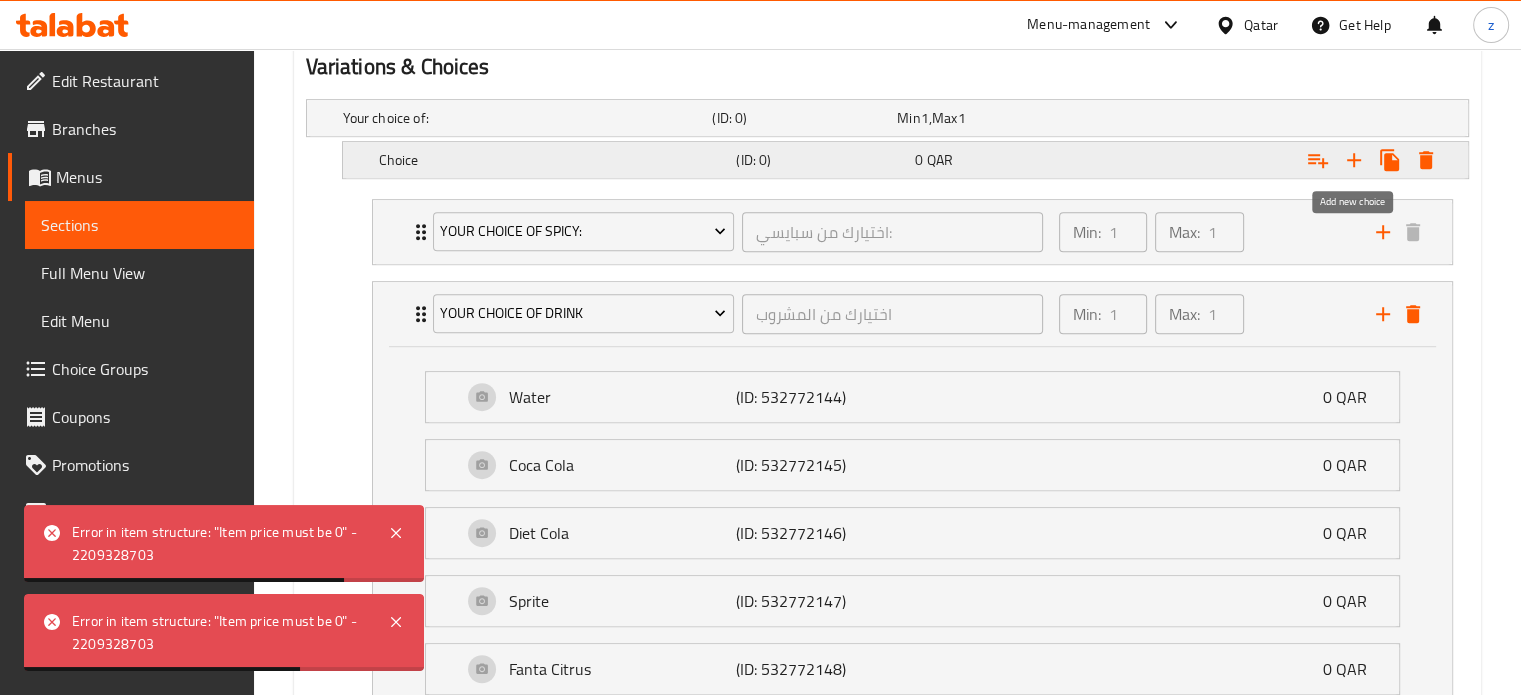 click 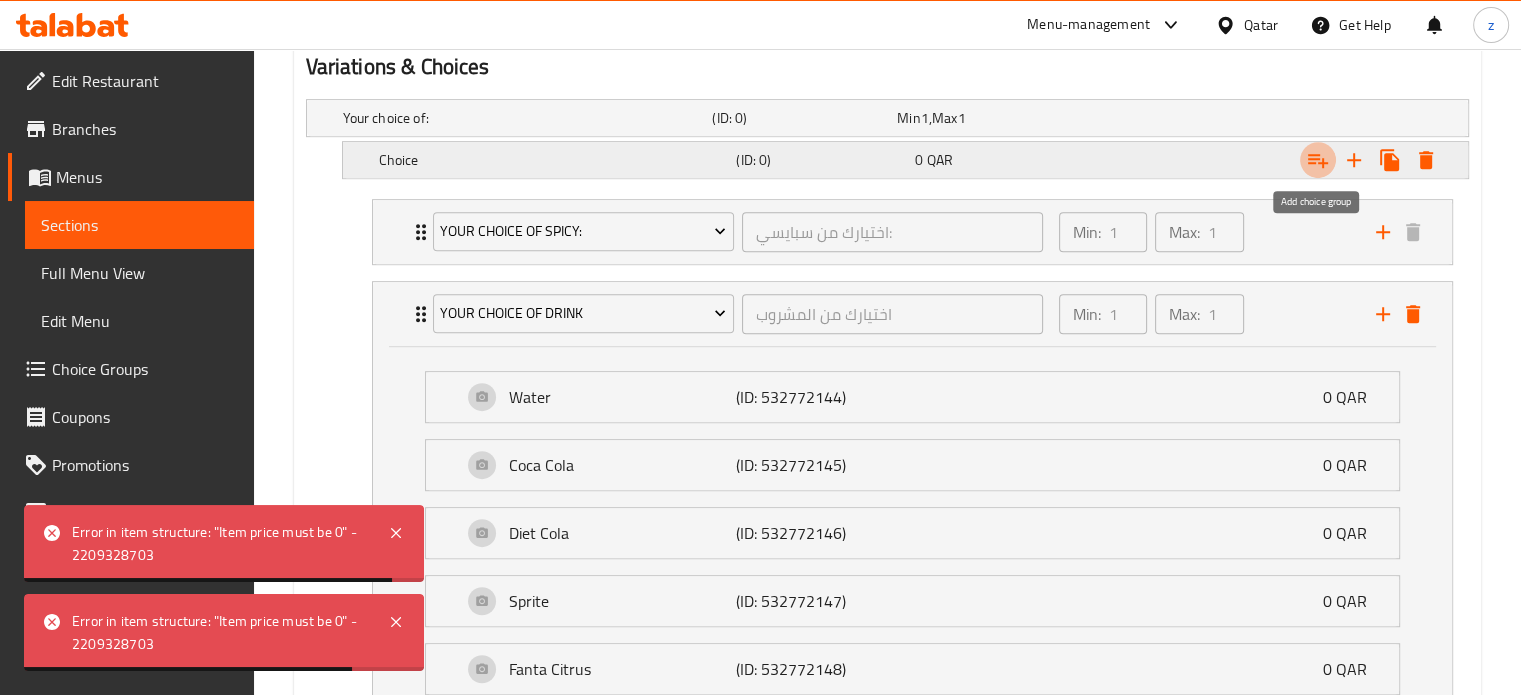 click 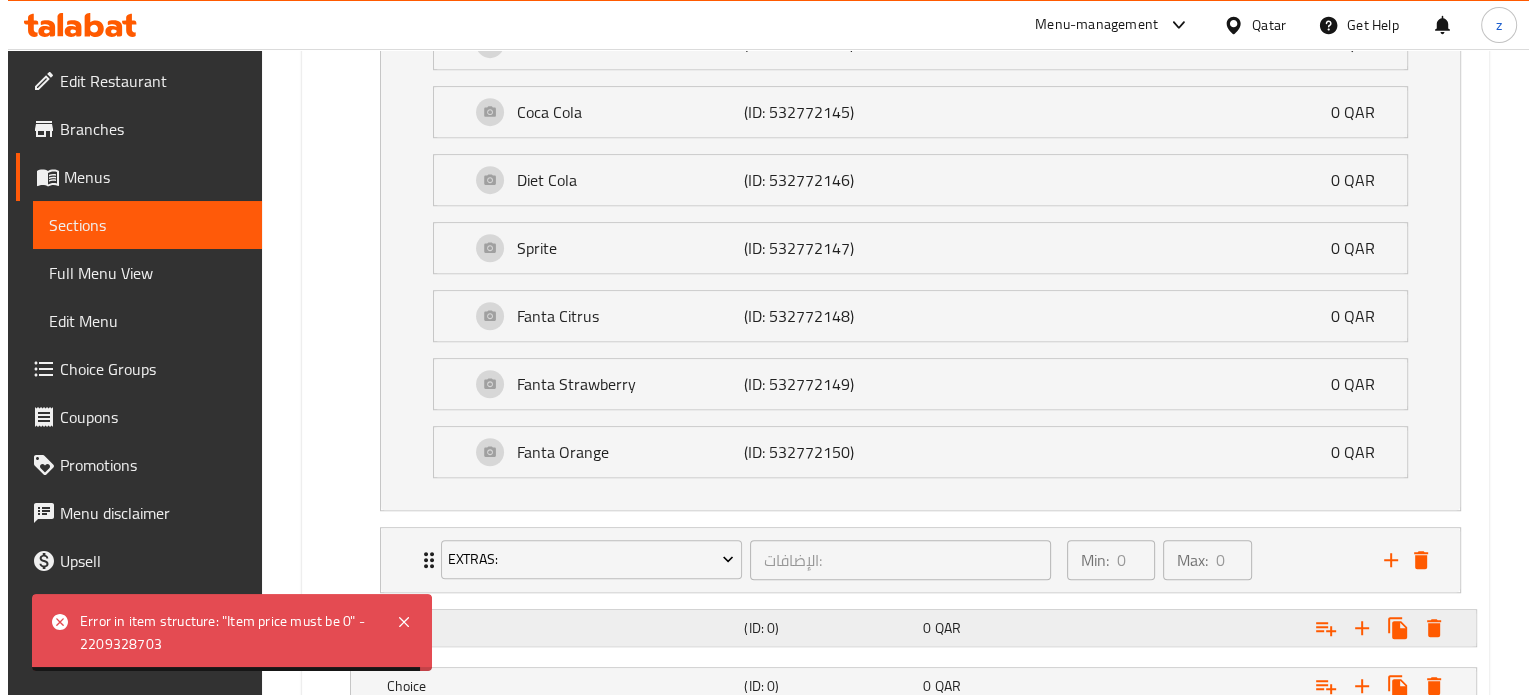 scroll, scrollTop: 1606, scrollLeft: 0, axis: vertical 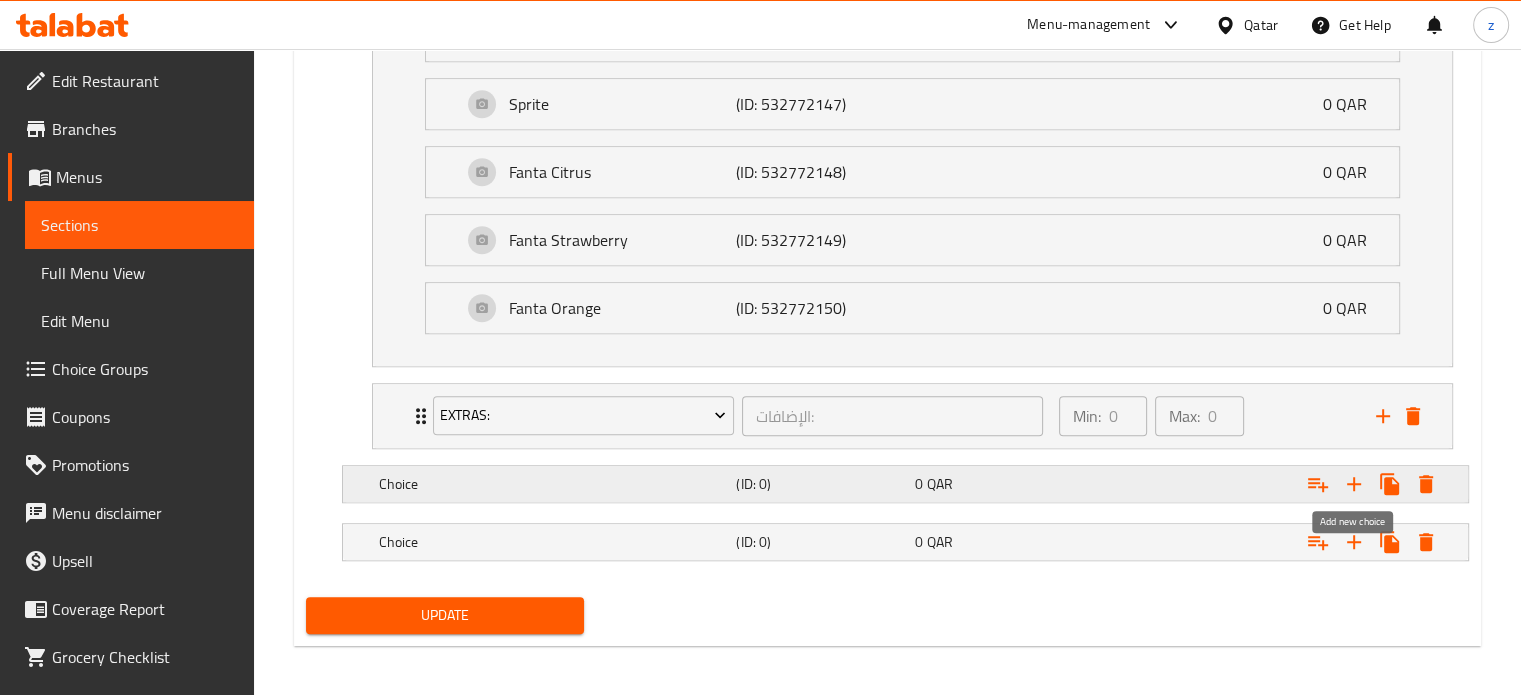 click 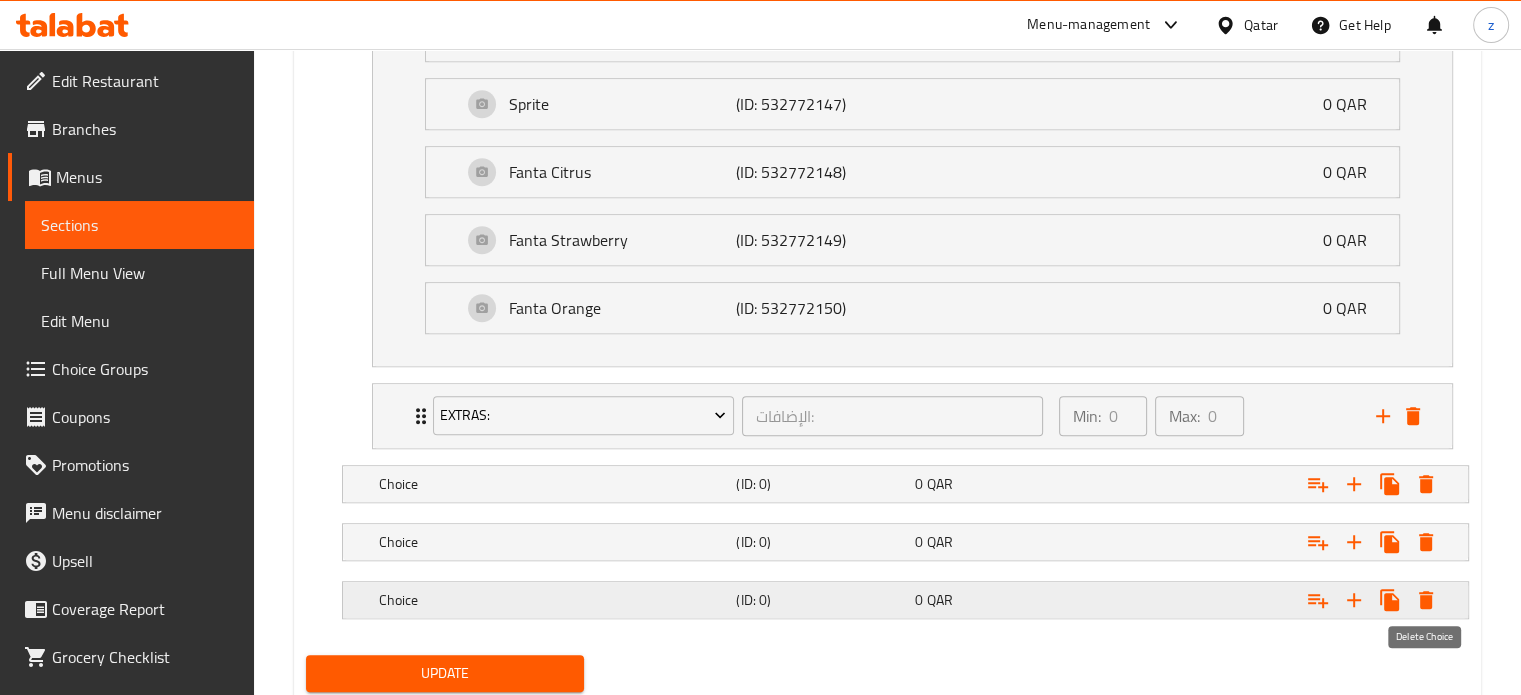 click 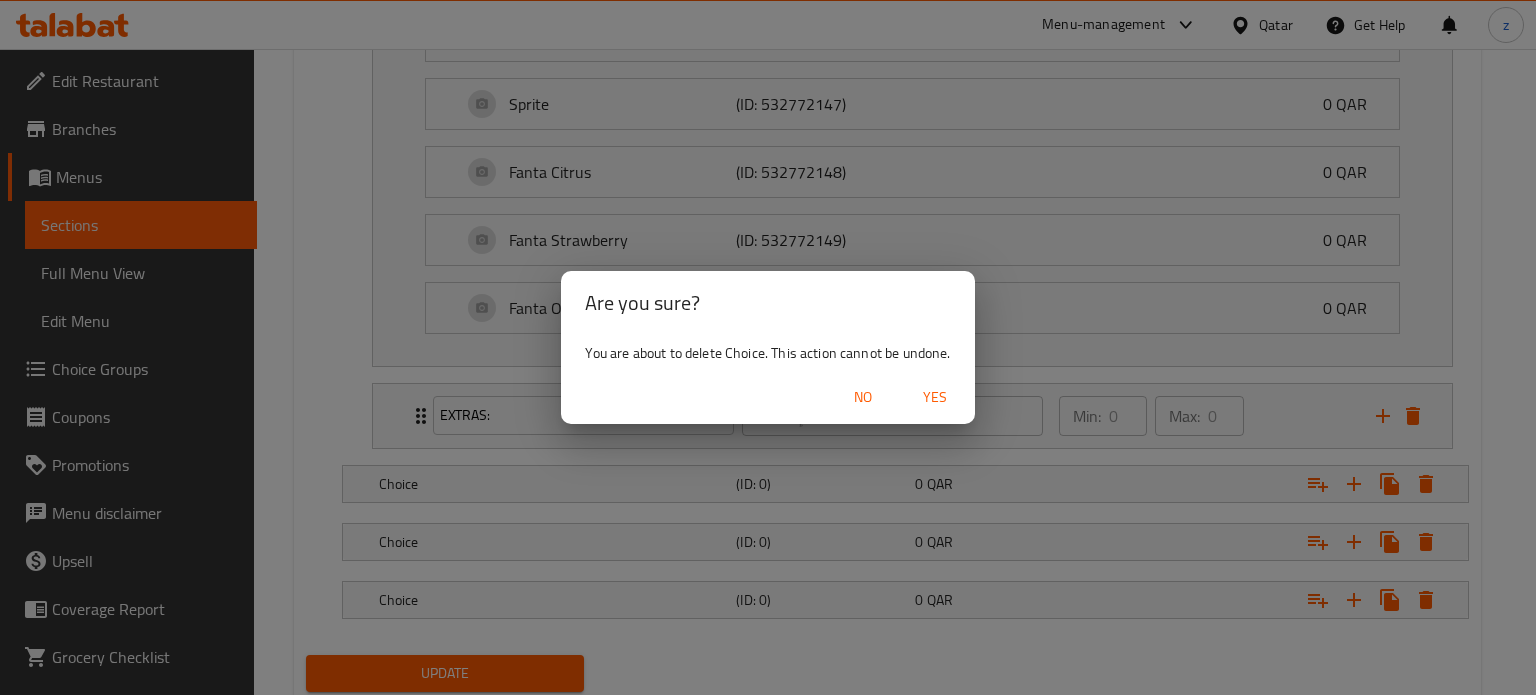 click on "Yes" at bounding box center (935, 397) 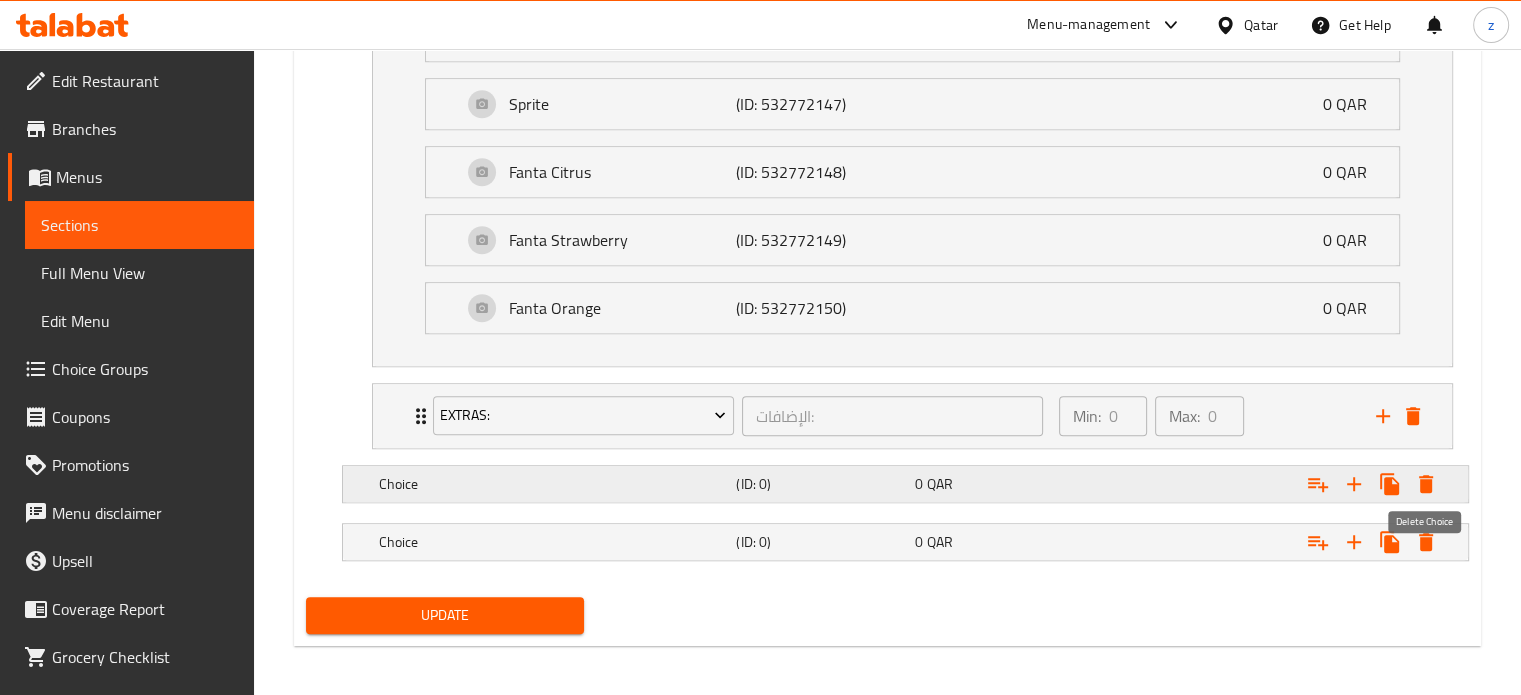 click 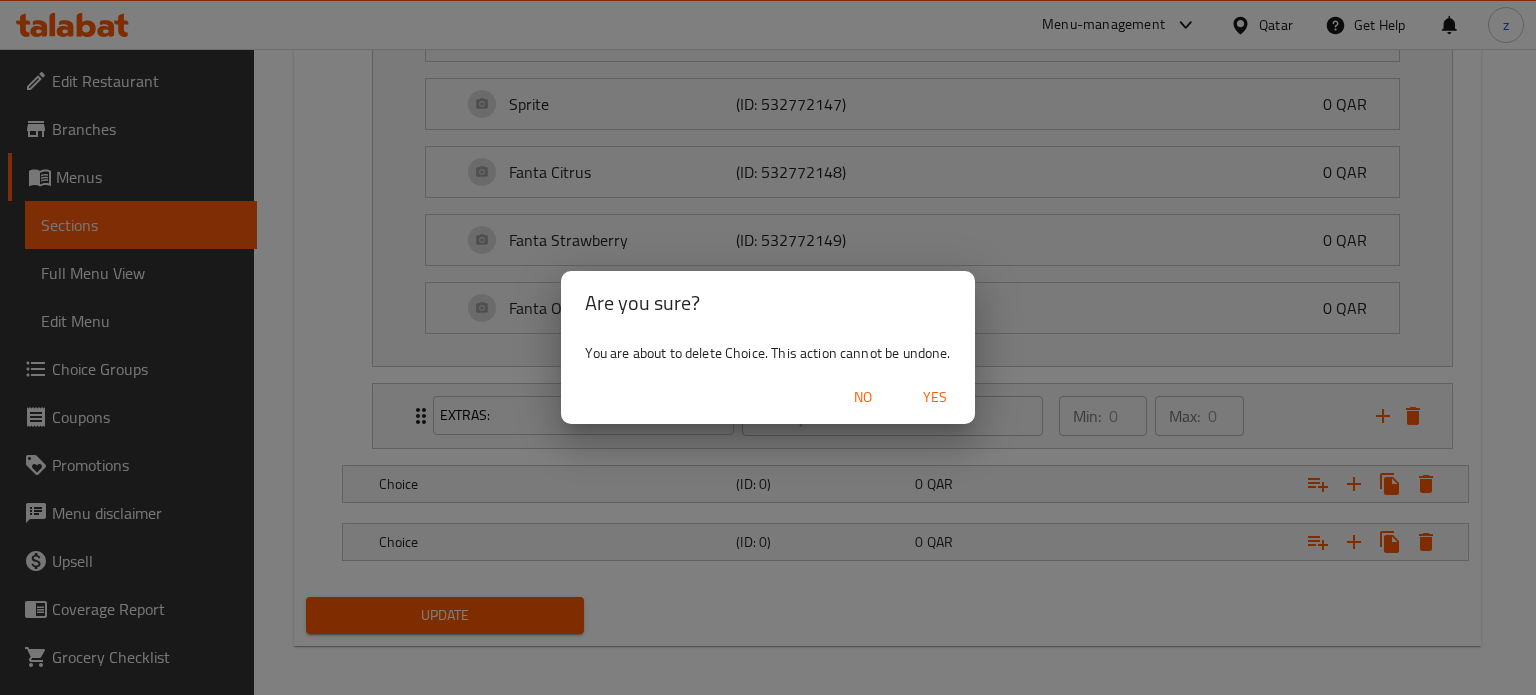 click on "Yes" at bounding box center (935, 397) 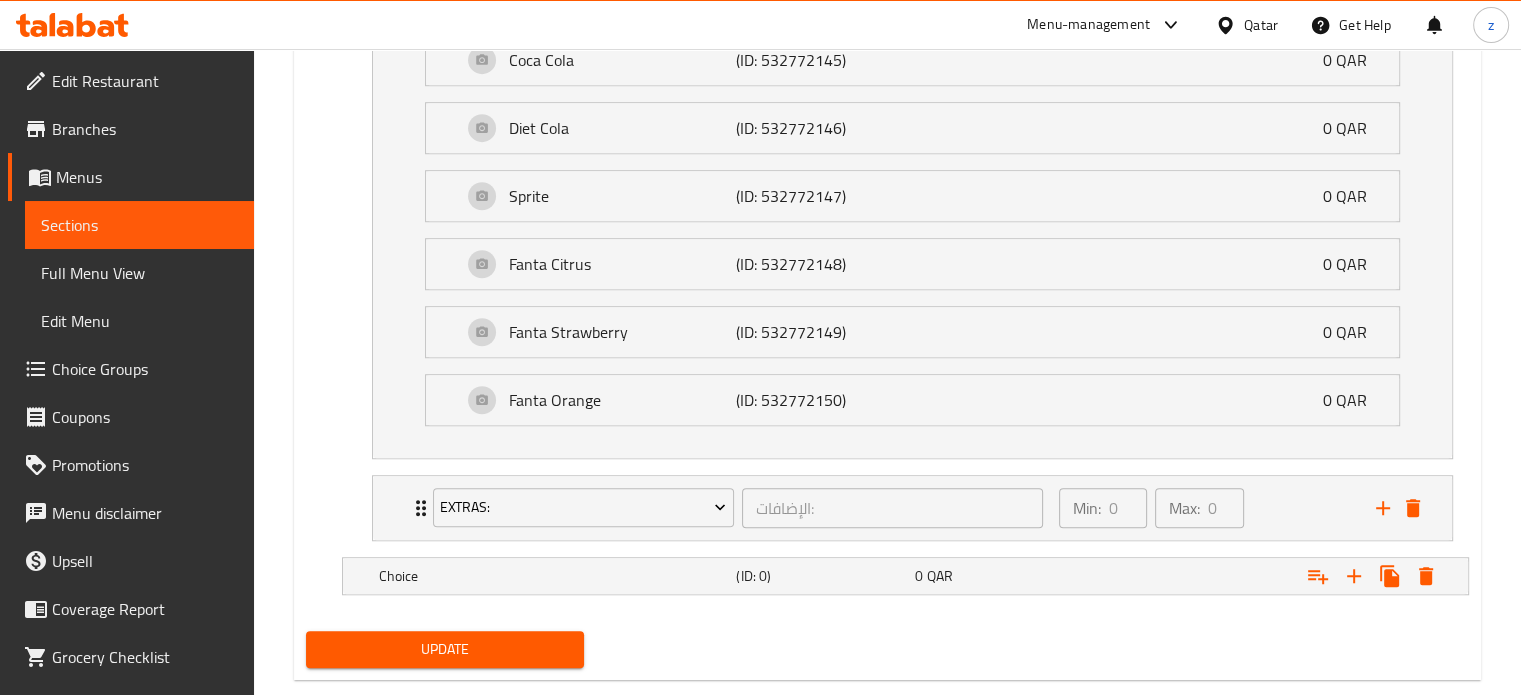 scroll, scrollTop: 1548, scrollLeft: 0, axis: vertical 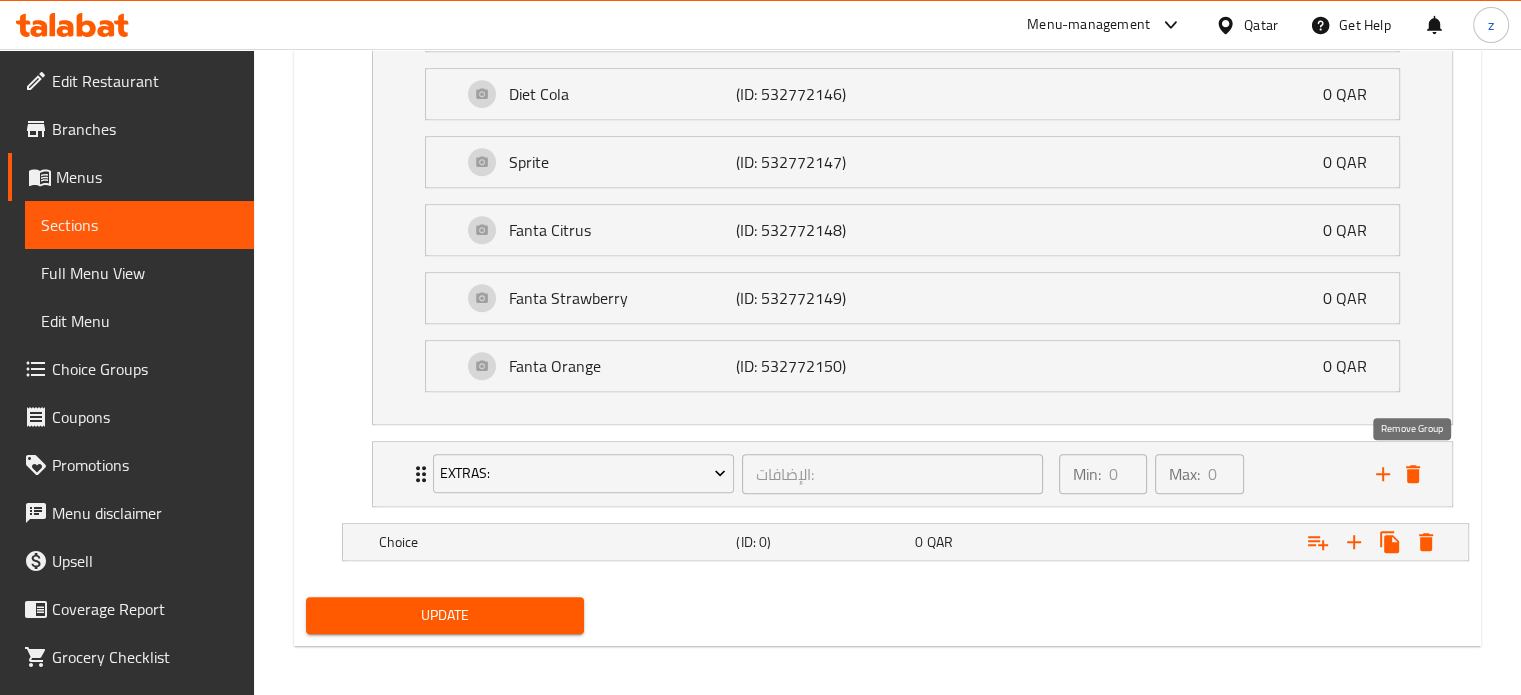 click 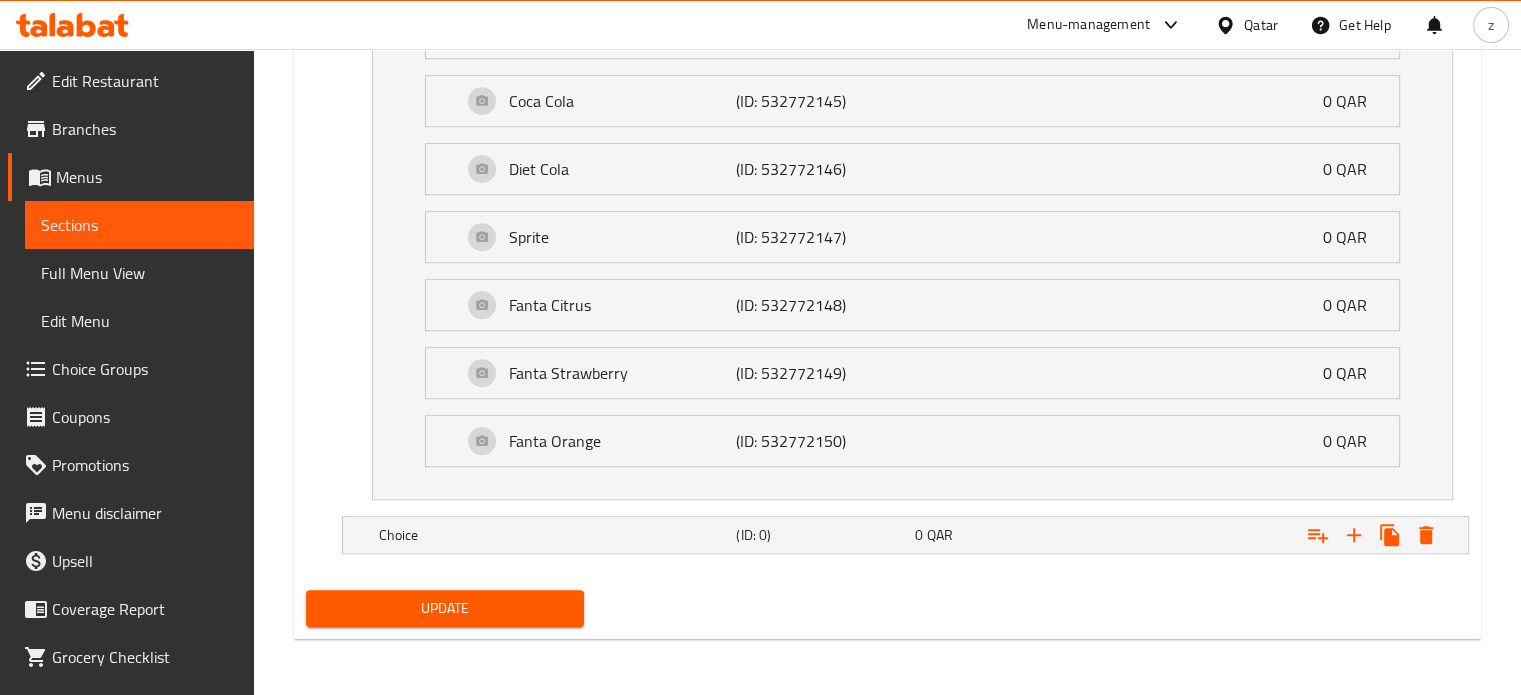 scroll, scrollTop: 1467, scrollLeft: 0, axis: vertical 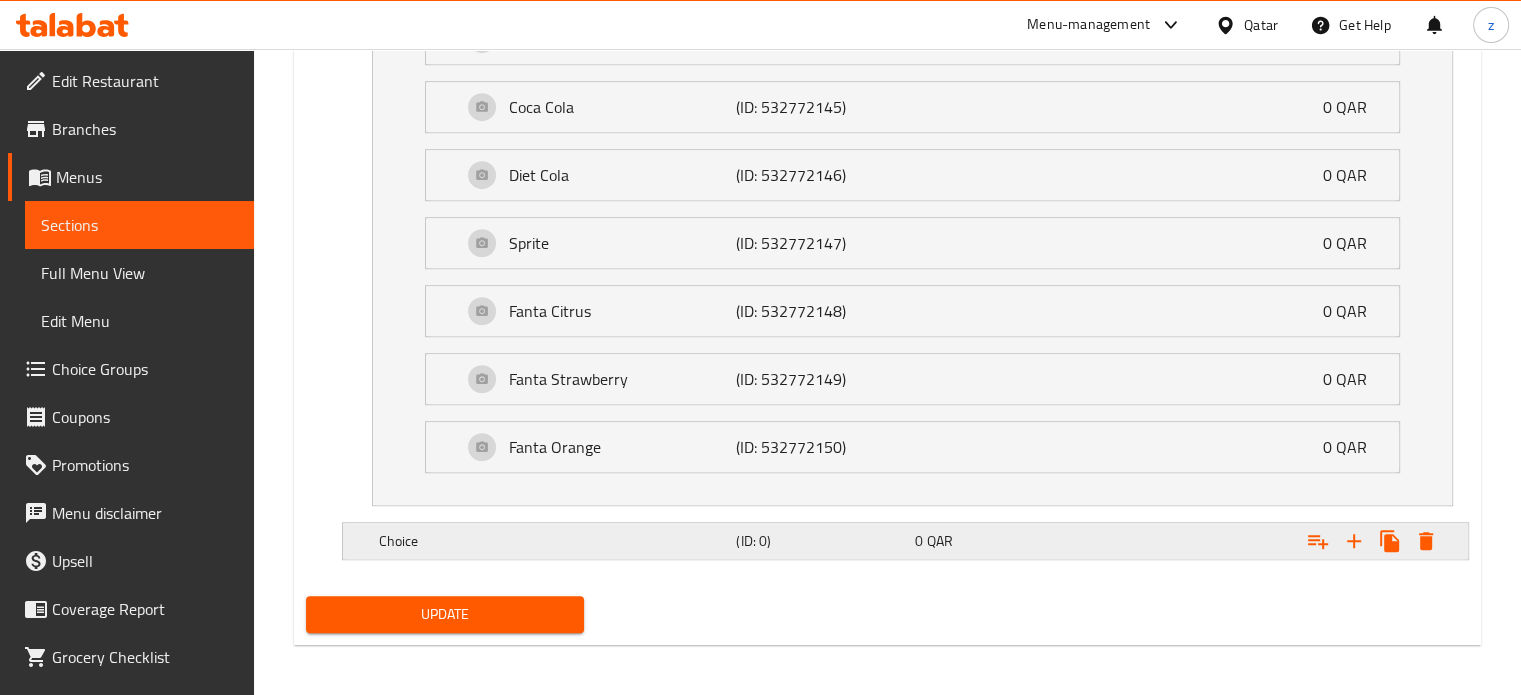 click on "0   QAR" at bounding box center (985, -240) 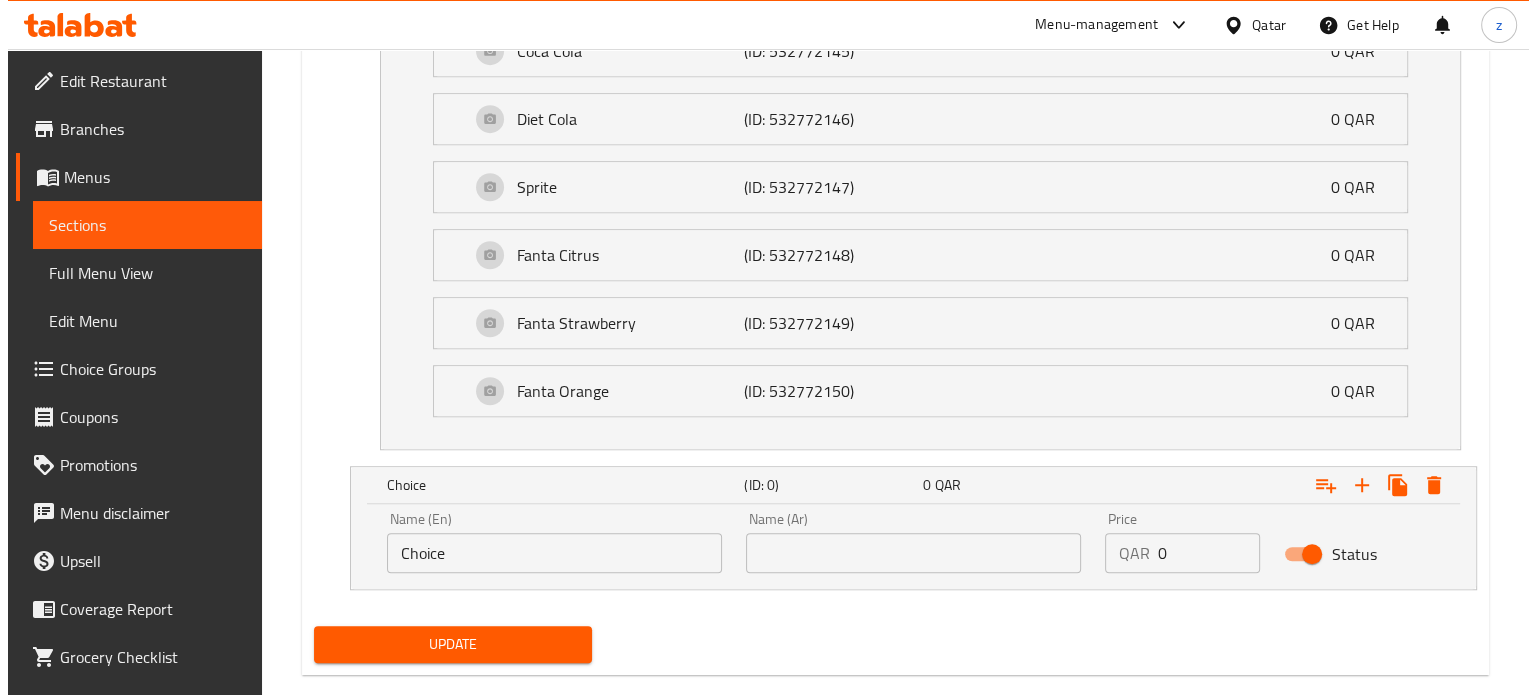 scroll, scrollTop: 1553, scrollLeft: 0, axis: vertical 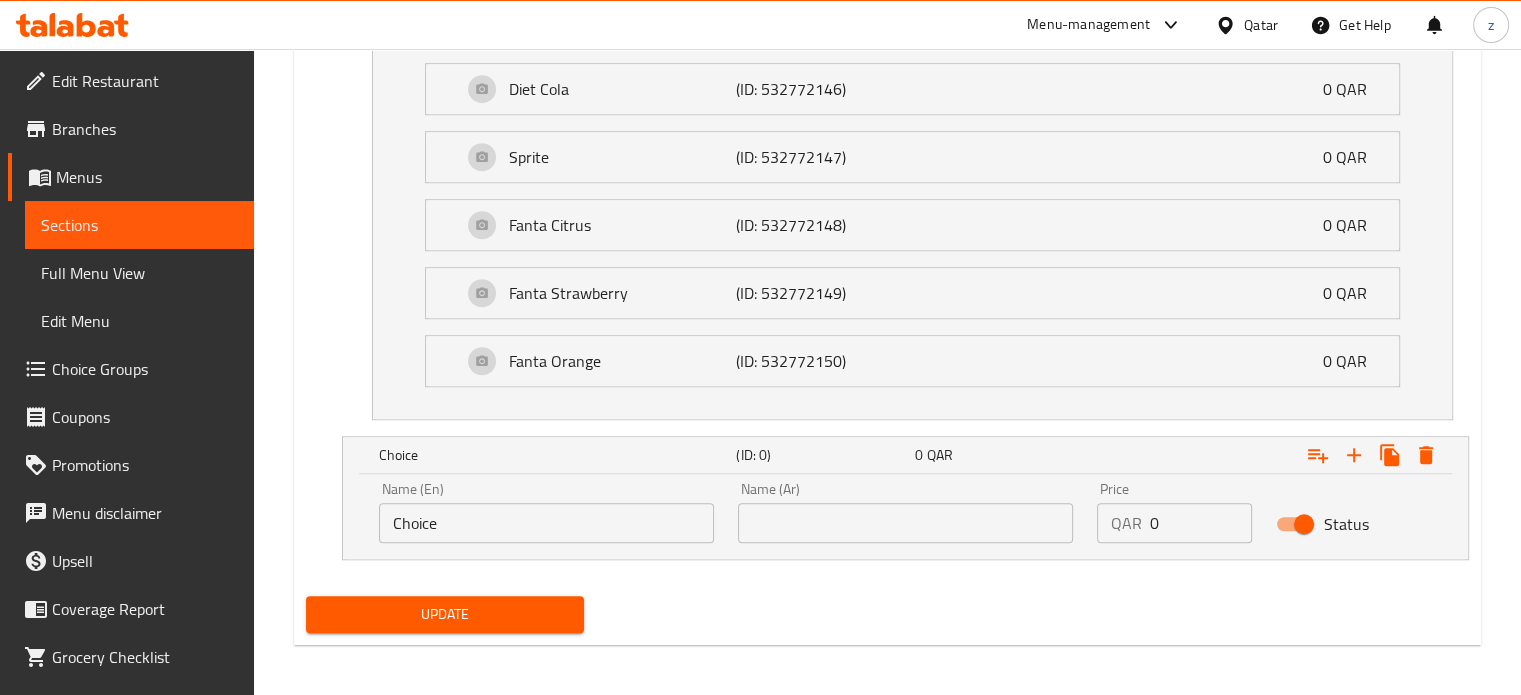 click on "Choice" at bounding box center (546, 523) 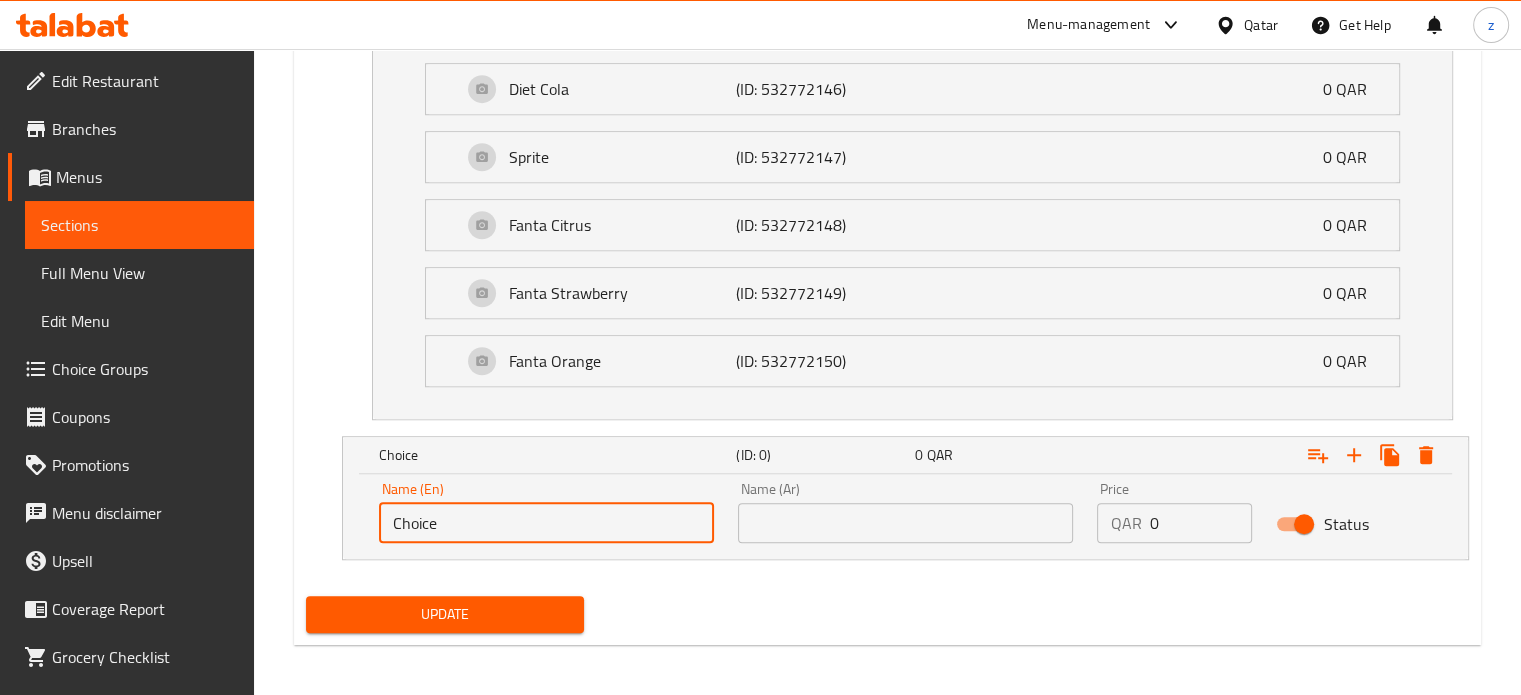 click on "Your choice of: (ID: 0) Min 1  ,  Max 1 Name (En) Your choice of: Name (En) Name (Ar) اختيارك من: Name (Ar) Min 1 Min Max 1 Max Choice (ID: 0) 0   QAR Name (En) Choice Name (En) Name (Ar) Name (Ar) Price QAR 0 Price Status Your Choice Of Spicy: اختيارك من سبايسي: ​ Min: 1 ​ Max: 1 ​ Orignal (ID: 532772079) 0 QAR Name (En) Orignal Name (En) Name (Ar) عادي Name (Ar) Price QAR 0 Price Status Spicy (ID: 532772080) 0 QAR Name (En) Spicy Name (En) Name (Ar) حار Name (Ar) Price QAR 0 Price Status Your Choice Of Drink اختيارك من المشروب ​ Min: 1 ​ Max: 1 ​ Water (ID: 532772144) 0 QAR Name (En) Water Name (En) Name (Ar) مياه Name (Ar) Price QAR 0 Price Status  Coca Cola (ID: 532772145) 0 QAR Name (En) Coca Cola Name (En) Name (Ar) كوكا كولا Name (Ar) Price QAR 0 Price Status Diet Cola (ID: 532772146) 0 QAR Name (En) Diet Cola Name (En) Name (Ar) كولا دايت Name (Ar) Price QAR 0 Price Status Sprite (ID: 532772147) 0 QAR Name (En) Sprite Price" at bounding box center (887, 117) 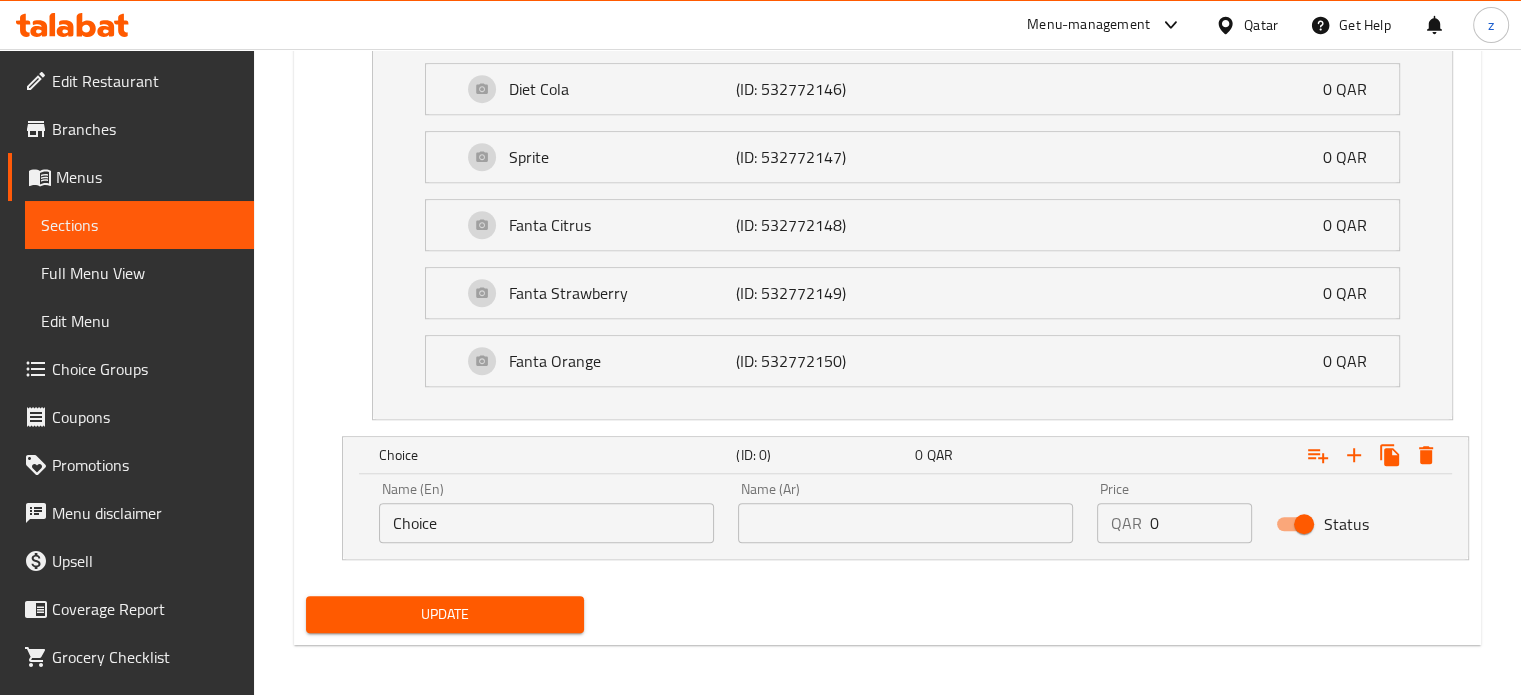 click on "Update" at bounding box center (887, 614) 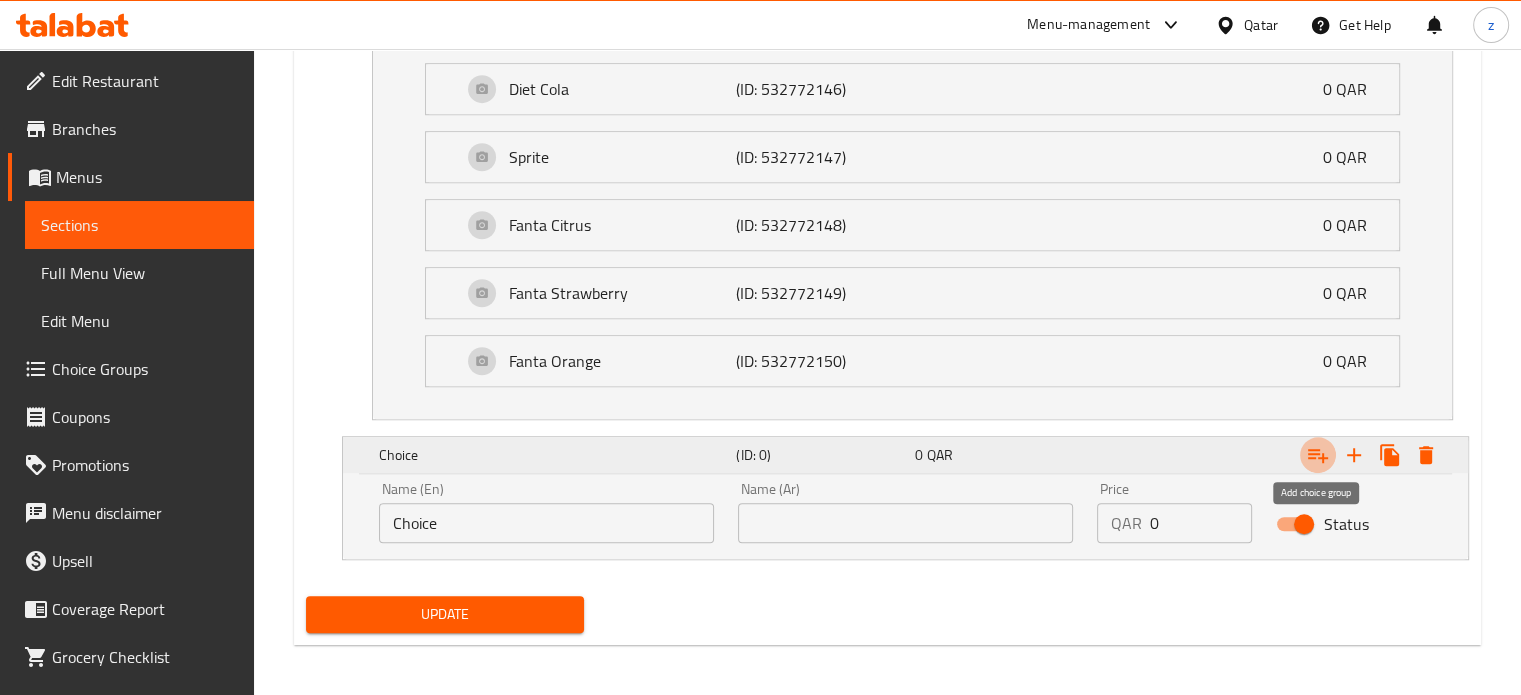 click 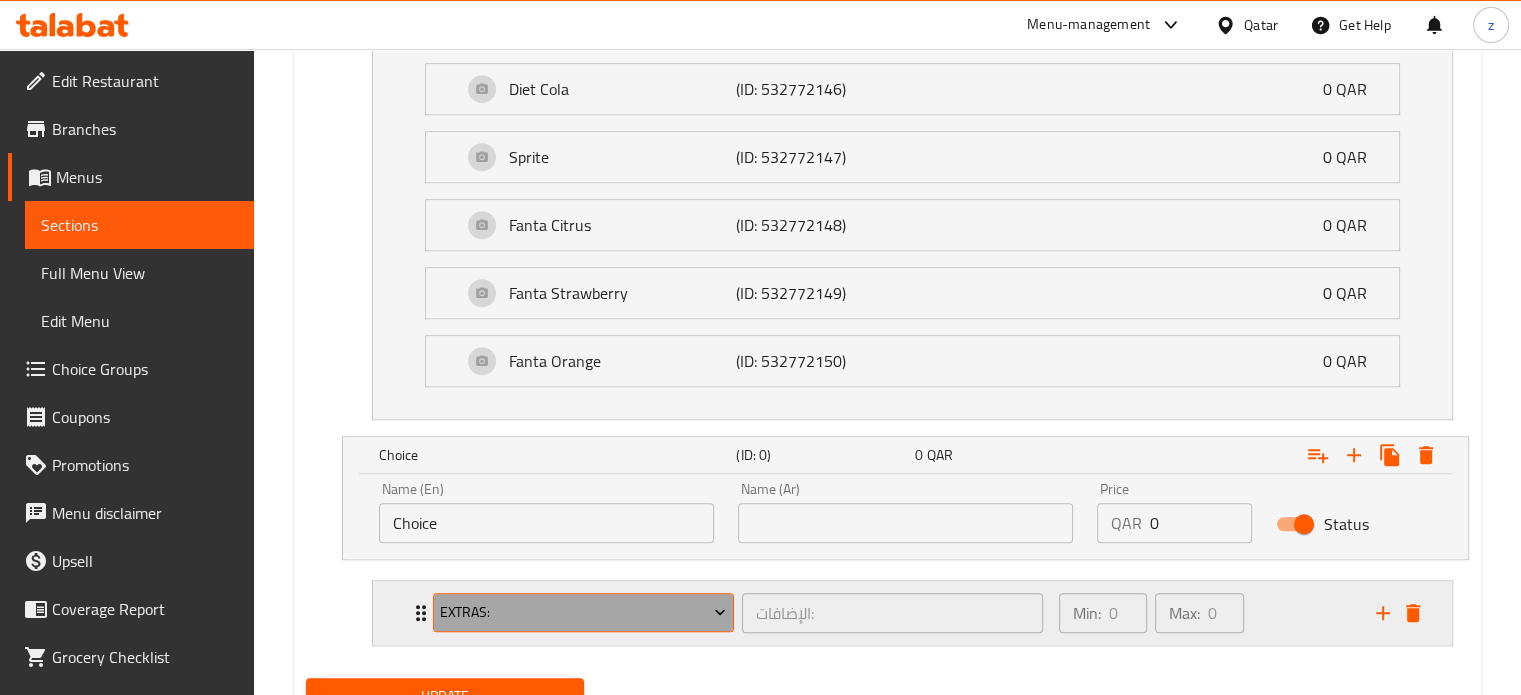 click 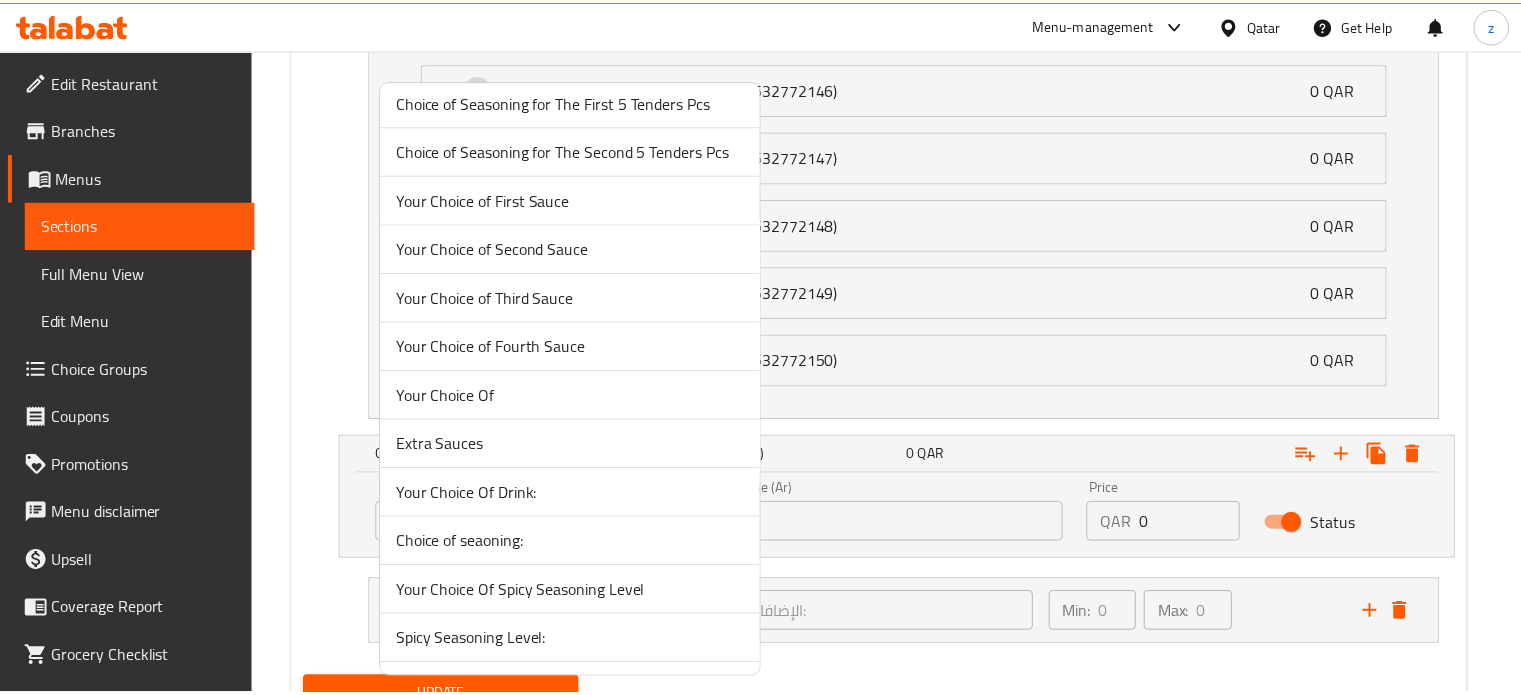 scroll, scrollTop: 3200, scrollLeft: 0, axis: vertical 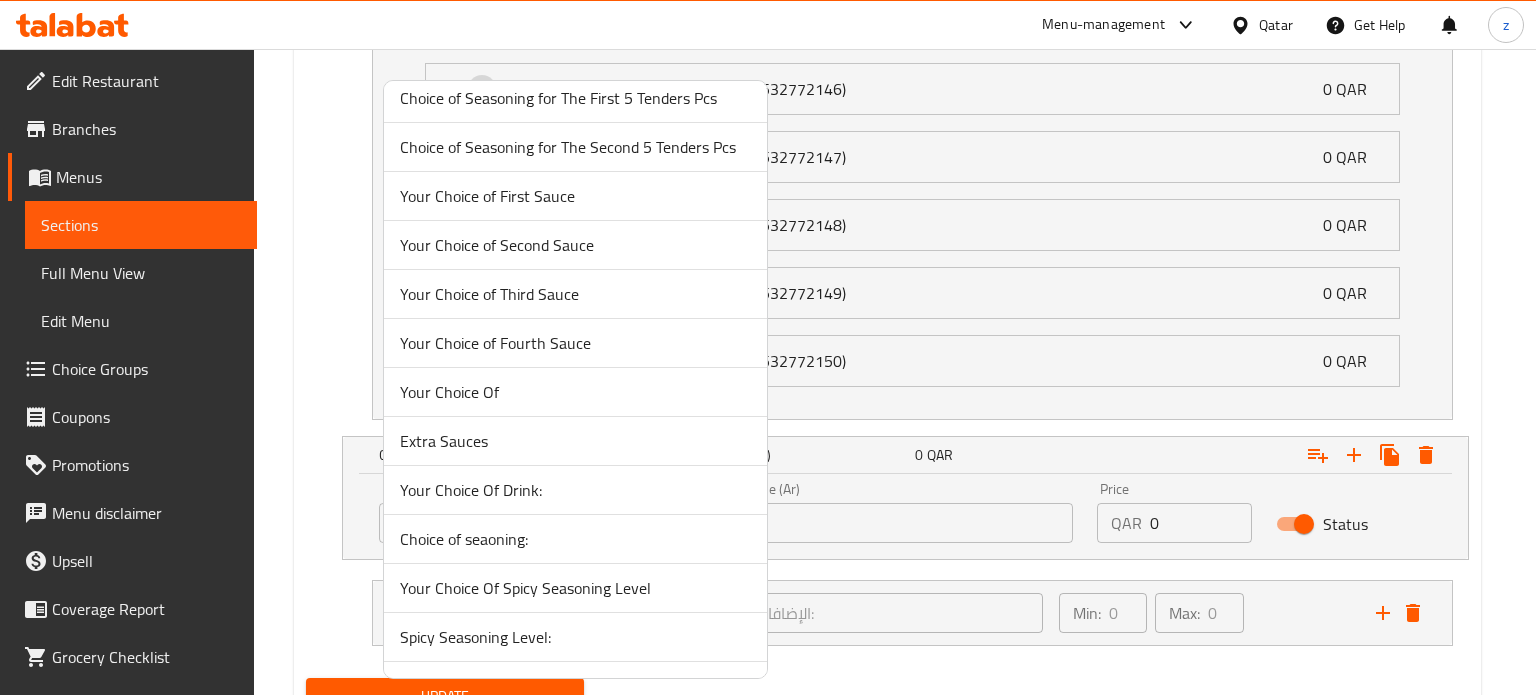 click on "Your Choice Of Drink:" at bounding box center [575, 490] 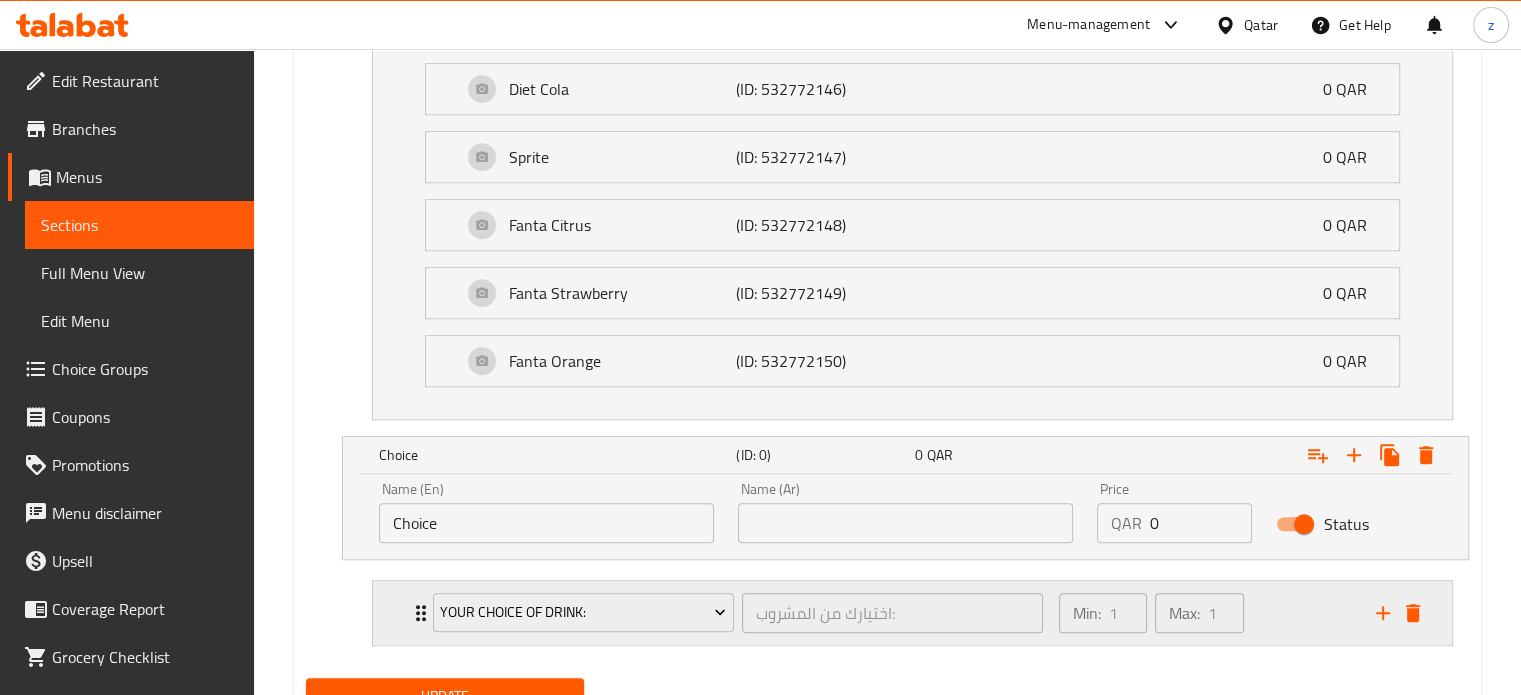 click on "Min: 1 ​ Max: 1 ​" at bounding box center [1205, 613] 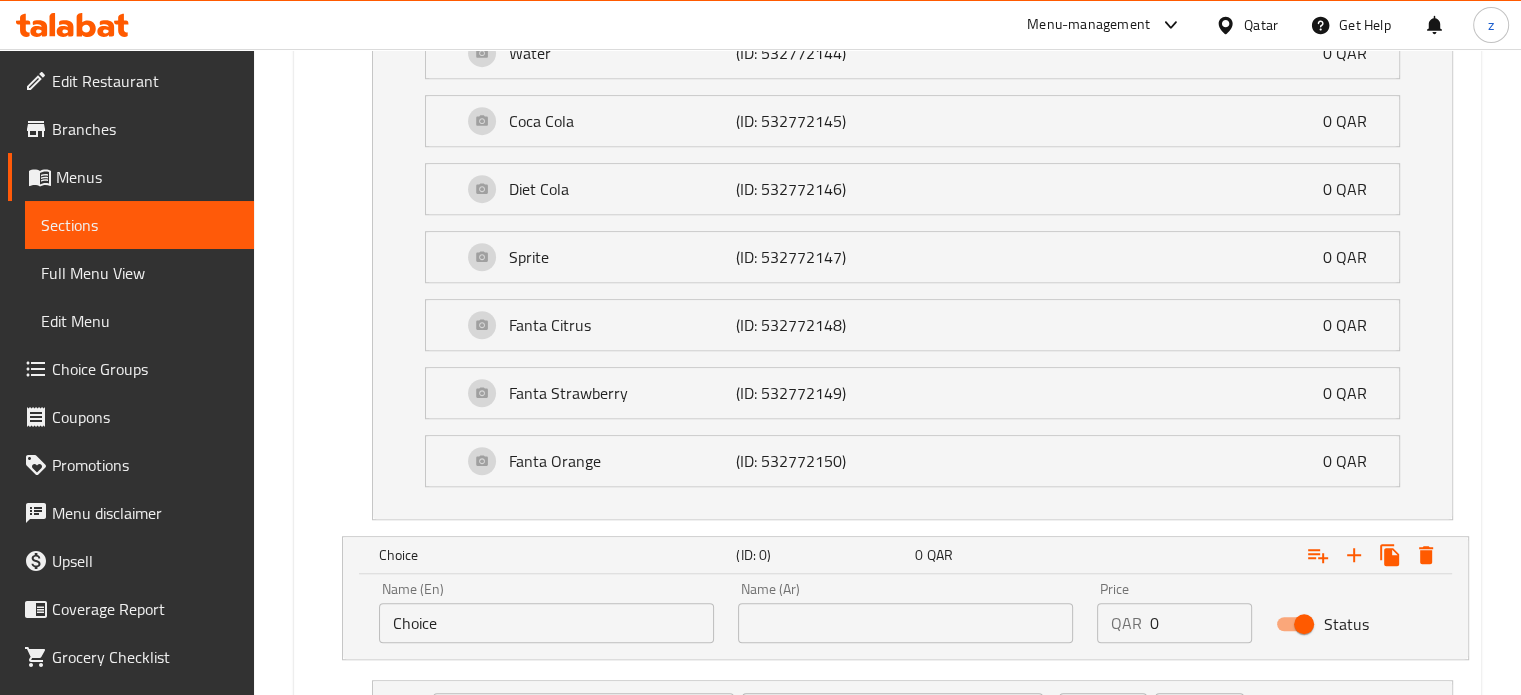 scroll, scrollTop: 1253, scrollLeft: 0, axis: vertical 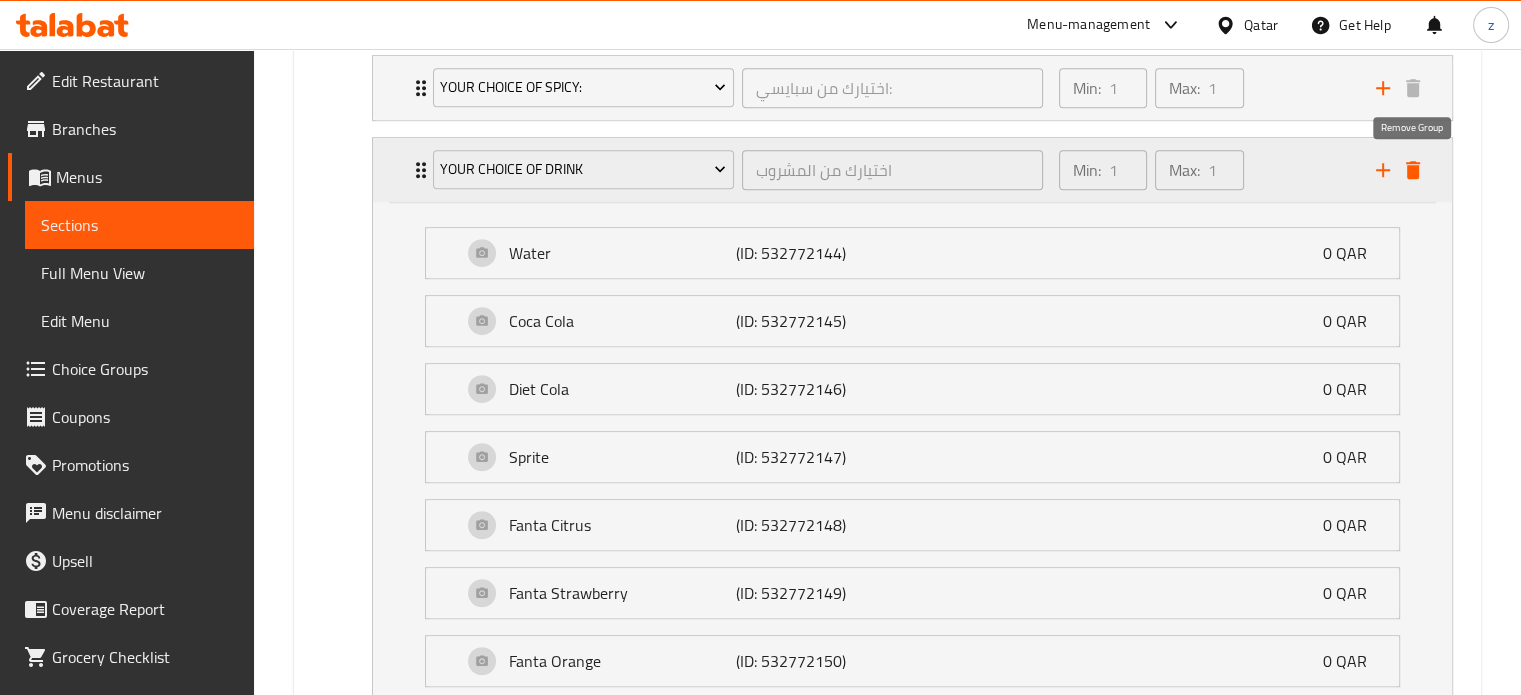 click 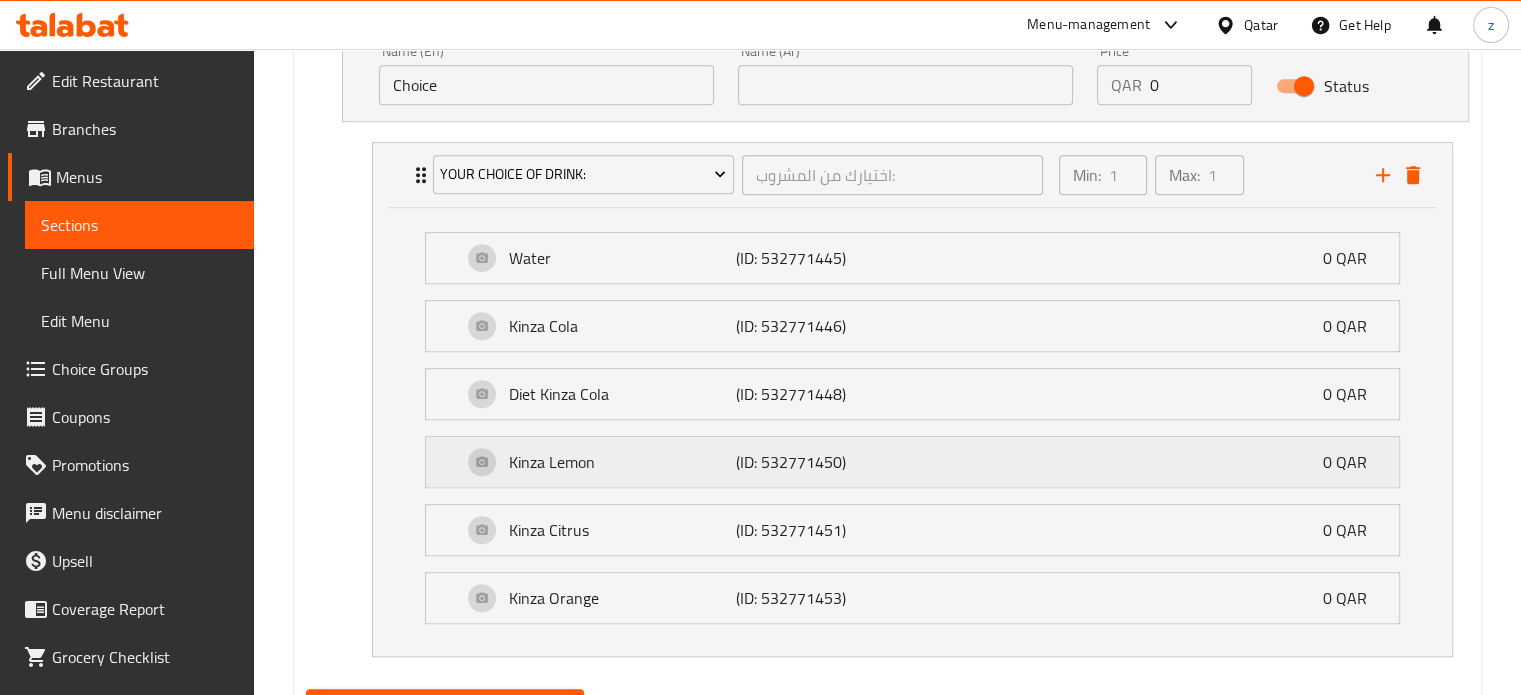 scroll, scrollTop: 1485, scrollLeft: 0, axis: vertical 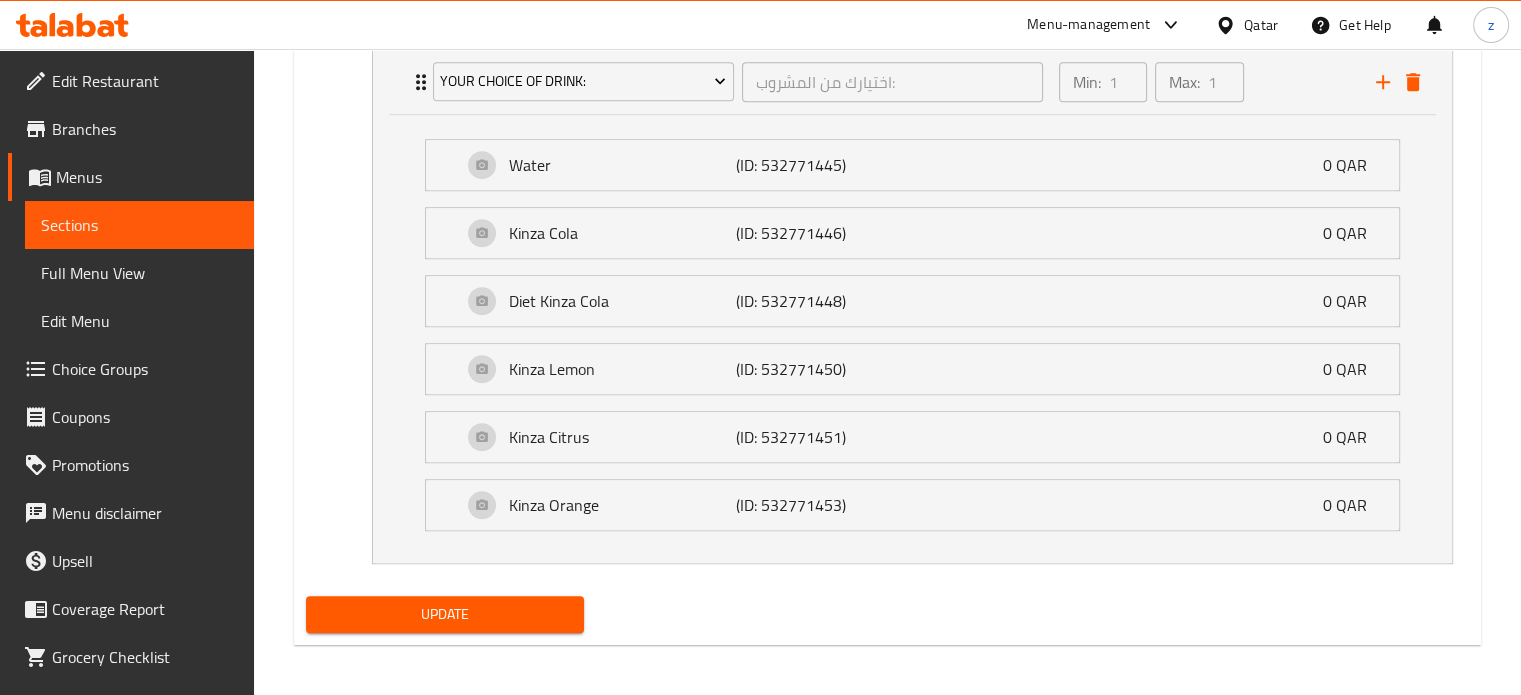 click on "Update" at bounding box center [445, 614] 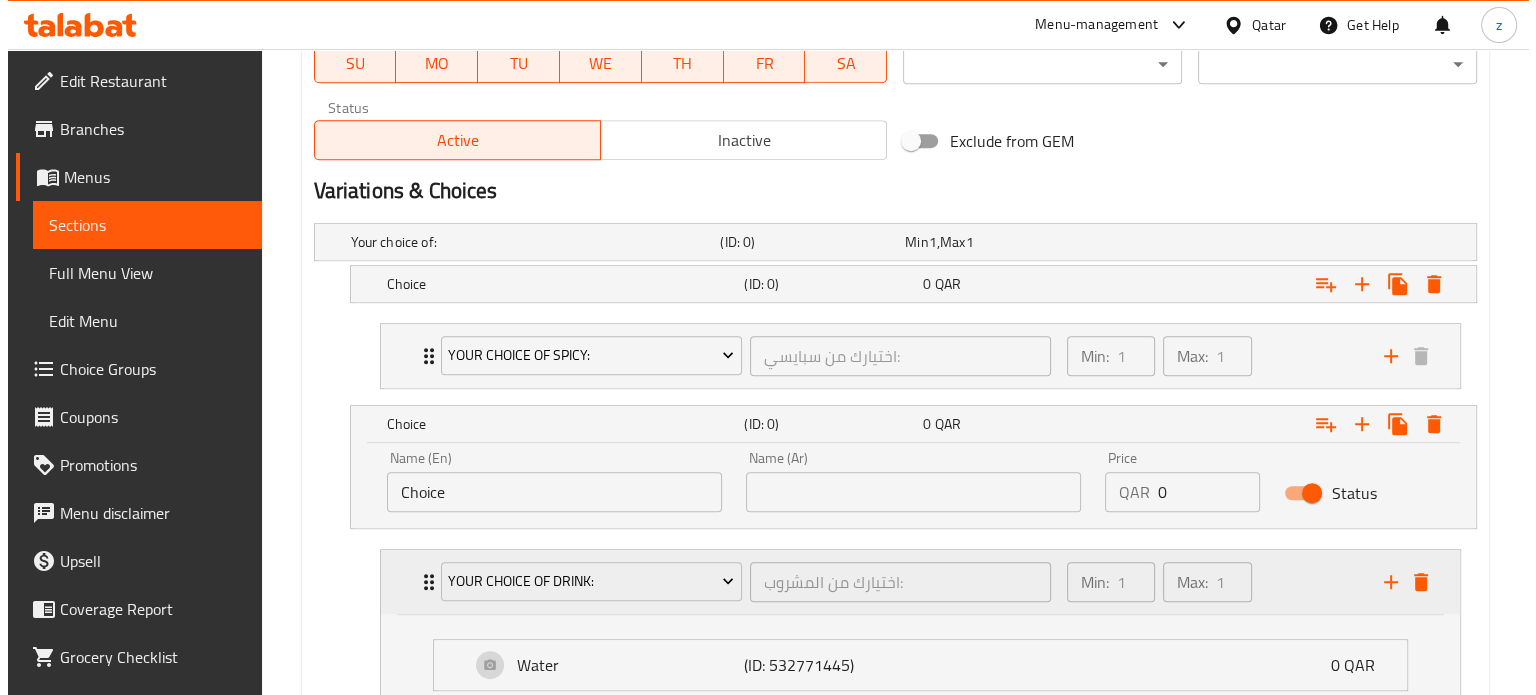 scroll, scrollTop: 1085, scrollLeft: 0, axis: vertical 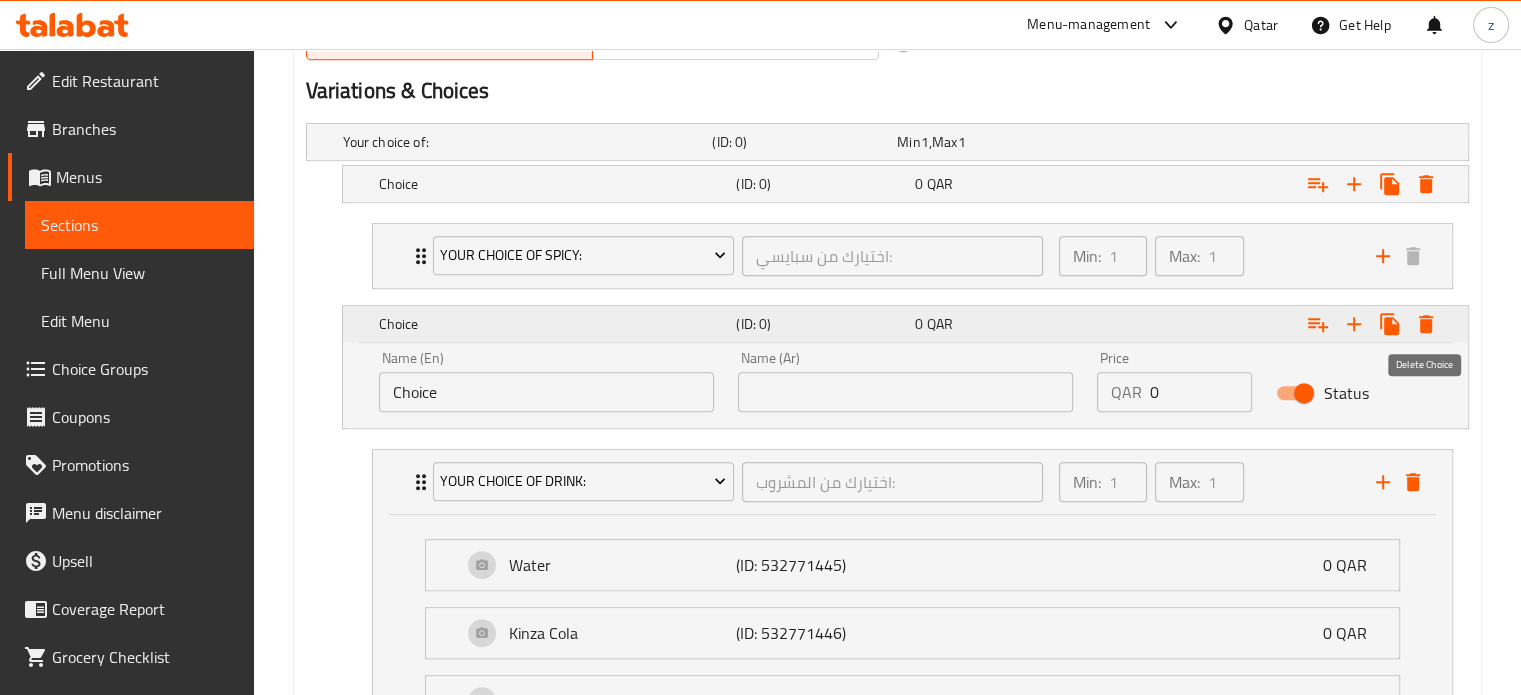 click 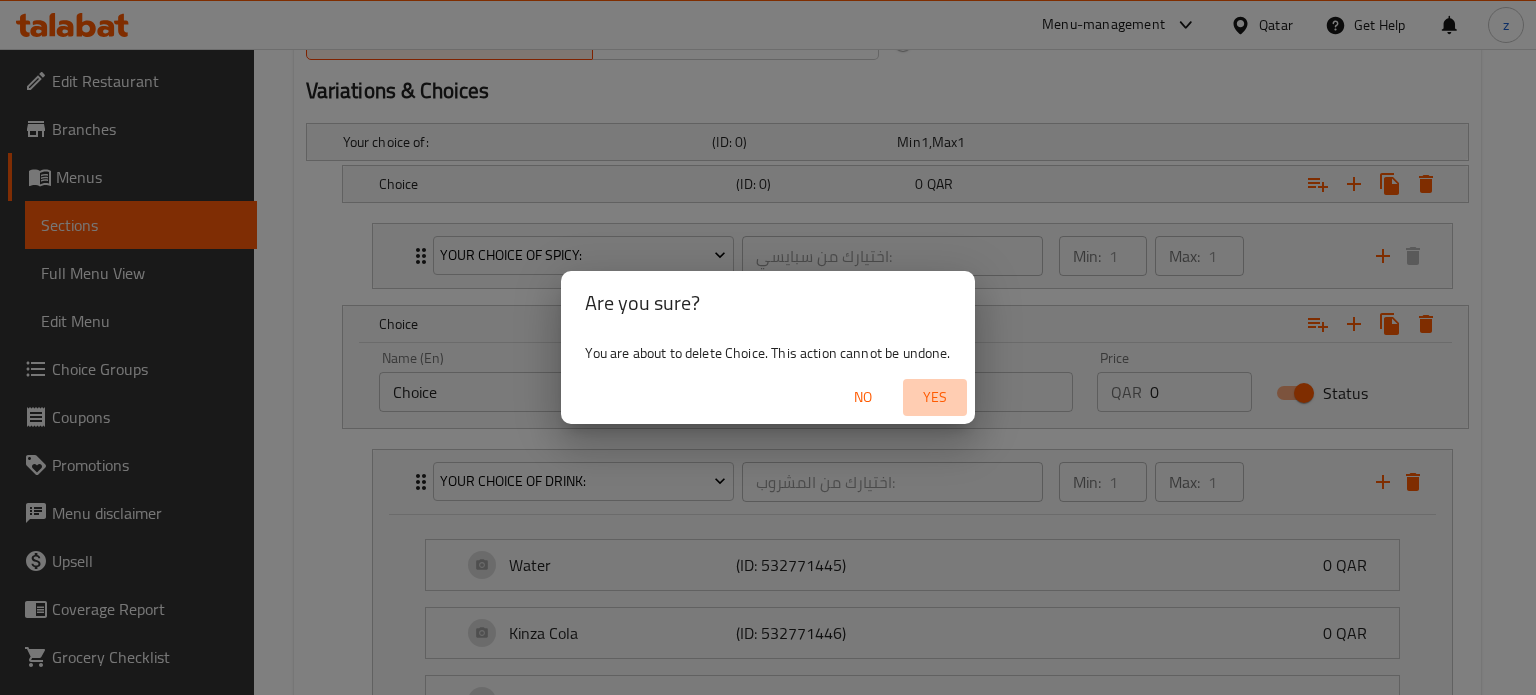 click on "Yes" at bounding box center (935, 397) 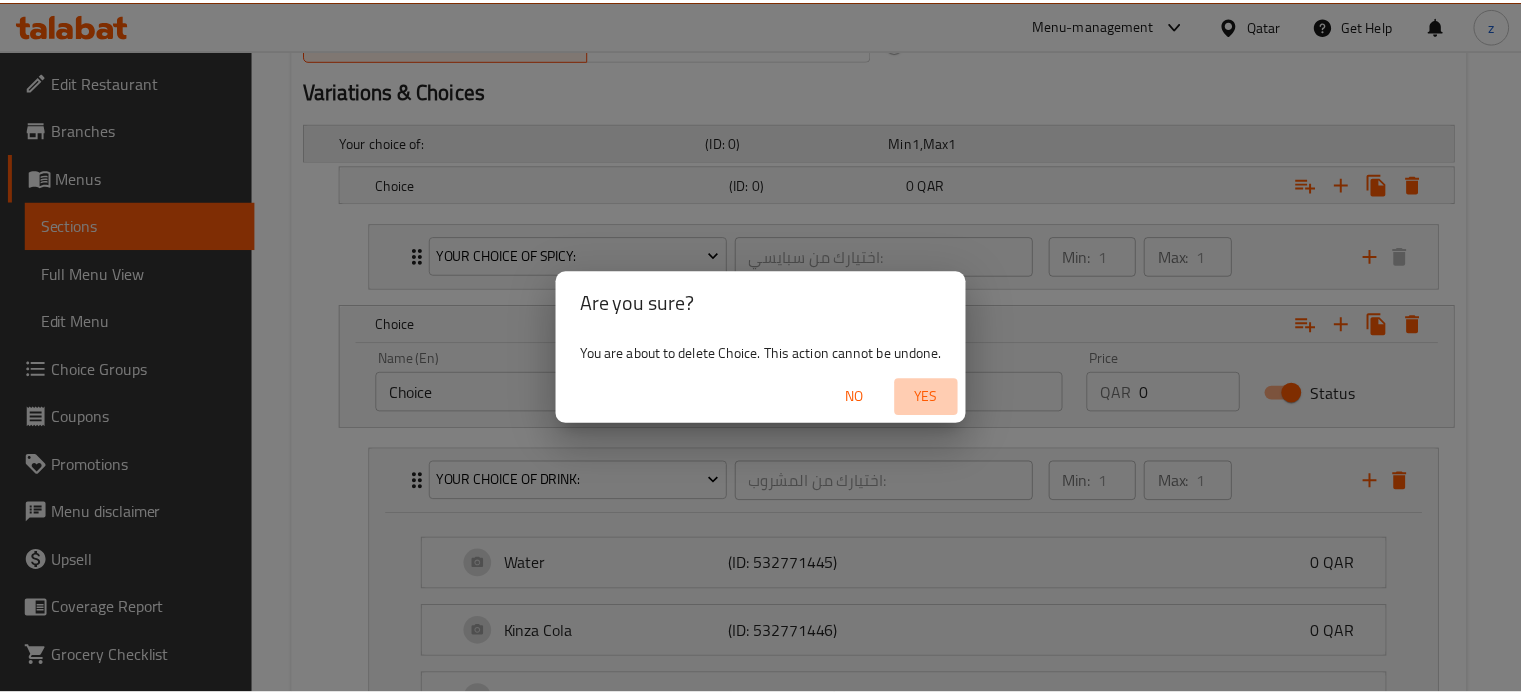 scroll, scrollTop: 814, scrollLeft: 0, axis: vertical 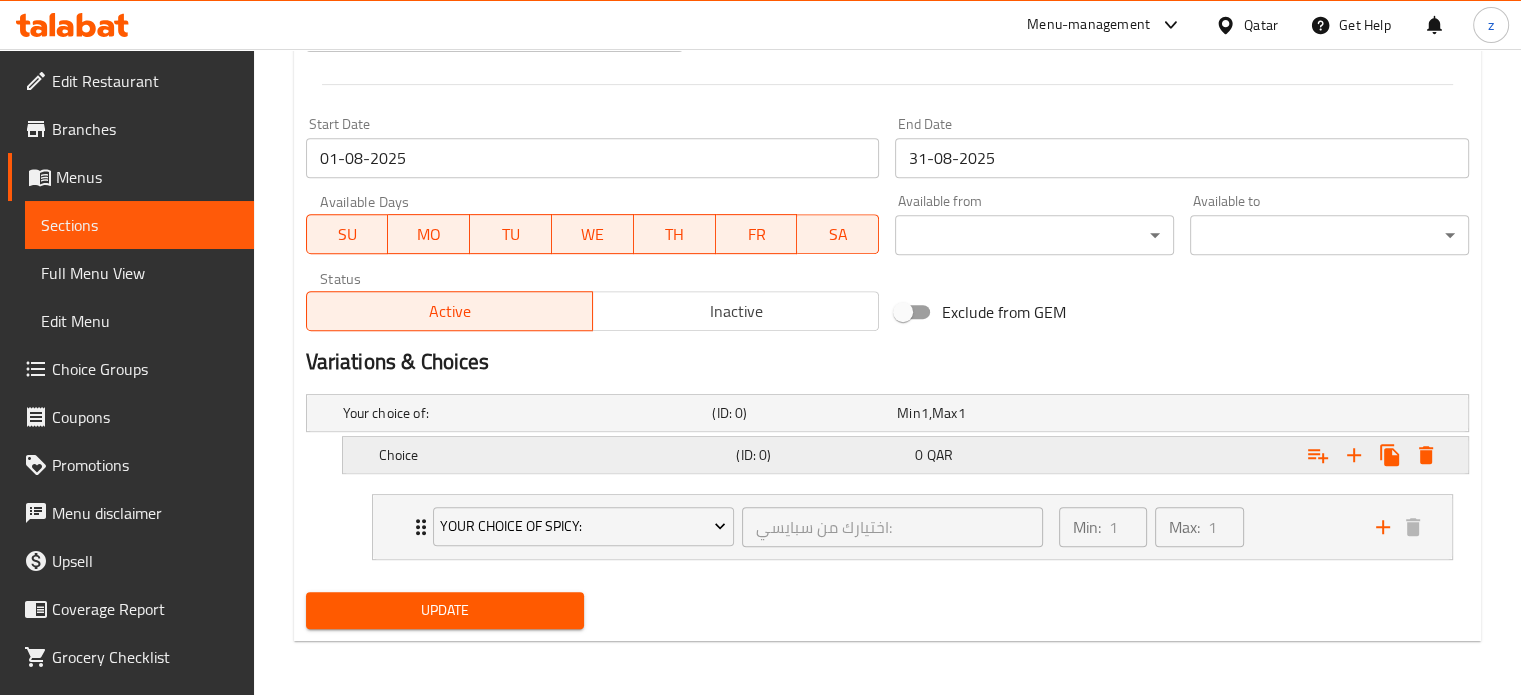 click on "0   QAR" at bounding box center [985, 413] 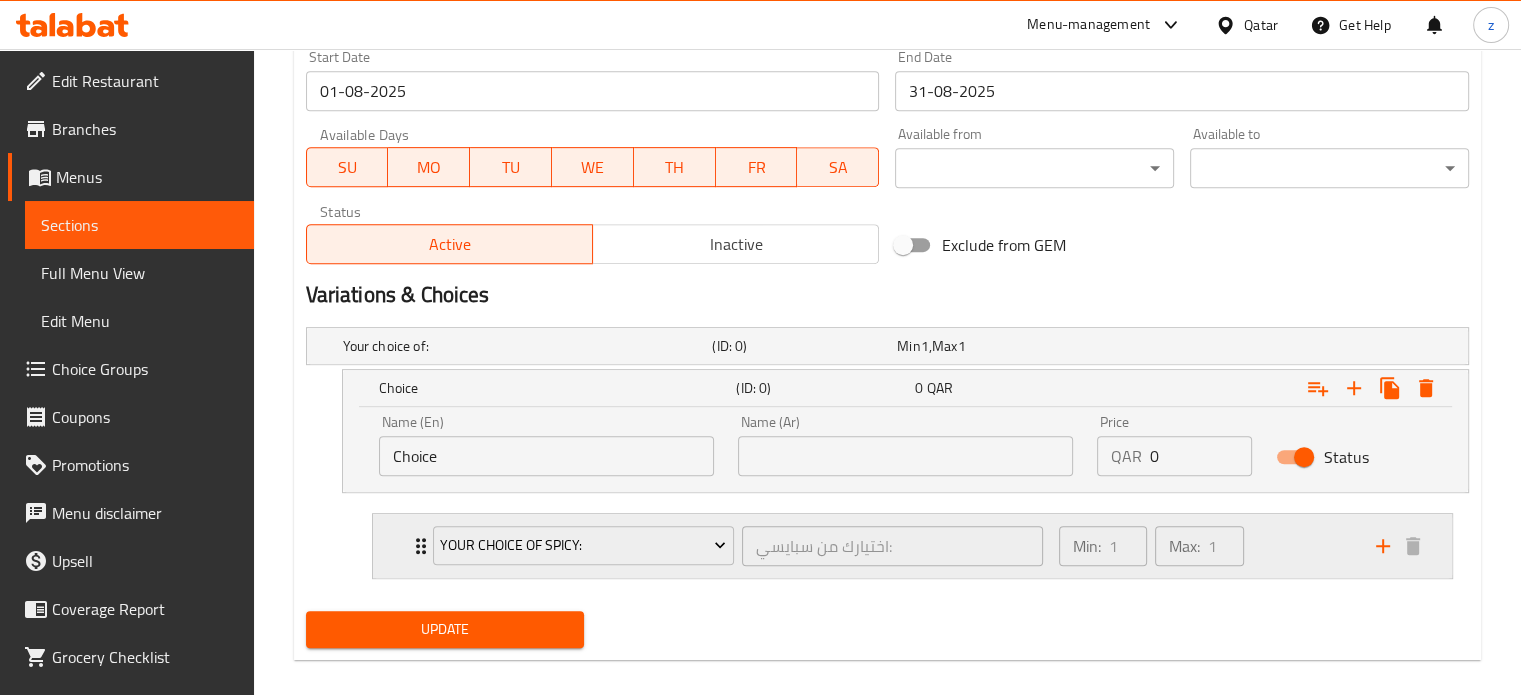 scroll, scrollTop: 900, scrollLeft: 0, axis: vertical 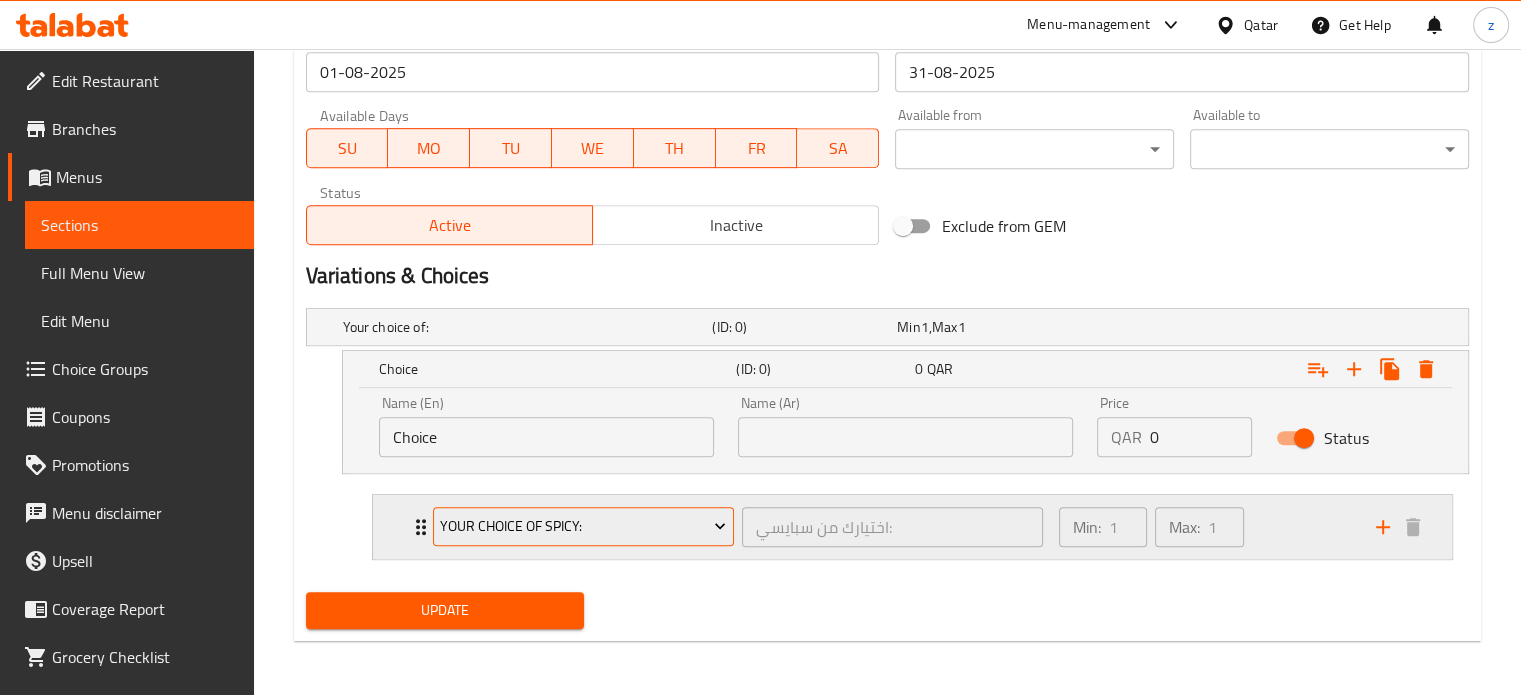 click 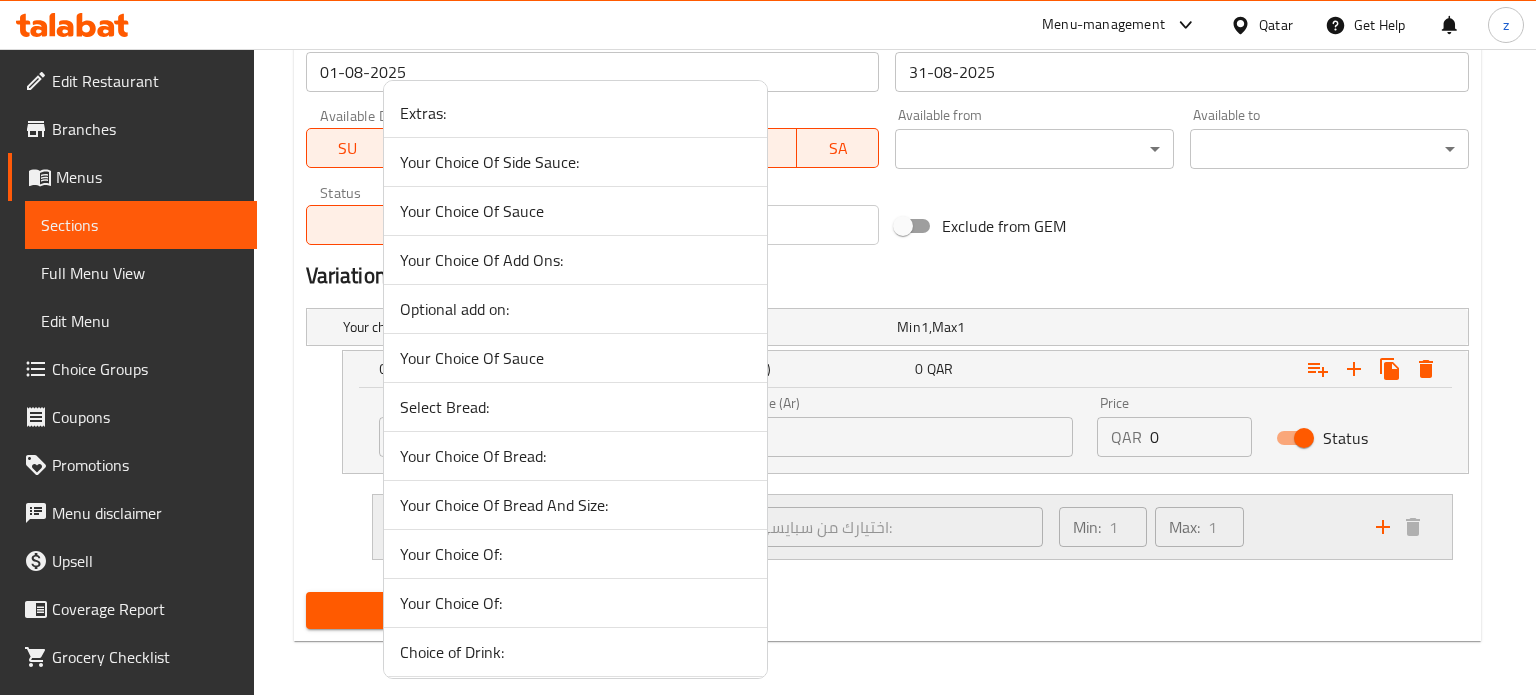drag, startPoint x: 1096, startPoint y: 575, endPoint x: 1188, endPoint y: 547, distance: 96.16652 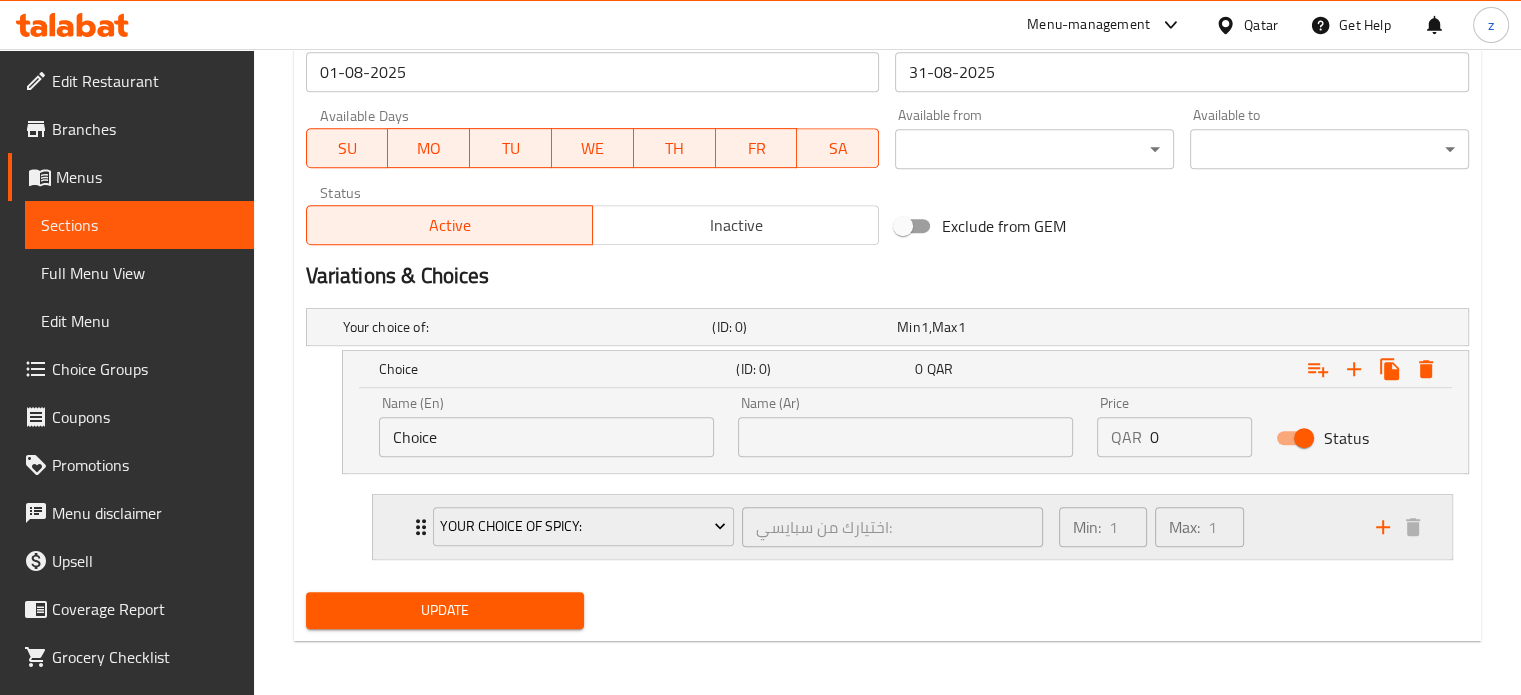 click on "Min: 1 ​ Max: 1 ​" at bounding box center (1205, 527) 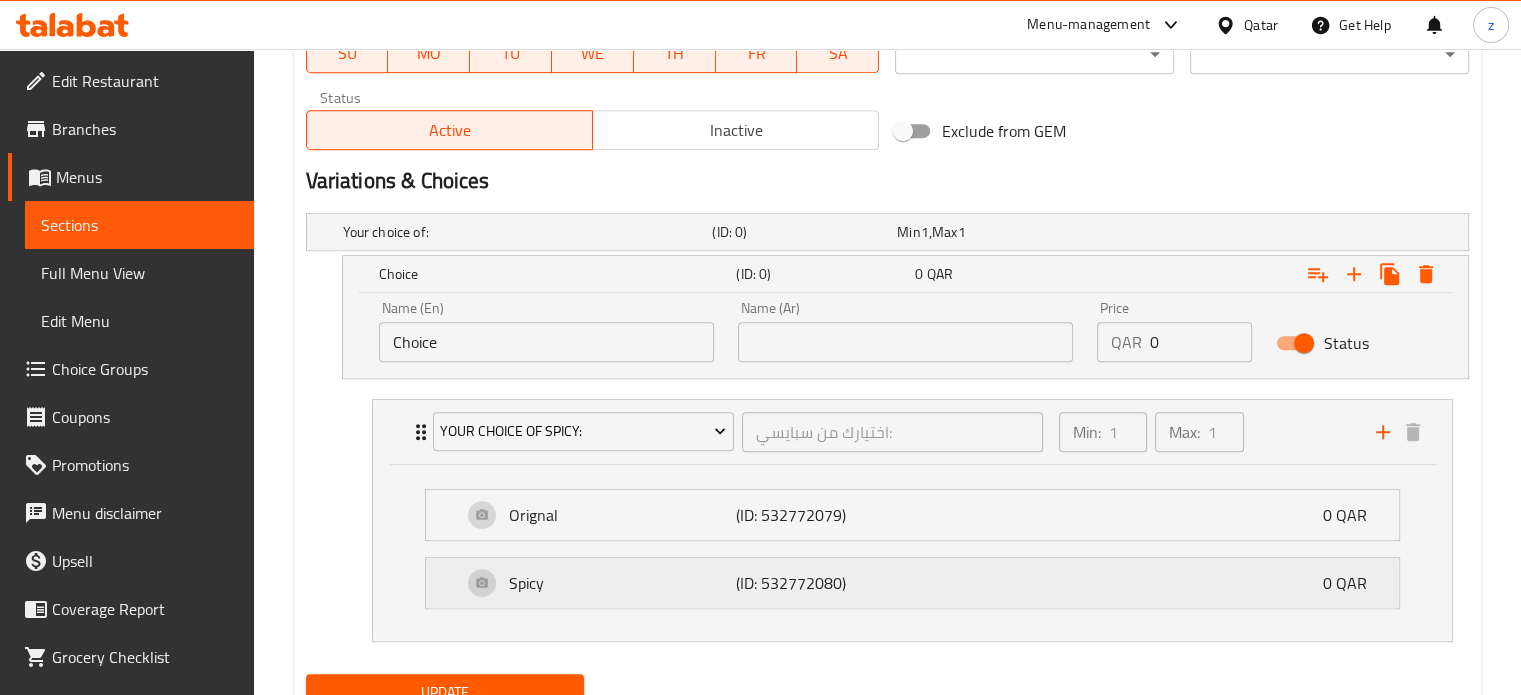 scroll, scrollTop: 1076, scrollLeft: 0, axis: vertical 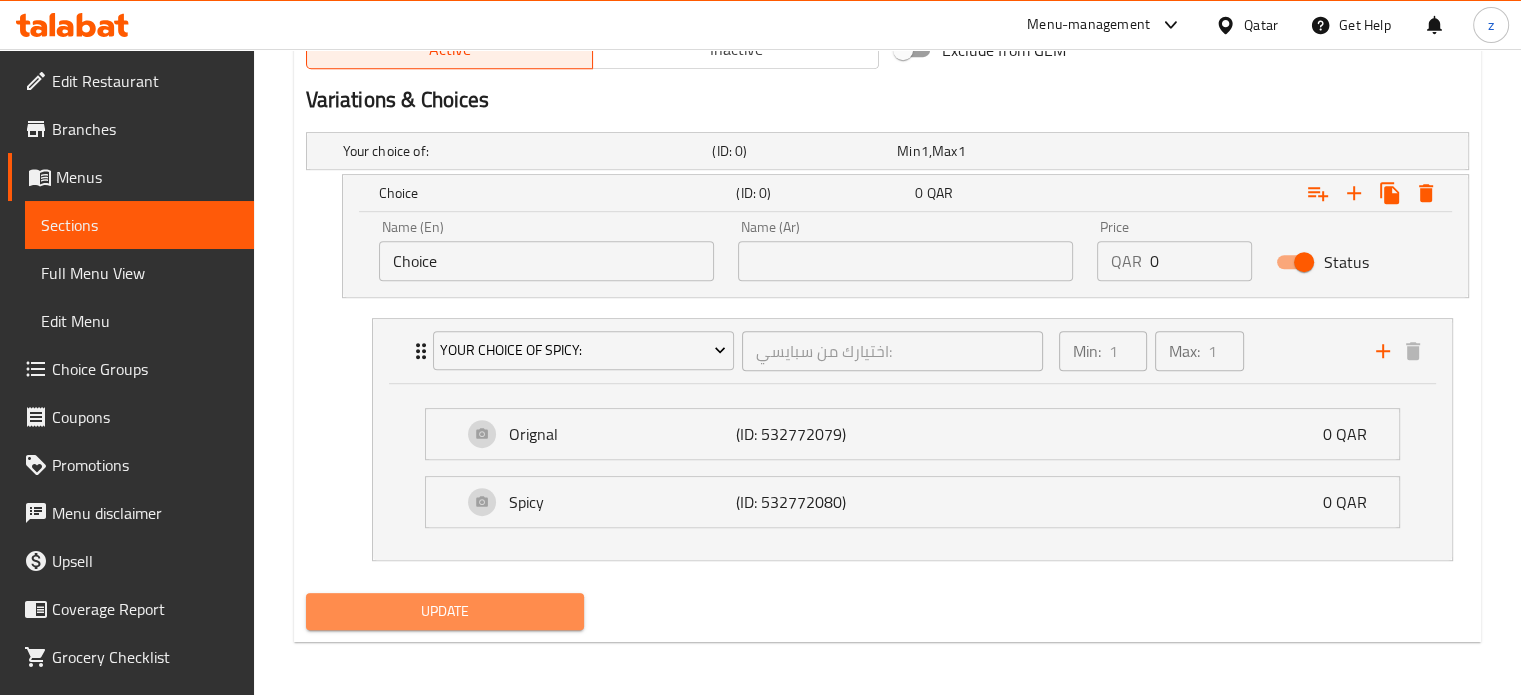 click on "Update" at bounding box center (445, 611) 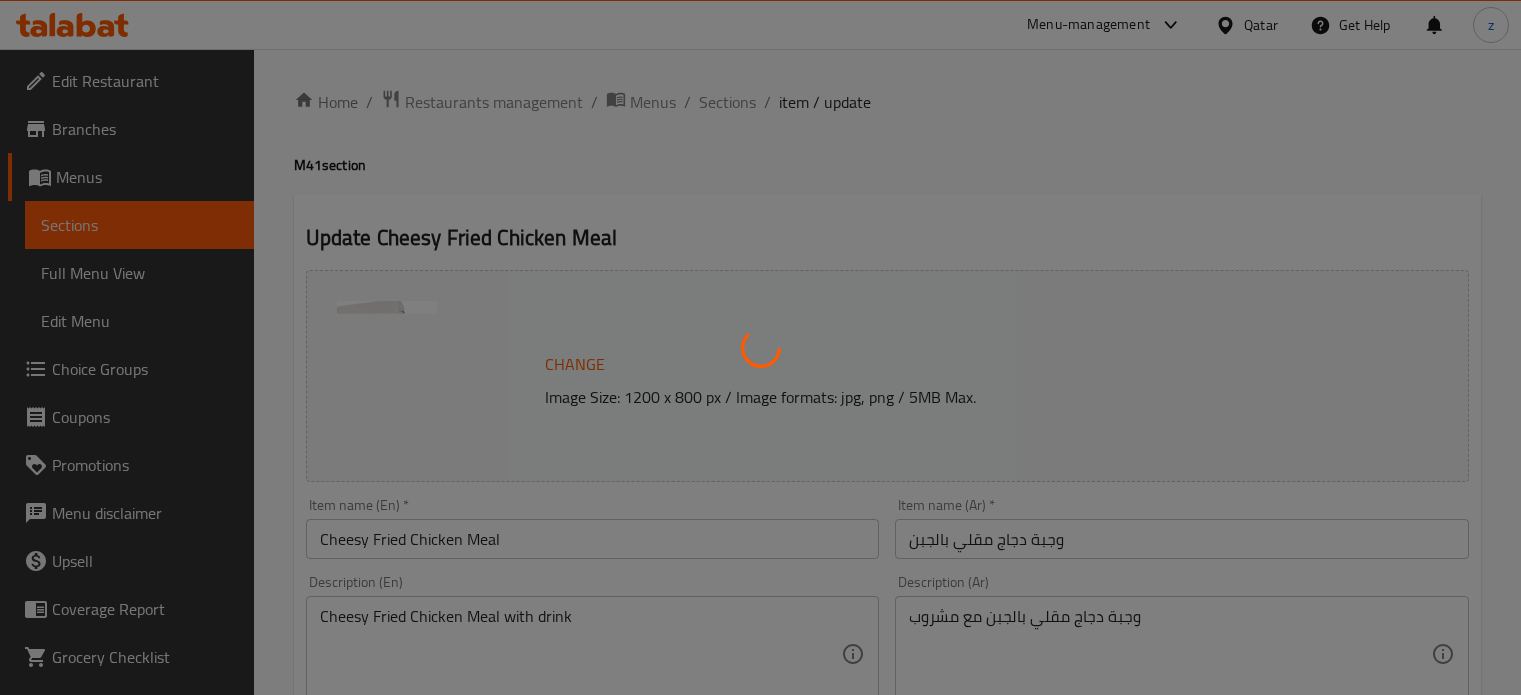 scroll, scrollTop: 0, scrollLeft: 0, axis: both 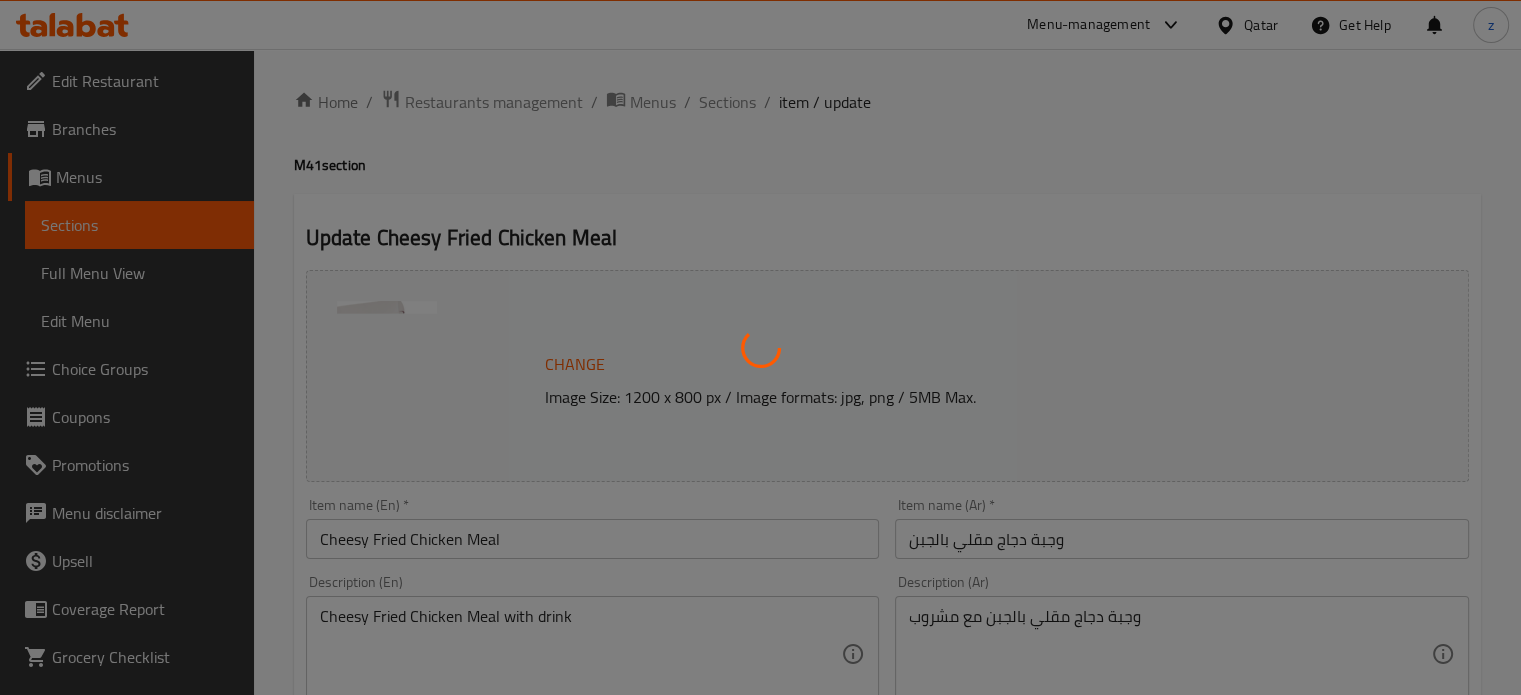 type on "اختيارك من سبايسي:" 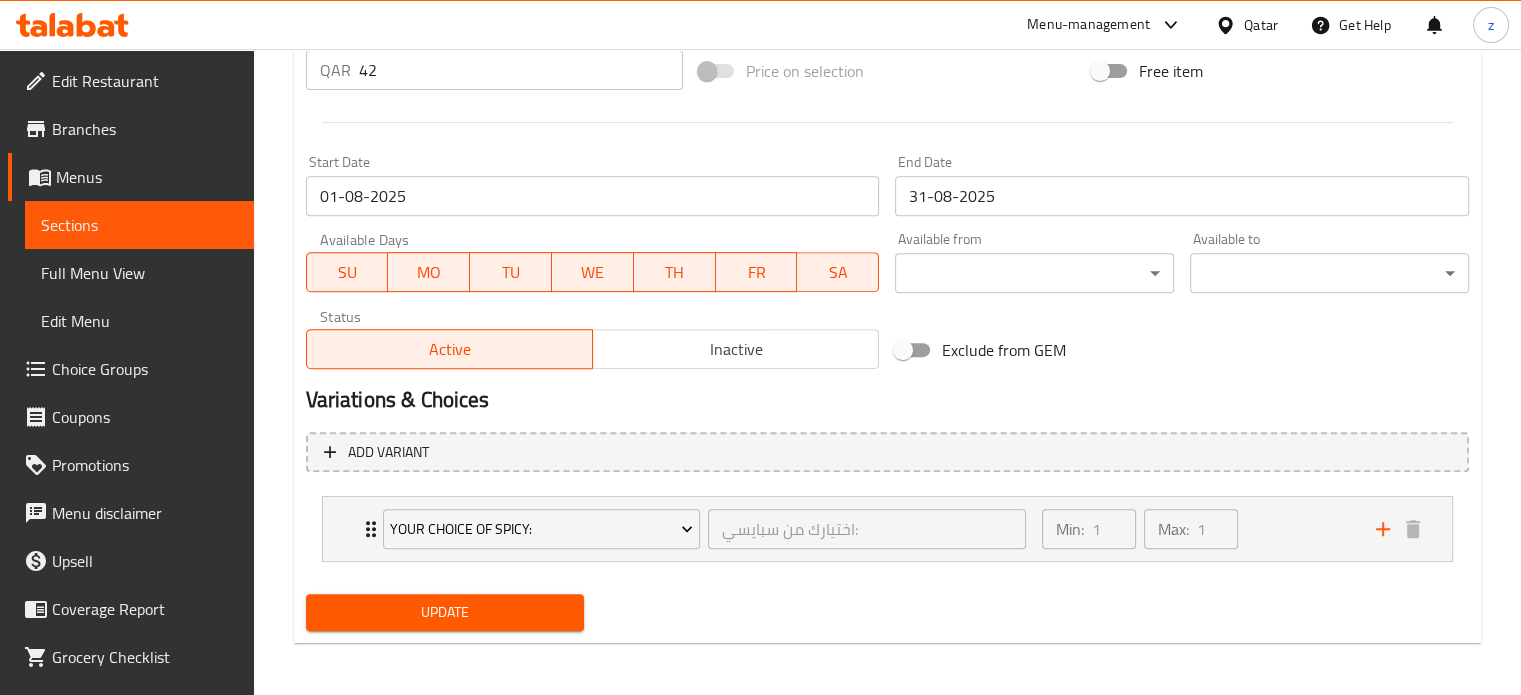scroll, scrollTop: 779, scrollLeft: 0, axis: vertical 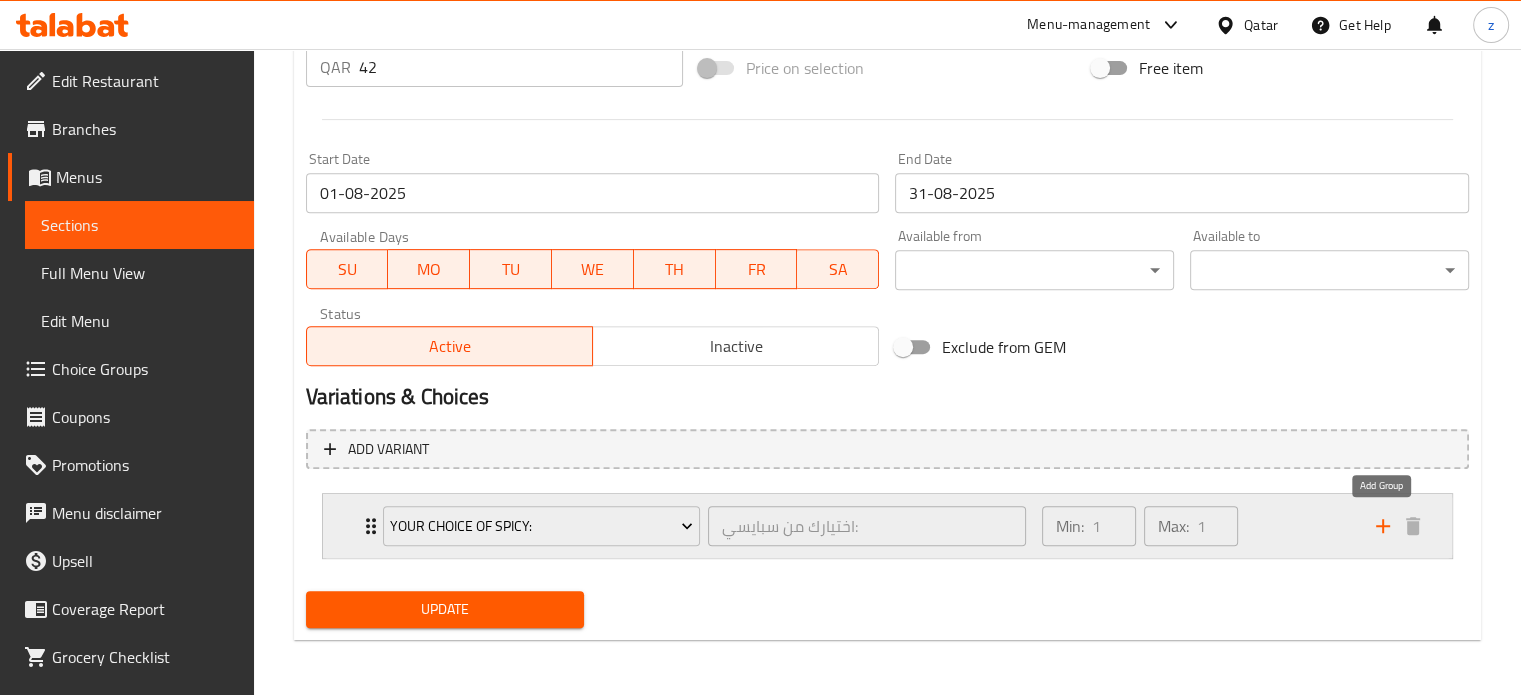 click 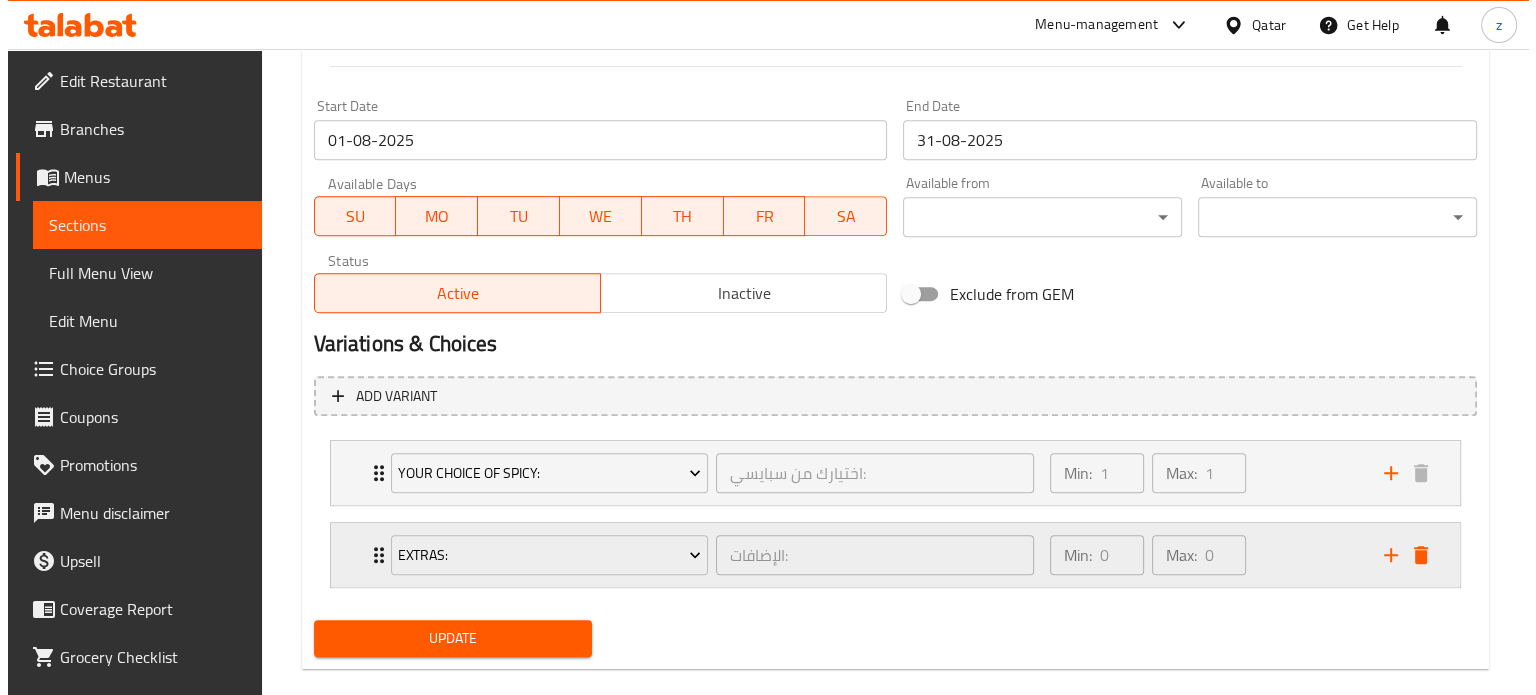 scroll, scrollTop: 860, scrollLeft: 0, axis: vertical 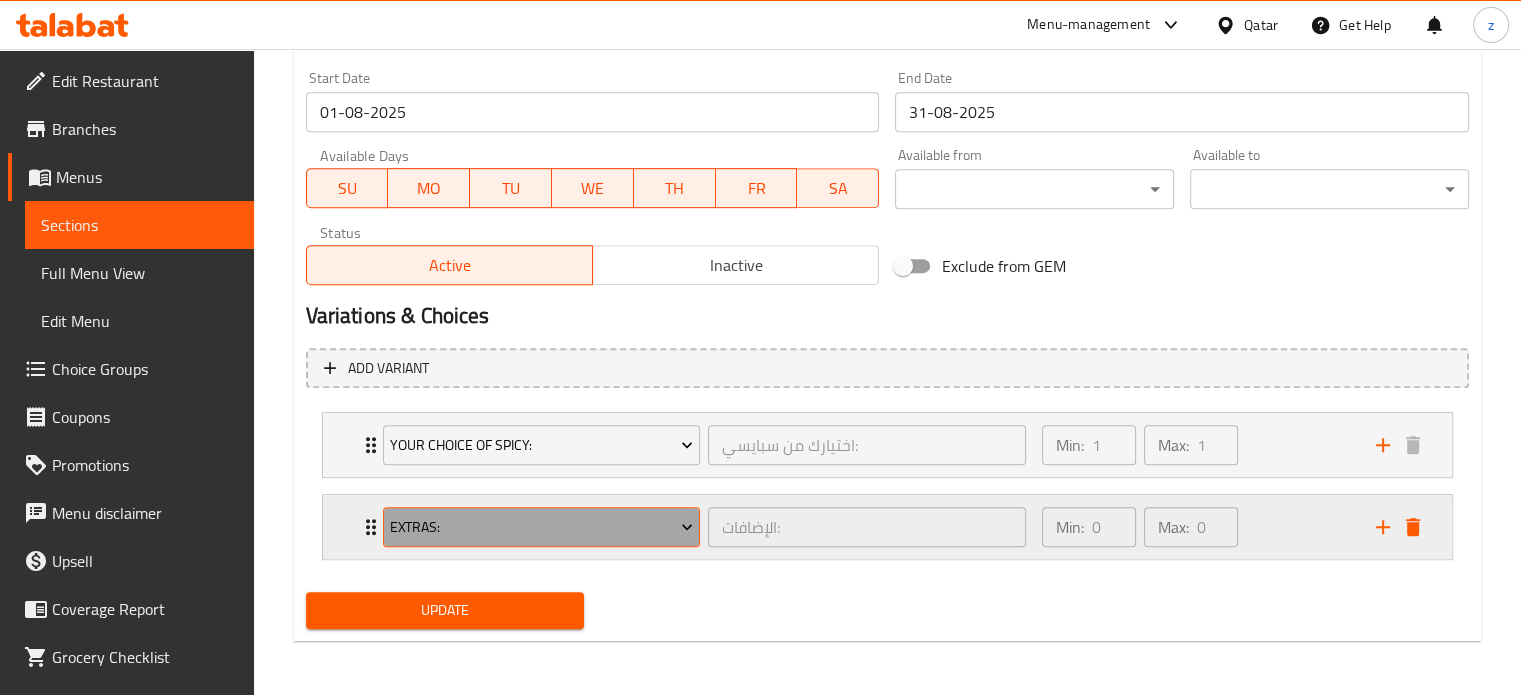 click on "Extras:" at bounding box center (541, 527) 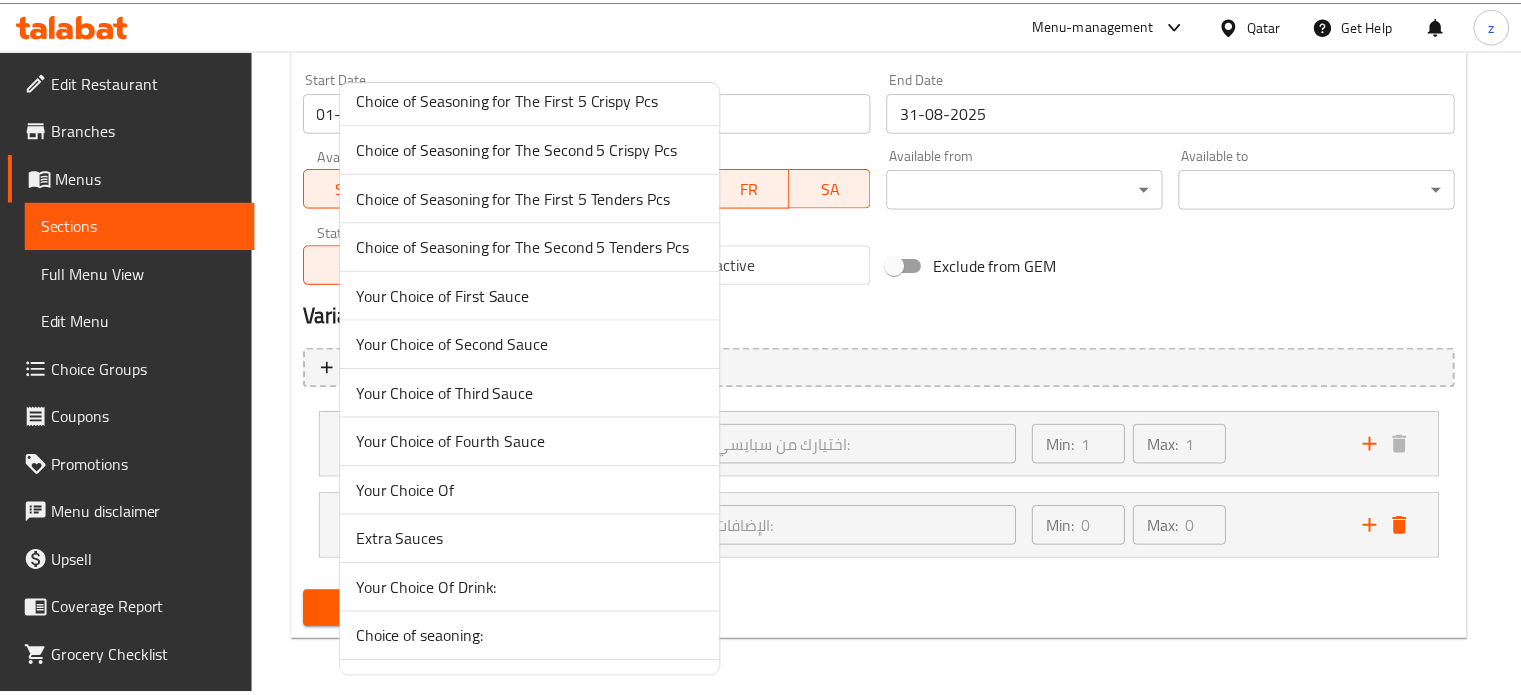 scroll, scrollTop: 3200, scrollLeft: 0, axis: vertical 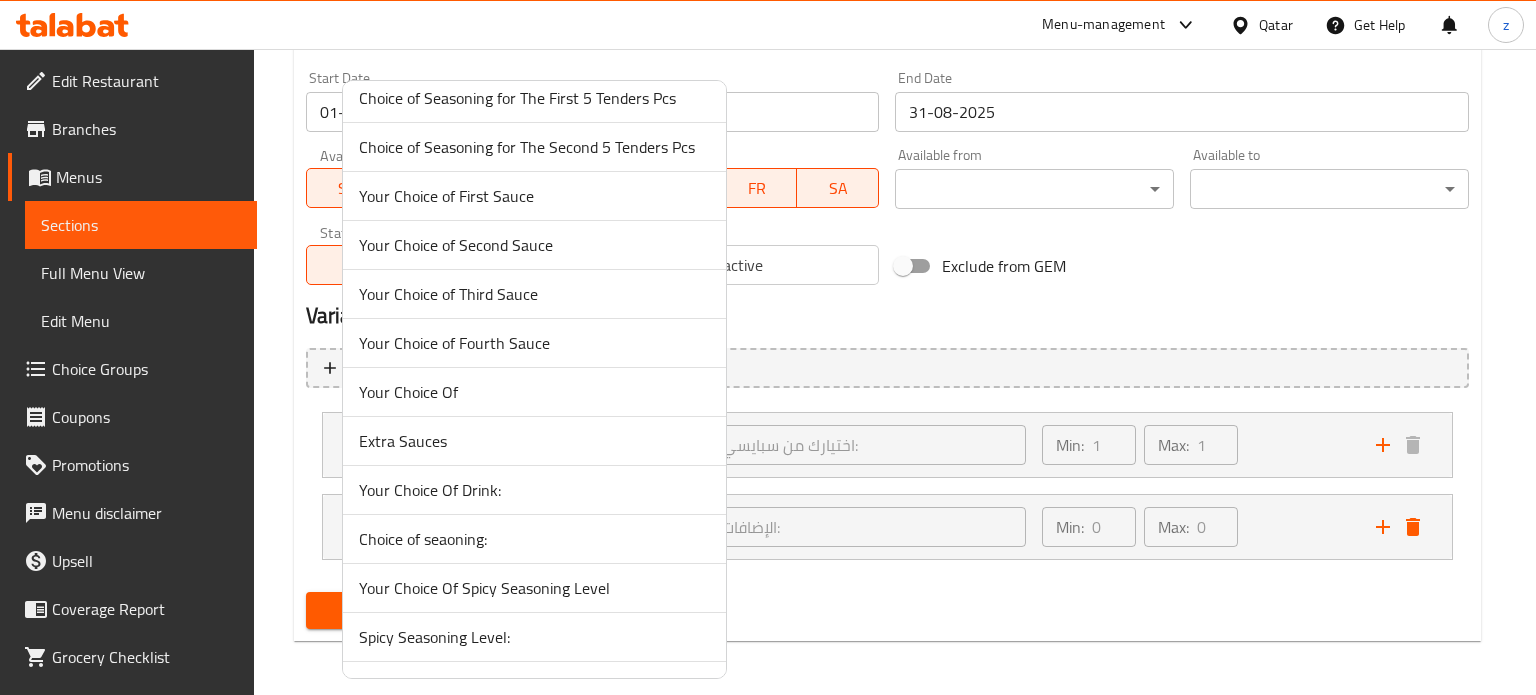 click on "Your Choice Of Drink:" at bounding box center (534, 490) 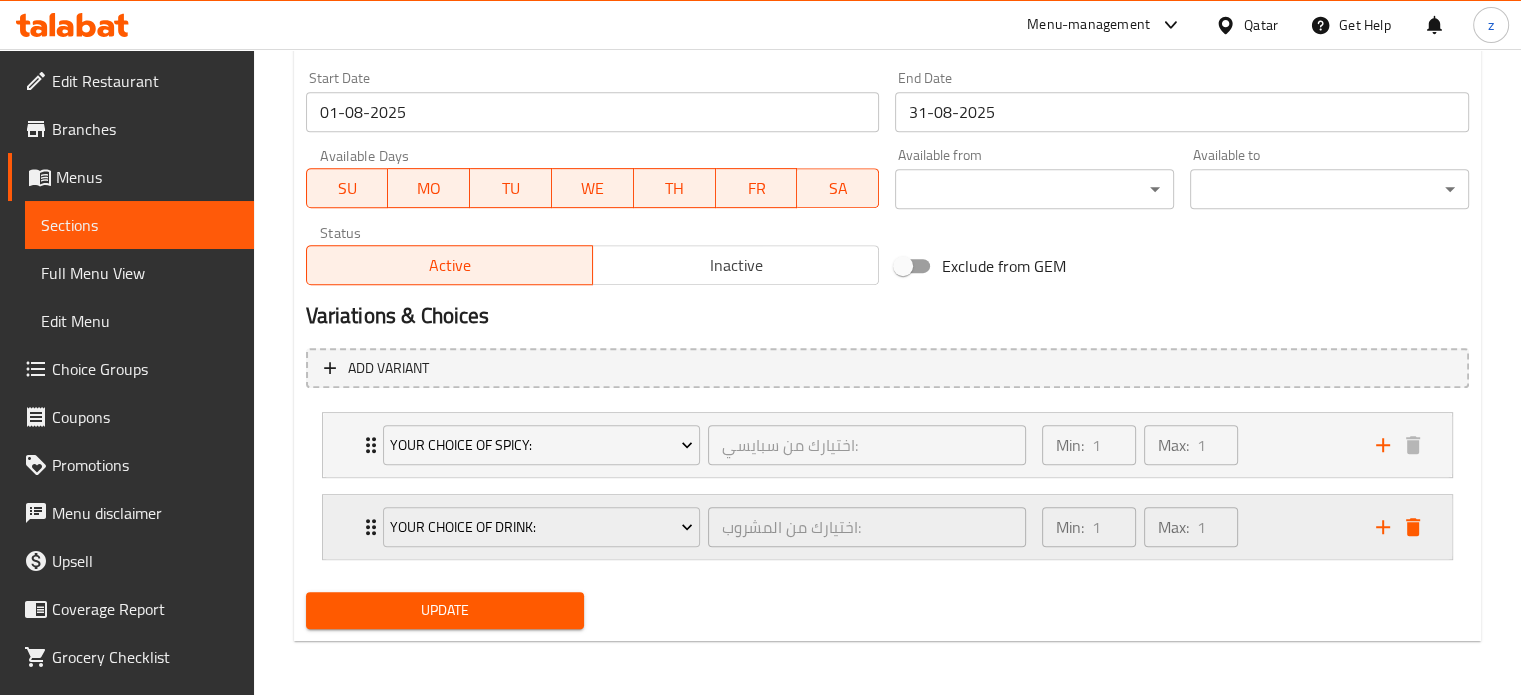 click on "Min: 1 ​ Max: 1 ​" at bounding box center (1197, 527) 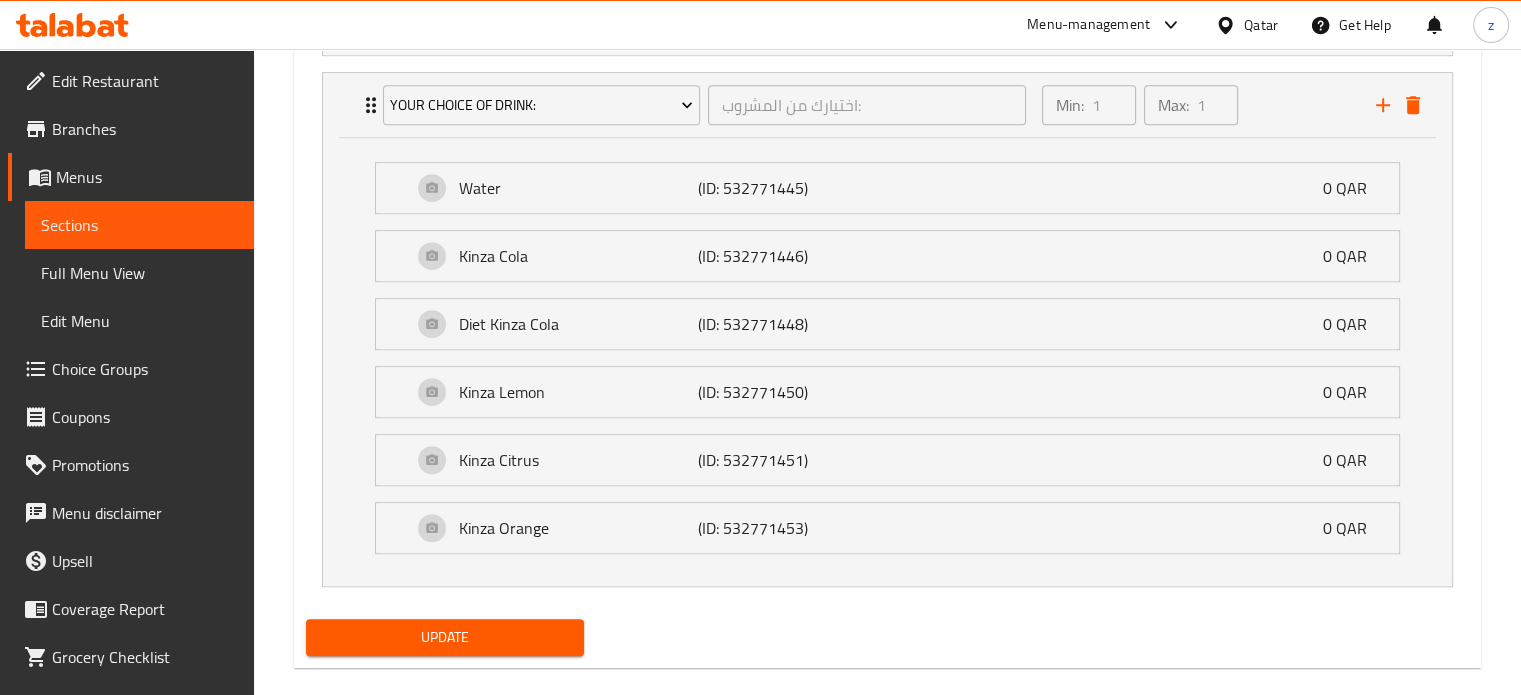 scroll, scrollTop: 1307, scrollLeft: 0, axis: vertical 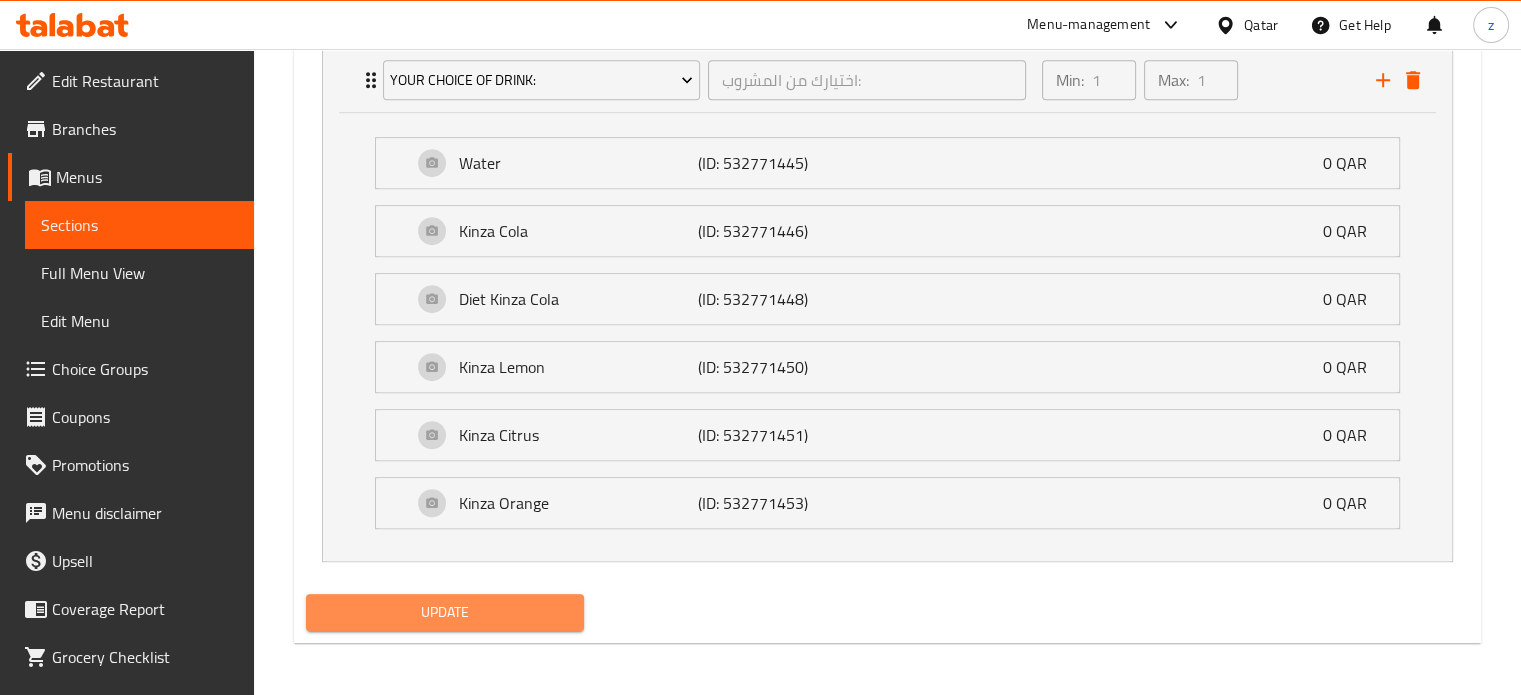 click on "Update" at bounding box center [445, 612] 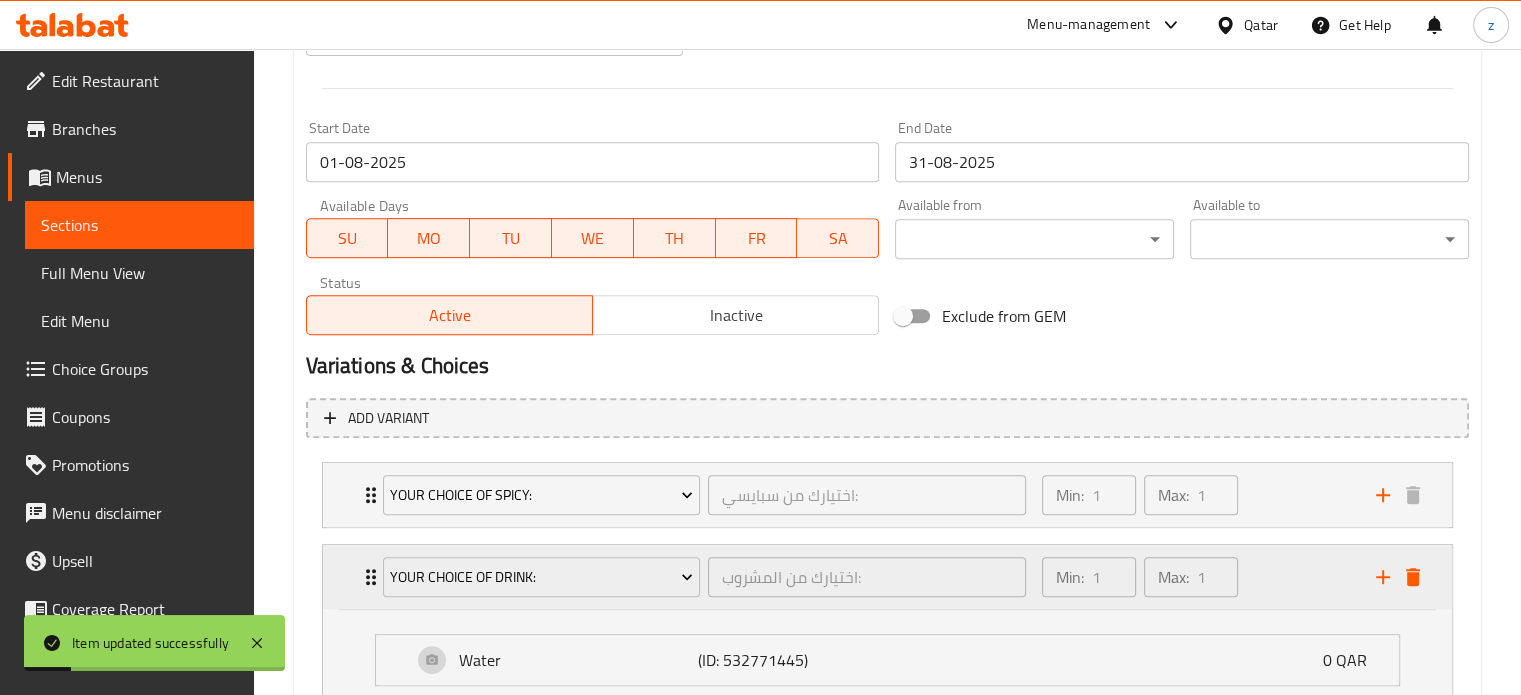 scroll, scrollTop: 807, scrollLeft: 0, axis: vertical 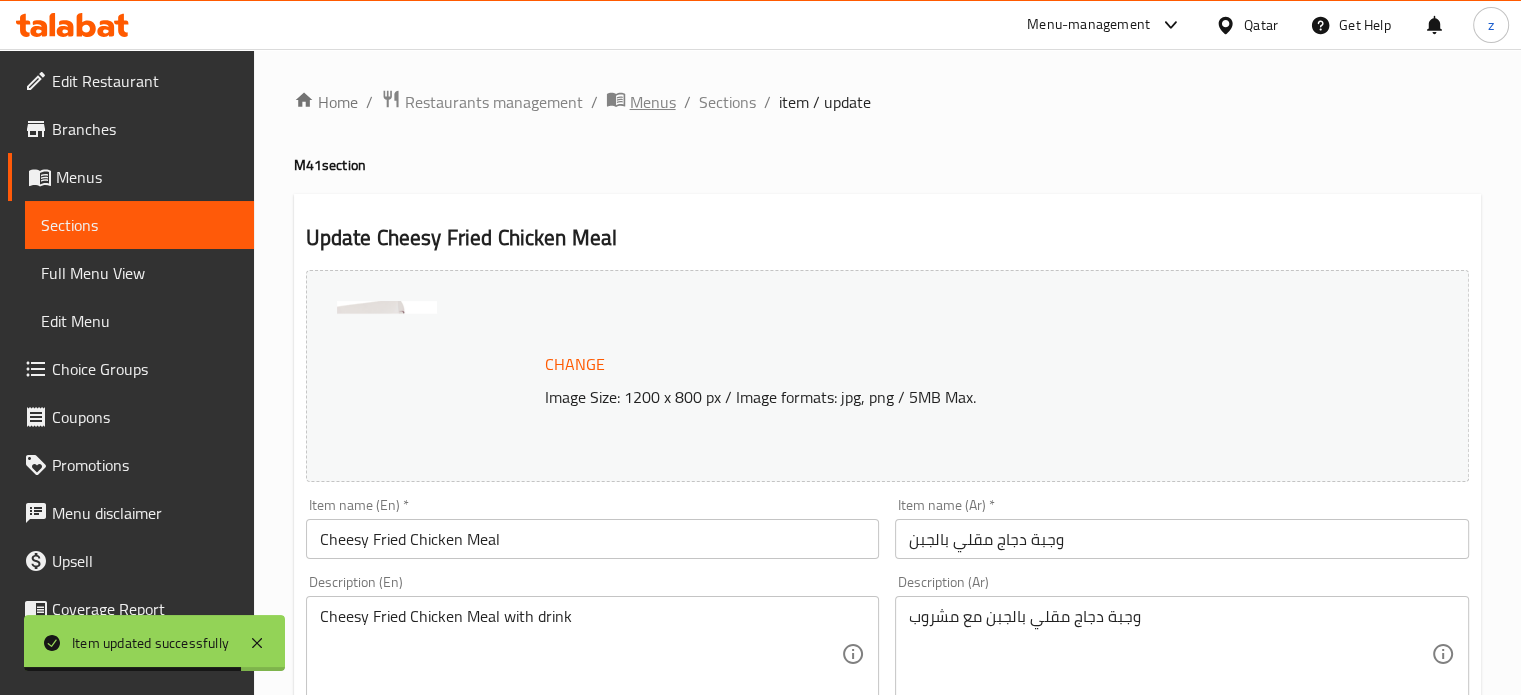 click on "Menus" at bounding box center [653, 102] 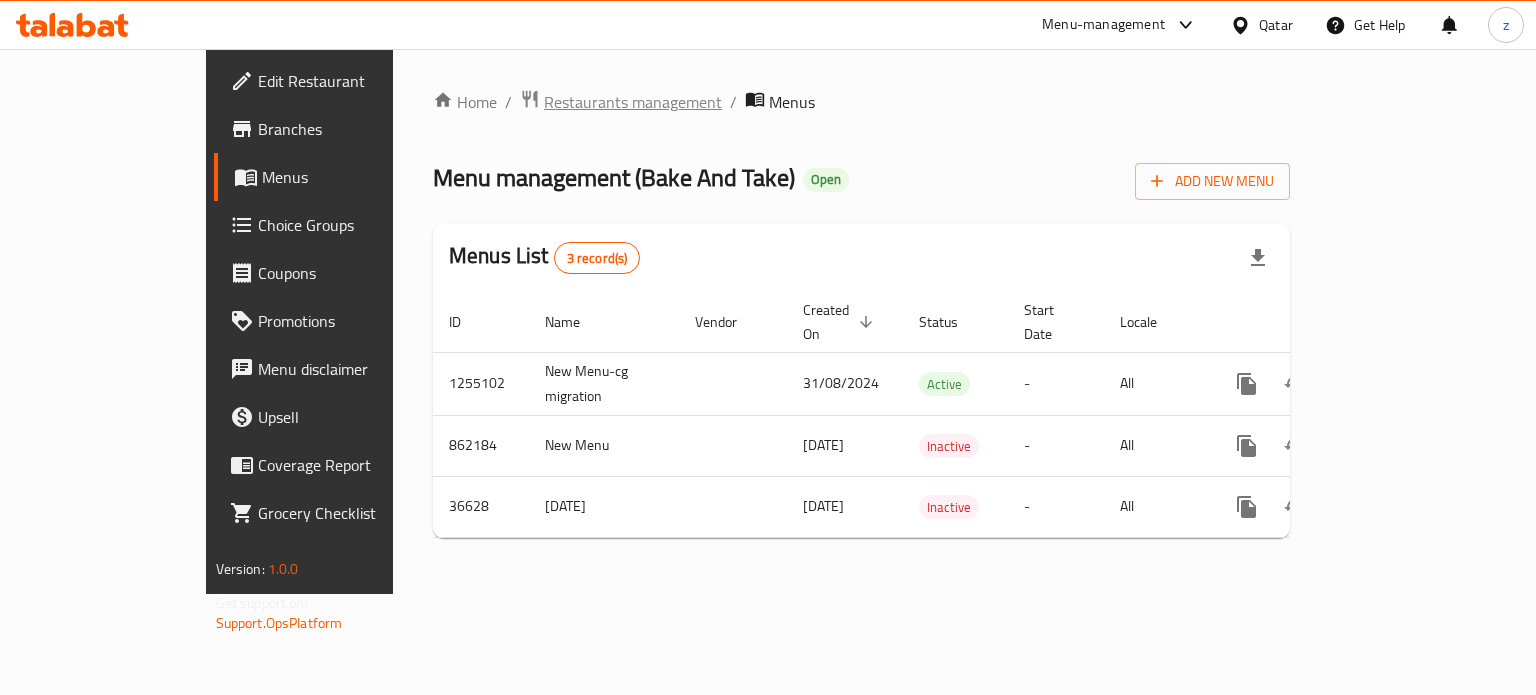 click on "Restaurants management" at bounding box center (633, 102) 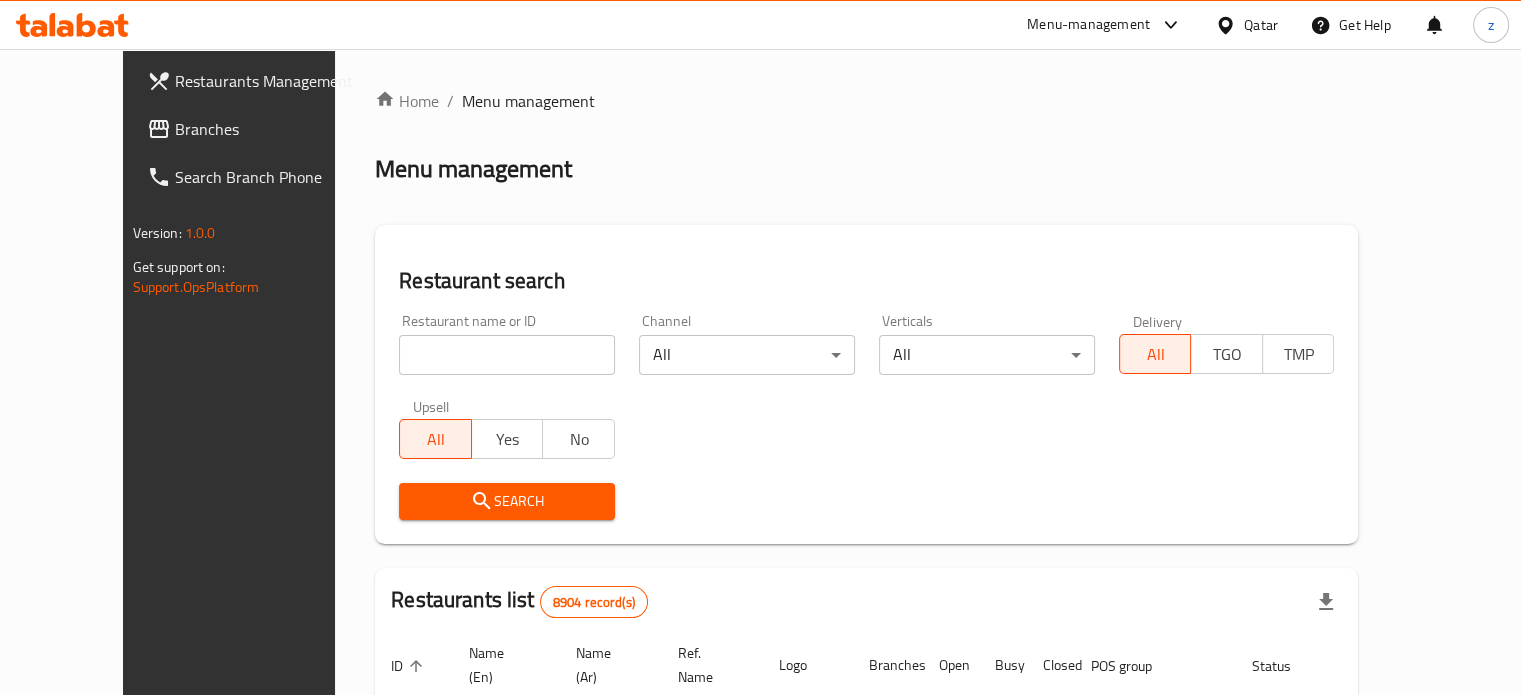 click at bounding box center (507, 355) 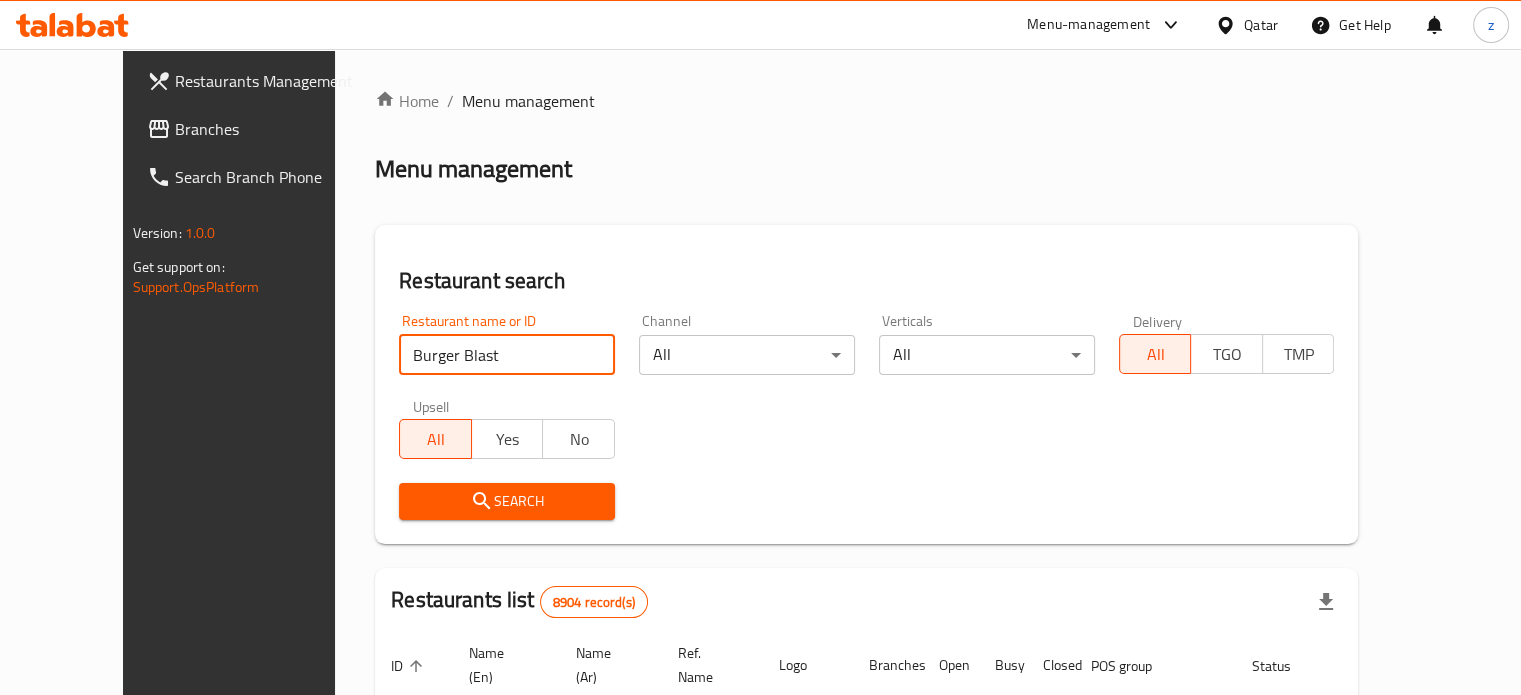 click on "Search" at bounding box center (507, 501) 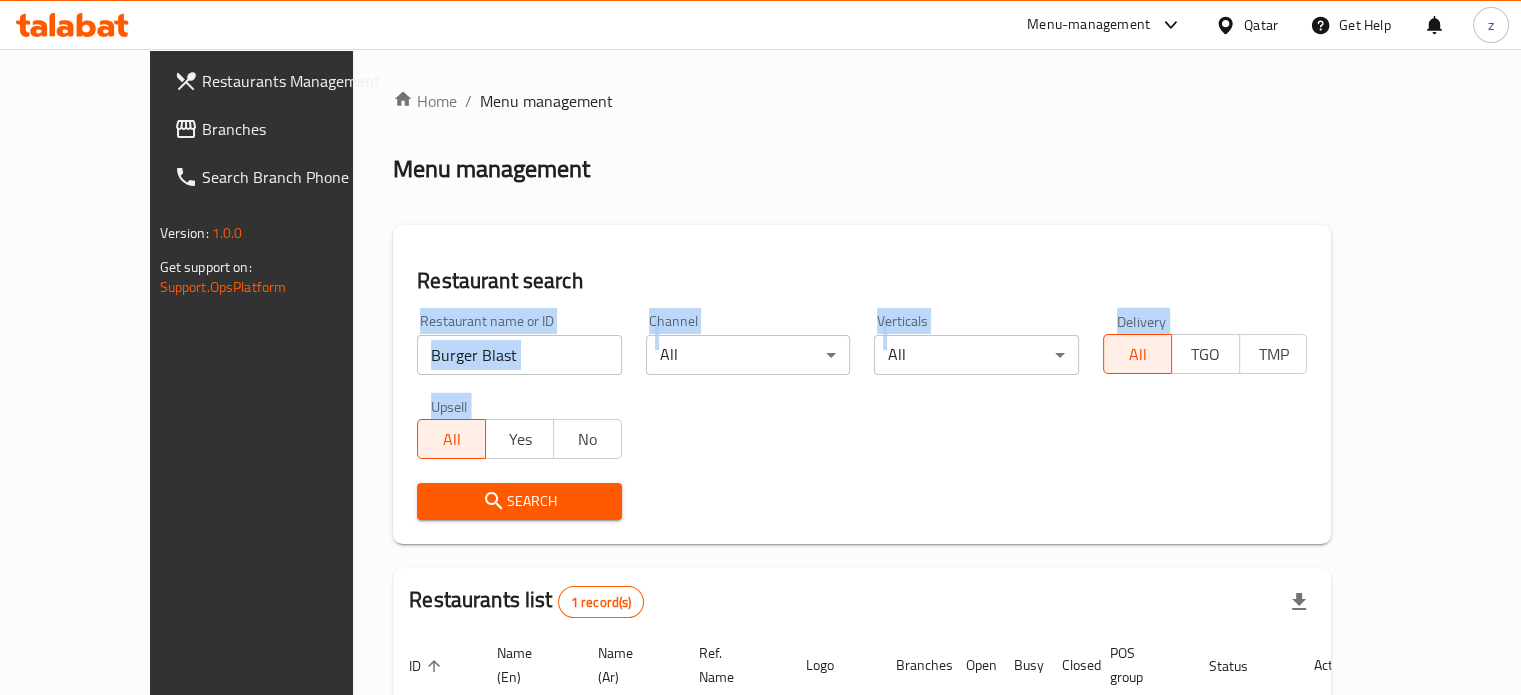 drag, startPoint x: 456, startPoint y: 347, endPoint x: 261, endPoint y: 321, distance: 196.7257 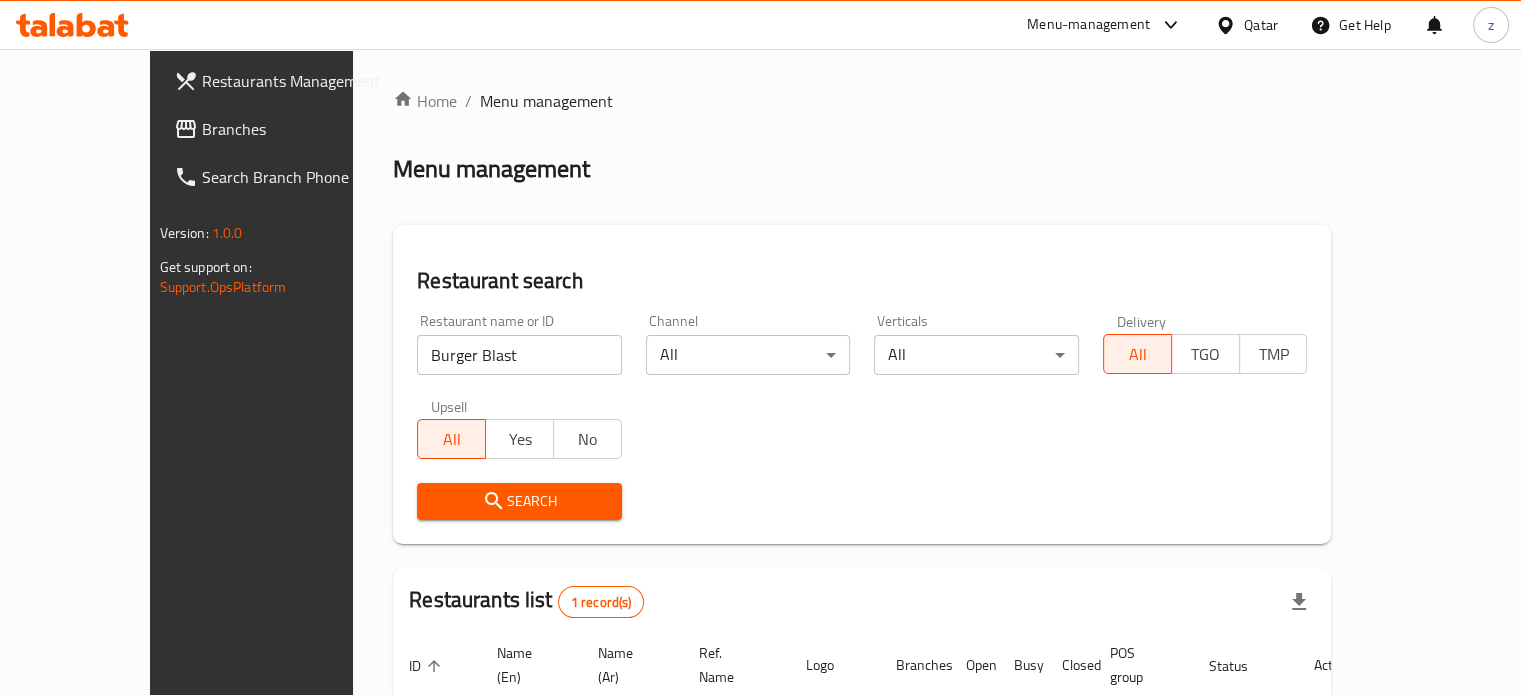 drag, startPoint x: 577, startPoint y: 284, endPoint x: 544, endPoint y: 353, distance: 76.48529 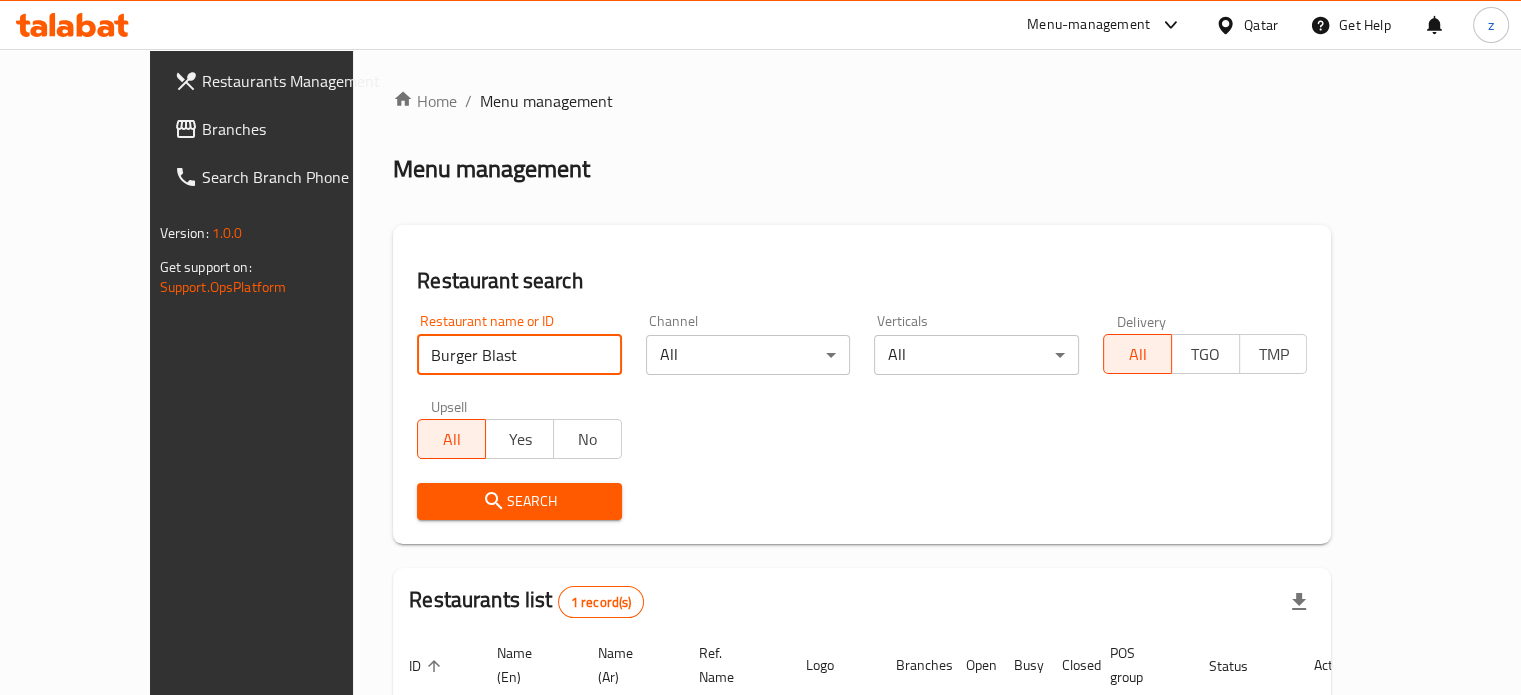 drag, startPoint x: 360, startPoint y: 354, endPoint x: 265, endPoint y: 337, distance: 96.50906 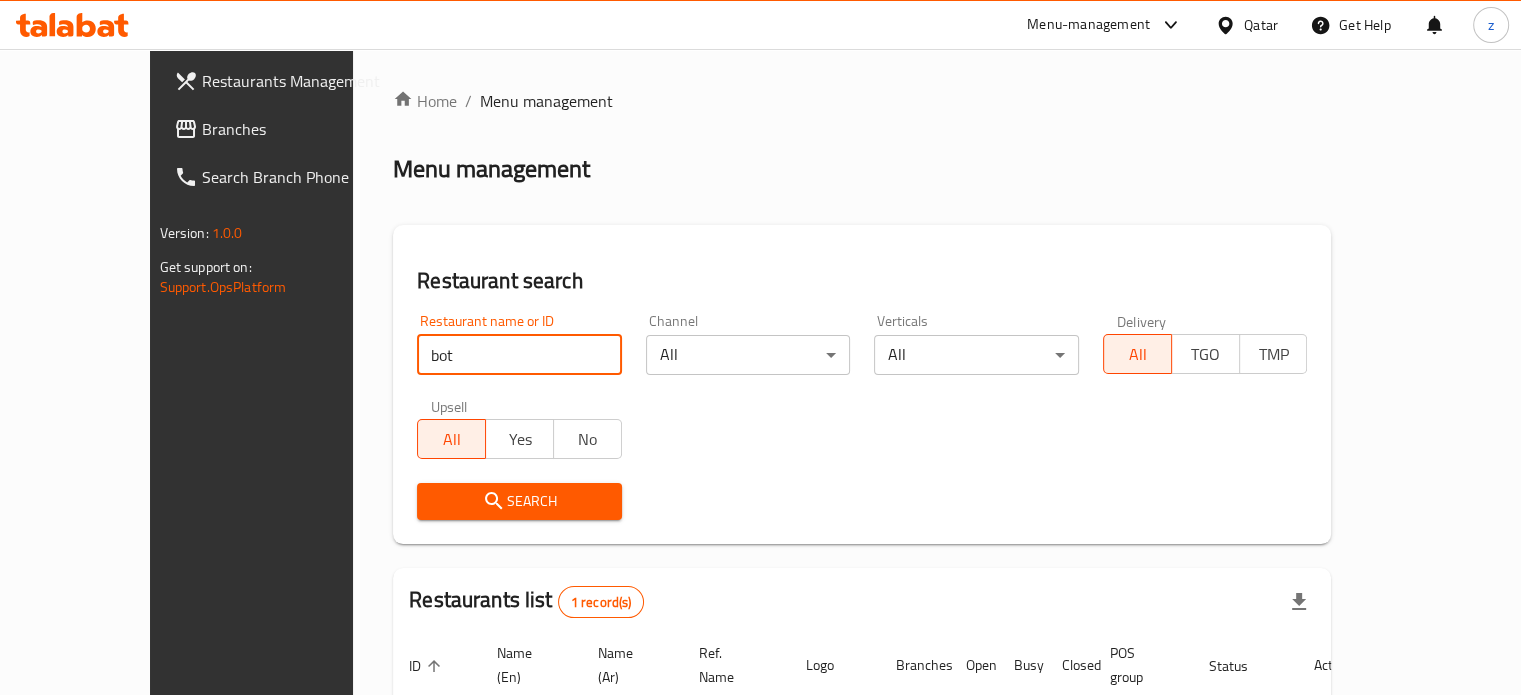 type on "BOTAMBA" 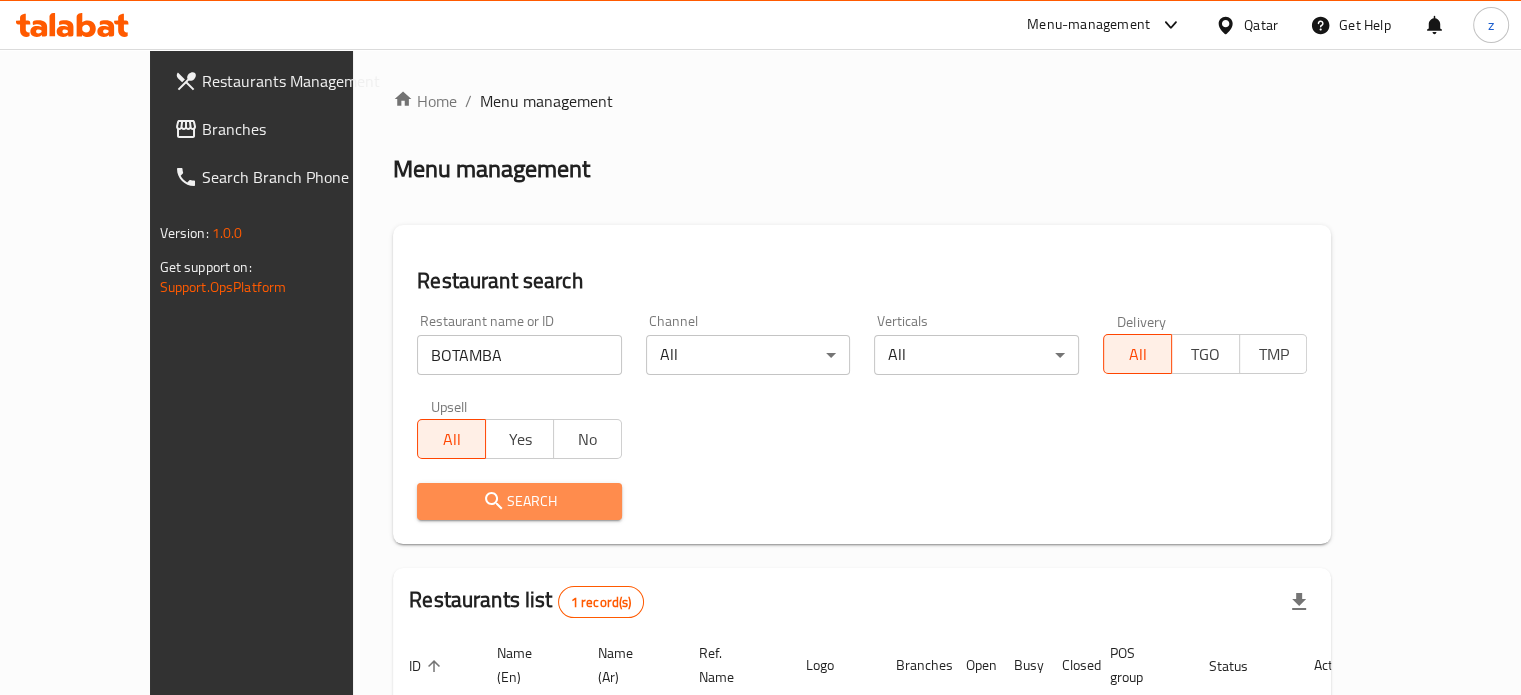 click on "Search" at bounding box center [519, 501] 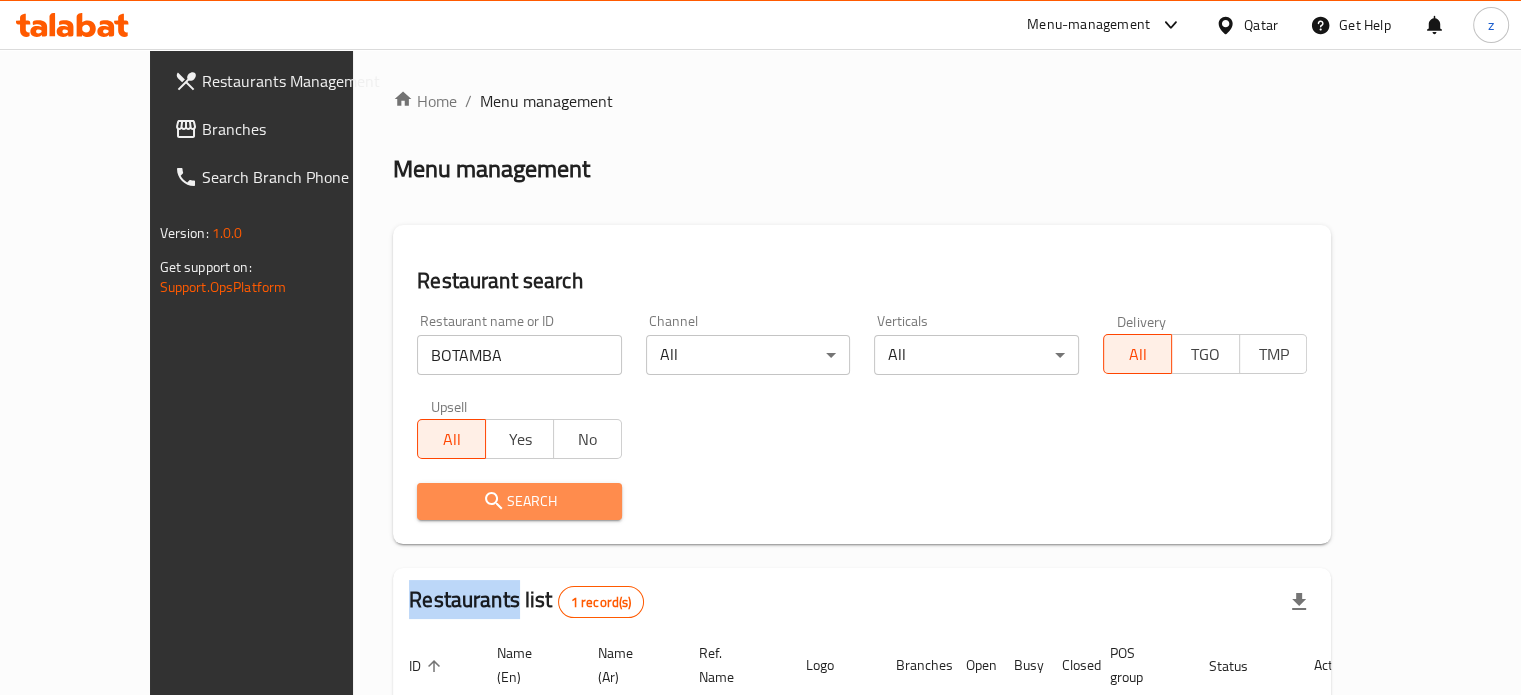 click at bounding box center (760, 347) 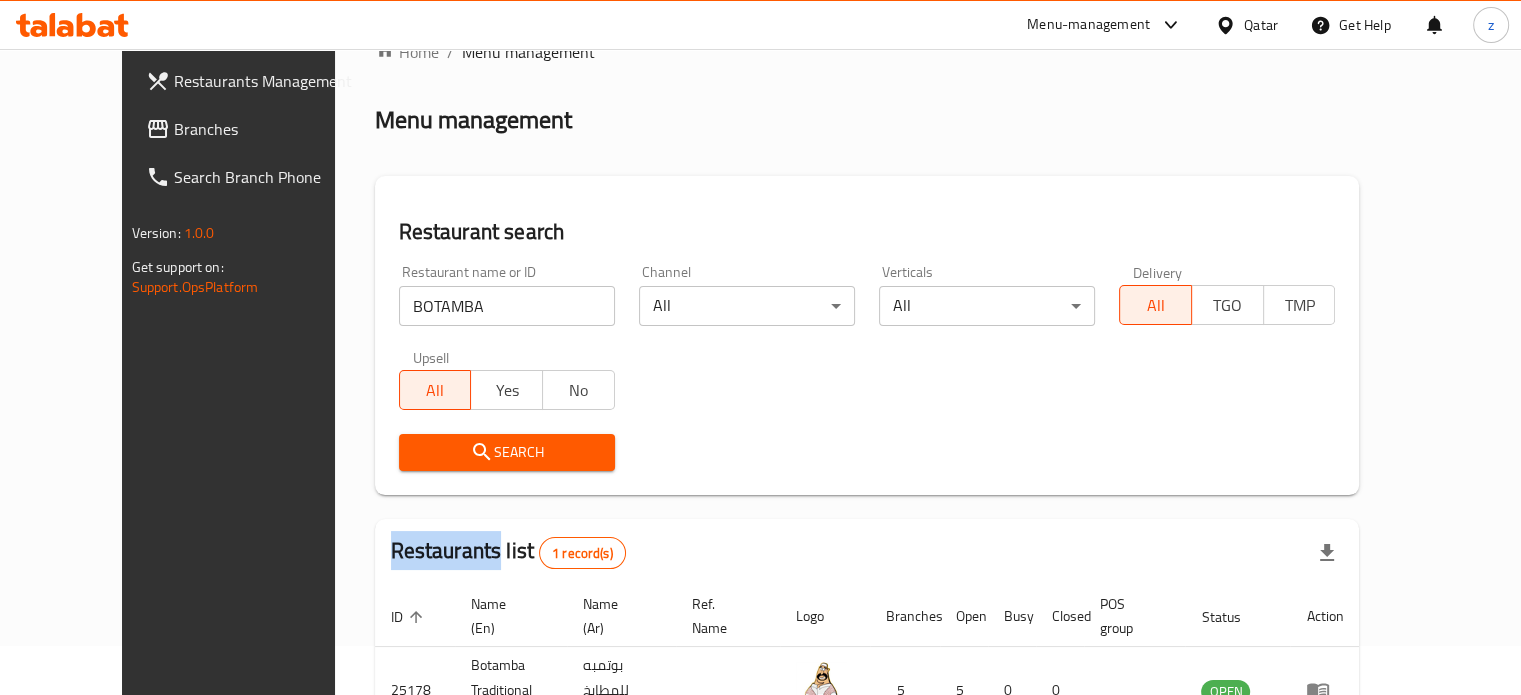 scroll, scrollTop: 180, scrollLeft: 0, axis: vertical 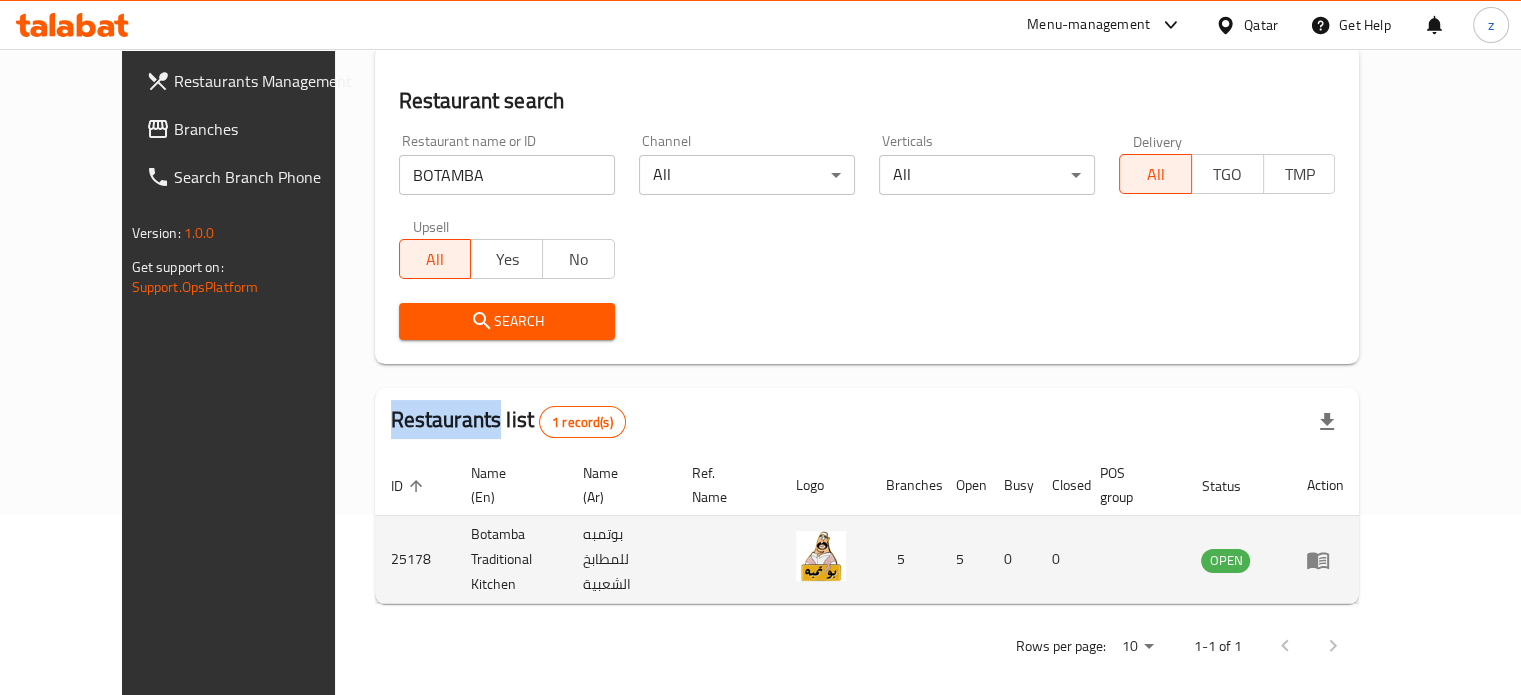 click 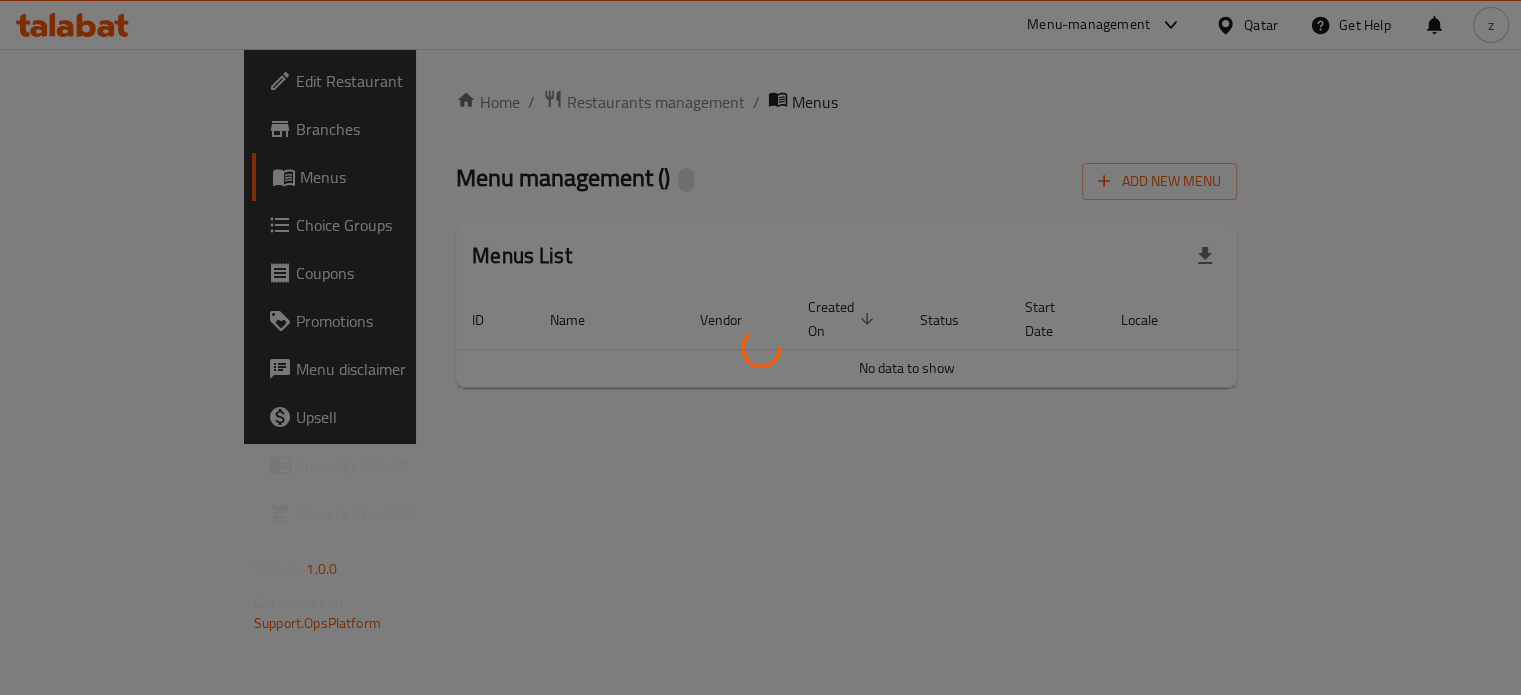 scroll, scrollTop: 0, scrollLeft: 0, axis: both 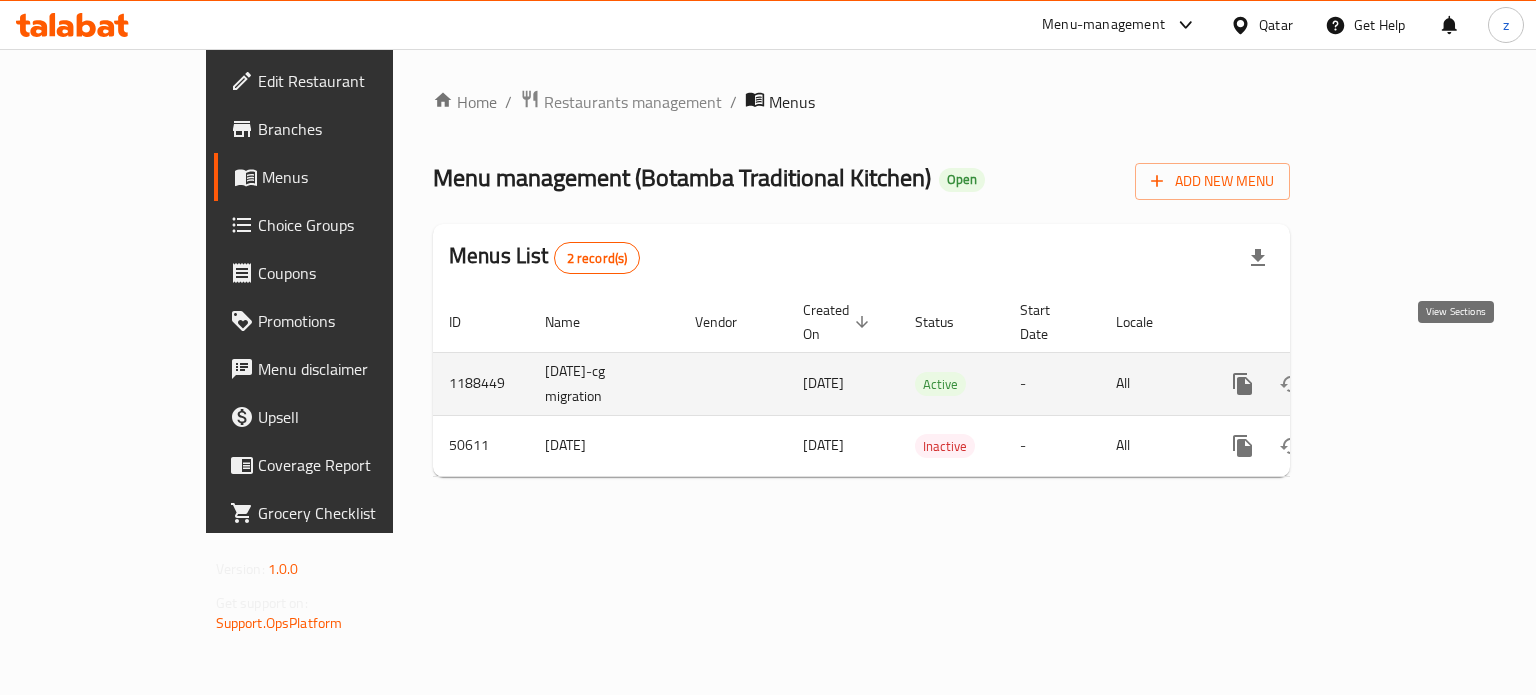 click 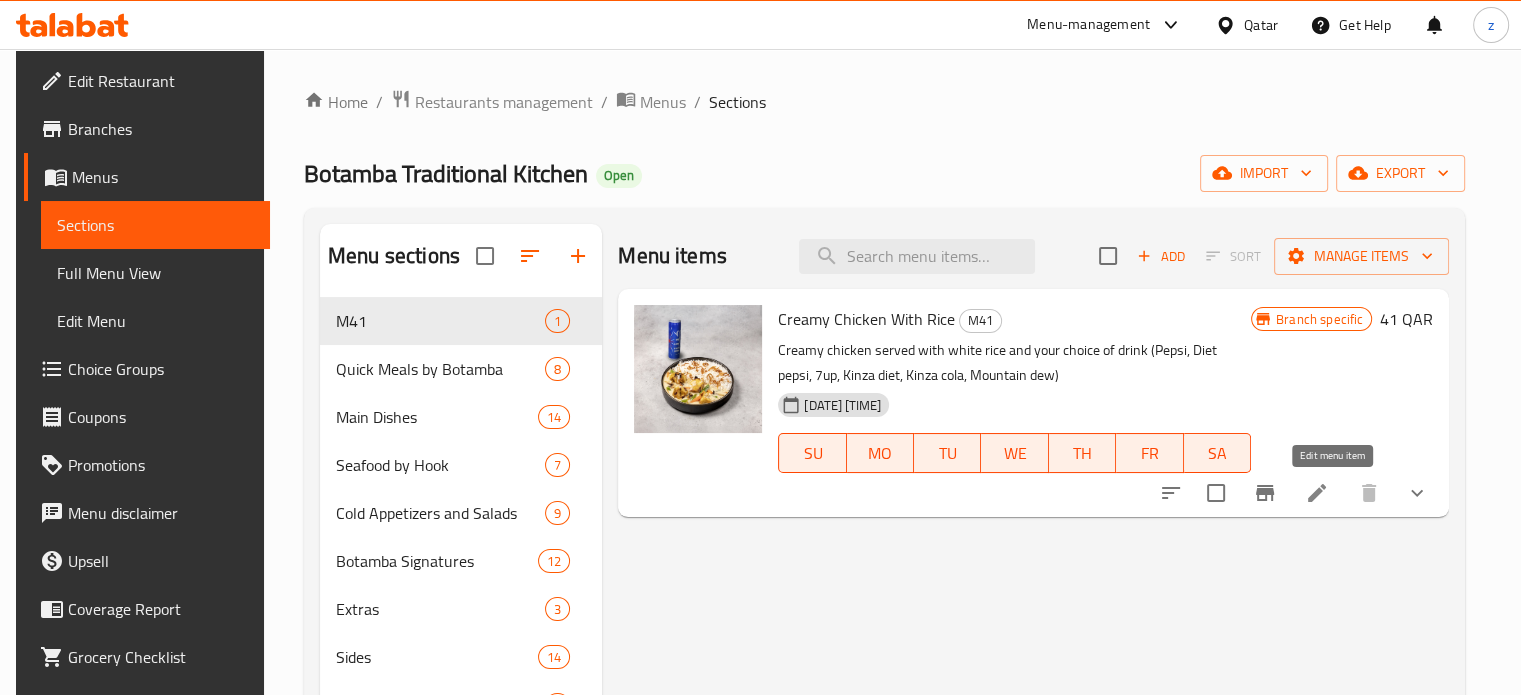 click 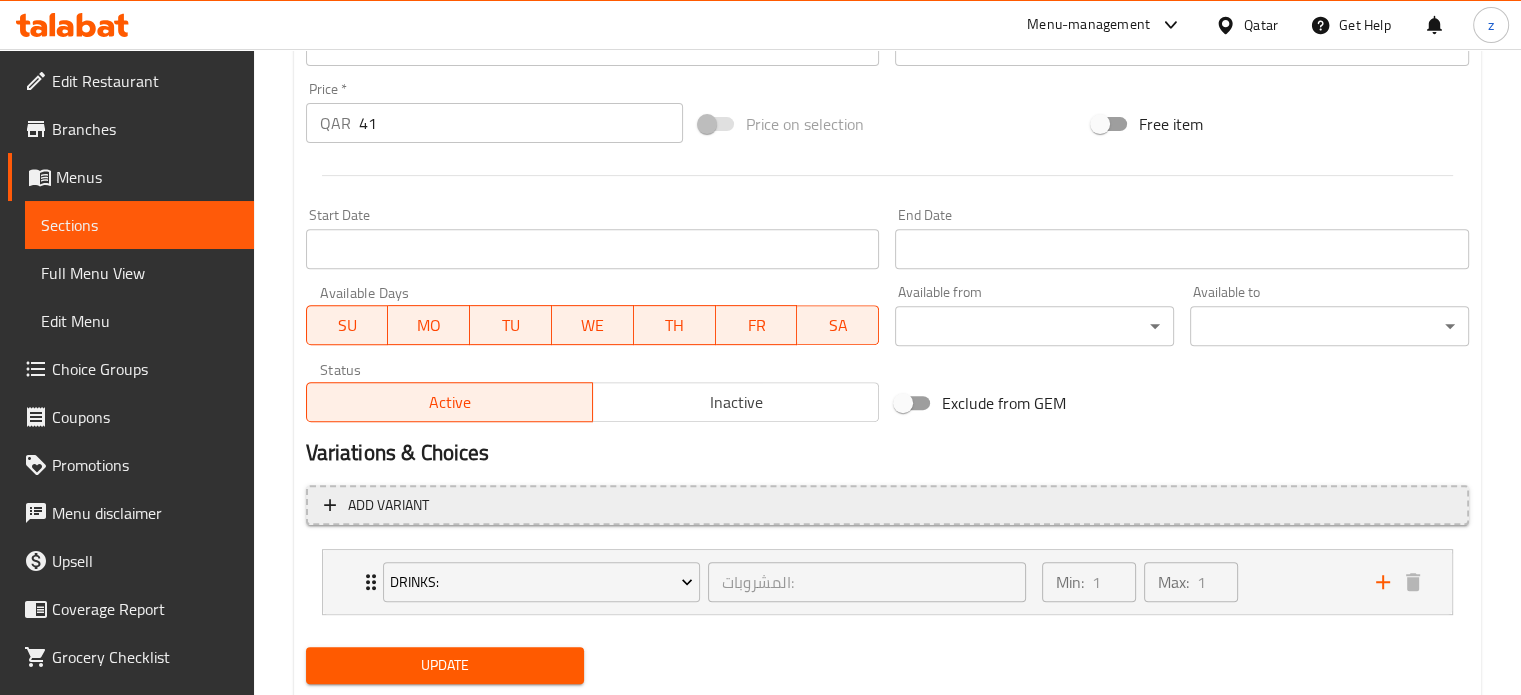 scroll, scrollTop: 779, scrollLeft: 0, axis: vertical 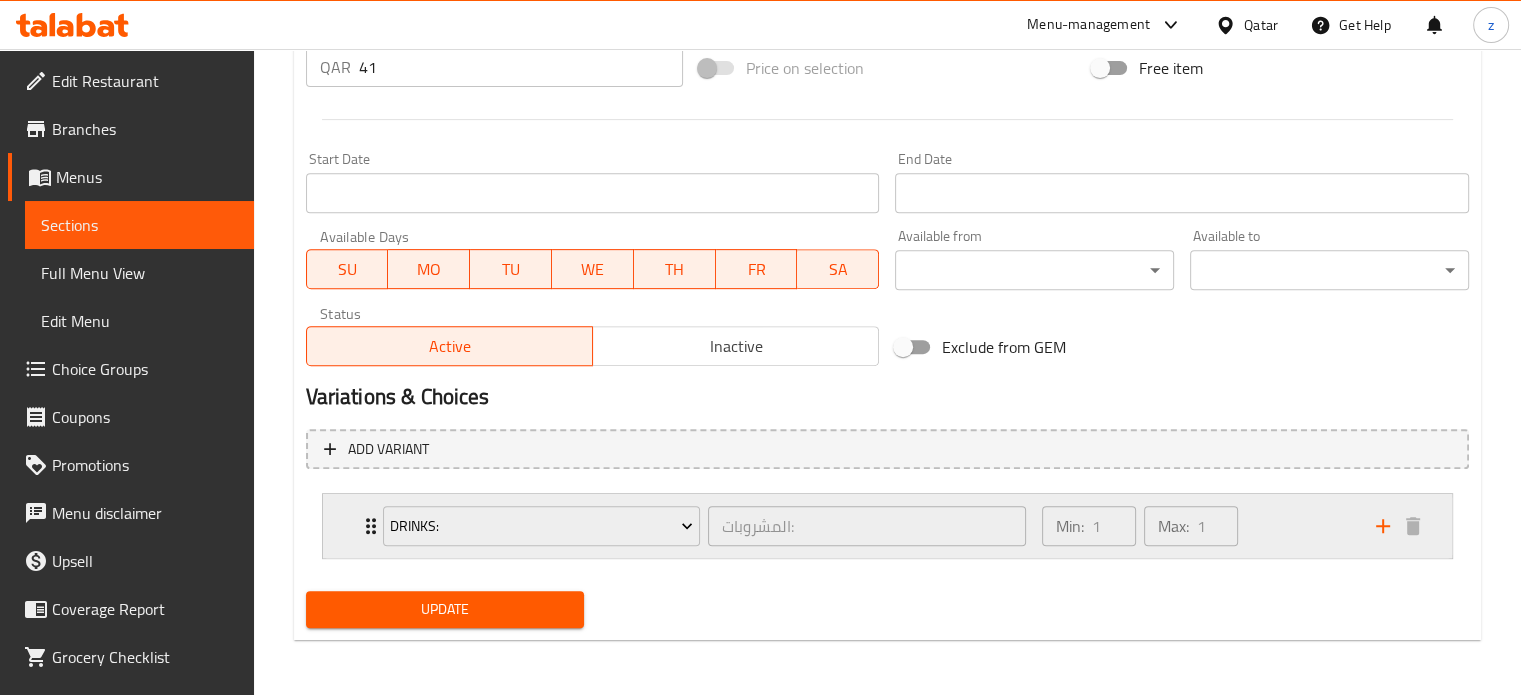click on "Min: 1 ​ Max: 1 ​" at bounding box center (1197, 526) 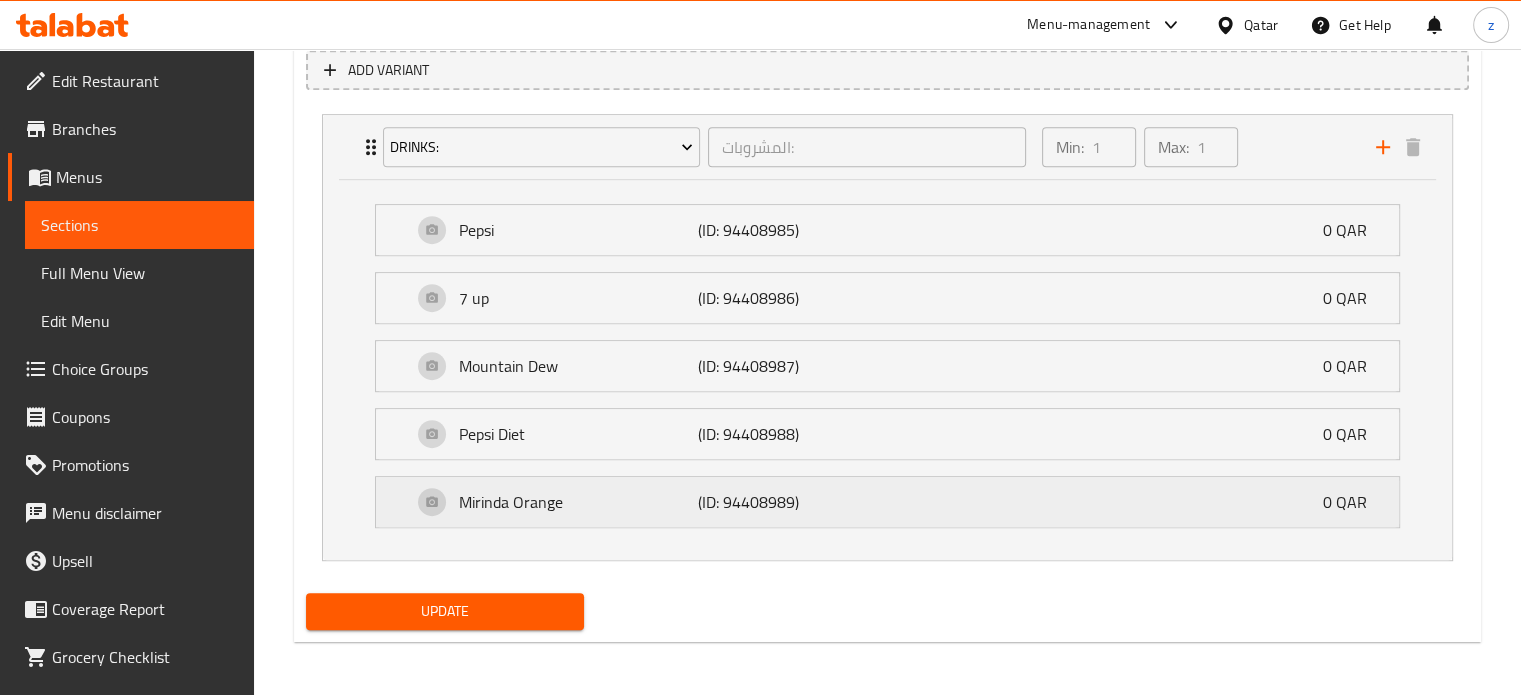 scroll, scrollTop: 958, scrollLeft: 0, axis: vertical 